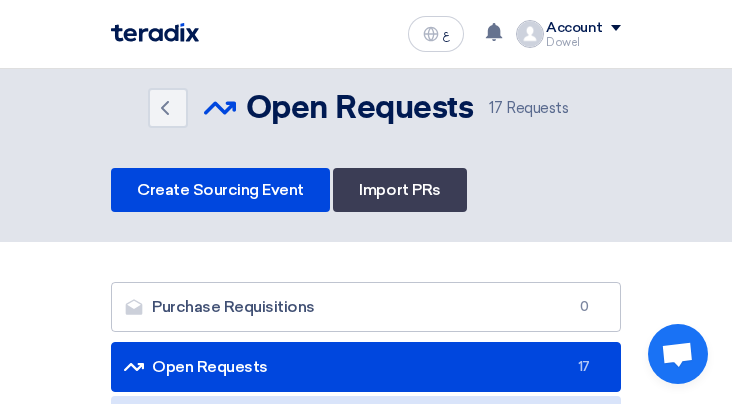 scroll, scrollTop: 0, scrollLeft: 0, axis: both 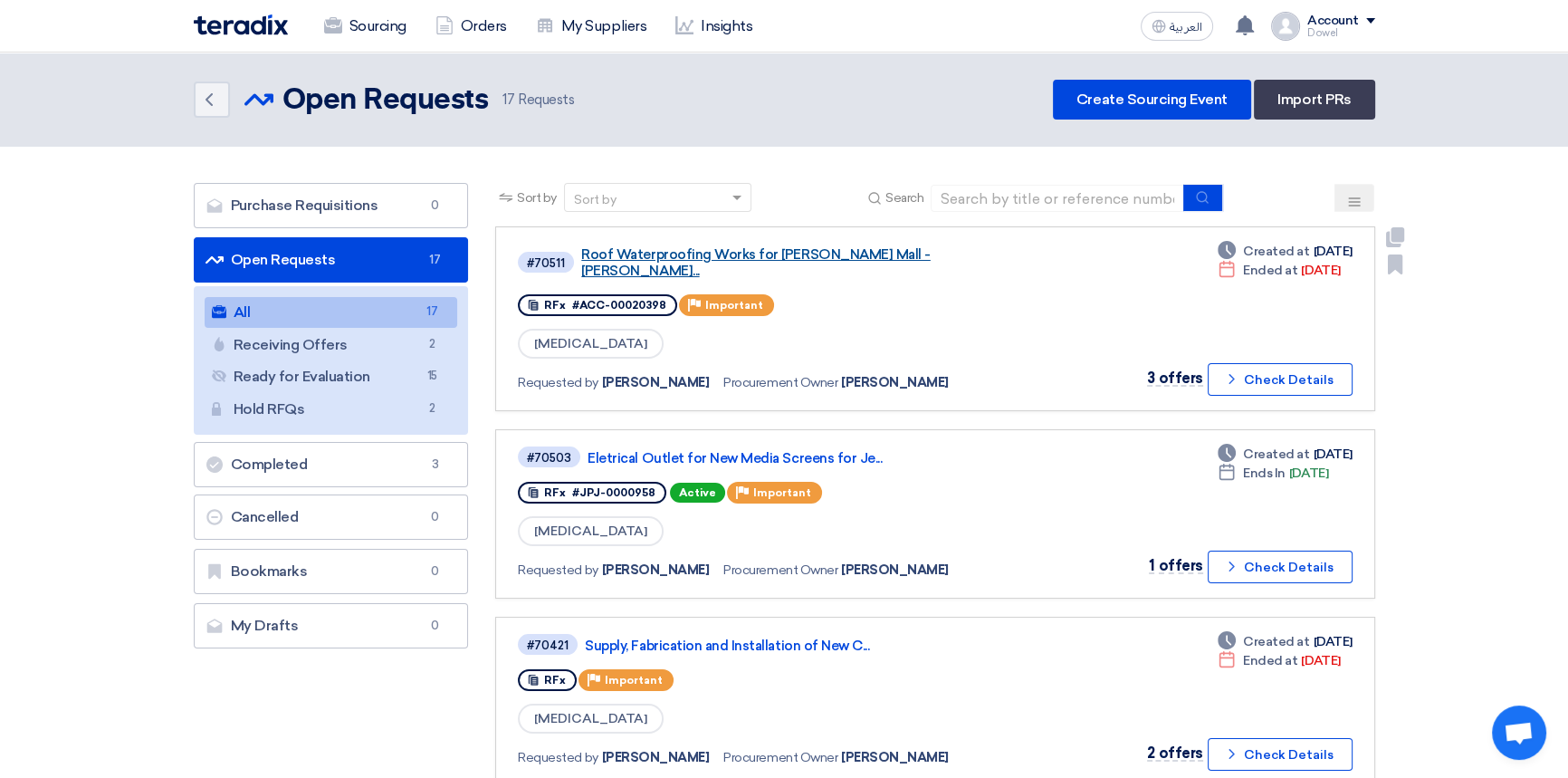 click on "Roof Waterproofing Works for [PERSON_NAME] Mall - [PERSON_NAME]..." 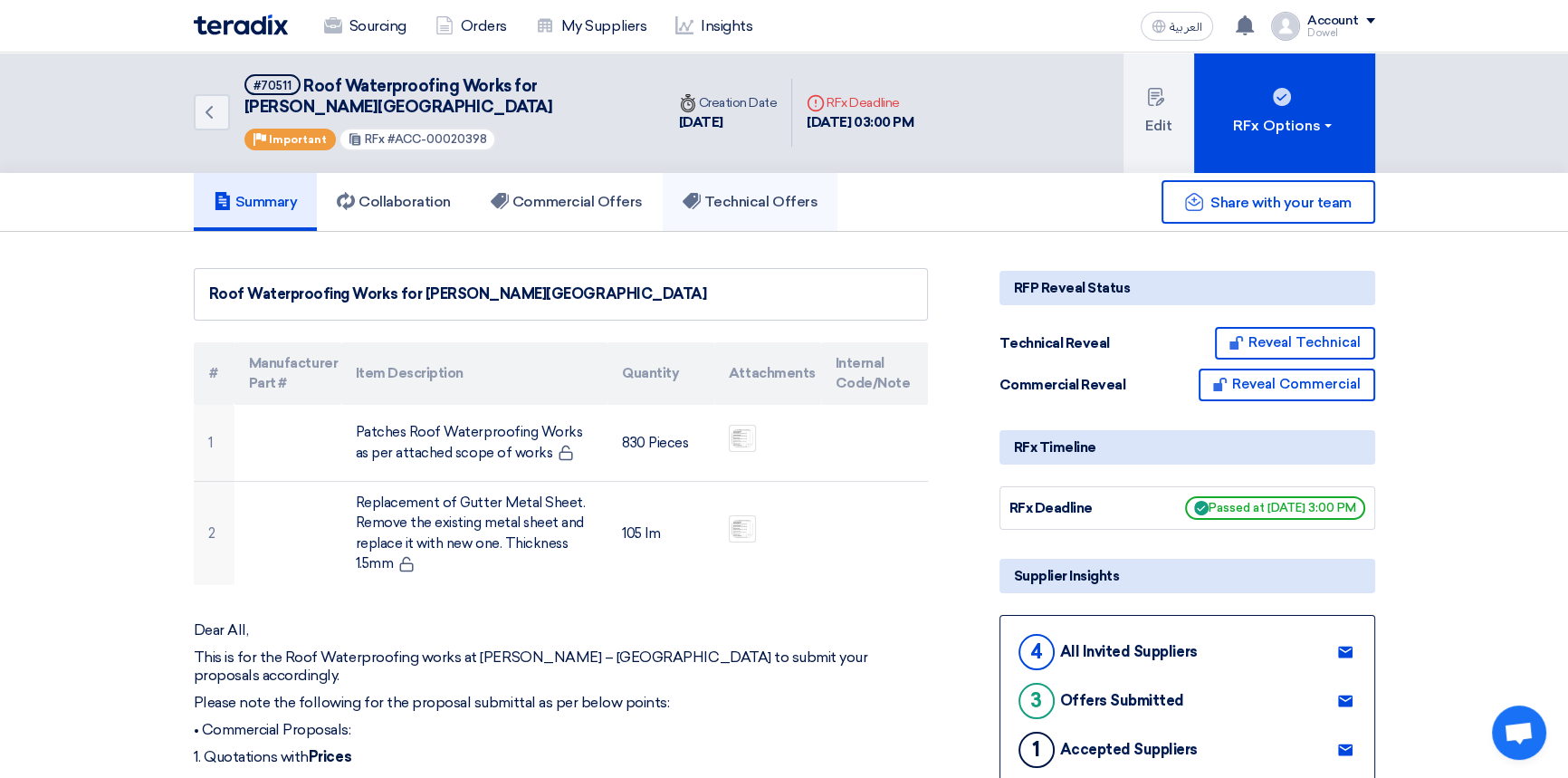 click on "Technical Offers" 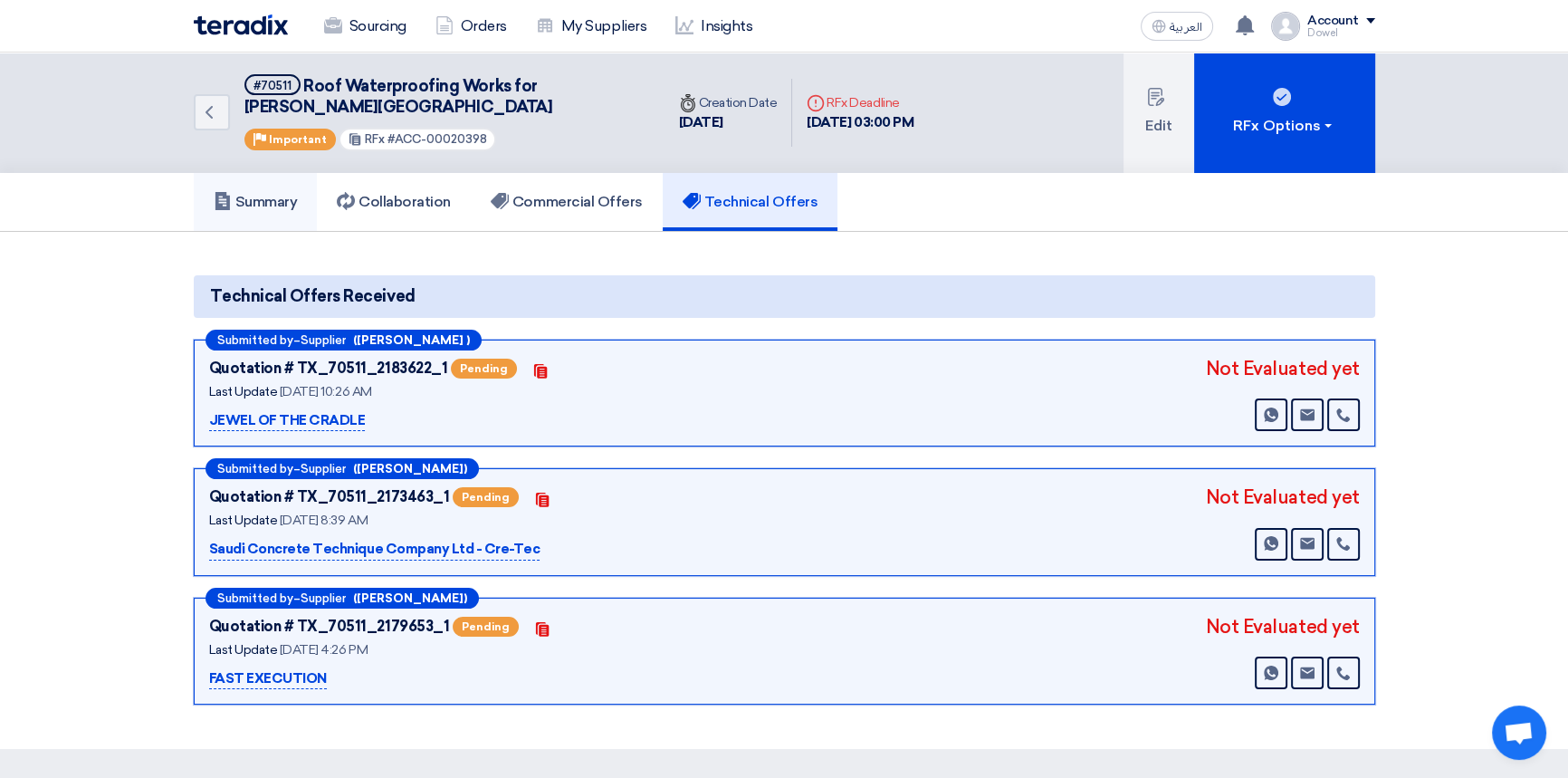 click on "Summary" 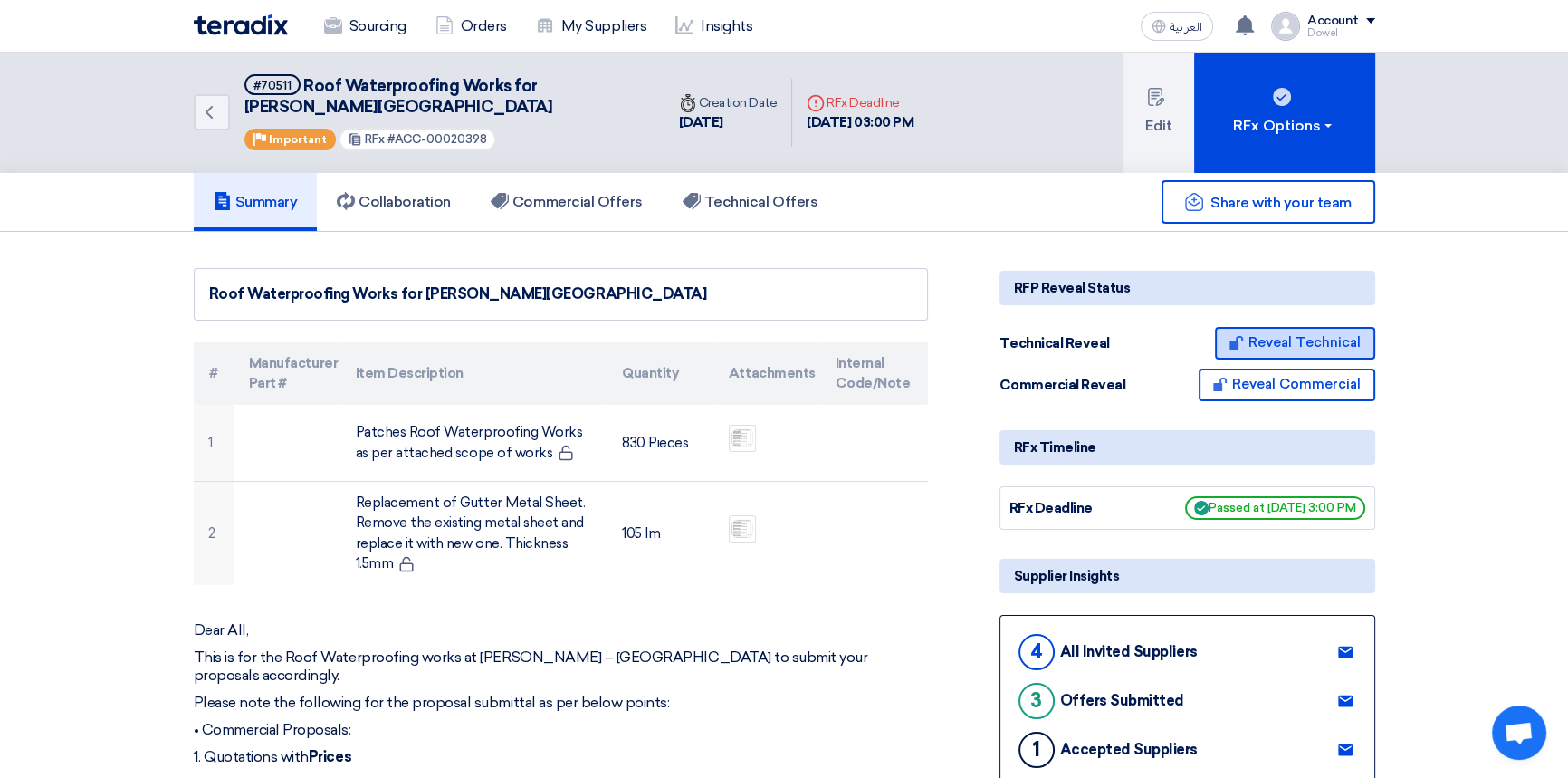click on "Reveal Technical" 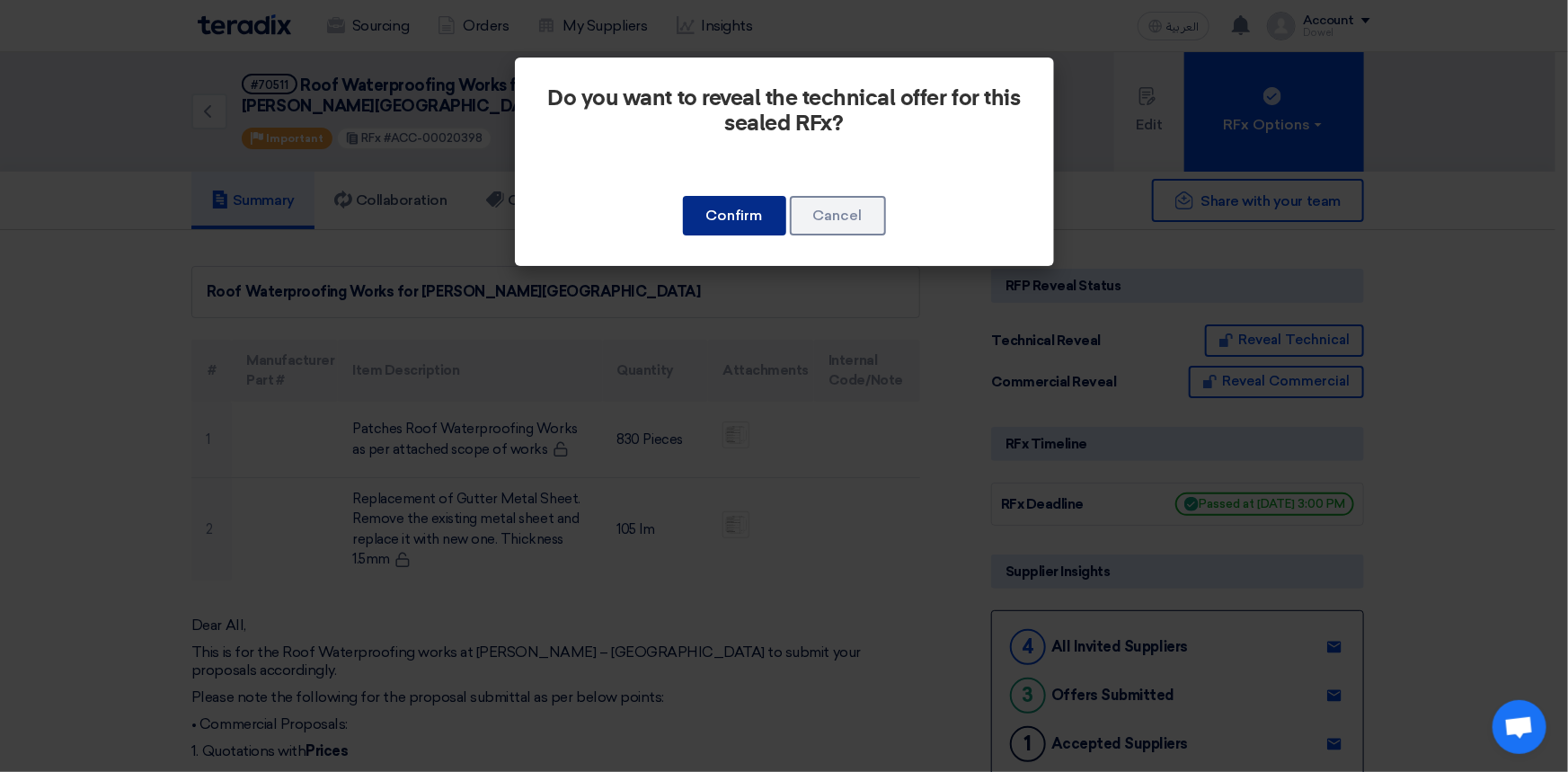 click on "Confirm" 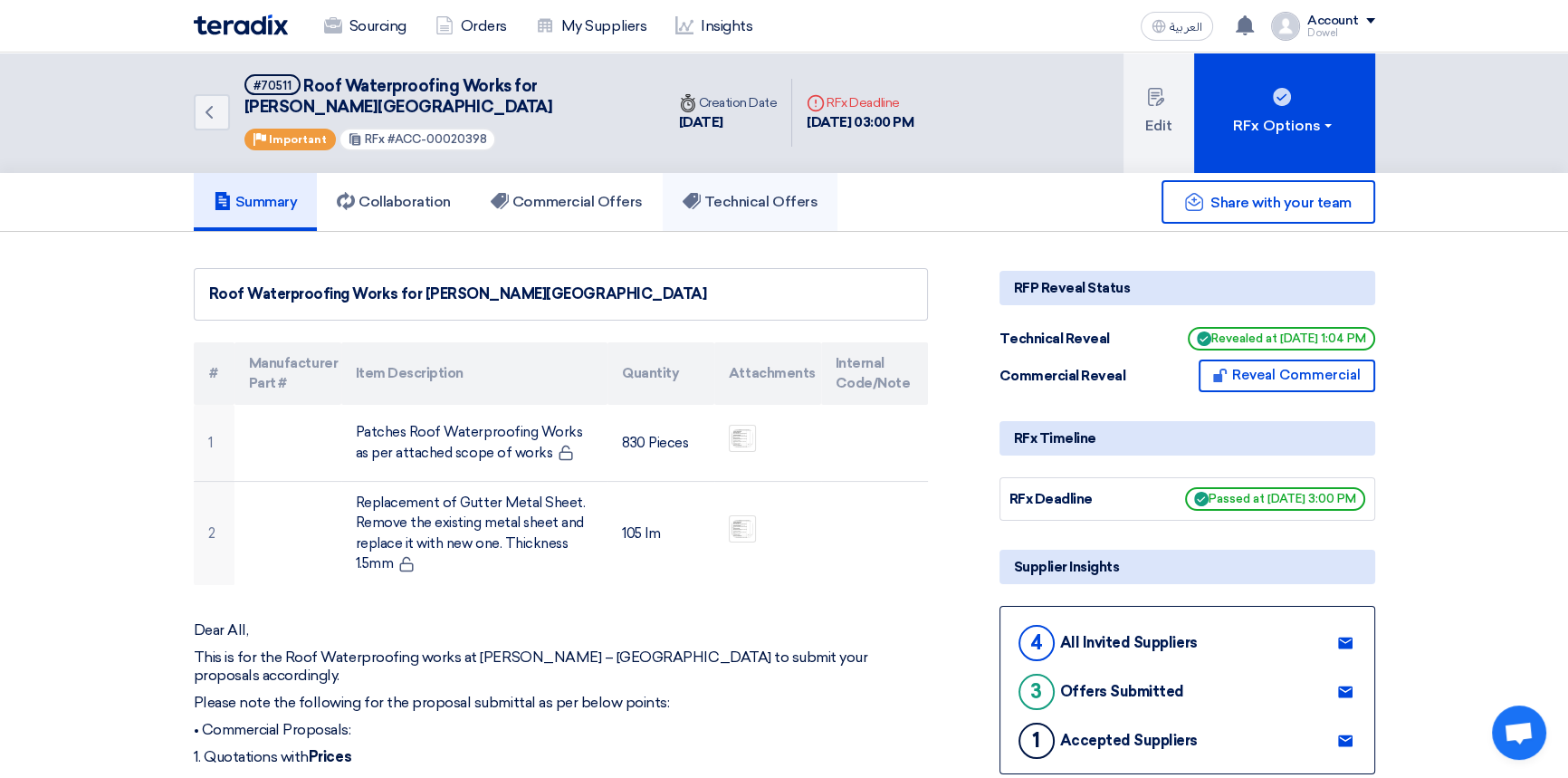 click on "Technical Offers" 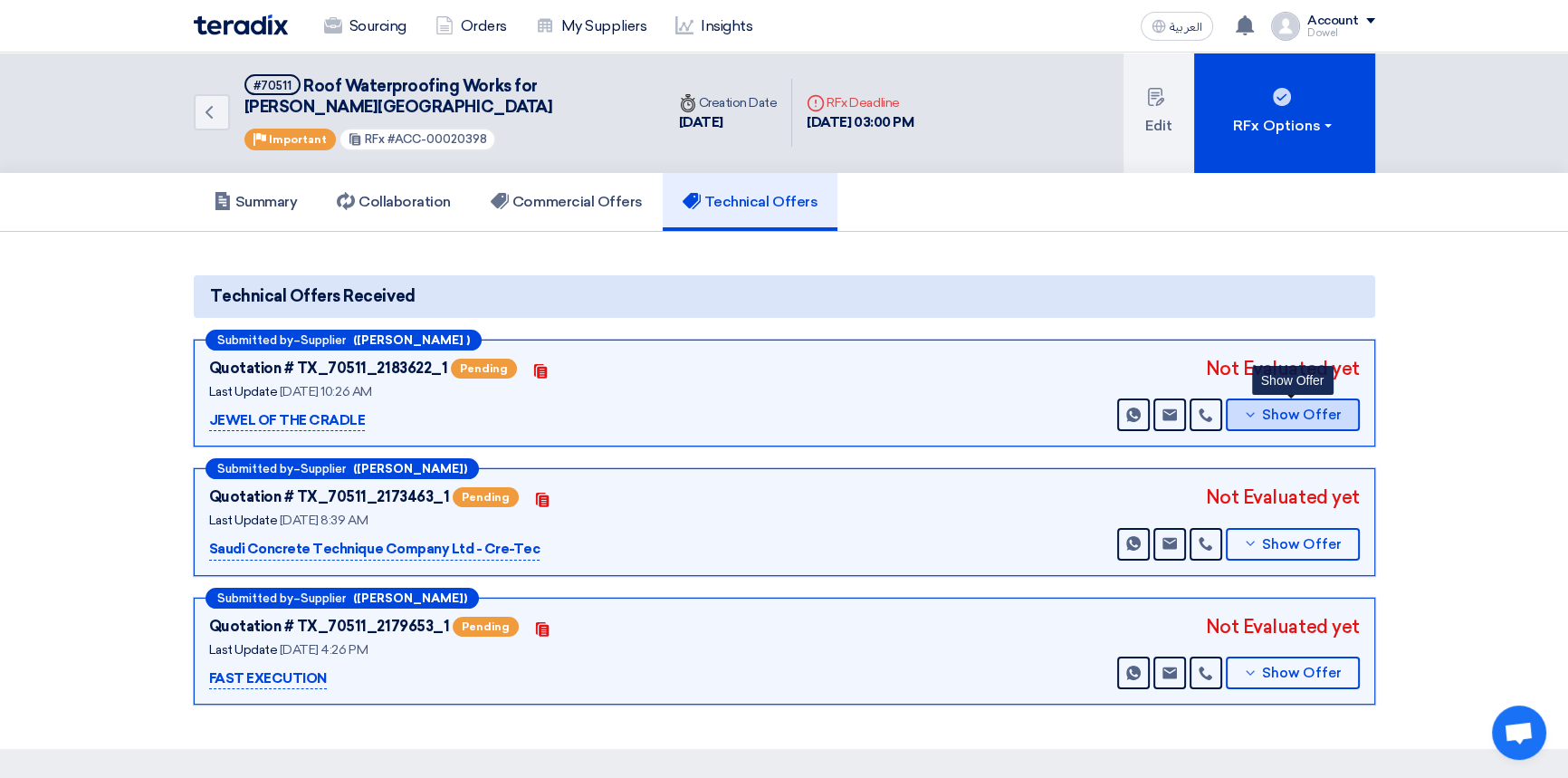 click on "Show Offer" at bounding box center (1302, 415) 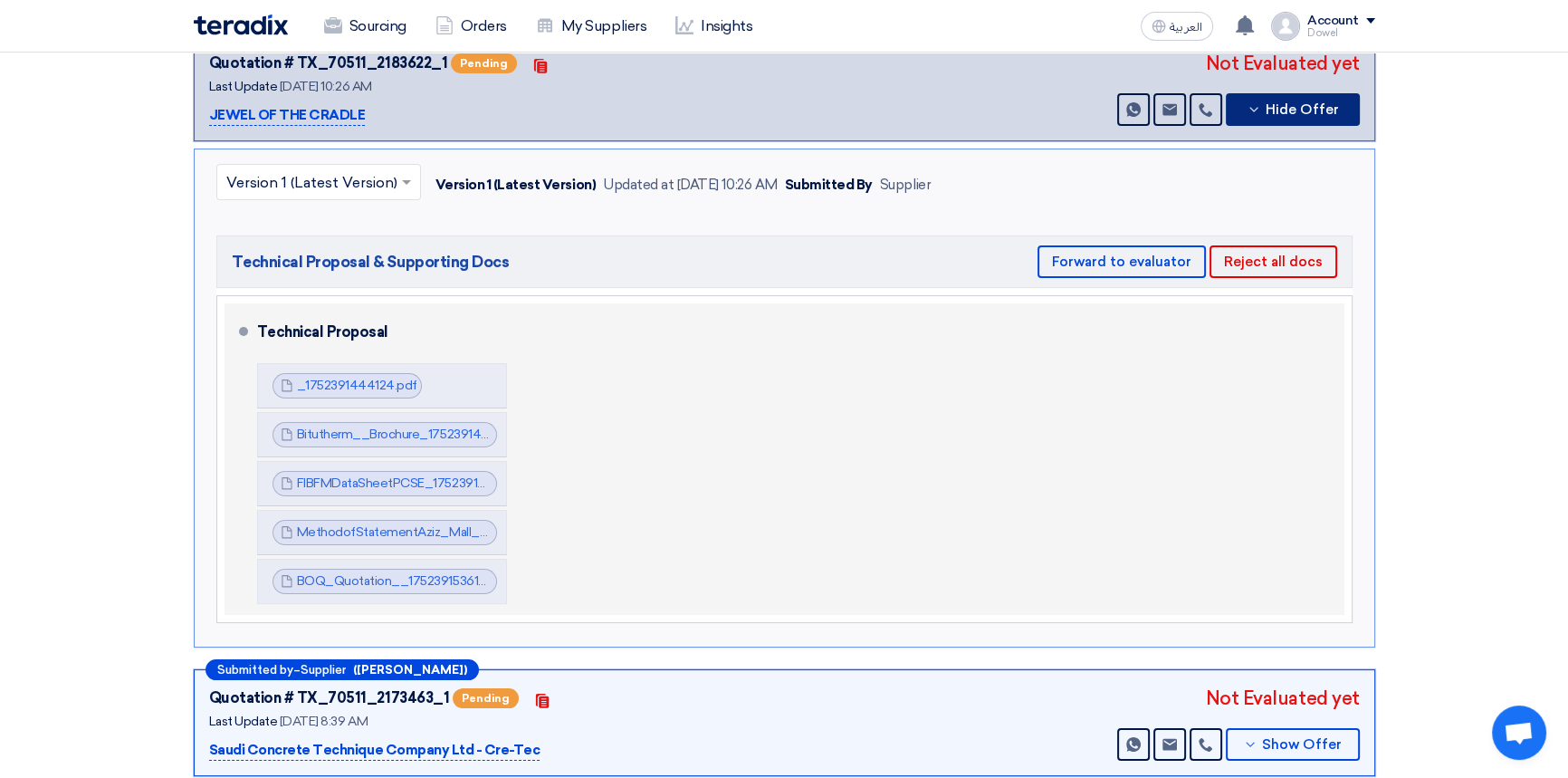 scroll, scrollTop: 329, scrollLeft: 0, axis: vertical 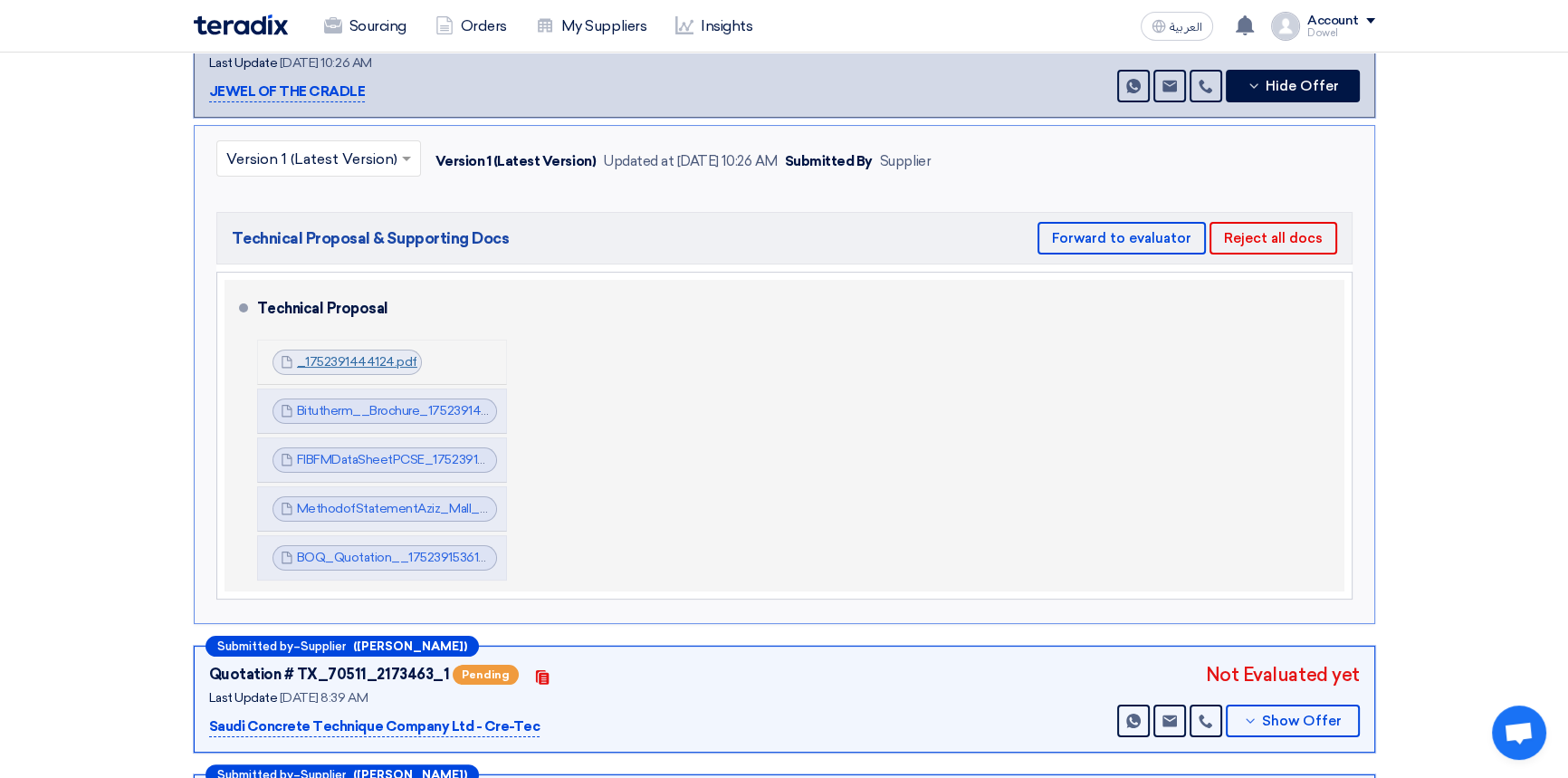 click on "_1752391444124.pdf" at bounding box center (357, 361) 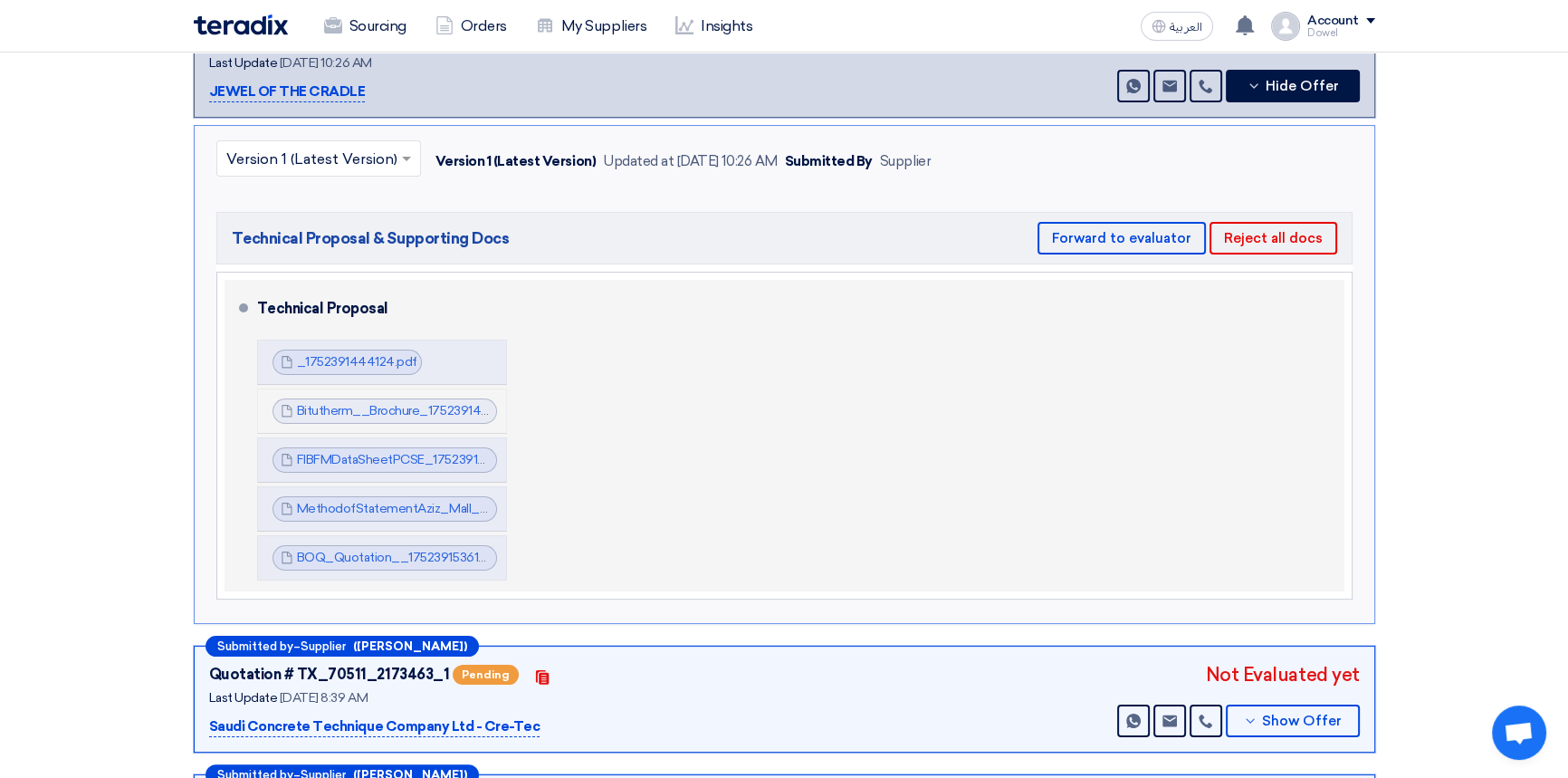 click on "Bitutherm__Brochure_1752391444126.pdf" at bounding box center [395, 411] 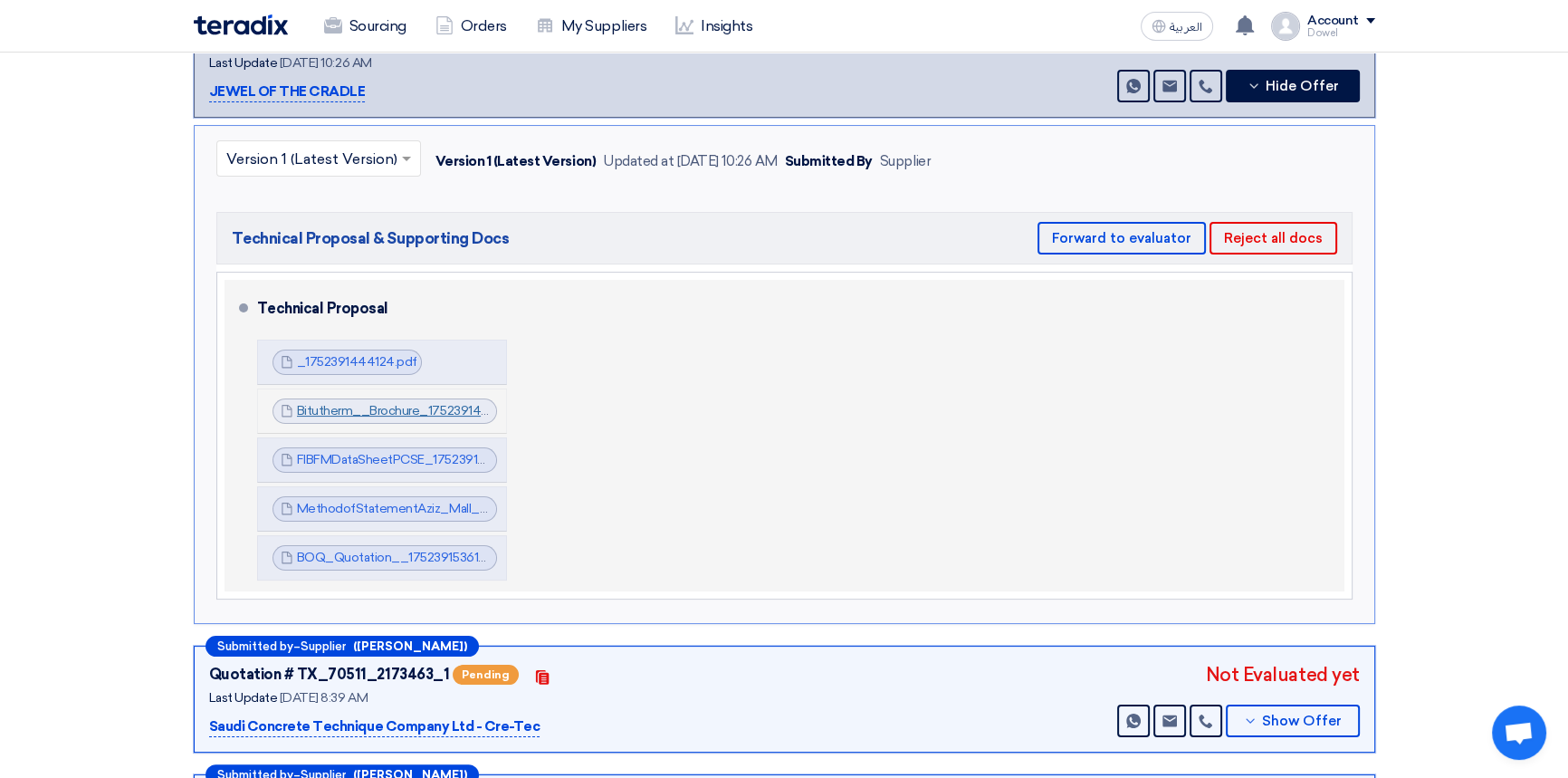 click on "Bitutherm__Brochure_1752391444126.pdf" at bounding box center [418, 410] 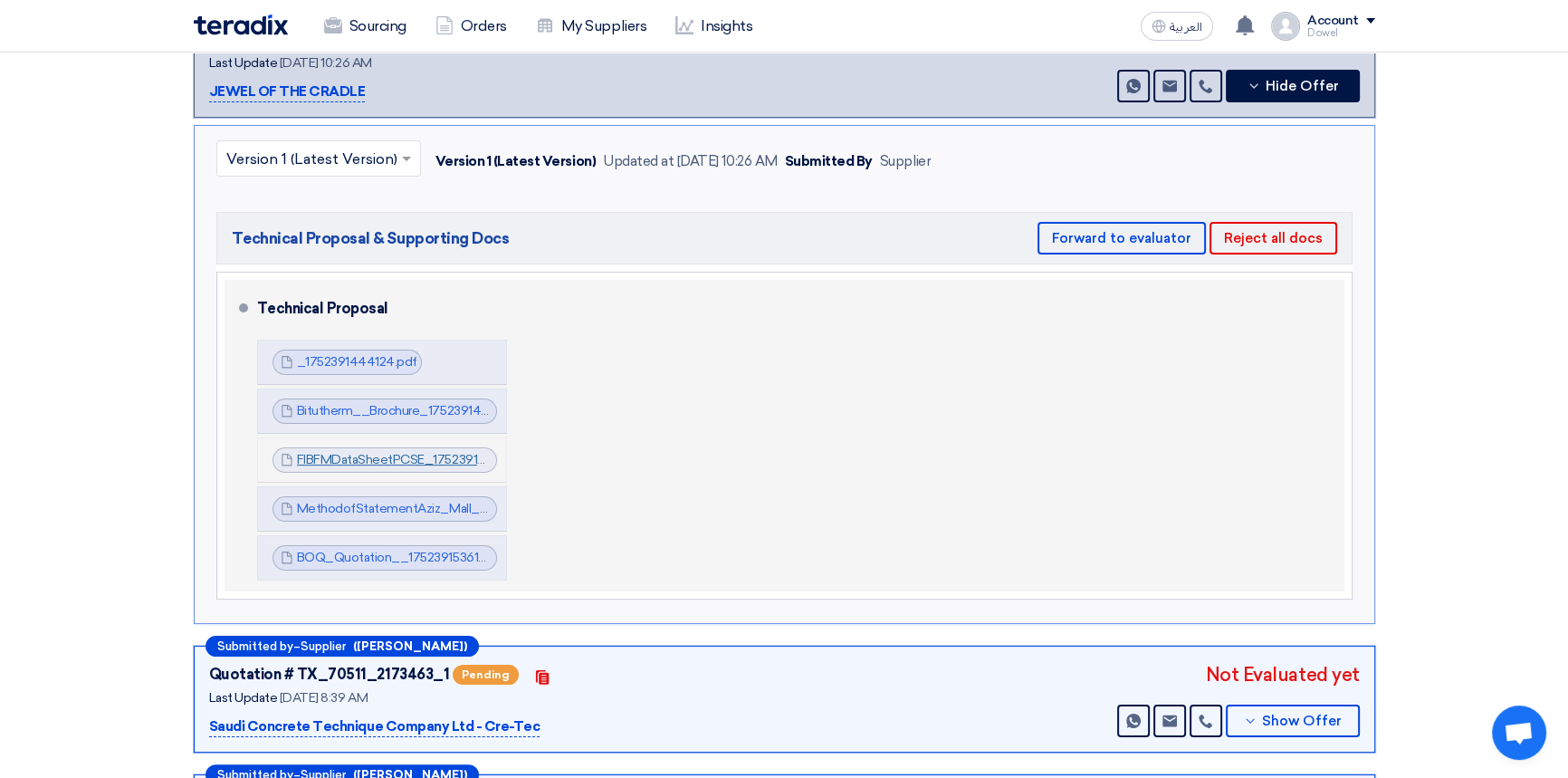 click on "FIBFMDataSheetPCSE_1752391444424.pdf" at bounding box center (424, 459) 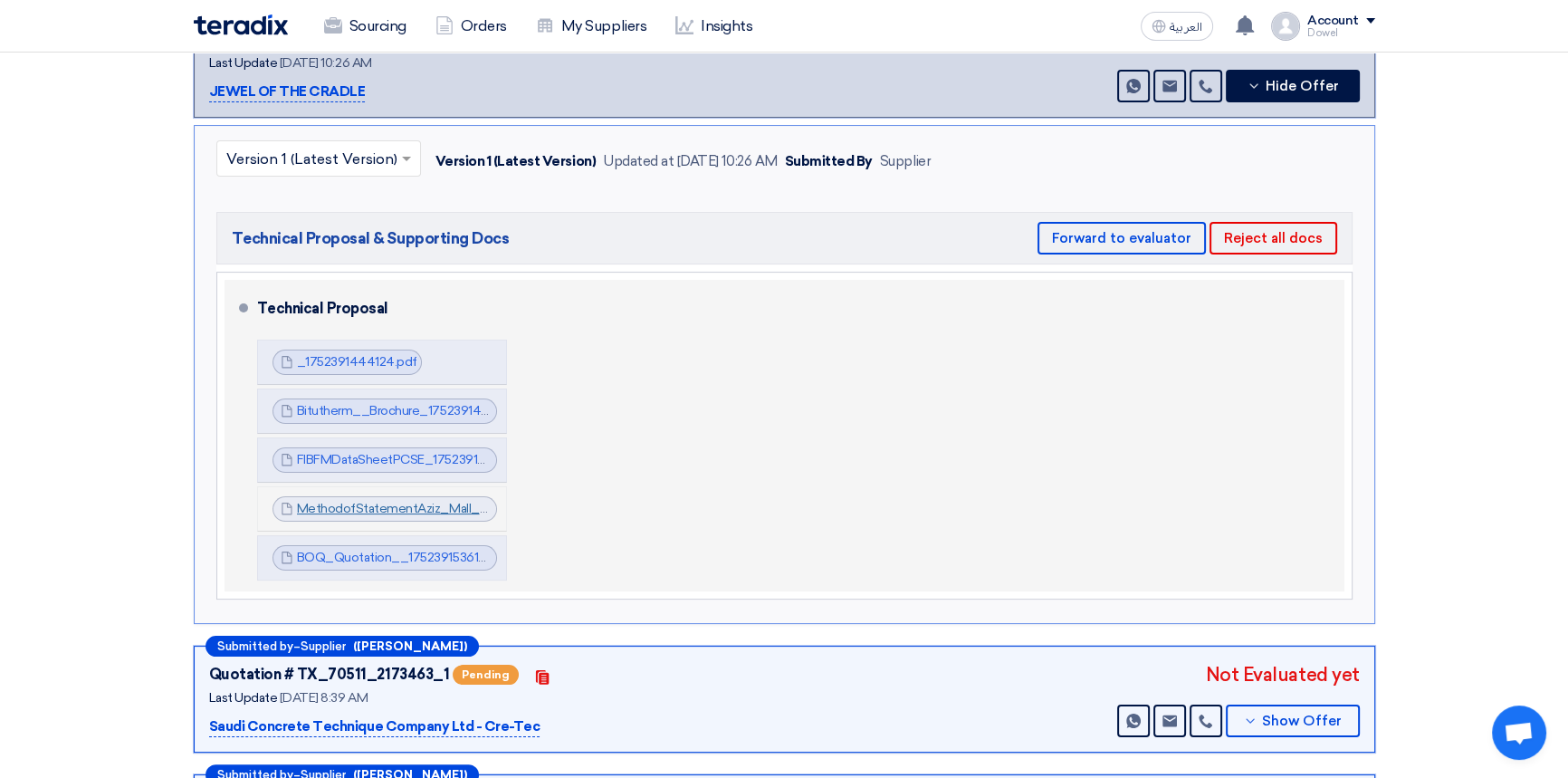 click on "MethodofStatementAziz_Mall__1752391471341.pdf" at bounding box center [445, 508] 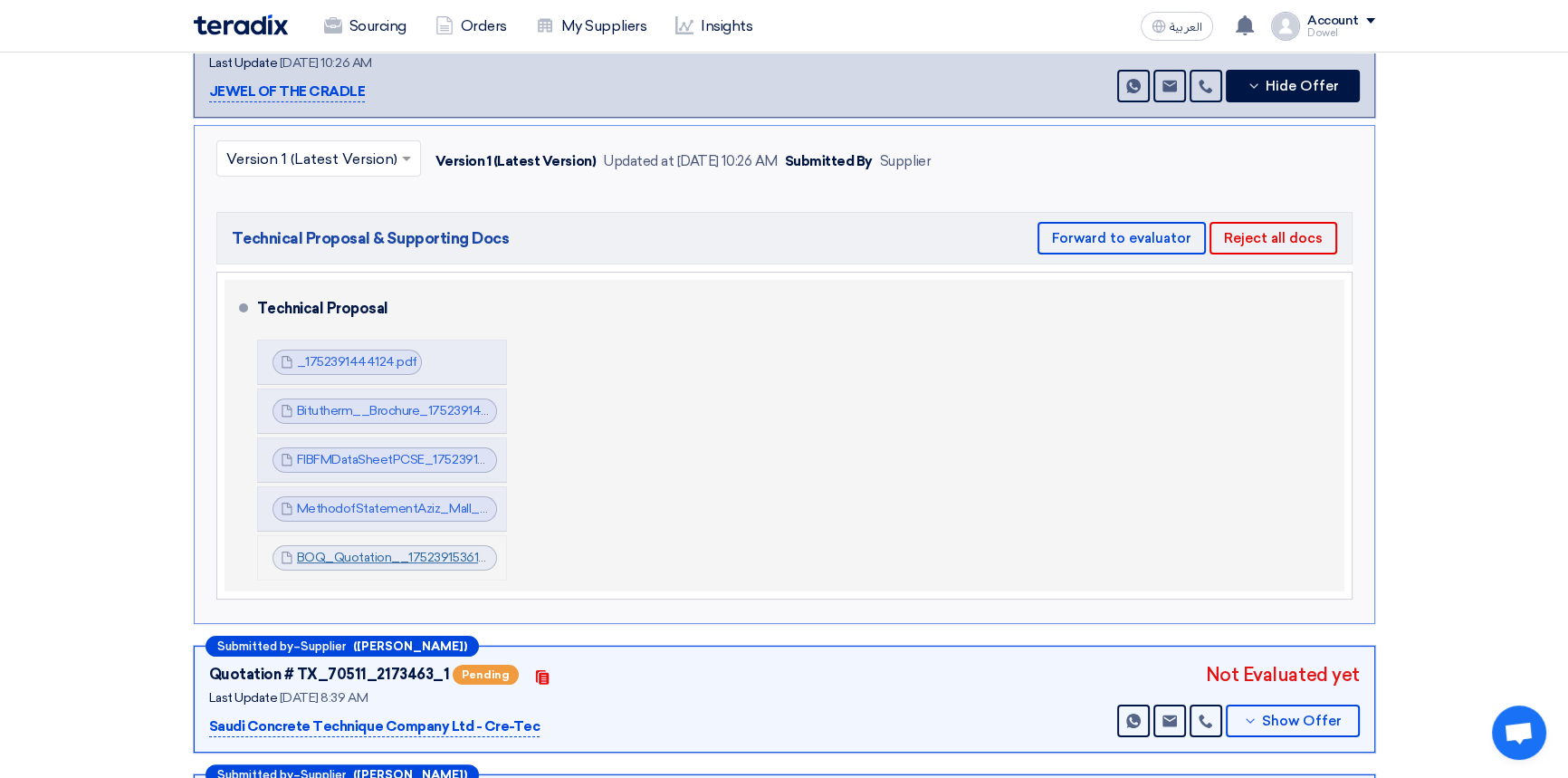 click on "BOQ_Quotation__1752391536142.pdf" at bounding box center [406, 557] 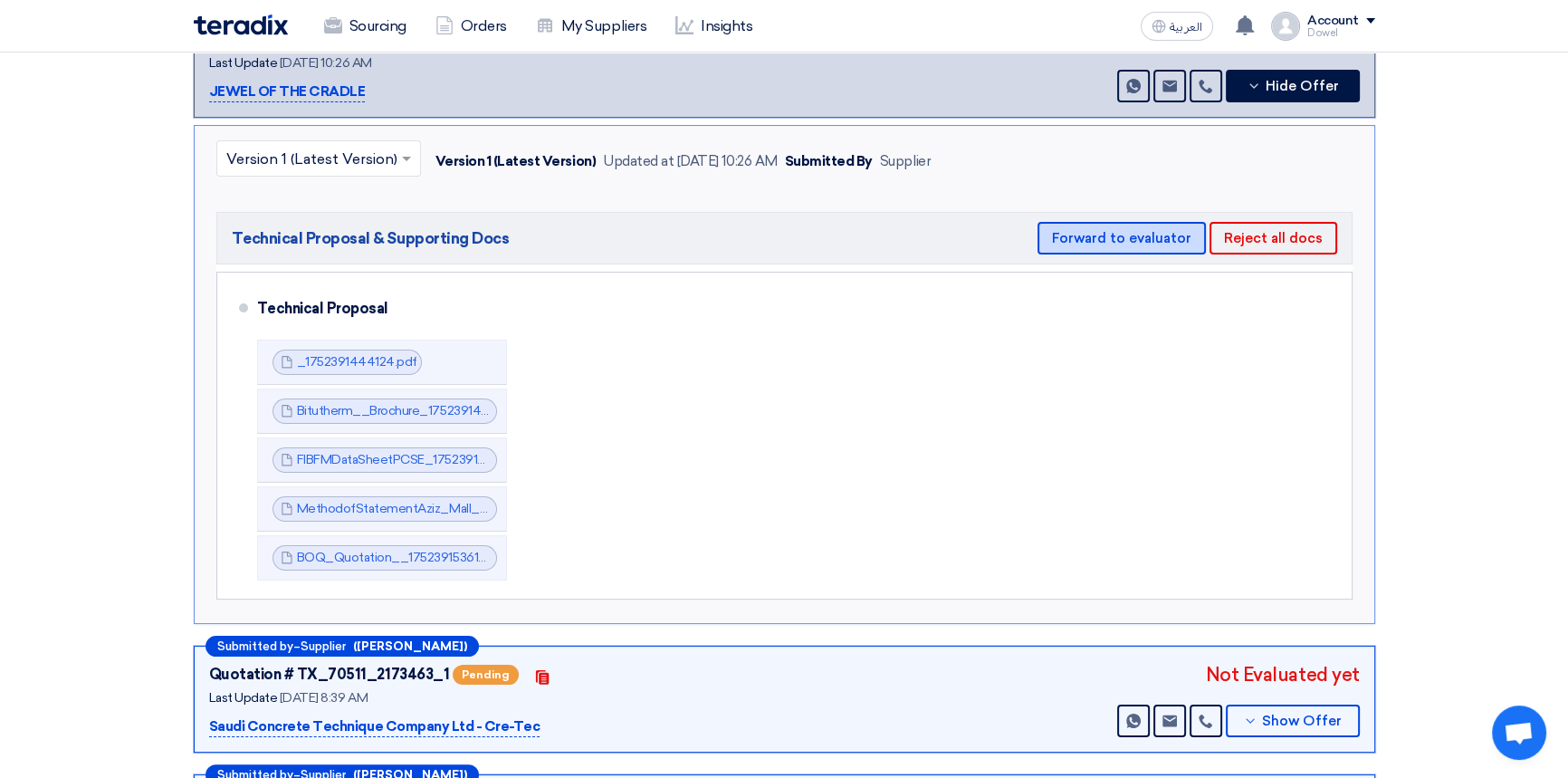 click on "Forward to evaluator" at bounding box center (1122, 238) 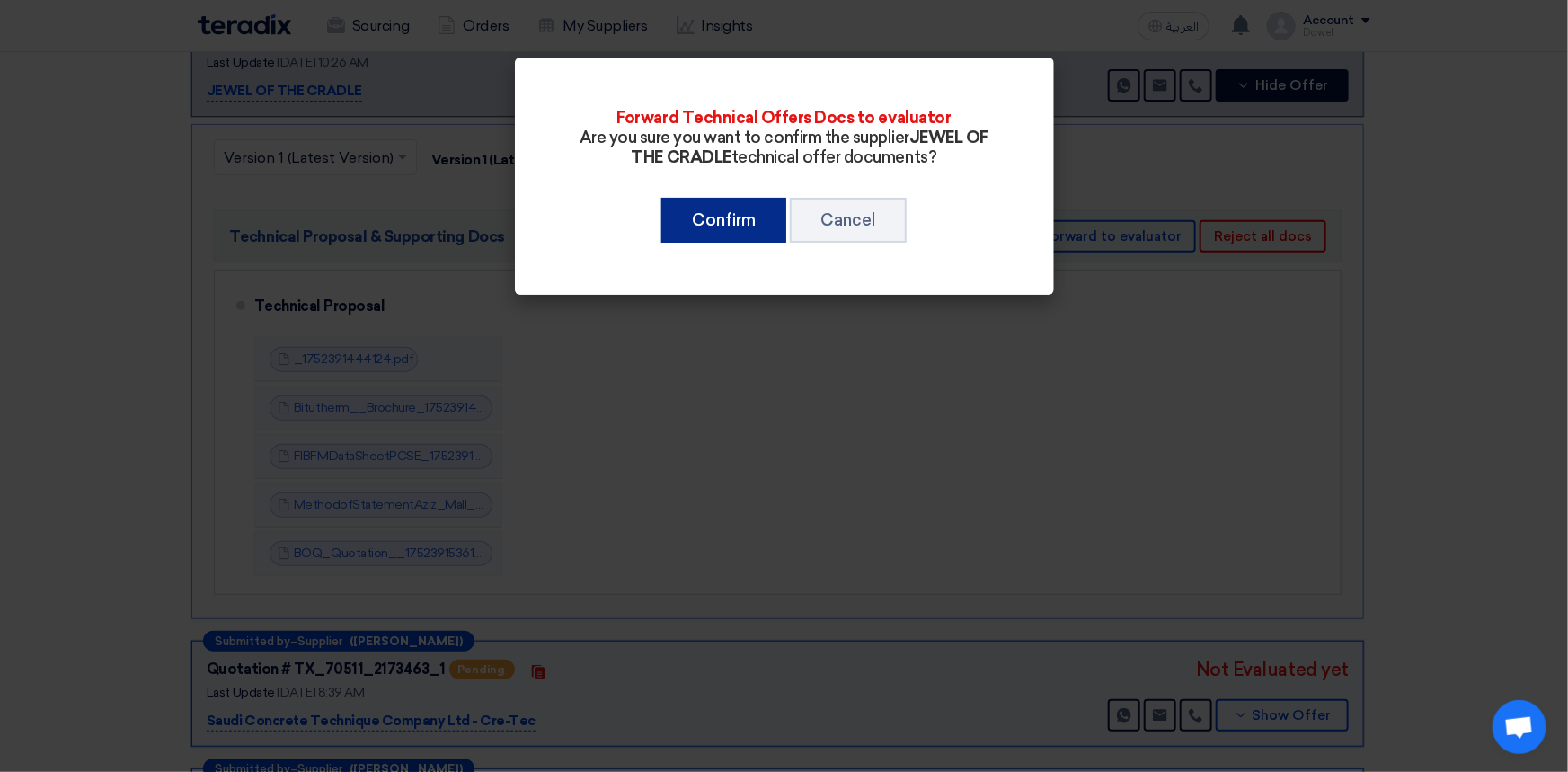 click on "Confirm" 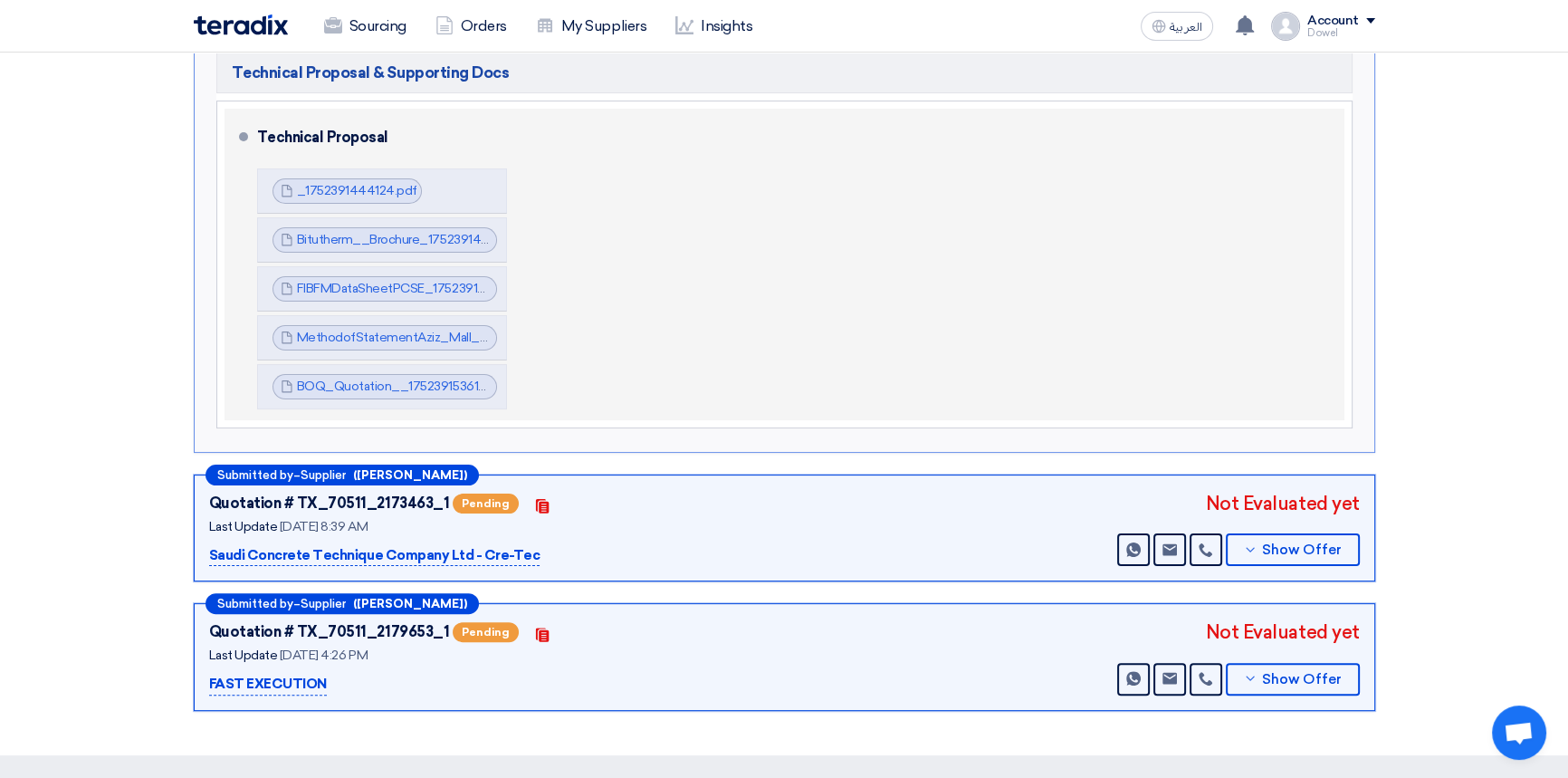 scroll, scrollTop: 658, scrollLeft: 0, axis: vertical 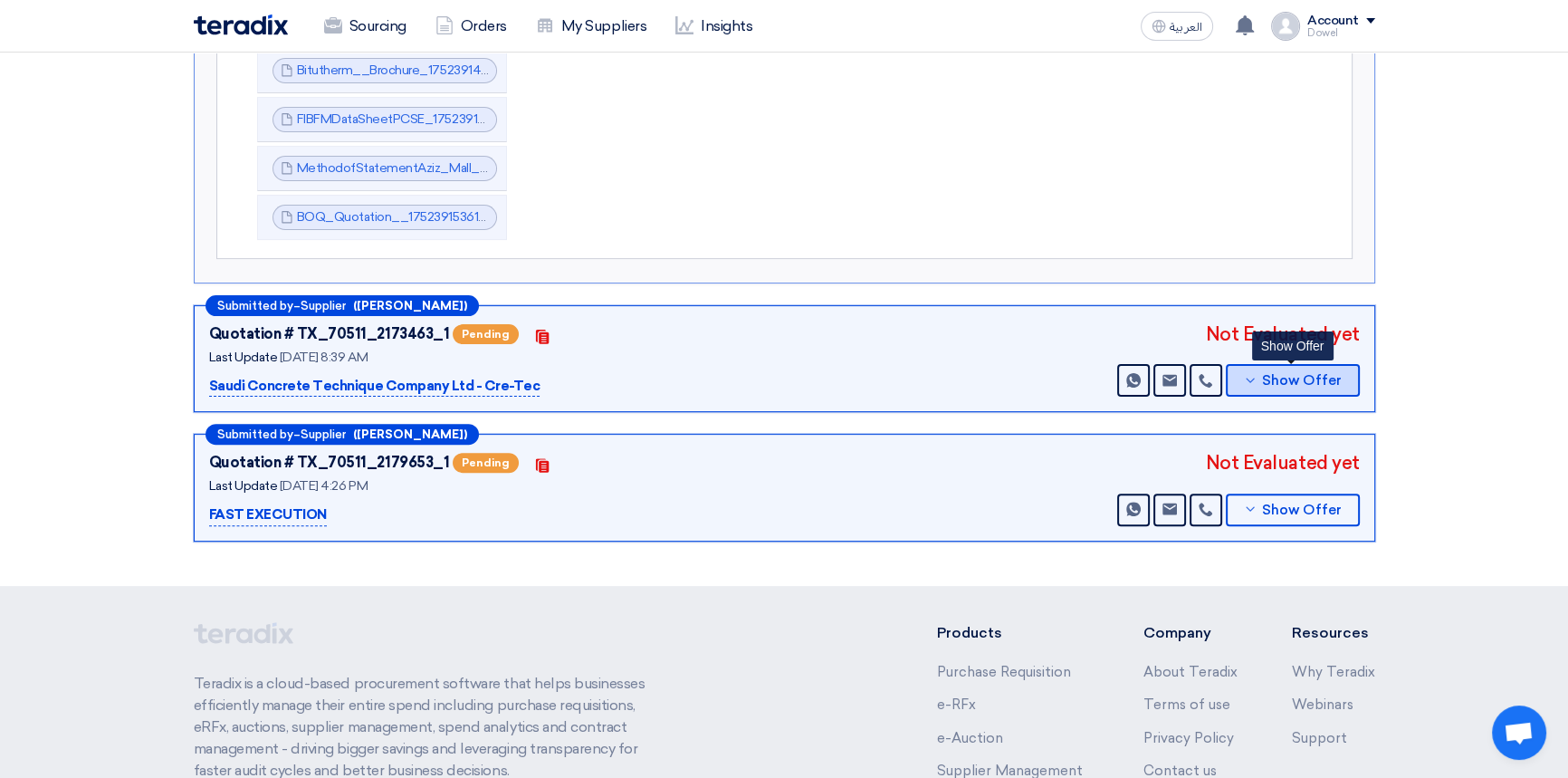 click on "Show Offer" at bounding box center (1302, 380) 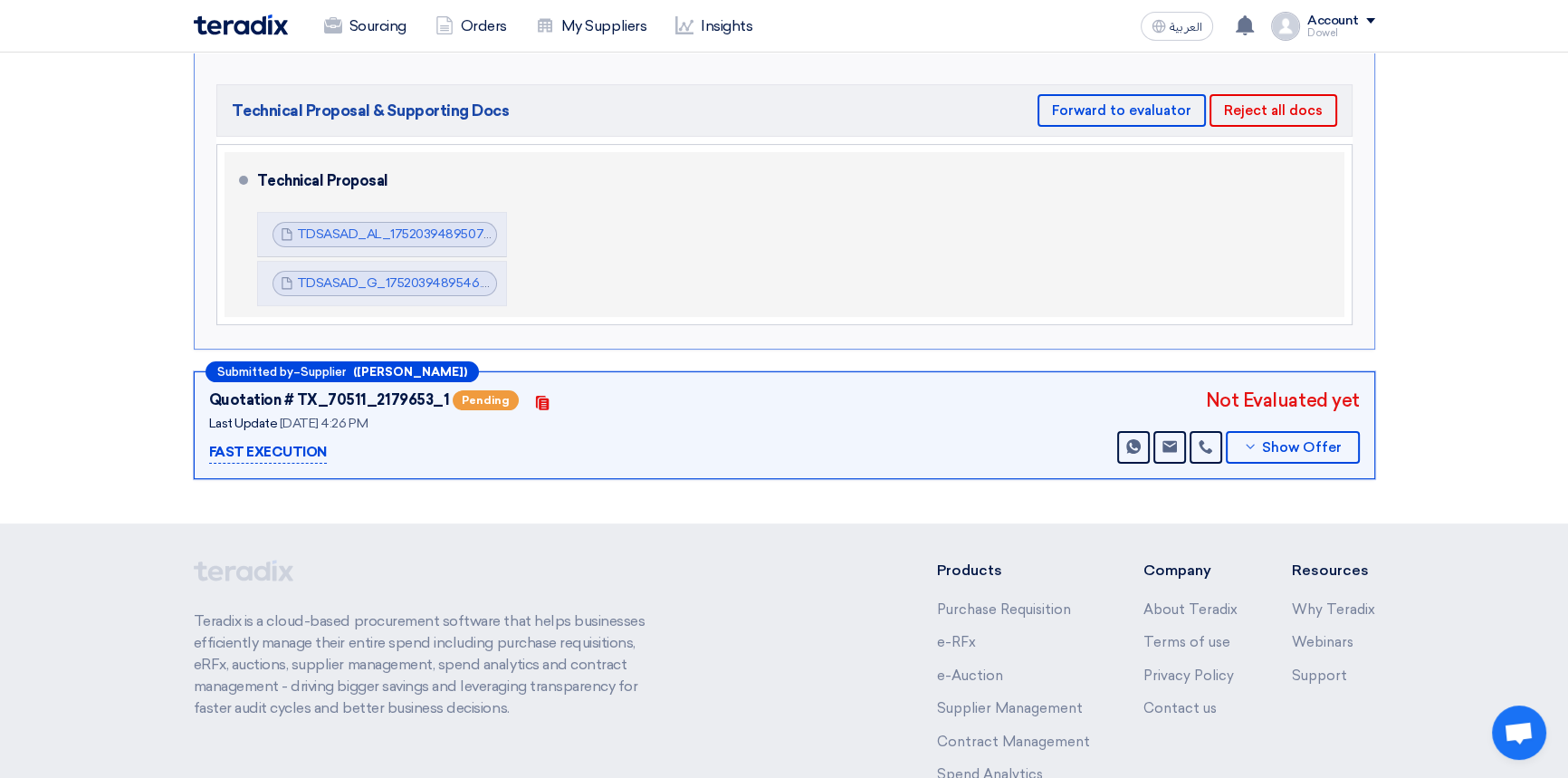 scroll, scrollTop: 411, scrollLeft: 0, axis: vertical 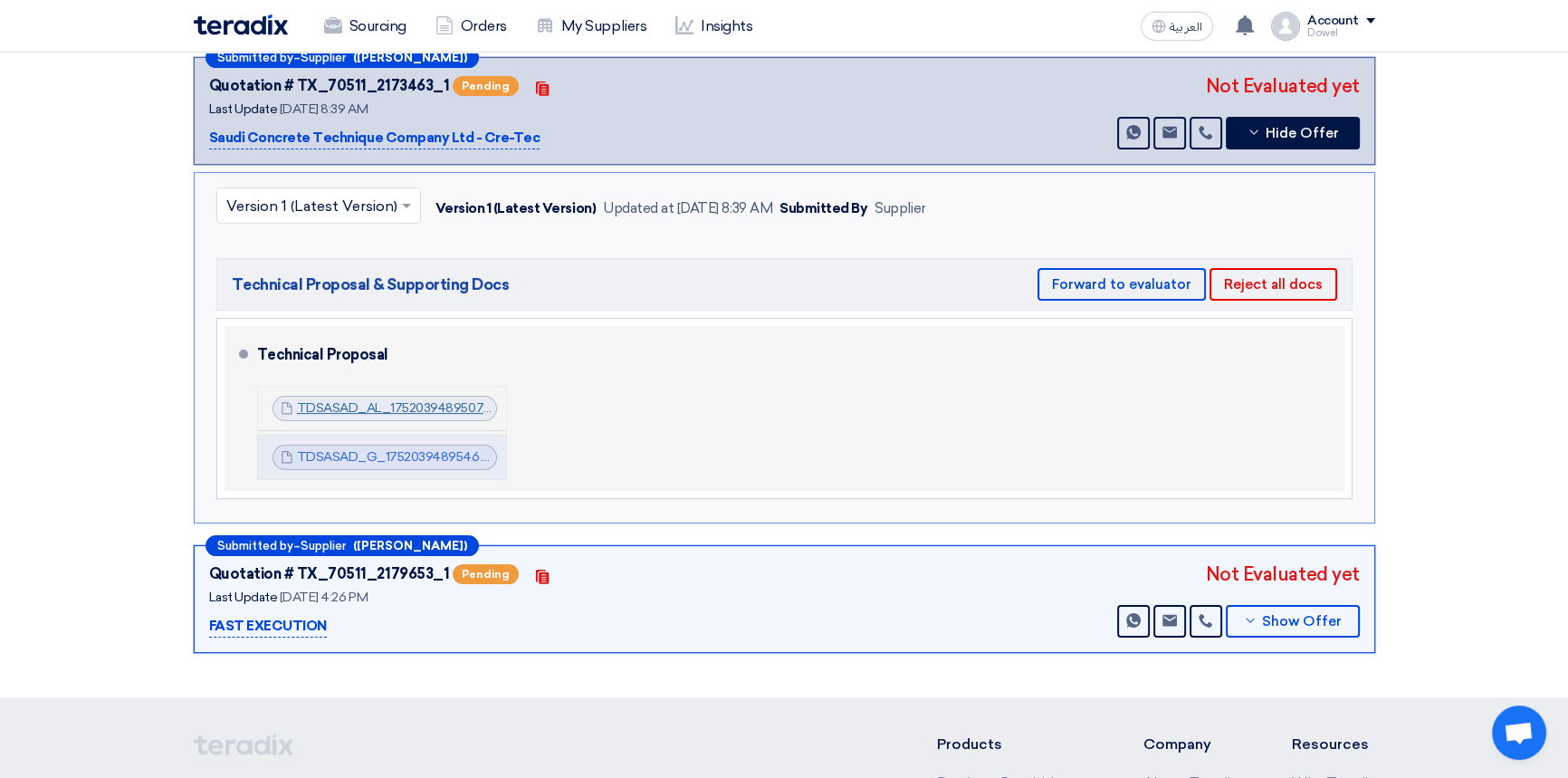 click on "TDSASAD_AL_1752039489507.pdf" at bounding box center (402, 408) 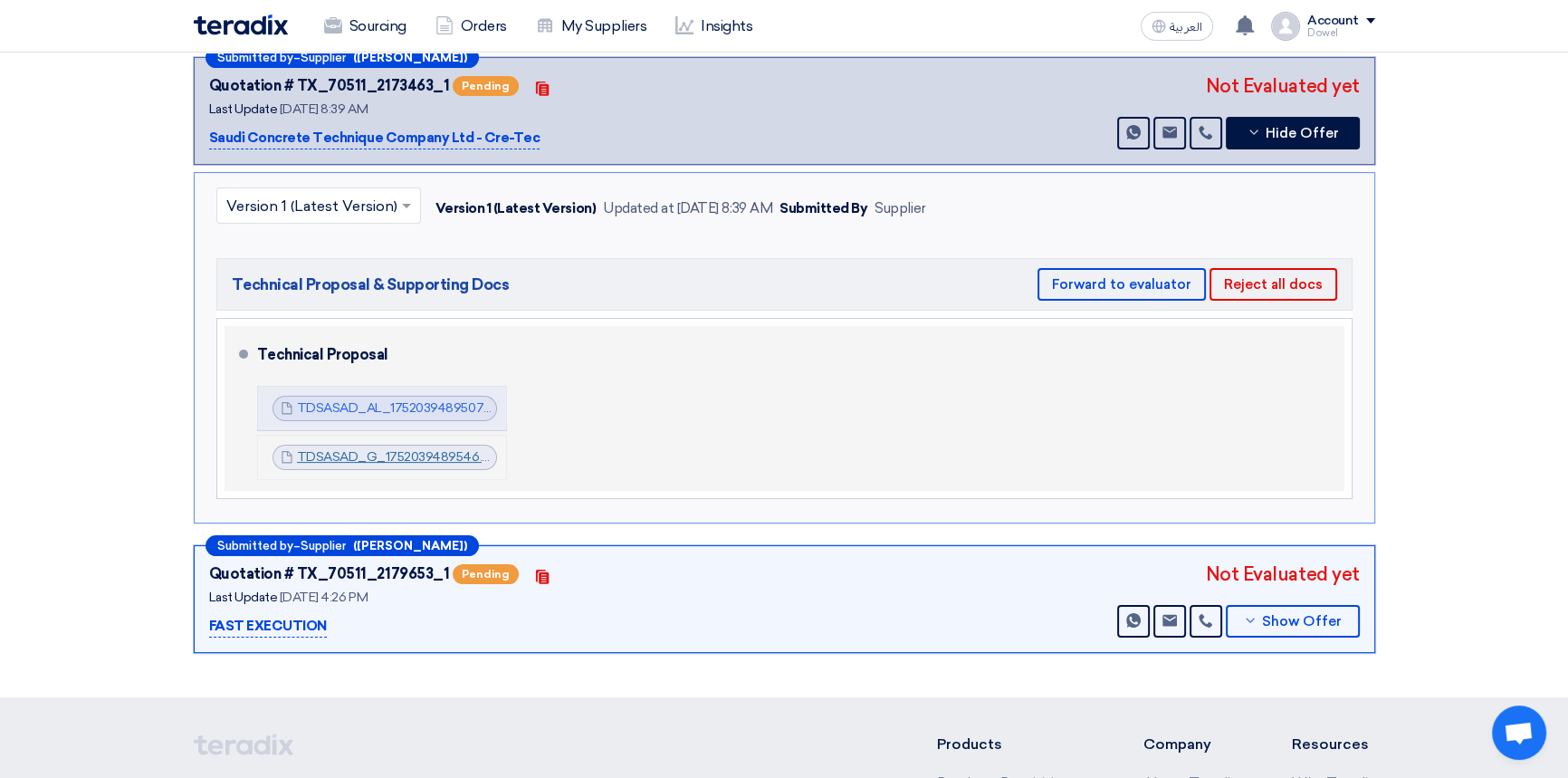 click on "TDSASAD_G_1752039489546.pdf" at bounding box center [399, 456] 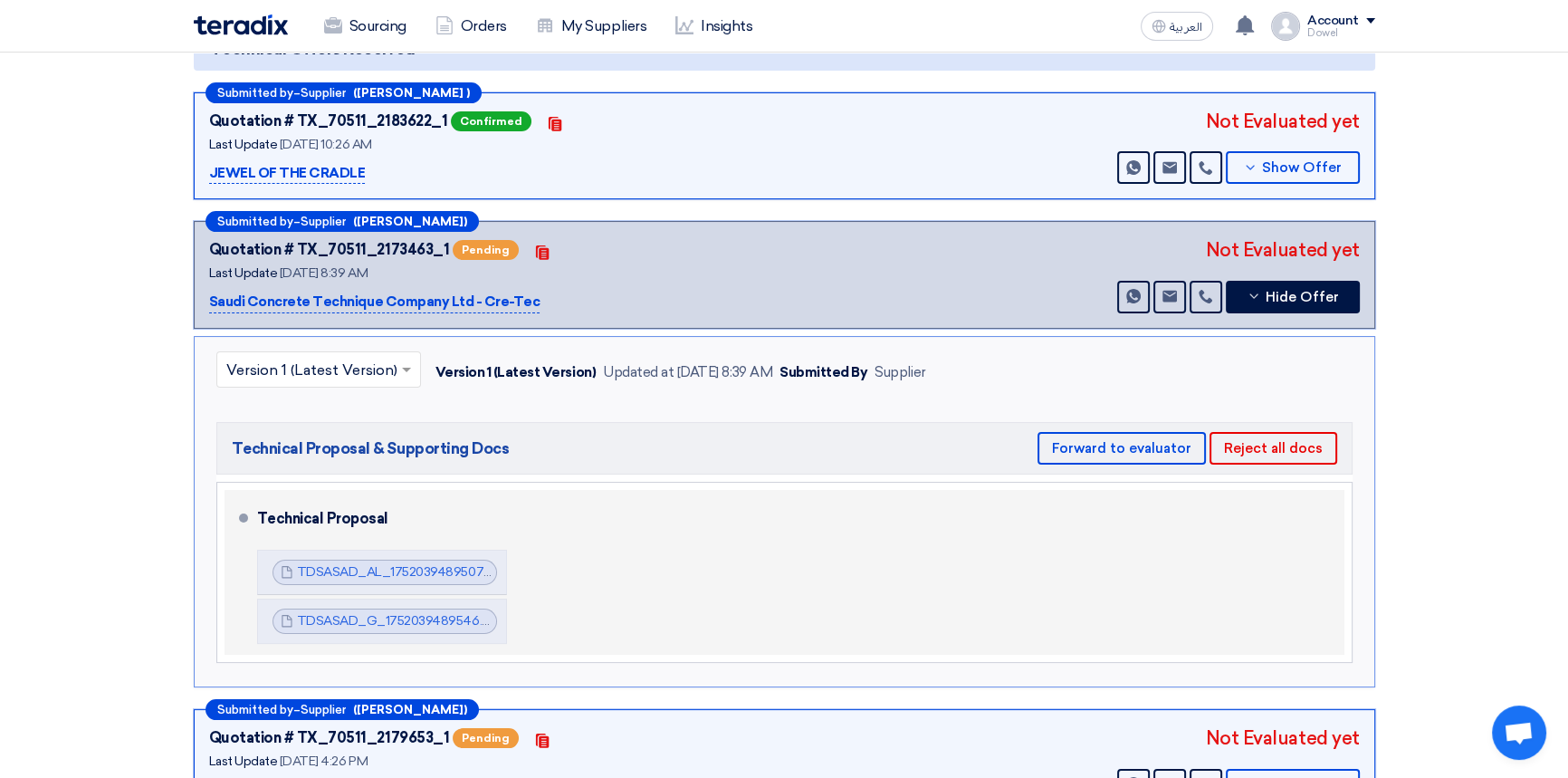 scroll, scrollTop: 246, scrollLeft: 0, axis: vertical 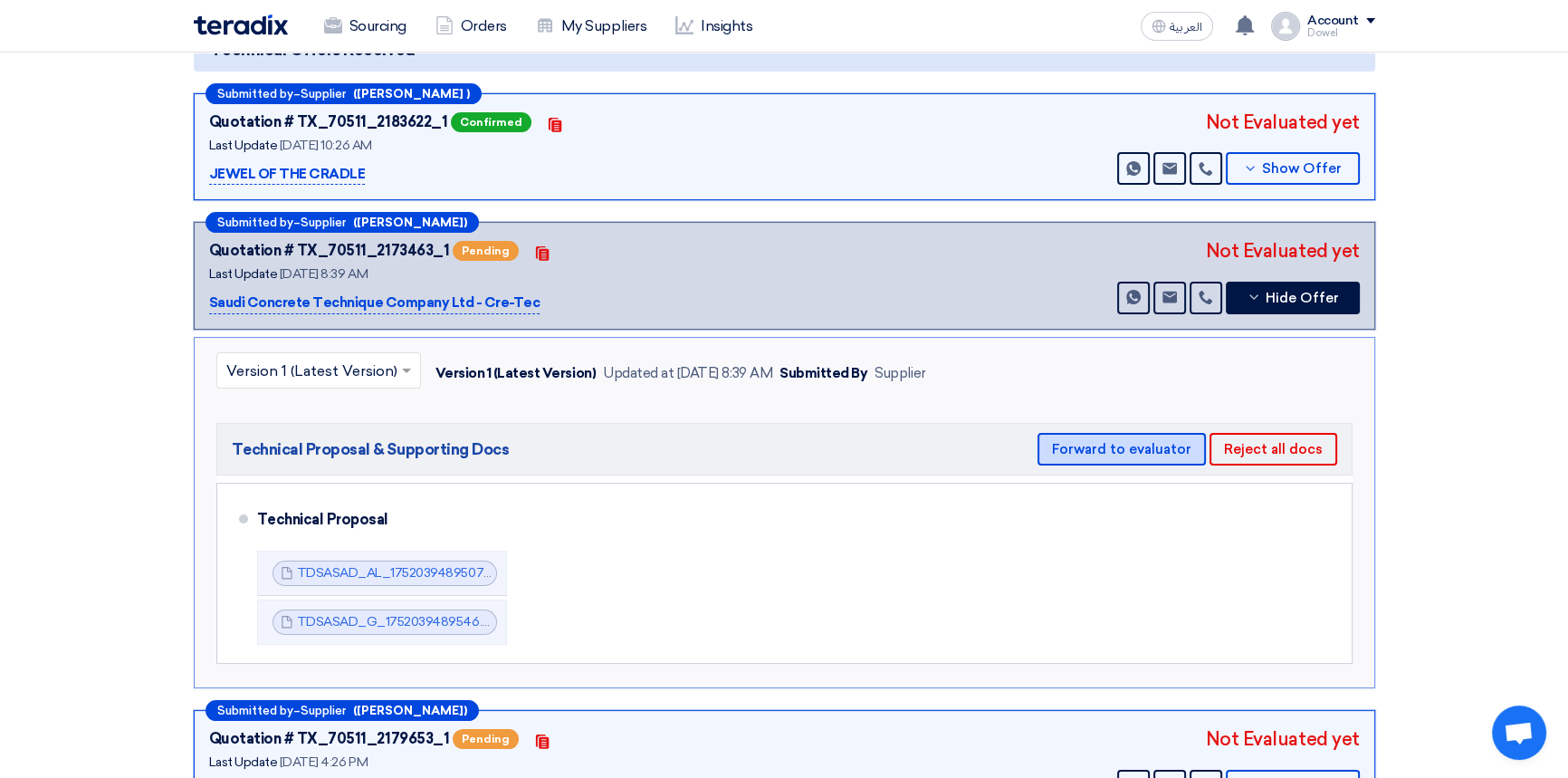 click on "Forward to evaluator" at bounding box center [1122, 449] 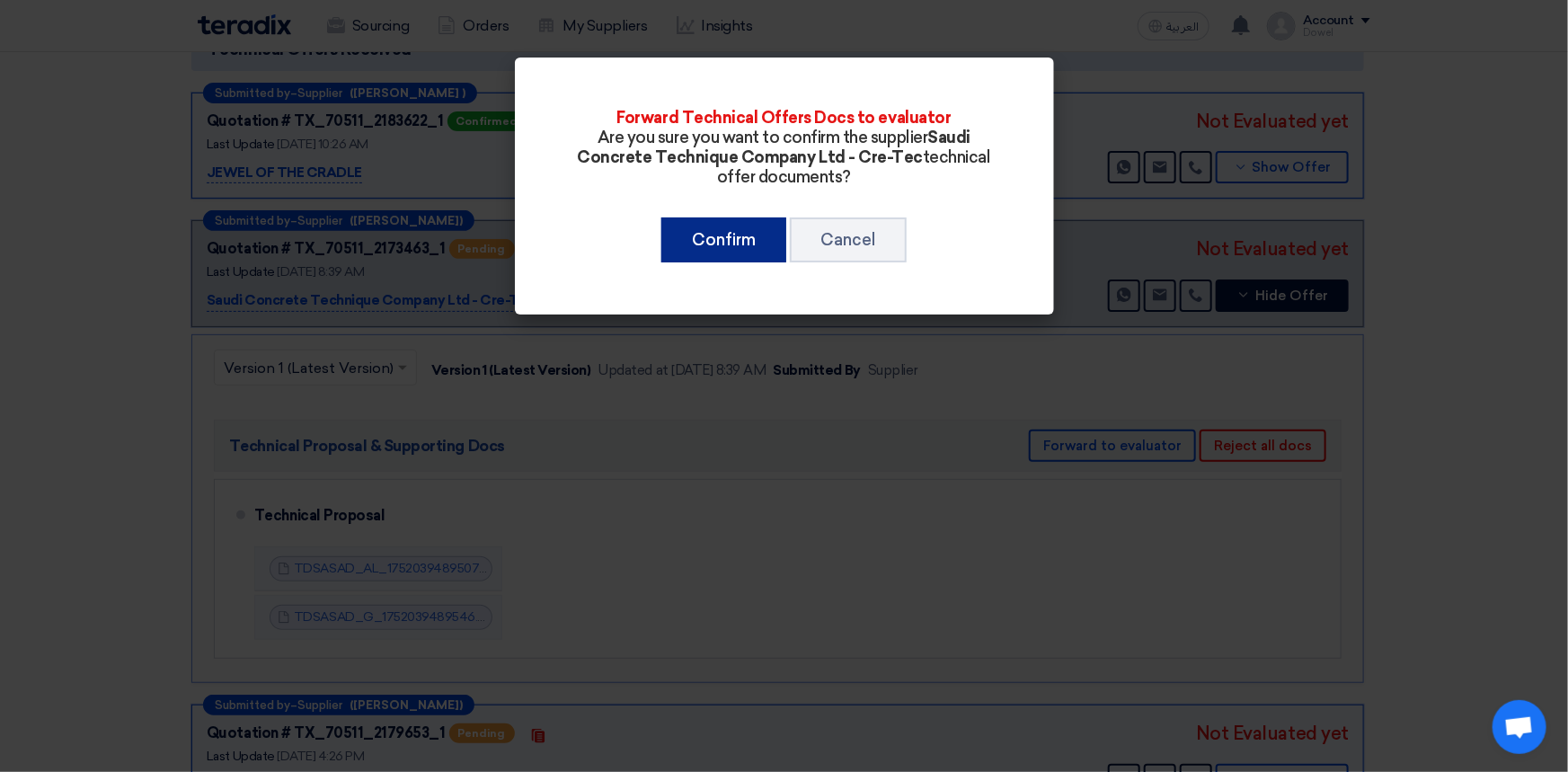 click on "Confirm" 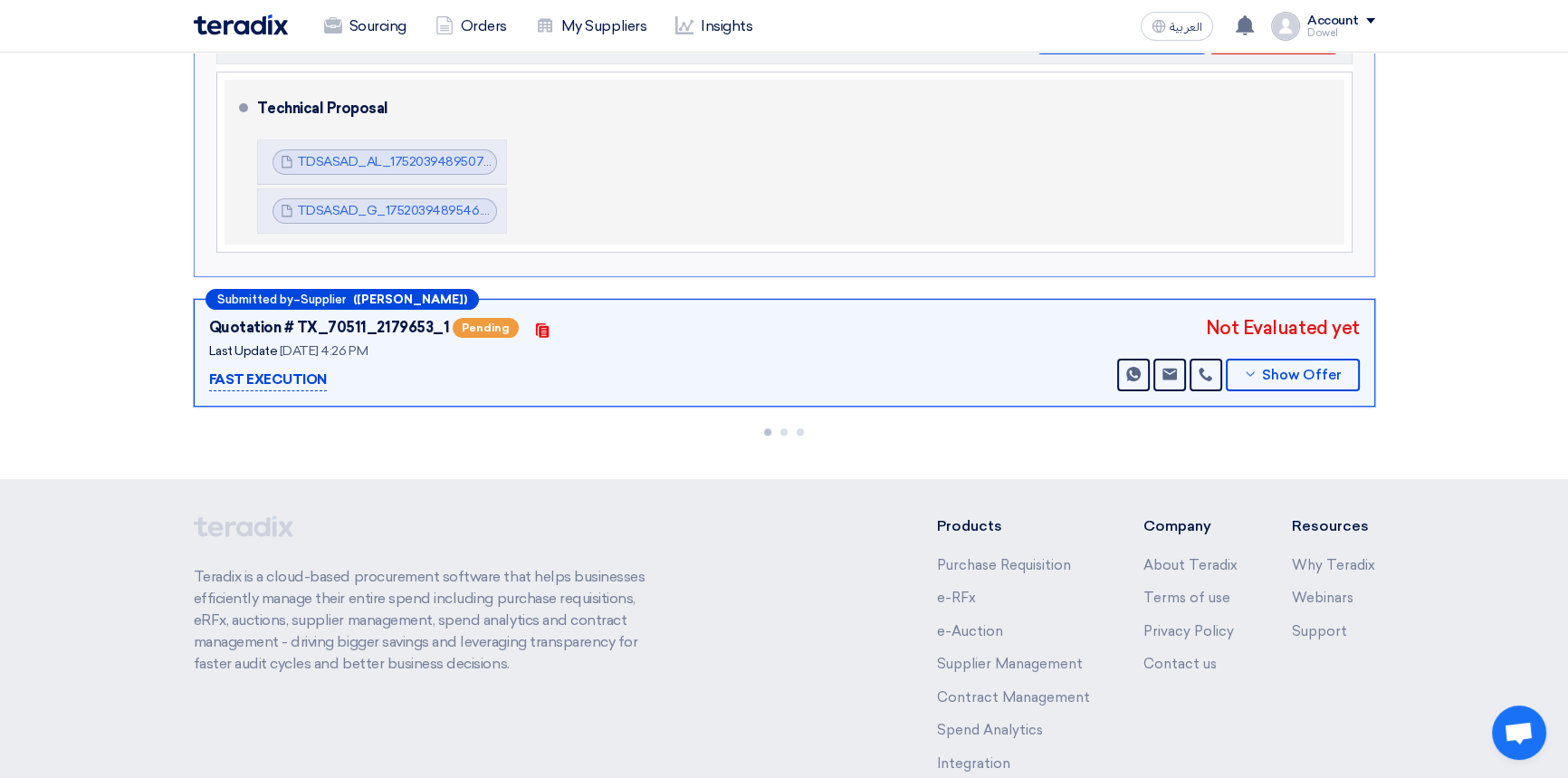 scroll, scrollTop: 658, scrollLeft: 0, axis: vertical 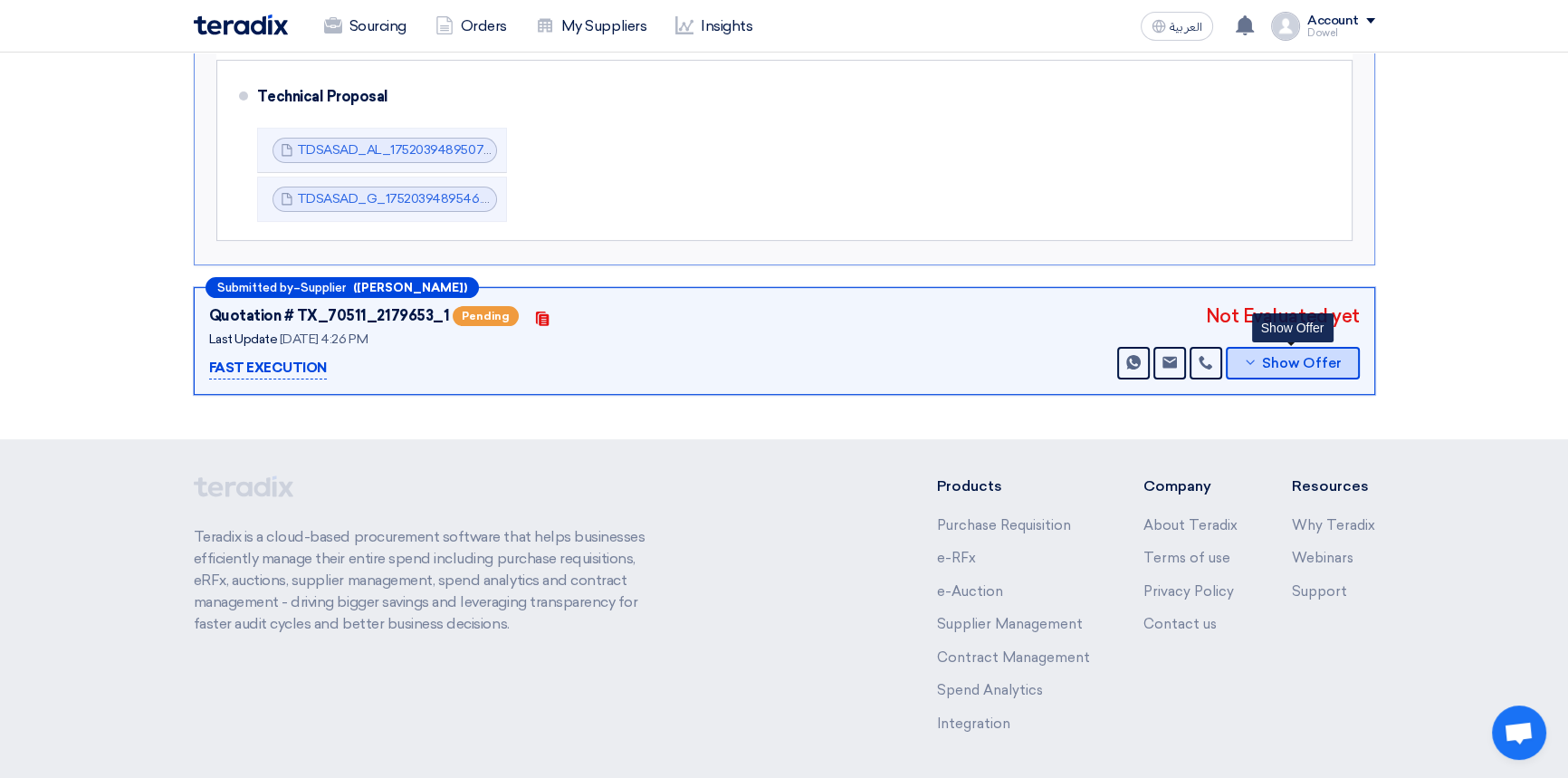 click on "Show Offer" at bounding box center [1293, 363] 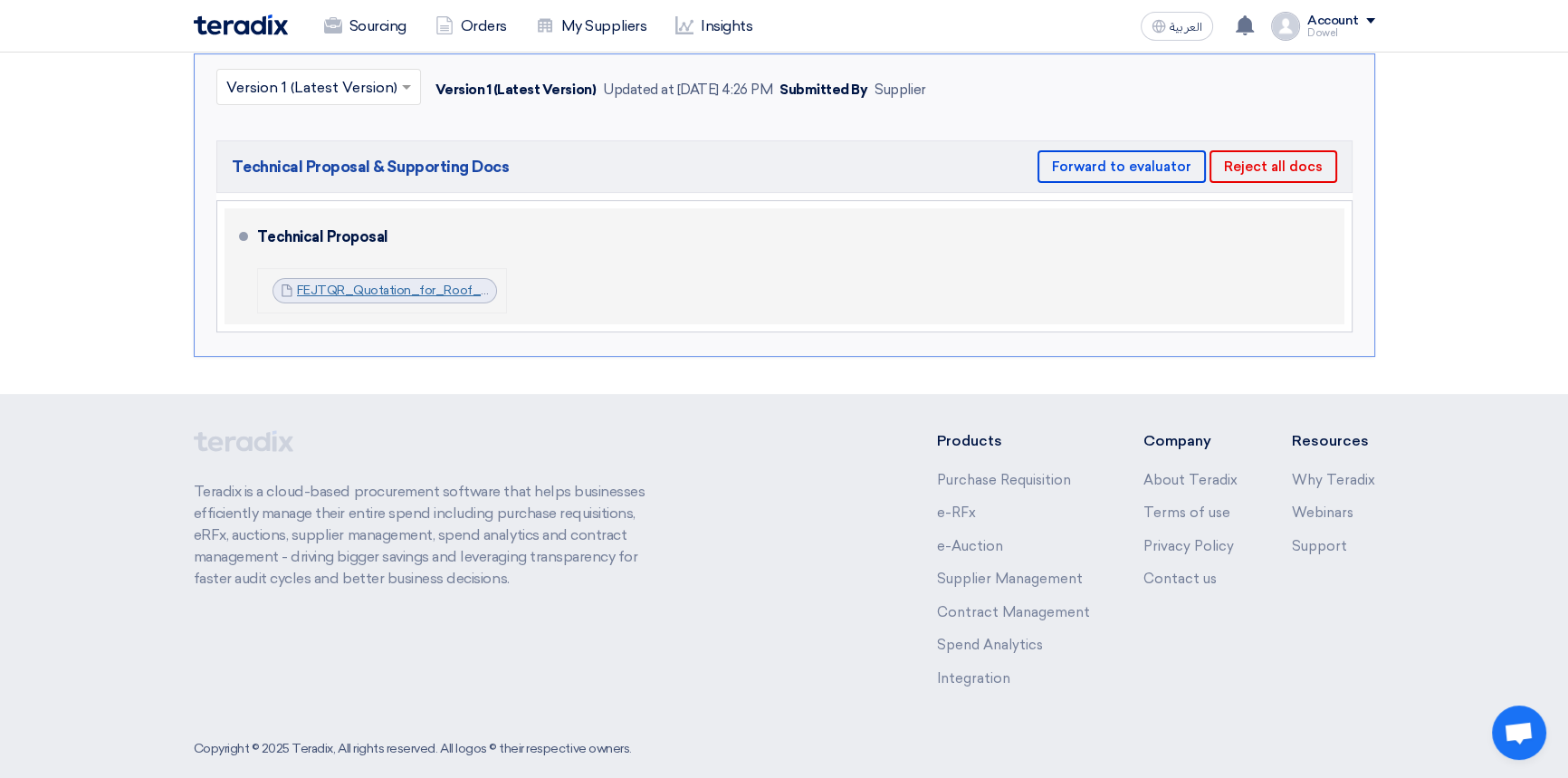 click on "FEJTQR_Quotation_for_Roof_Waterproofing_Works__Aziz_Mall_1752153981688.pdf" at bounding box center [546, 290] 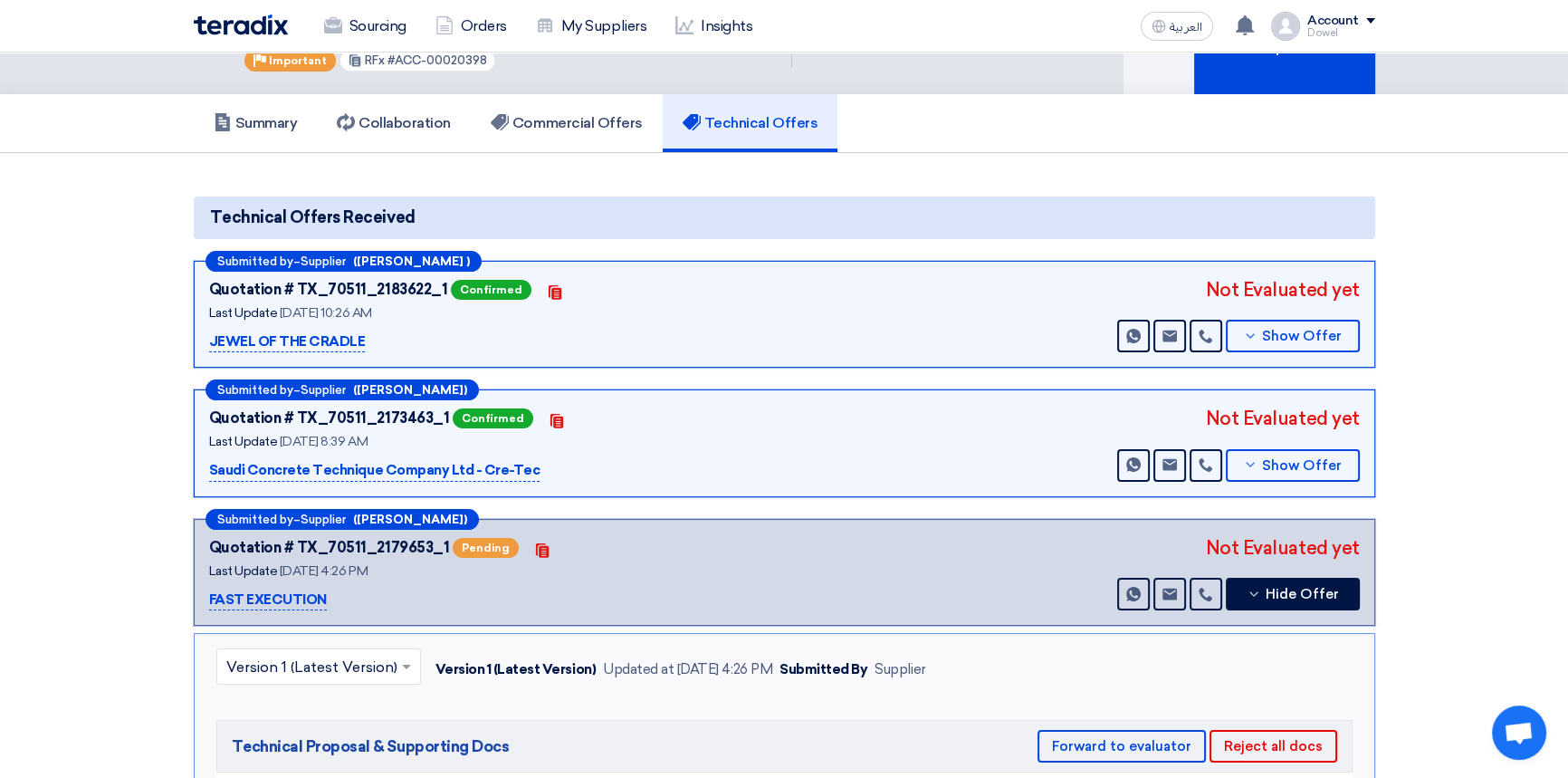 scroll, scrollTop: 0, scrollLeft: 0, axis: both 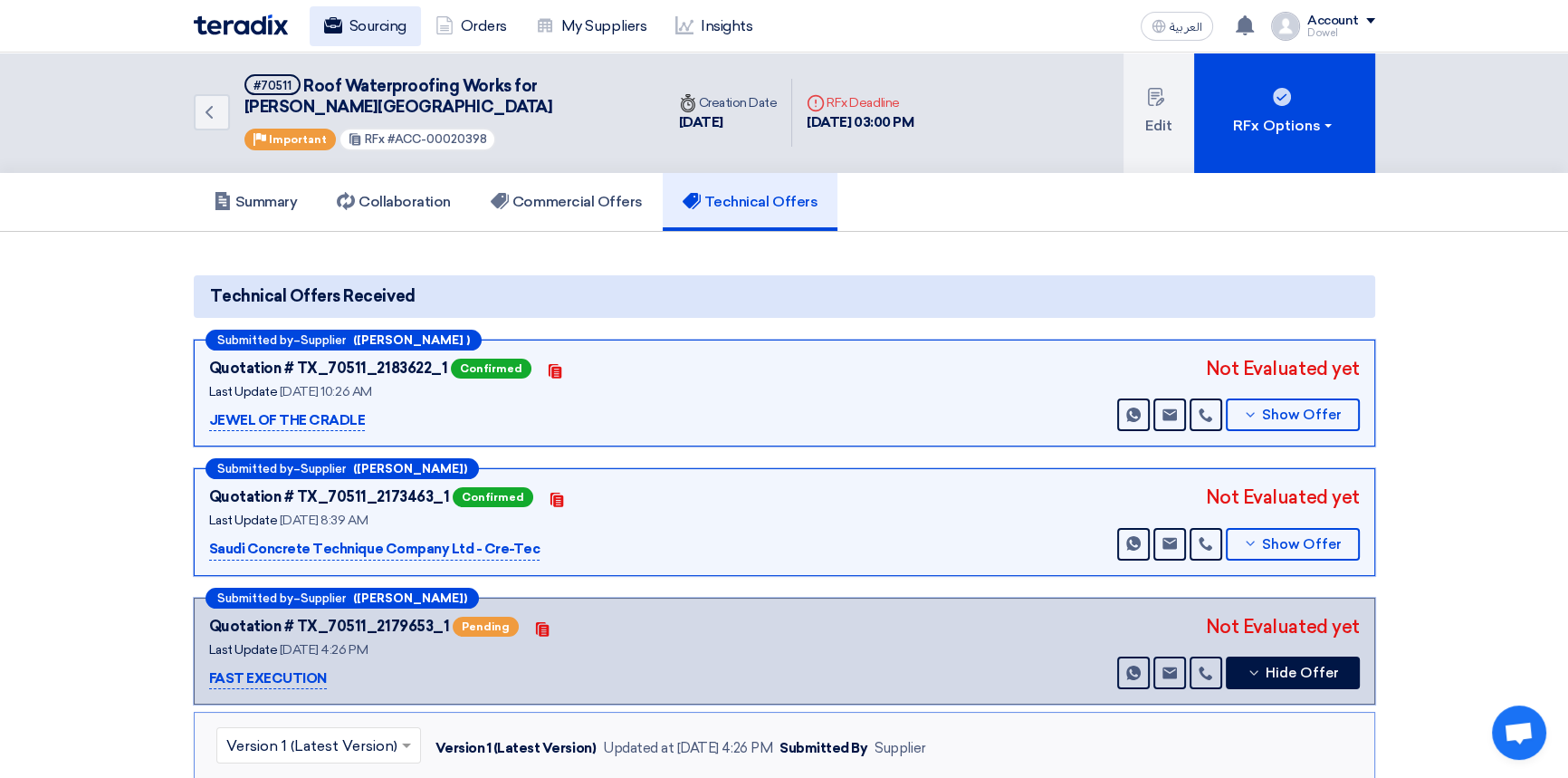 click on "Sourcing" 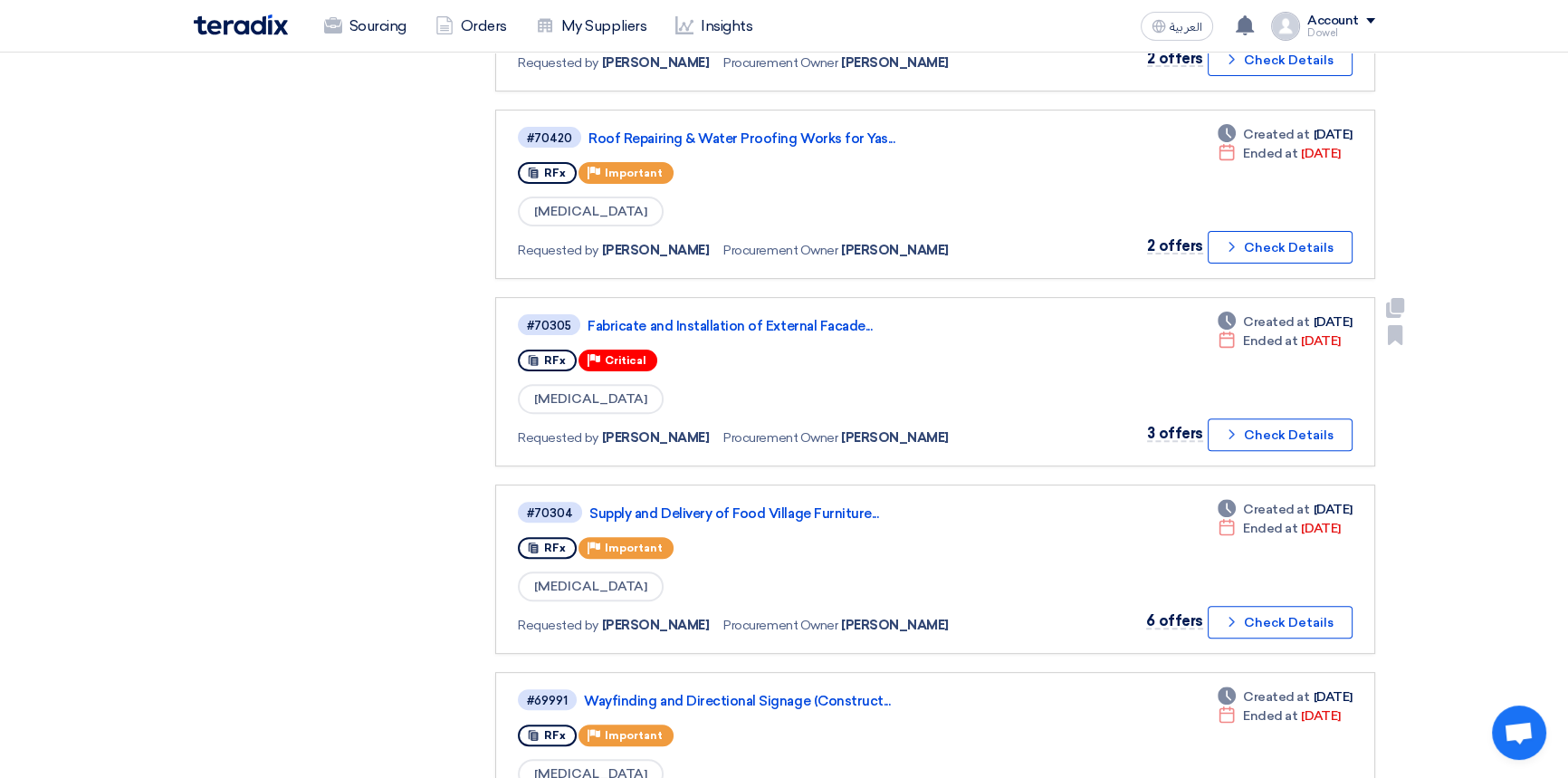 scroll, scrollTop: 741, scrollLeft: 0, axis: vertical 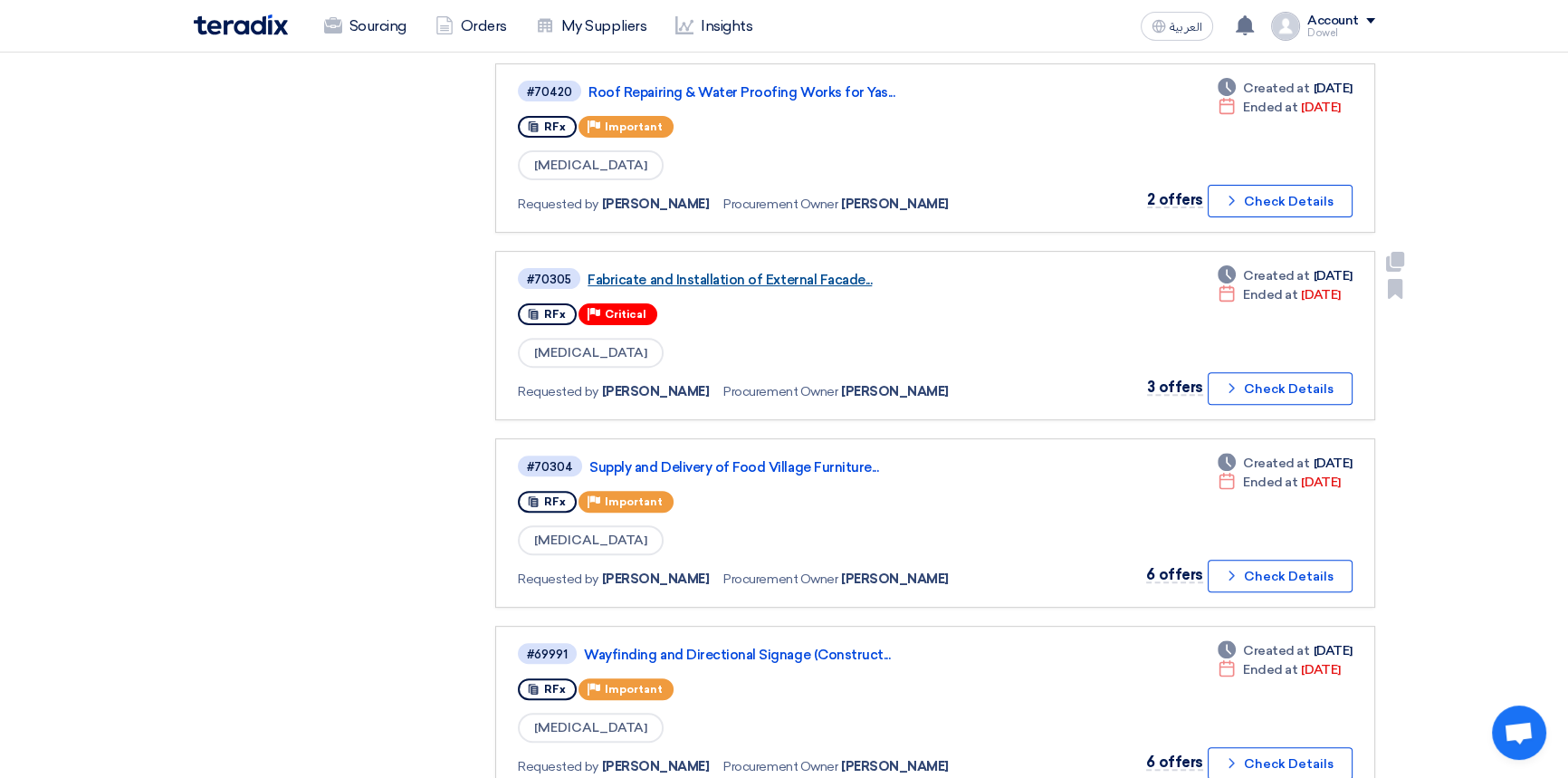 click on "Fabricate and Installation of External Facade..." 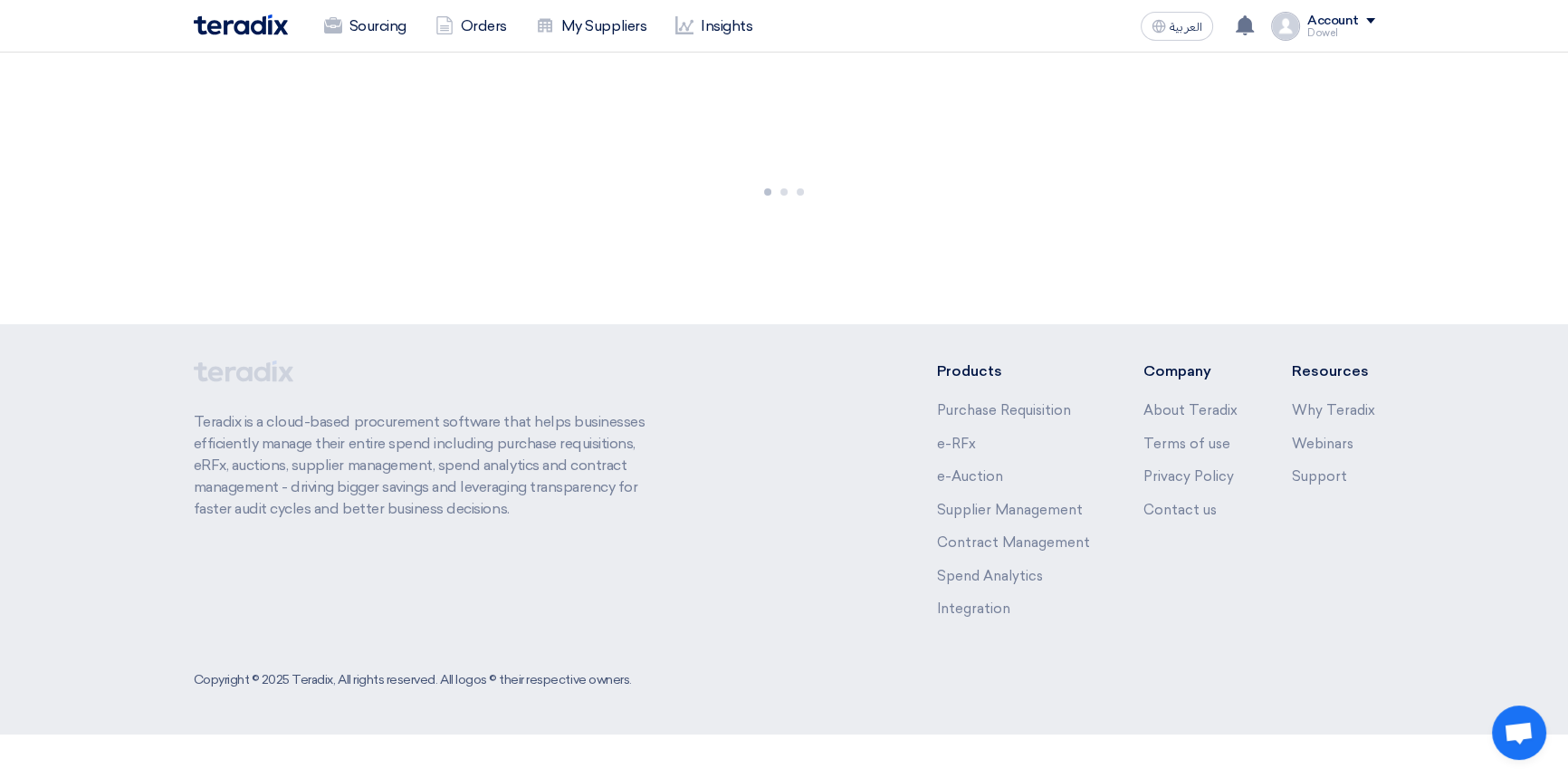 scroll, scrollTop: 0, scrollLeft: 0, axis: both 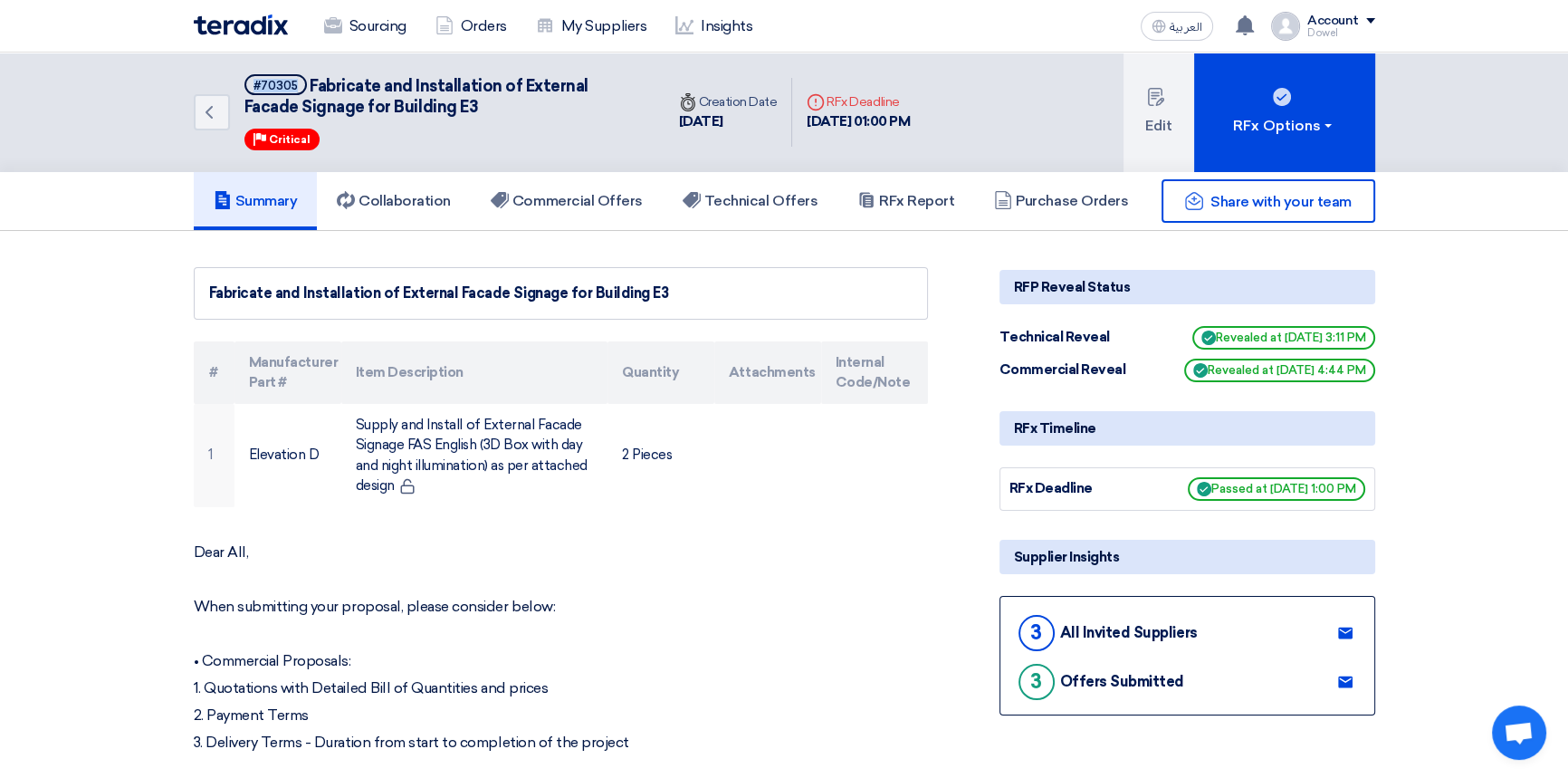 drag, startPoint x: 295, startPoint y: 86, endPoint x: 244, endPoint y: 96, distance: 51.9711 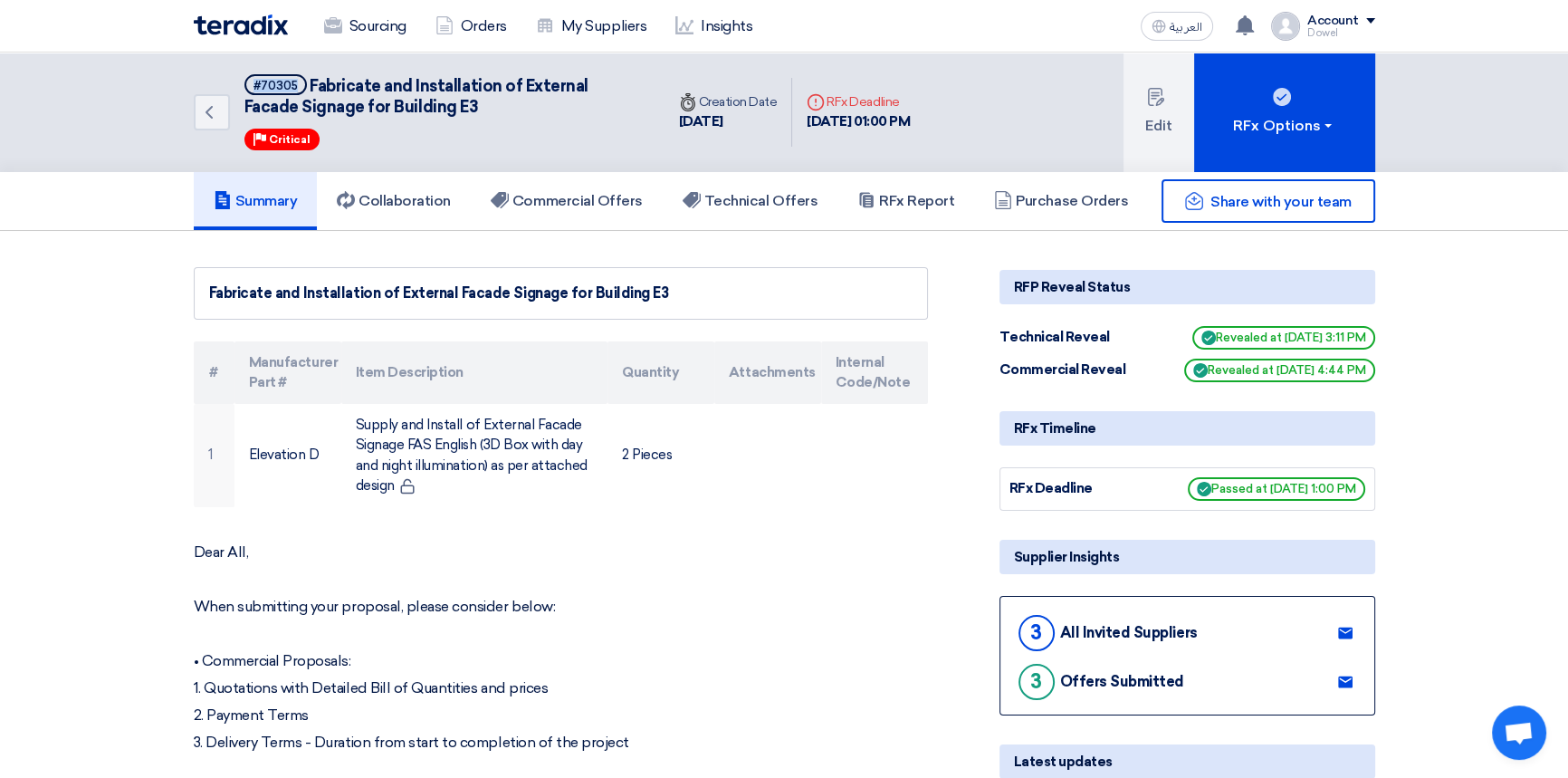 copy on "#70305" 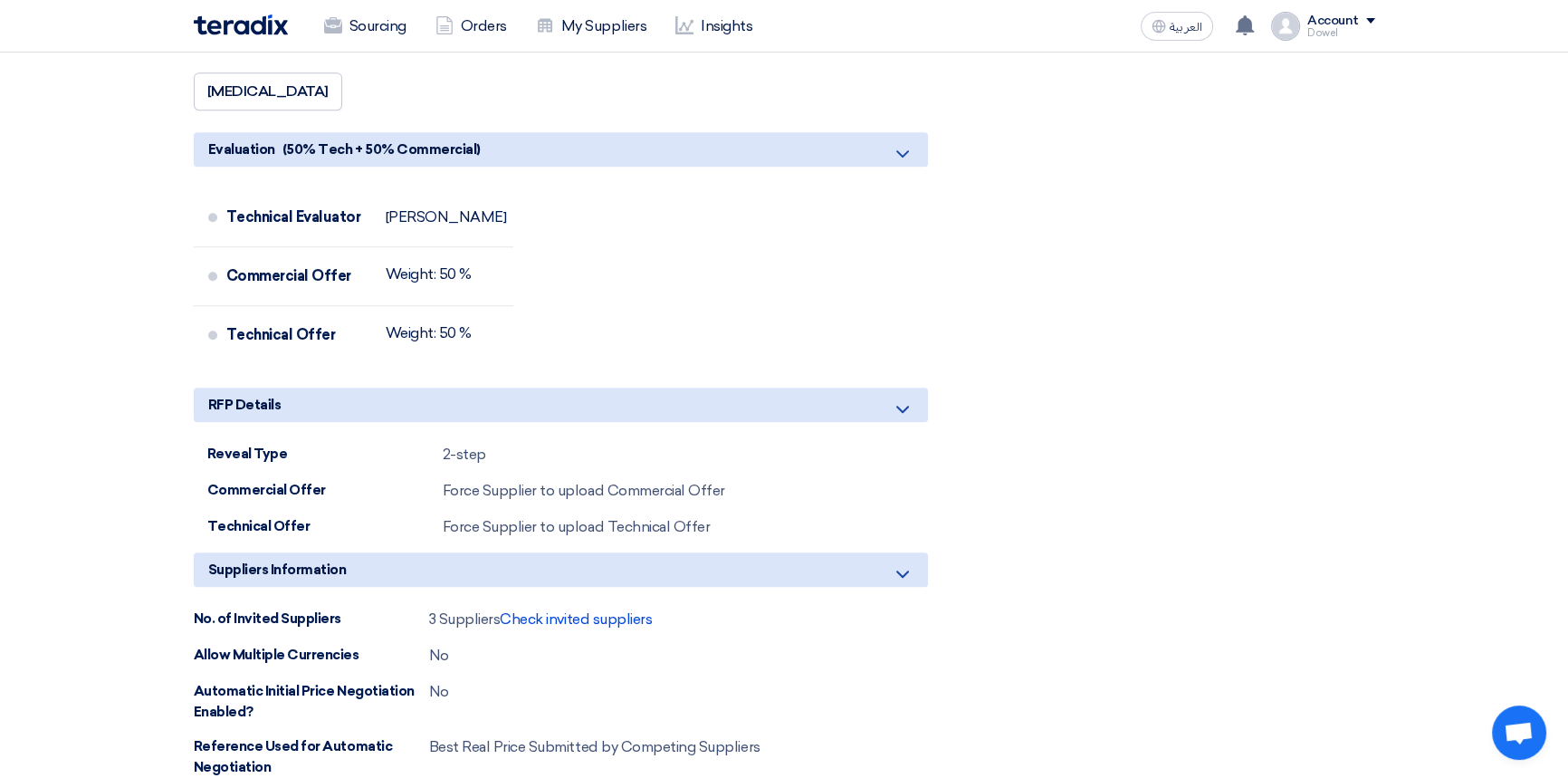 scroll, scrollTop: 1482, scrollLeft: 0, axis: vertical 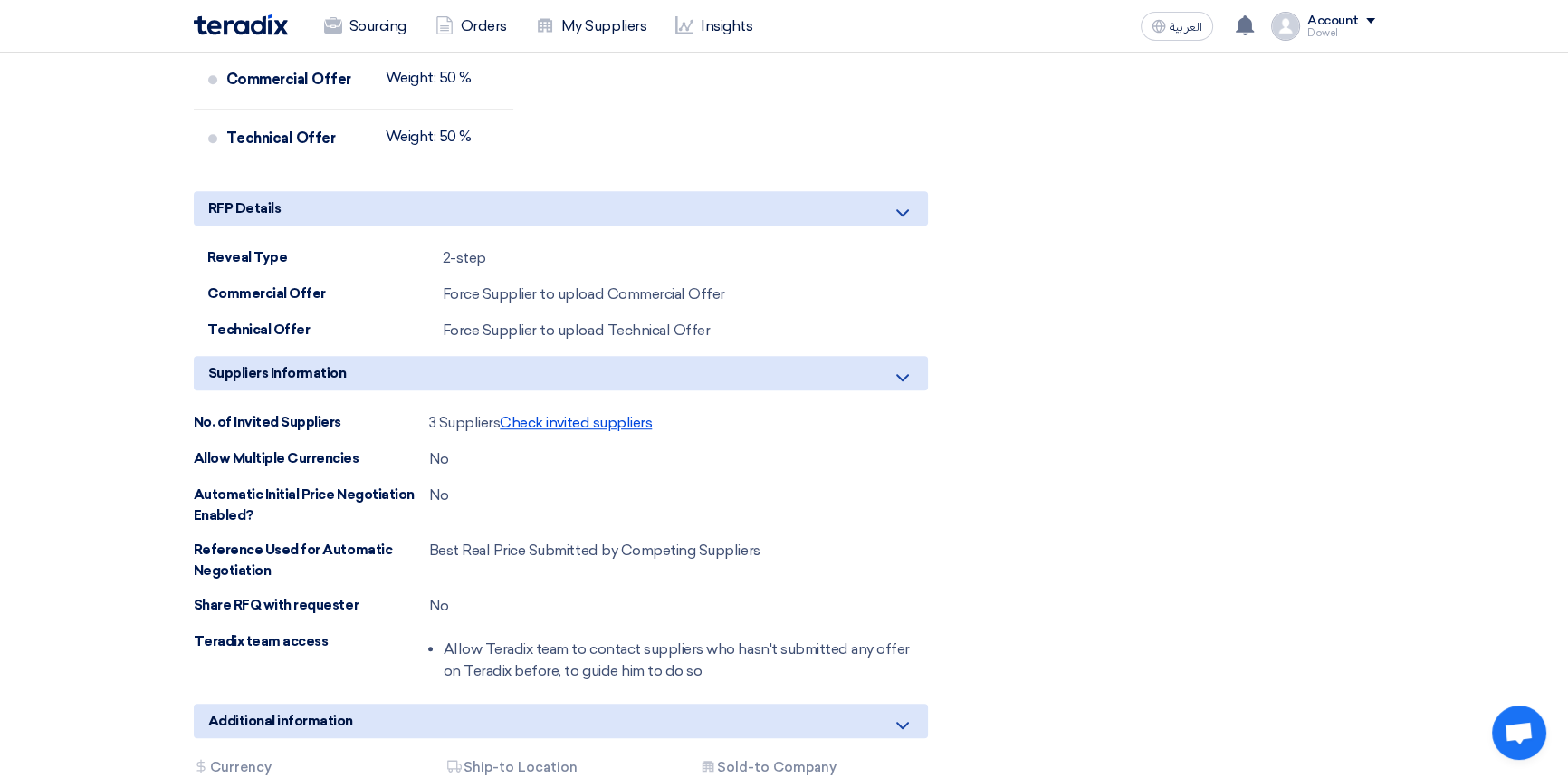 click on "Check invited suppliers" at bounding box center (576, 422) 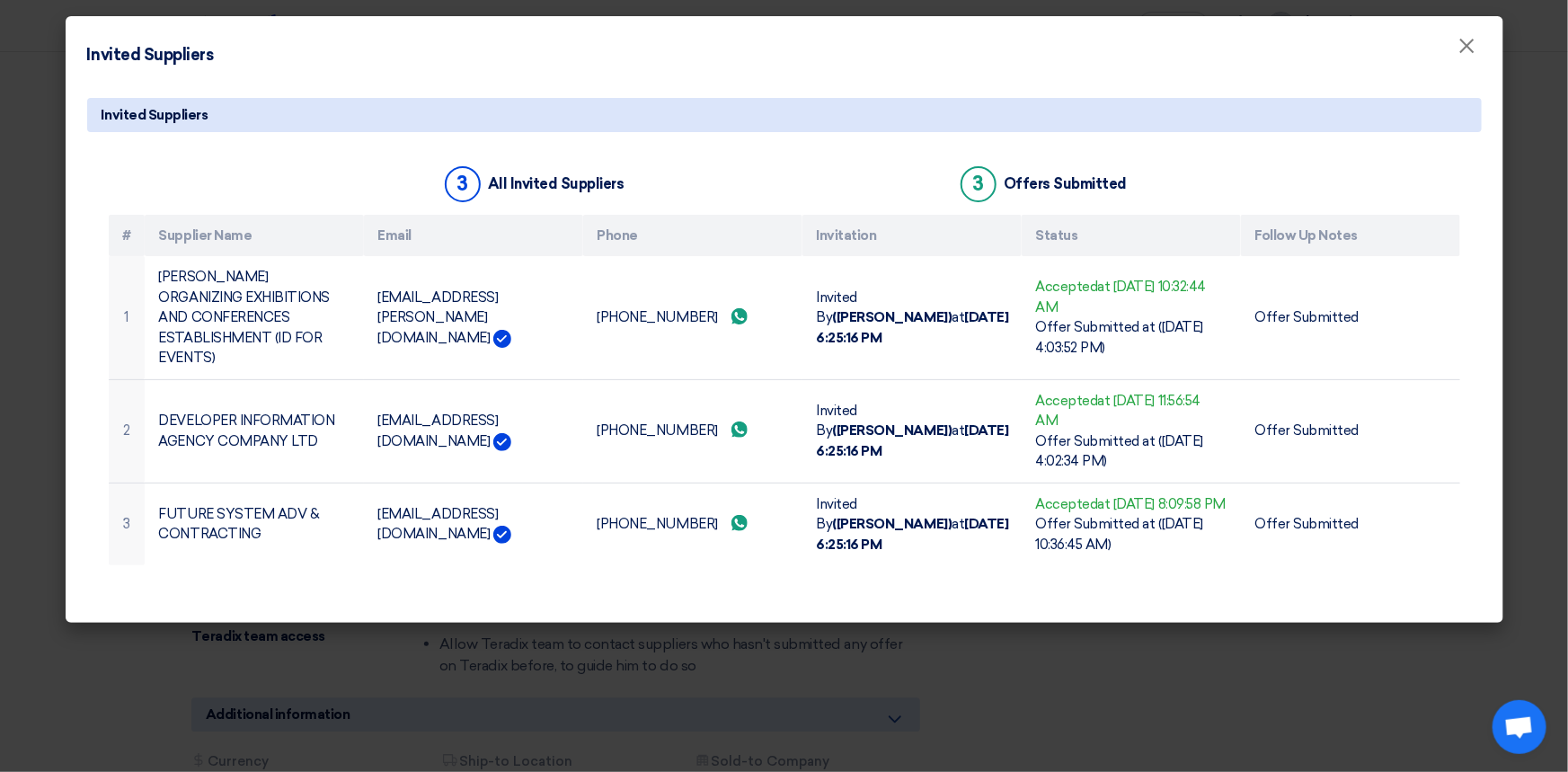 click on "Invited Suppliers
×
Invited Suppliers
3
All Invited Suppliers
3
Offers Submitted
#
Supplier Name
Email
Phone
Invitation
Status
Follow Up Notes
1
[PERSON_NAME] ORGANIZING EXHIBITIONS AND CONFERENCES ESTABLISHMENT (ID FOR EVENTS)
[EMAIL_ADDRESS][PERSON_NAME][DOMAIN_NAME]
[PHONE_NUMBER]
Send whatsApp message
Invited By   at   at" 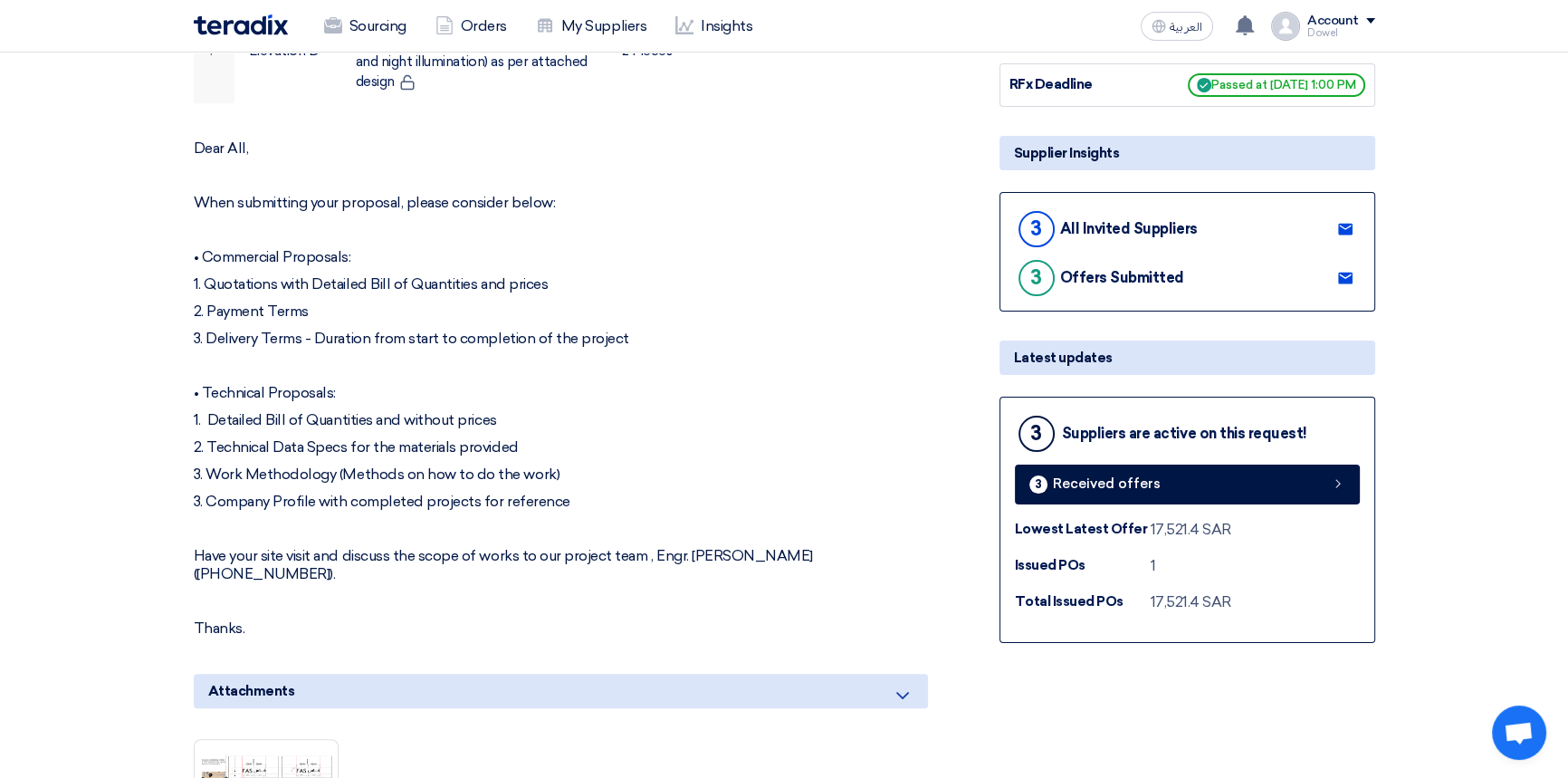 scroll, scrollTop: 0, scrollLeft: 0, axis: both 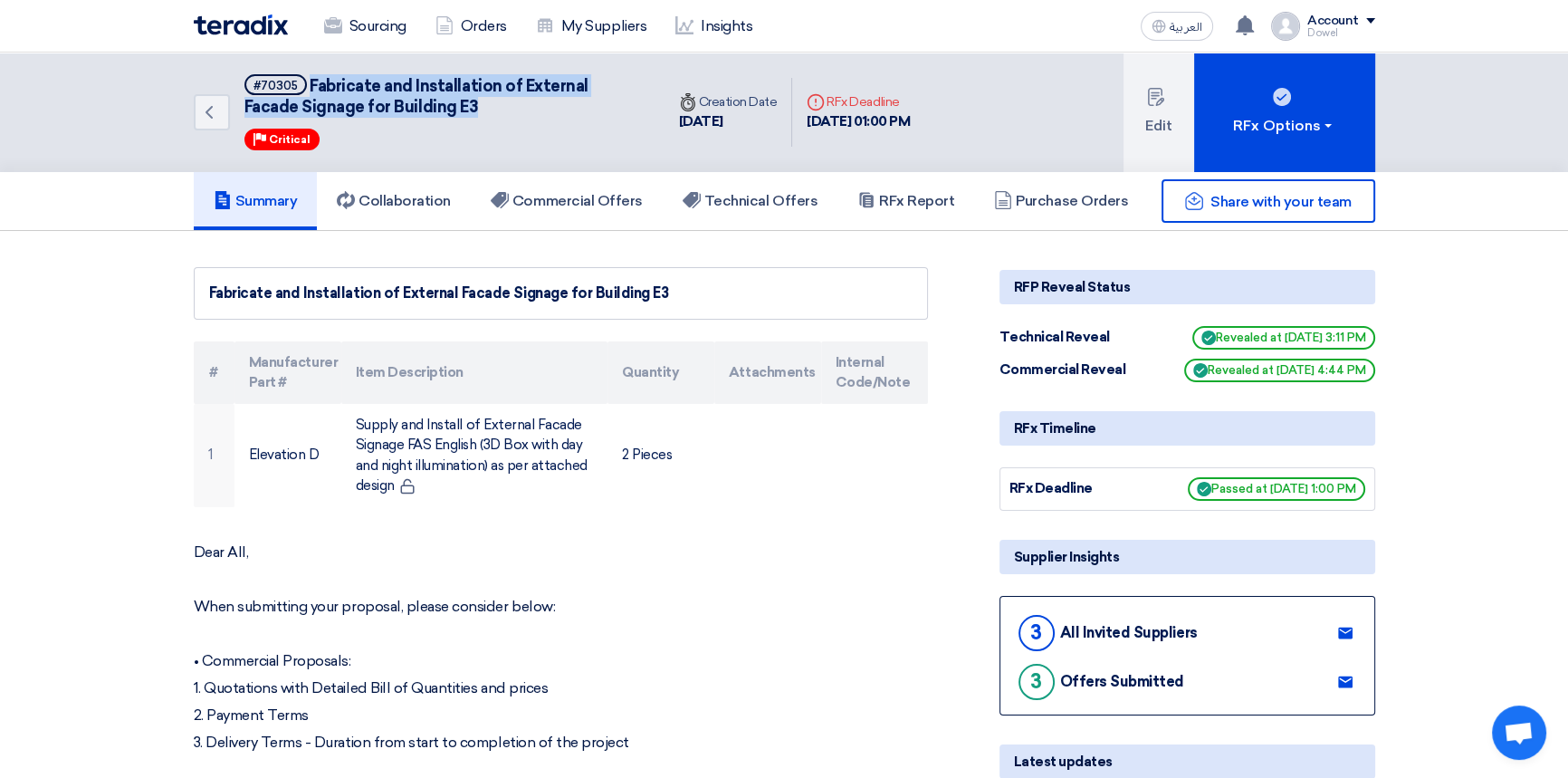 drag, startPoint x: 309, startPoint y: 82, endPoint x: 416, endPoint y: 108, distance: 110.113578 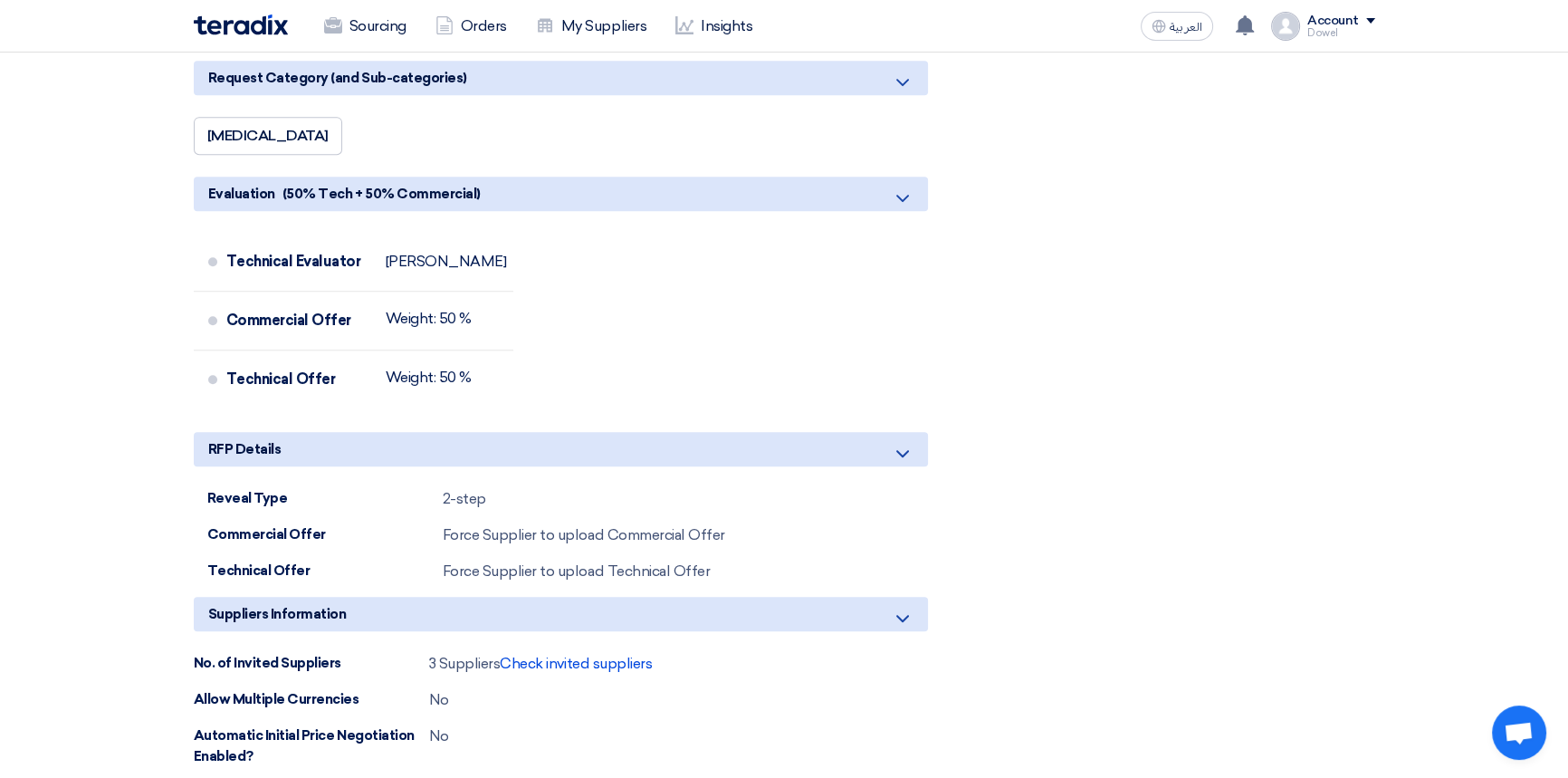 scroll, scrollTop: 1399, scrollLeft: 0, axis: vertical 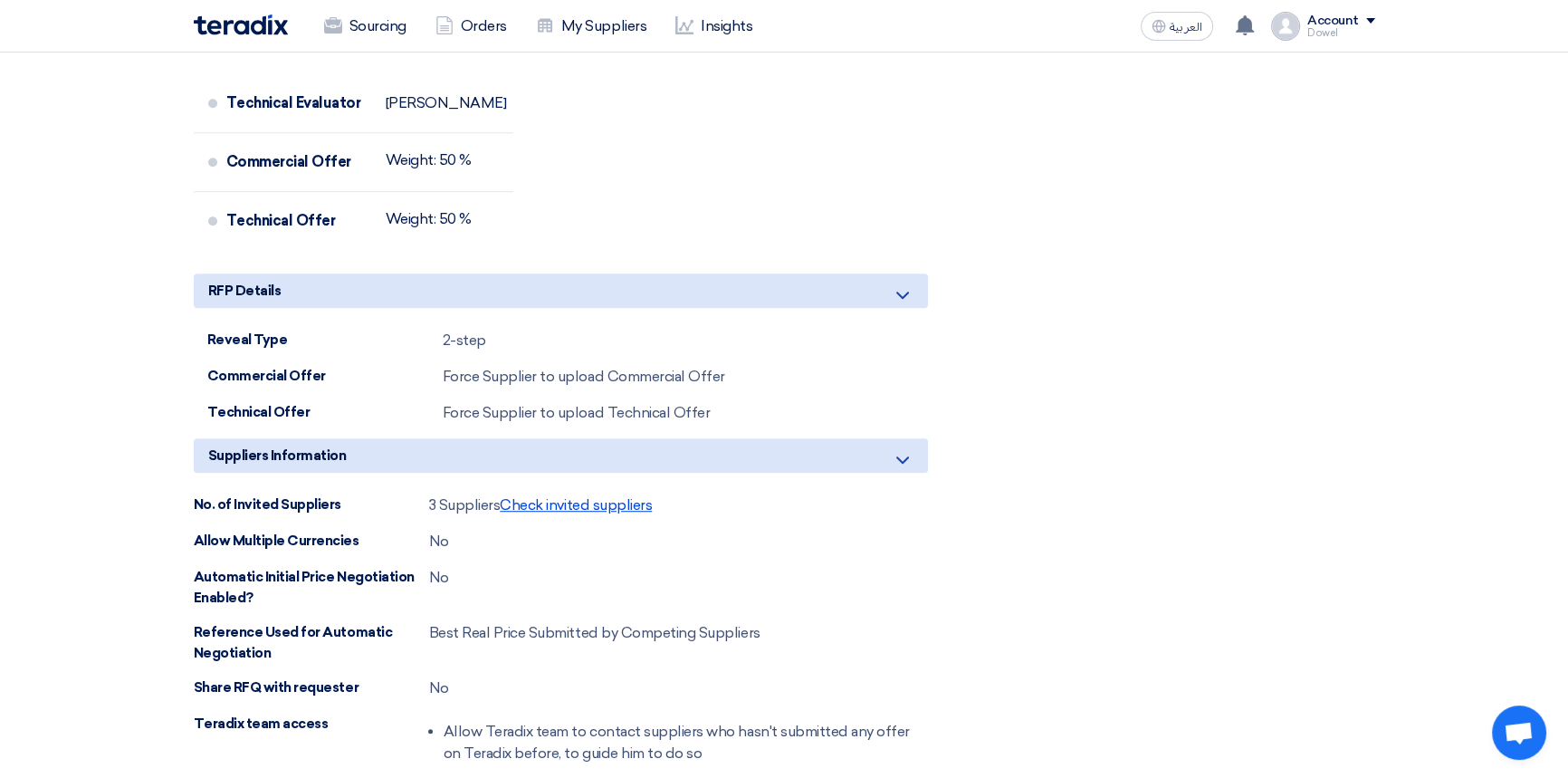 click on "Check invited suppliers" at bounding box center (576, 504) 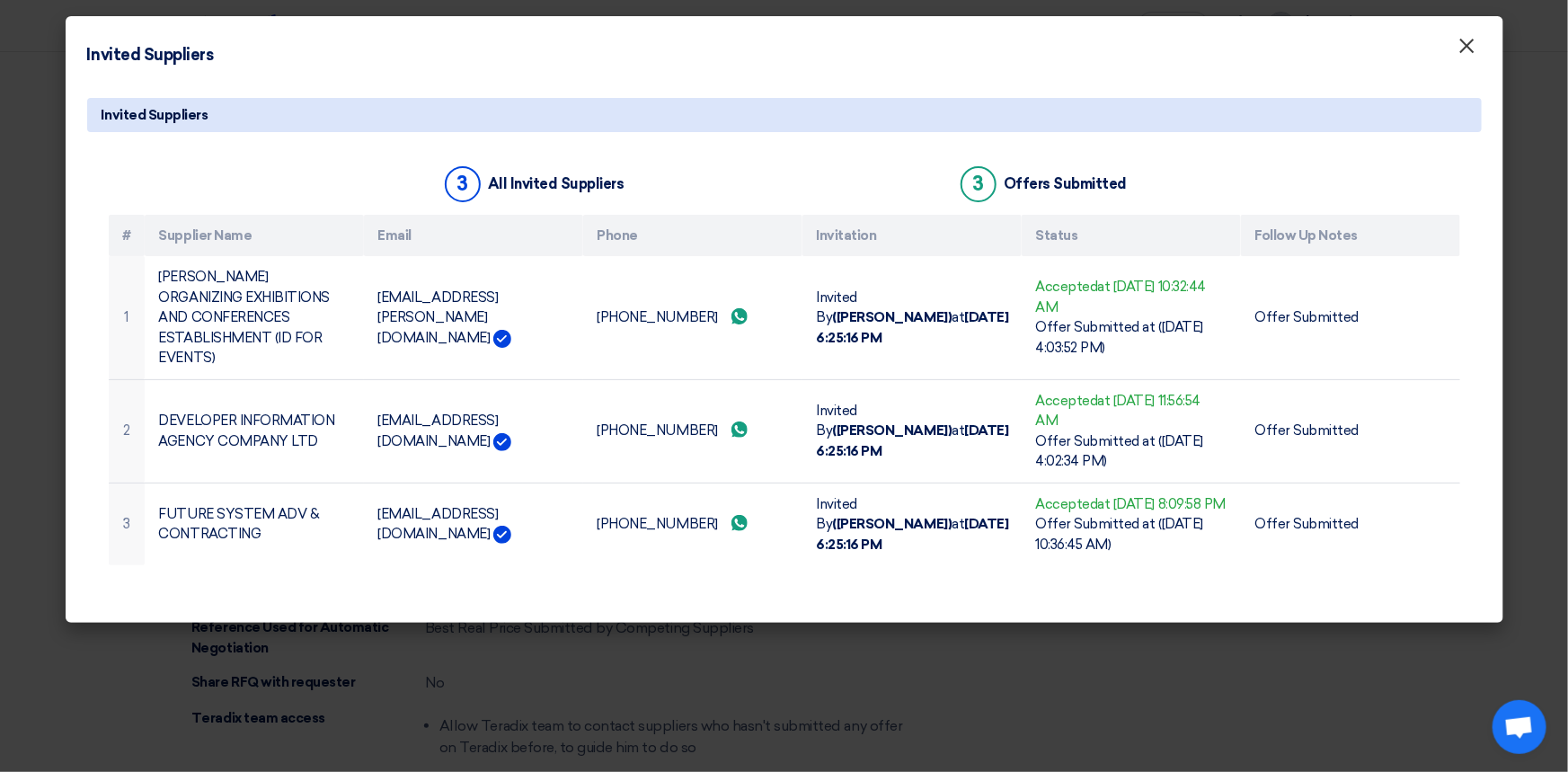 click on "×" 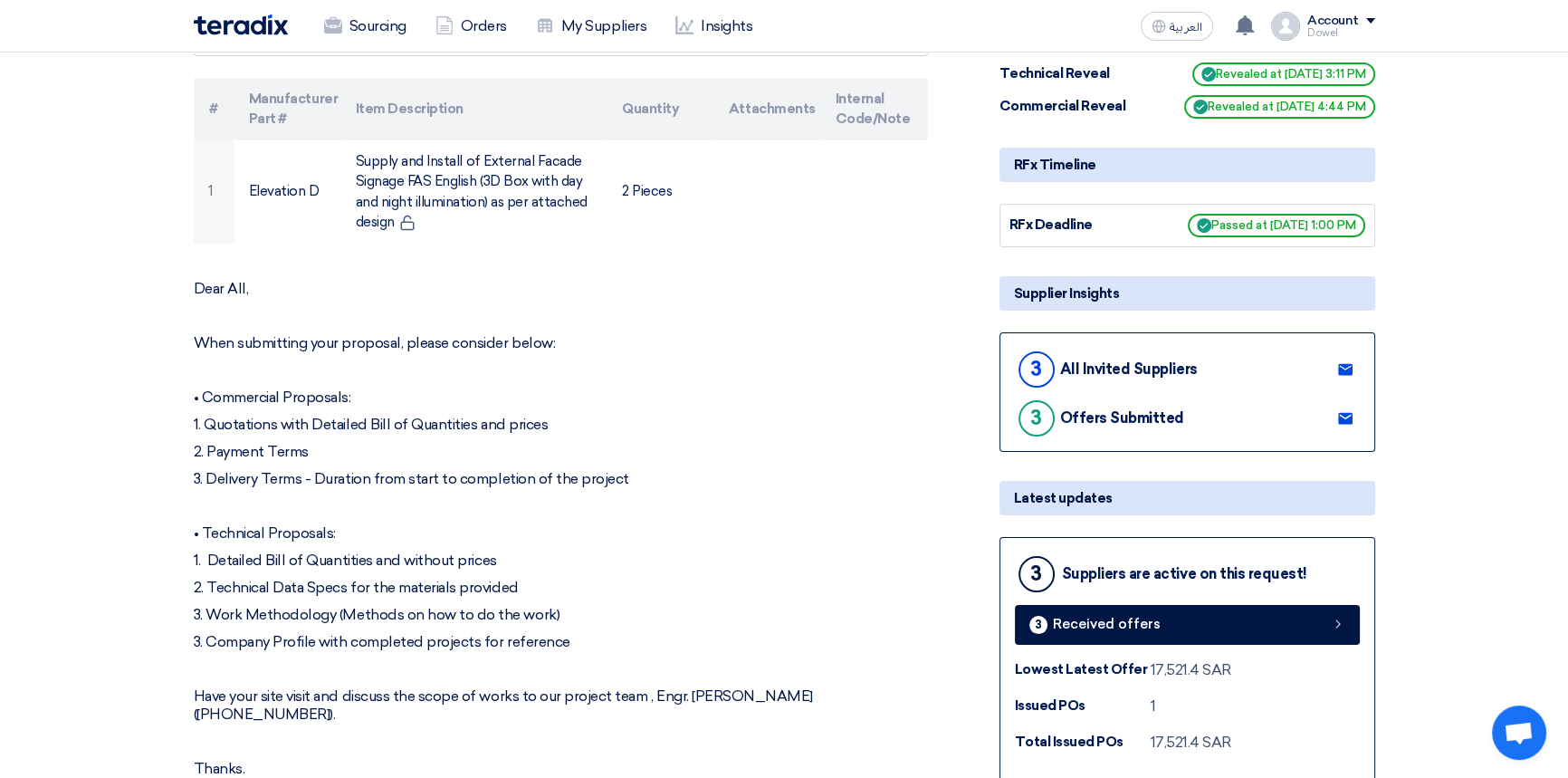 scroll, scrollTop: 0, scrollLeft: 0, axis: both 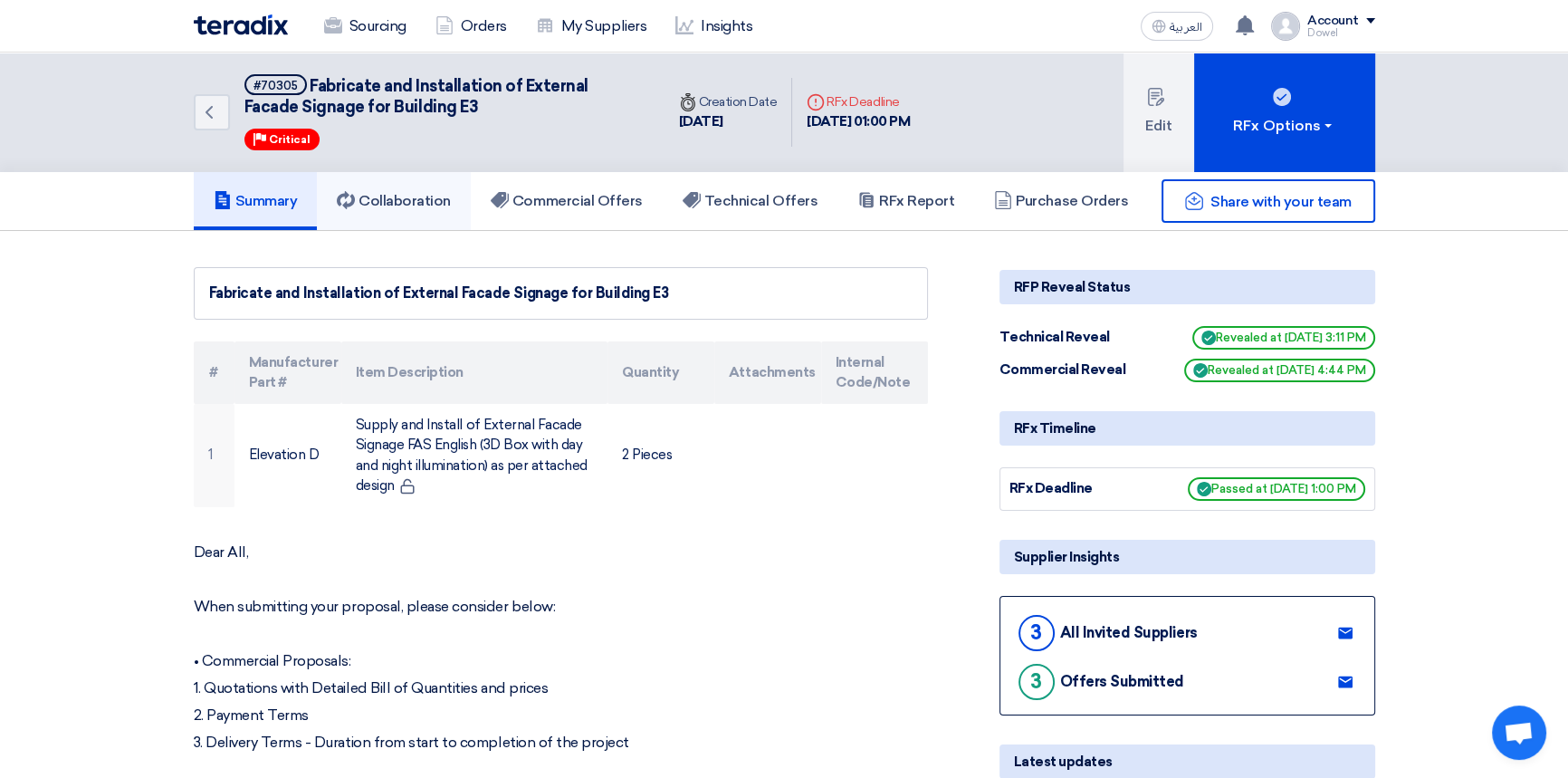 click on "Collaboration" 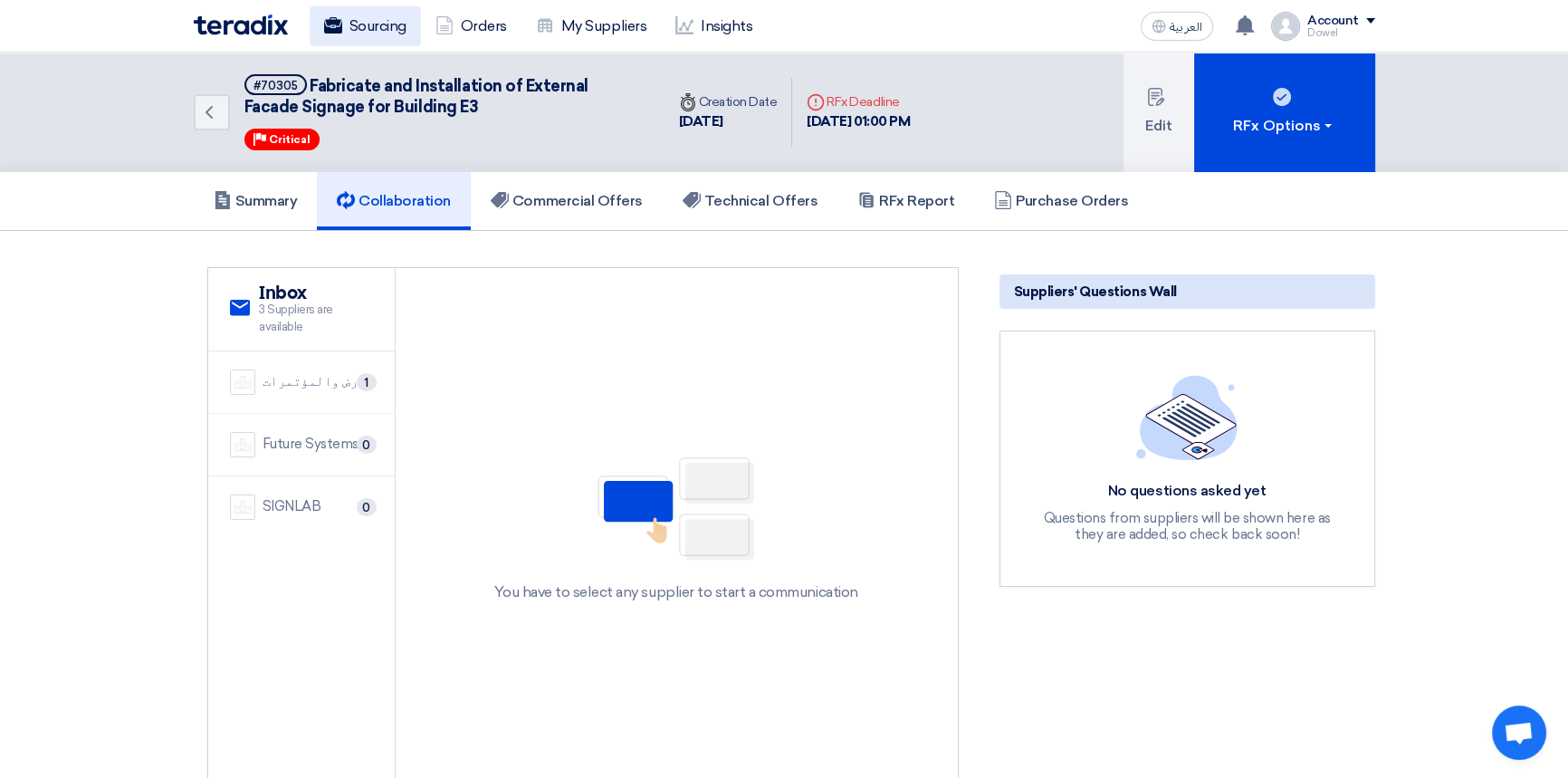 click on "Sourcing" 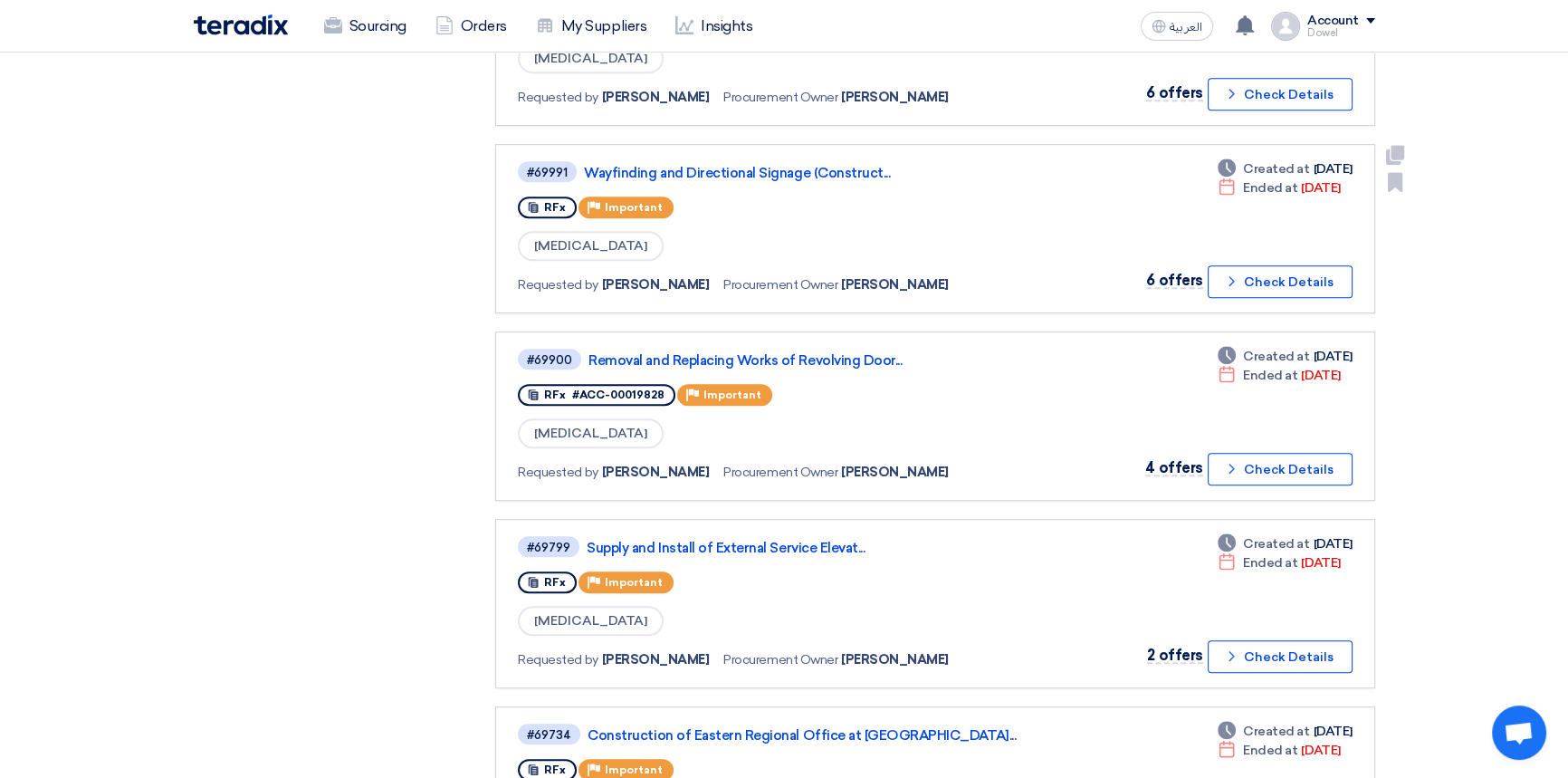 scroll, scrollTop: 1234, scrollLeft: 0, axis: vertical 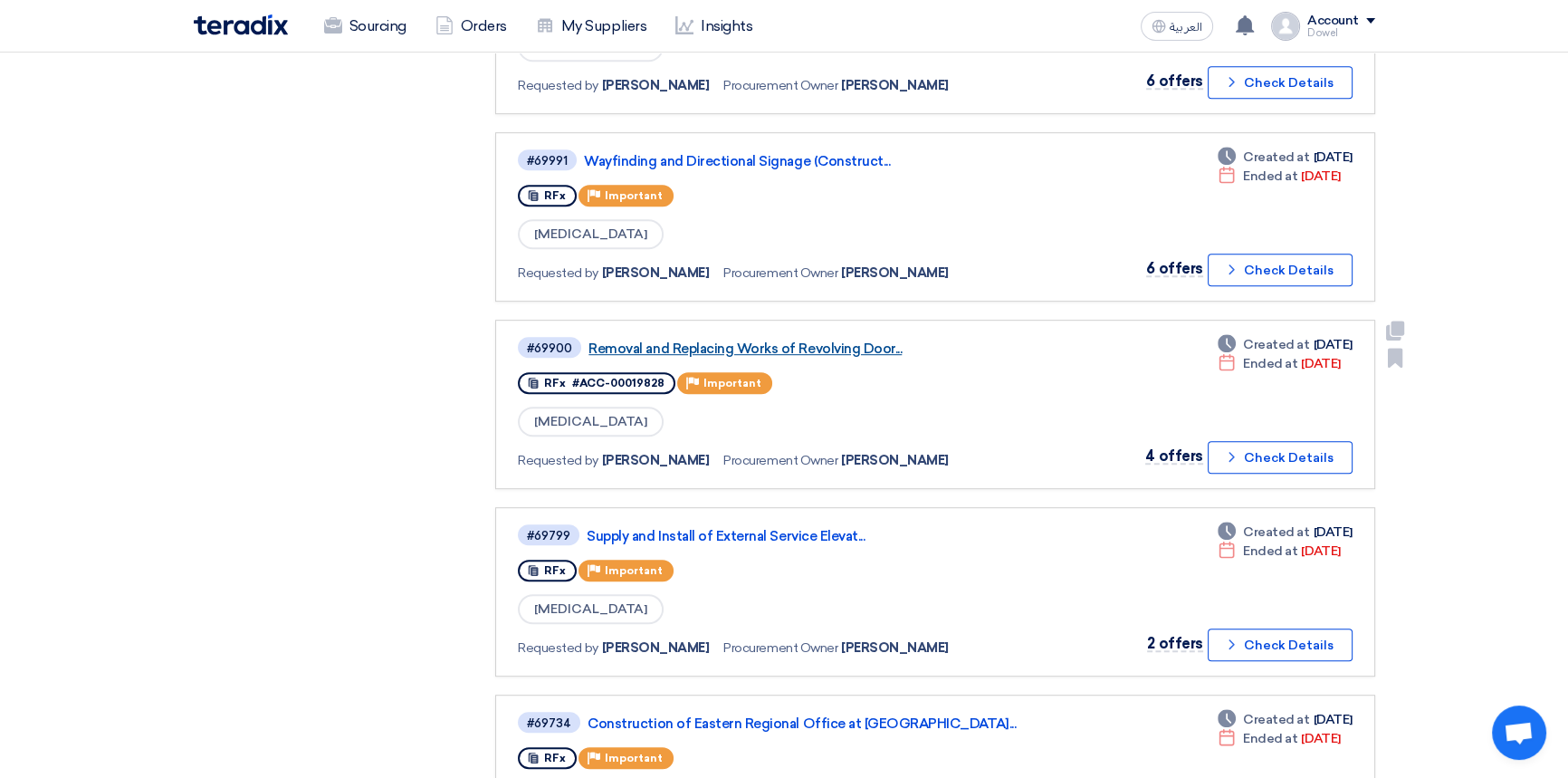 click on "Removal and Replacing Works of Revolving Door..." 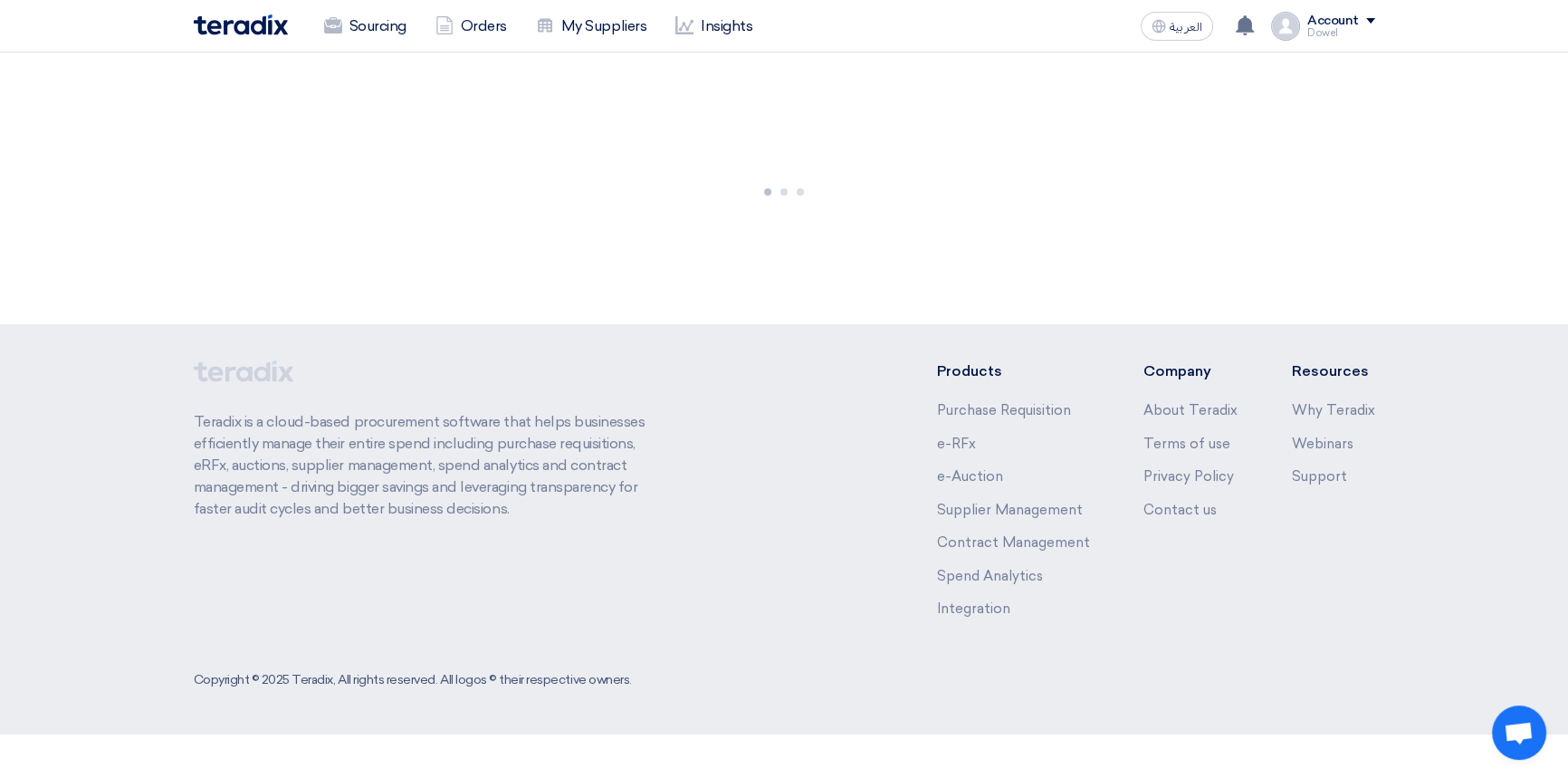 scroll, scrollTop: 0, scrollLeft: 0, axis: both 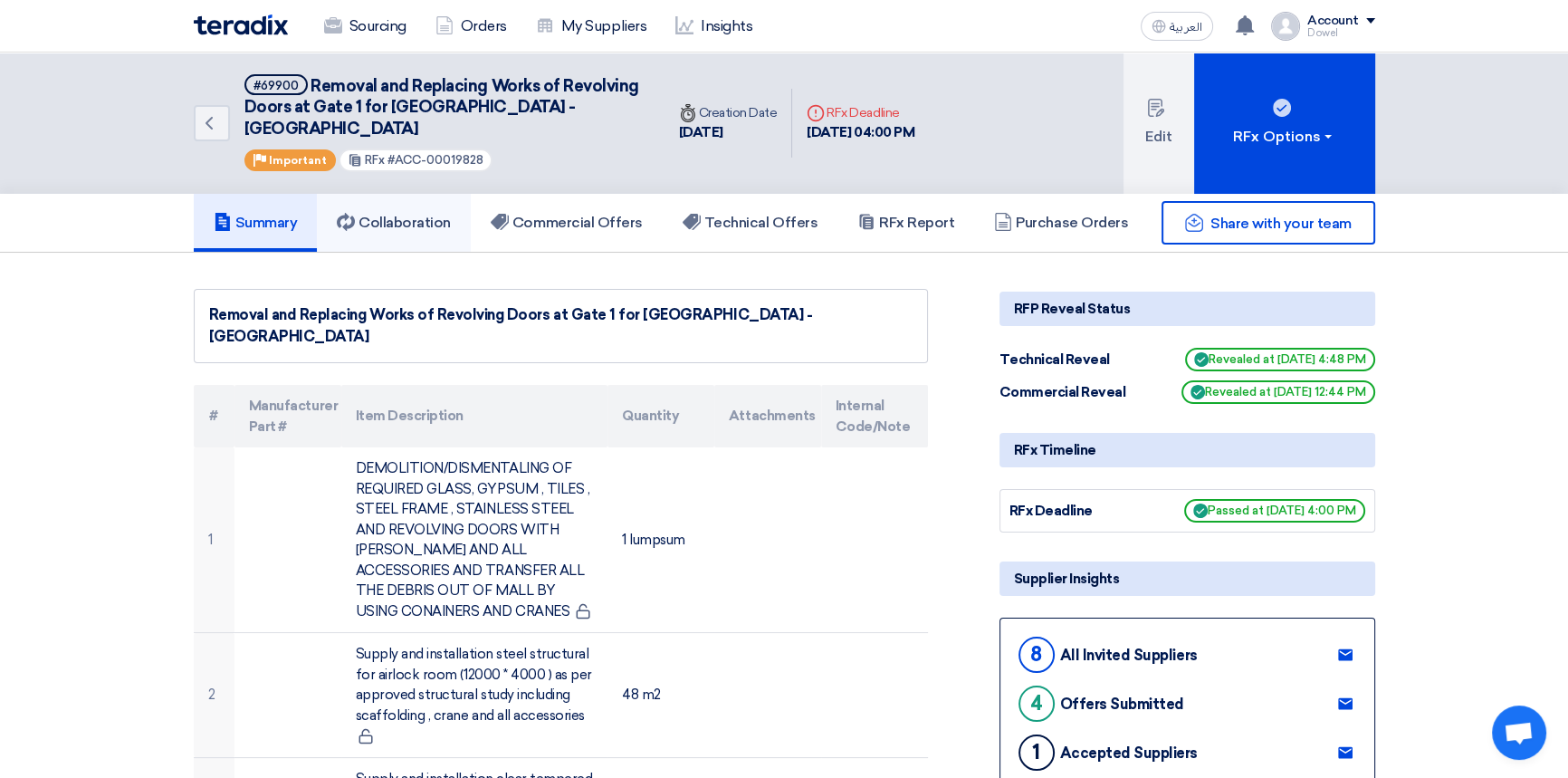 click on "Collaboration" 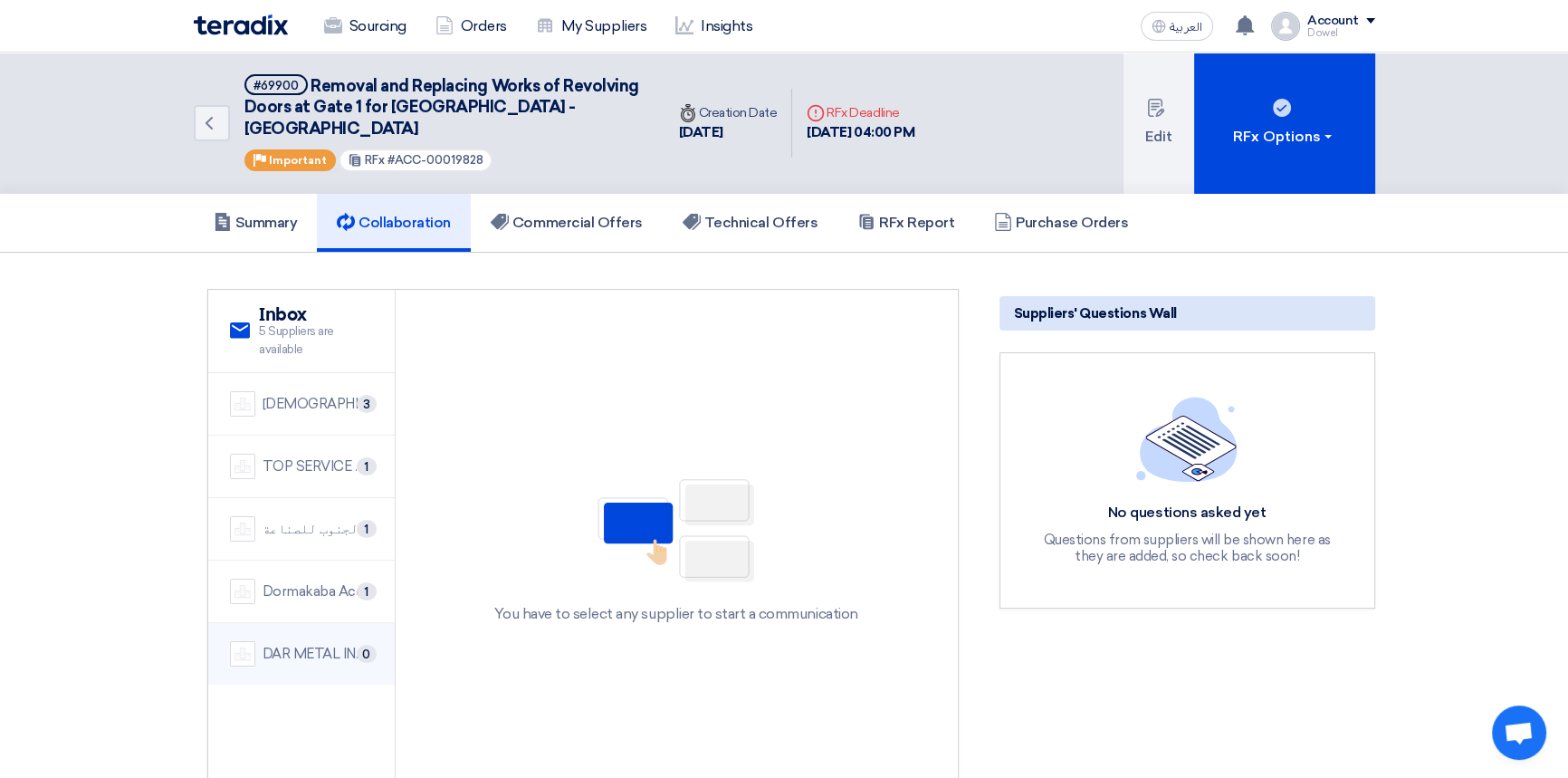 click on "DAR METAL INDUSTRIES" at bounding box center (318, 654) 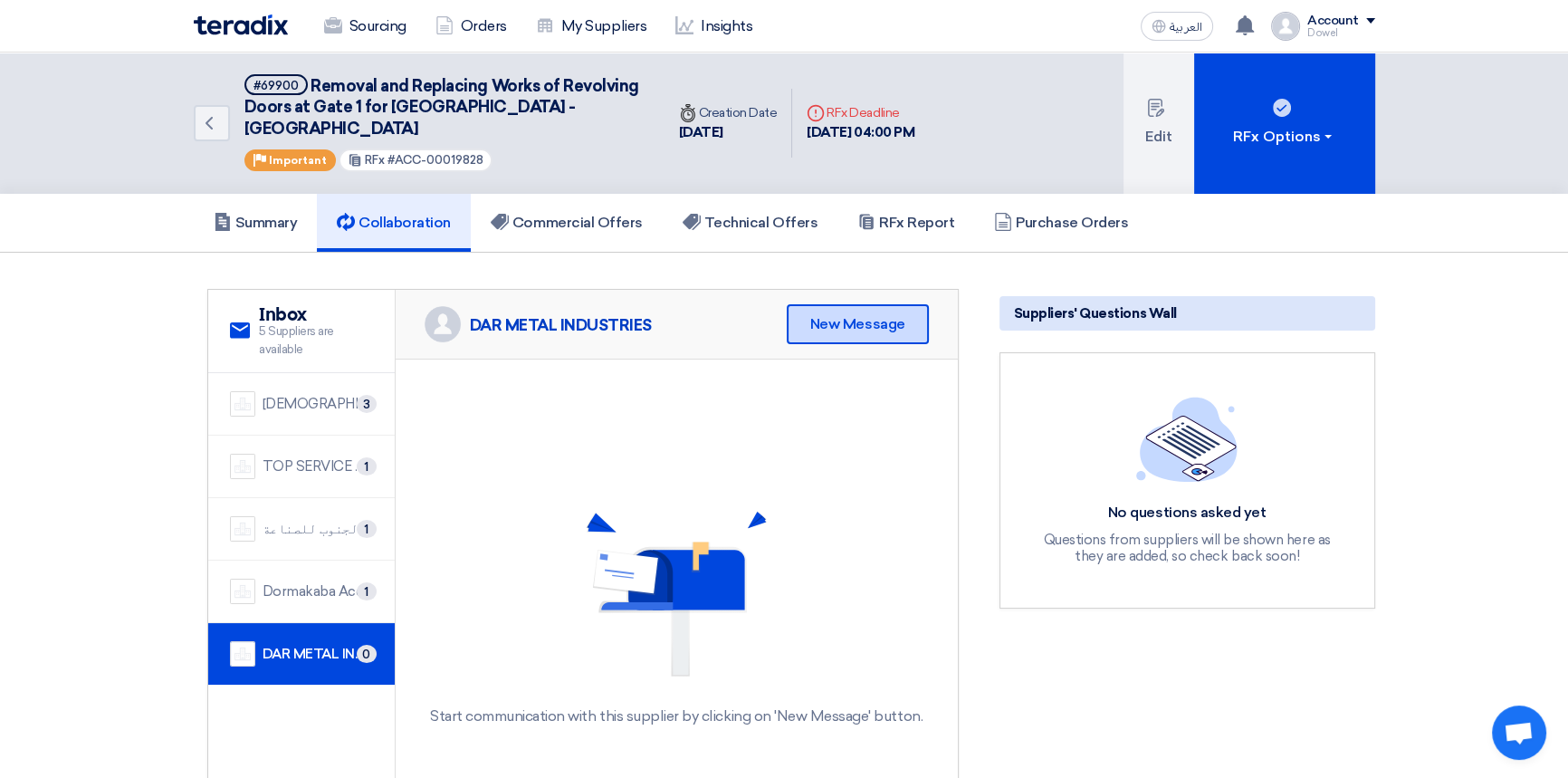 click on "New Message" at bounding box center (857, 324) 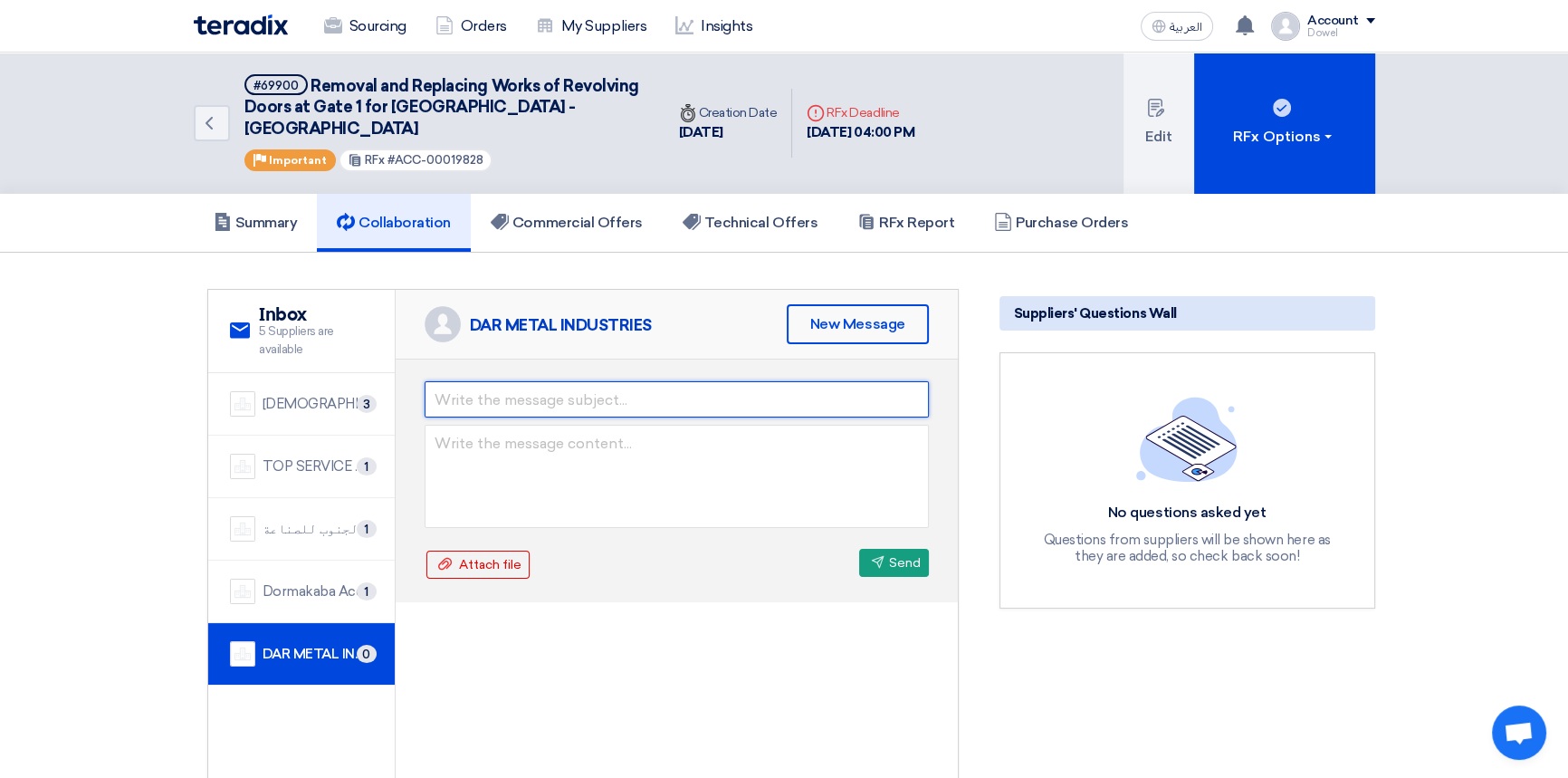 drag, startPoint x: 608, startPoint y: 373, endPoint x: 607, endPoint y: 386, distance: 13.038405 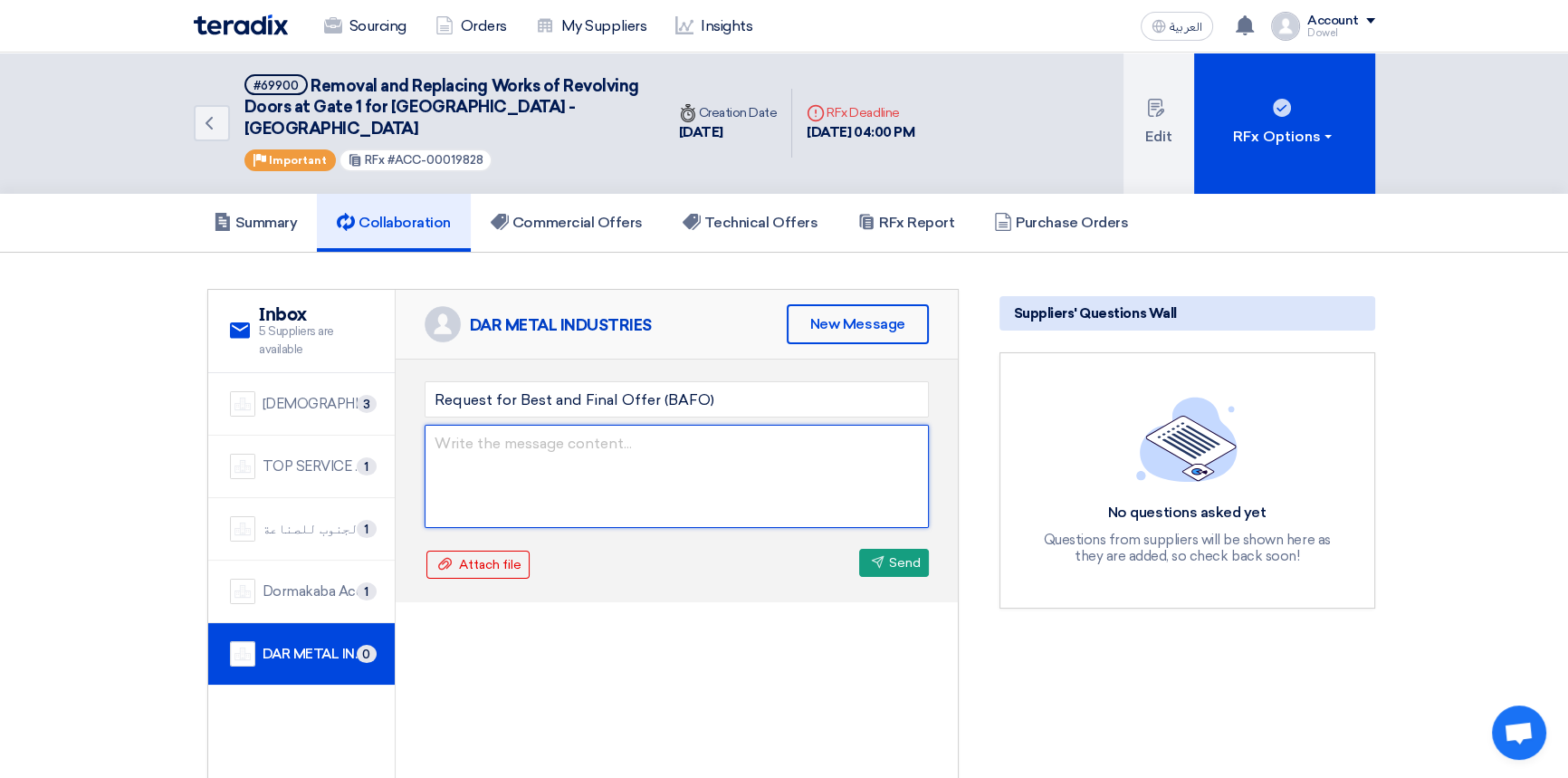 click at bounding box center (676, 476) 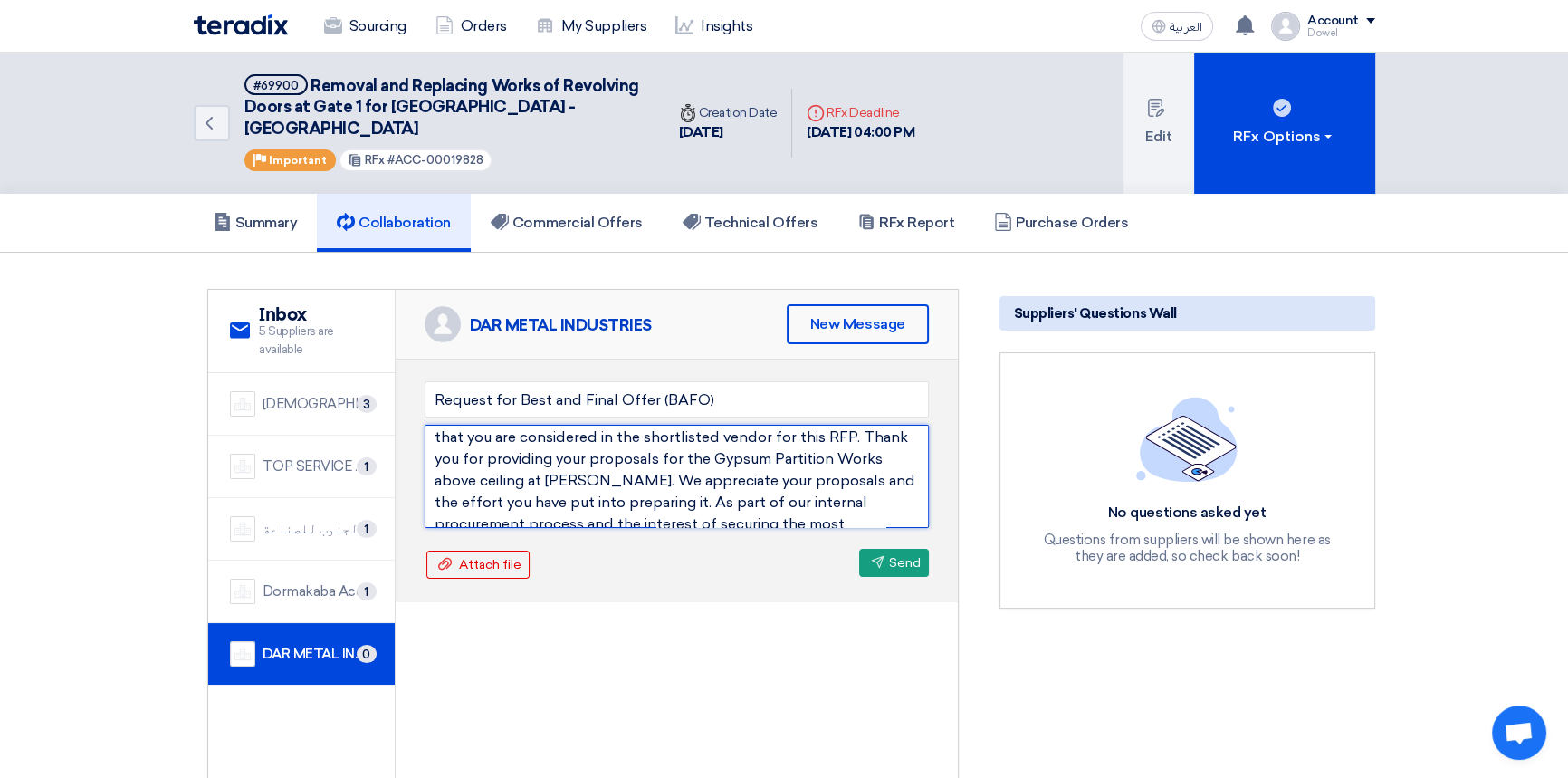 scroll, scrollTop: 0, scrollLeft: 0, axis: both 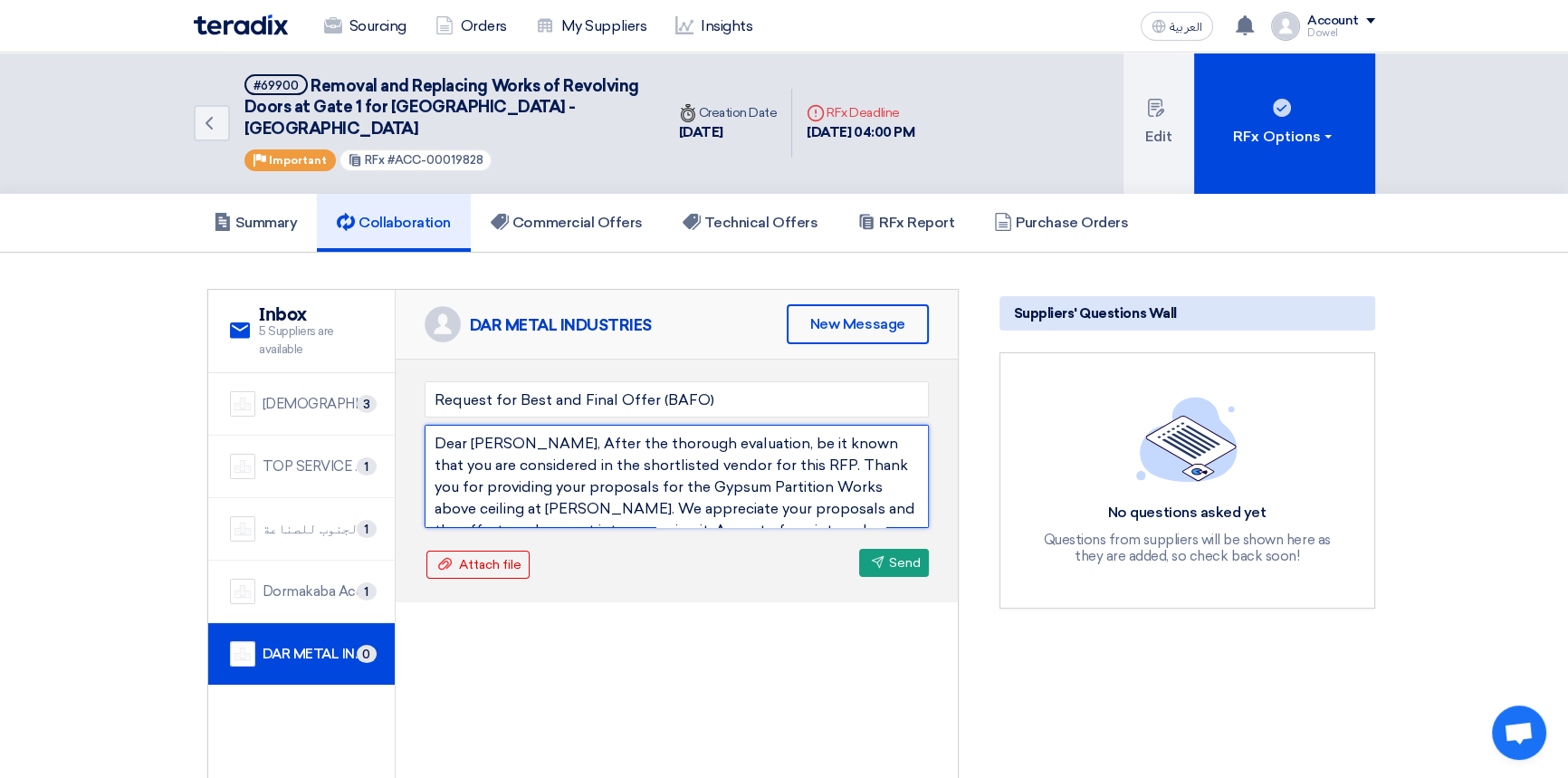 click on "Dear [PERSON_NAME], After the thorough evaluation, be it known that you are considered in the shortlisted vendor for this RFP. Thank you for providing your proposals for the Gypsum Partition Works above ceiling at [PERSON_NAME]. We appreciate your proposals and the effort you have put into preparing it. As part of our internal procurement process and the interest of securing the most competitive pricing, we kindly request you to review your submitted proposals and provide us with your Best and Final Offer (BAFO), including the maximum possible discount you can extend. Your cooperation in this regard is greatly appreciated, and we look forward to your prompt response. Please submit it through Teradix for the commercial proposal only. Thanks" at bounding box center [676, 476] 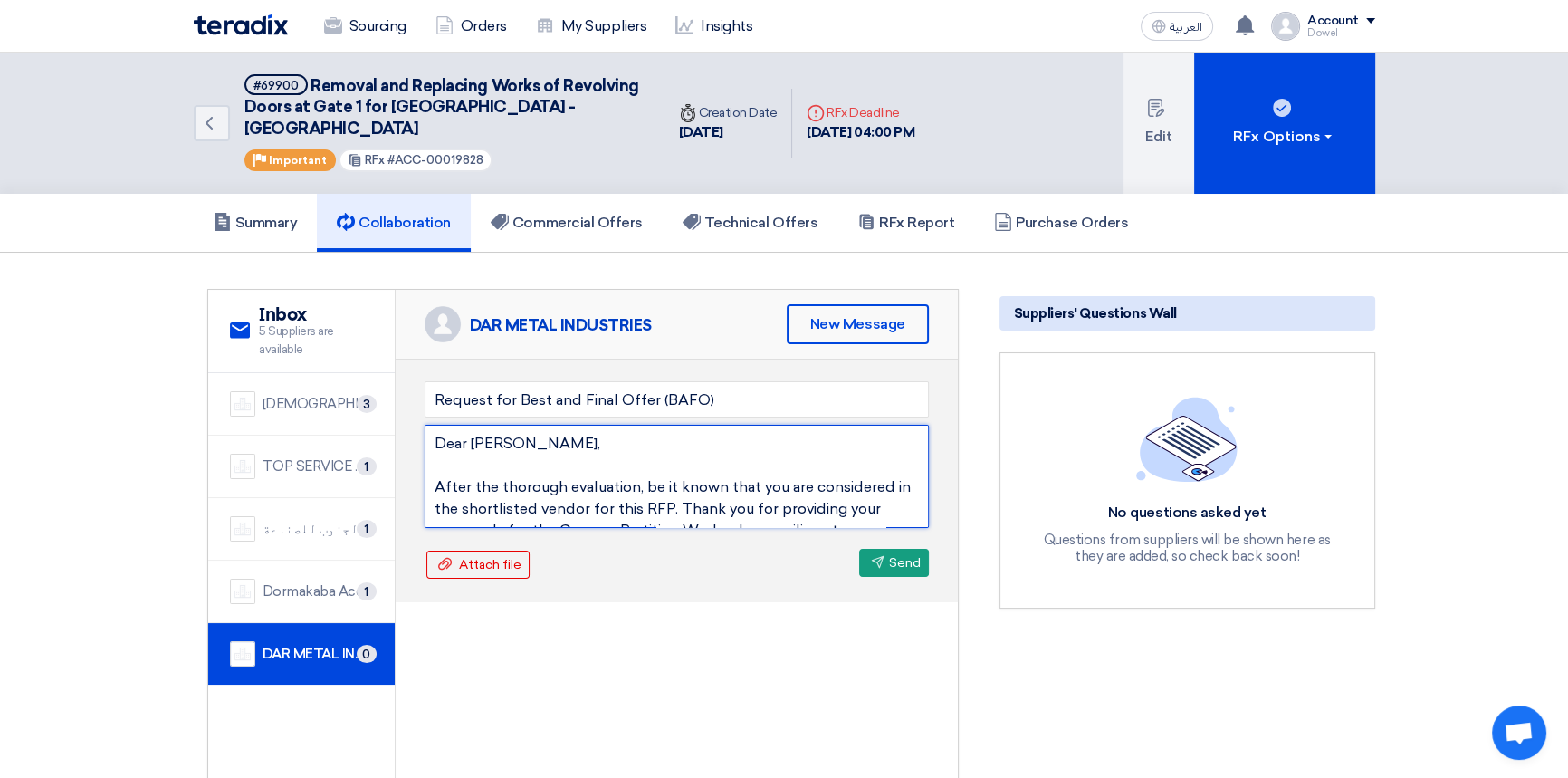 drag, startPoint x: 472, startPoint y: 419, endPoint x: 513, endPoint y: 420, distance: 41.012193 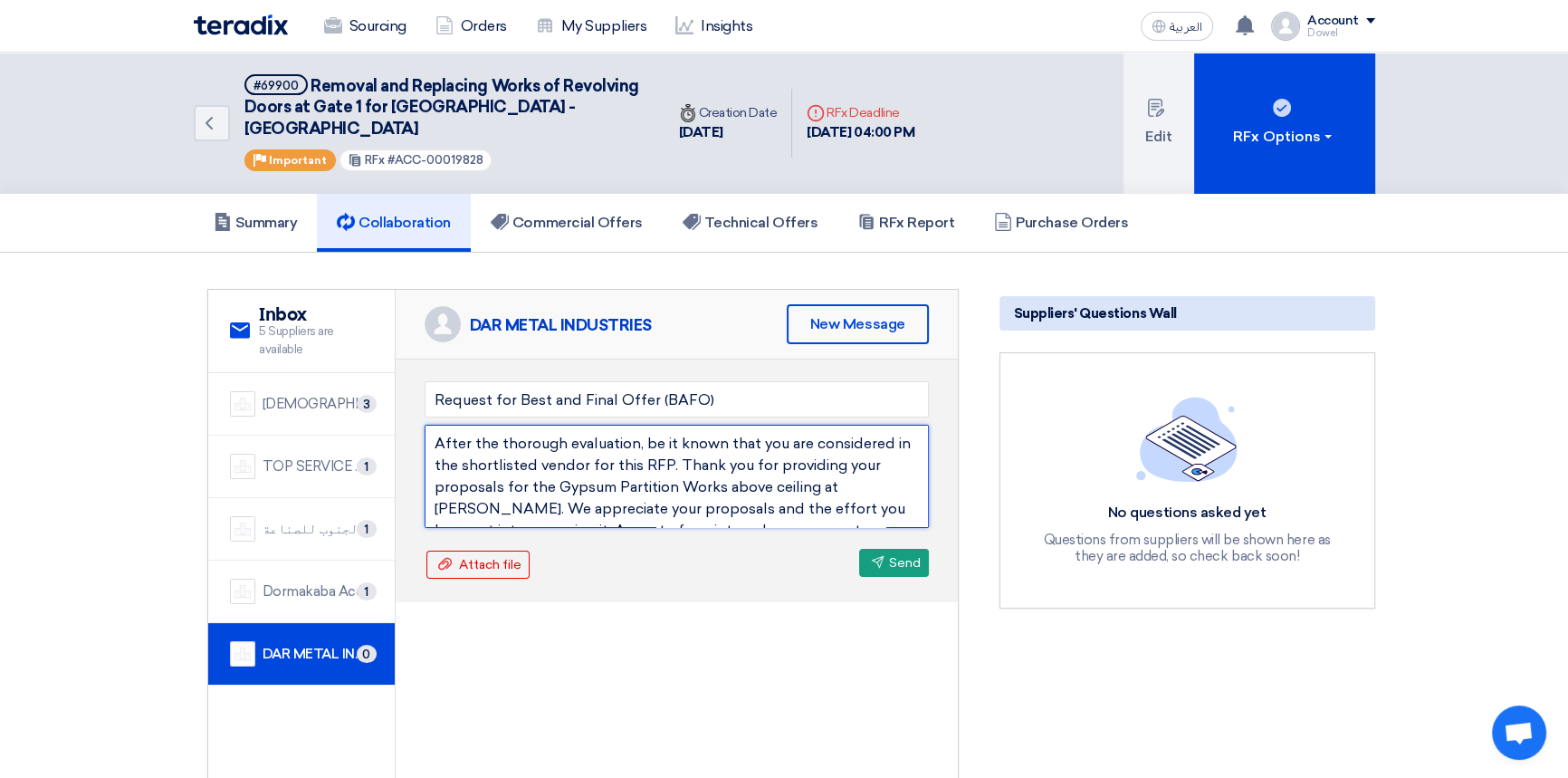 scroll, scrollTop: 82, scrollLeft: 0, axis: vertical 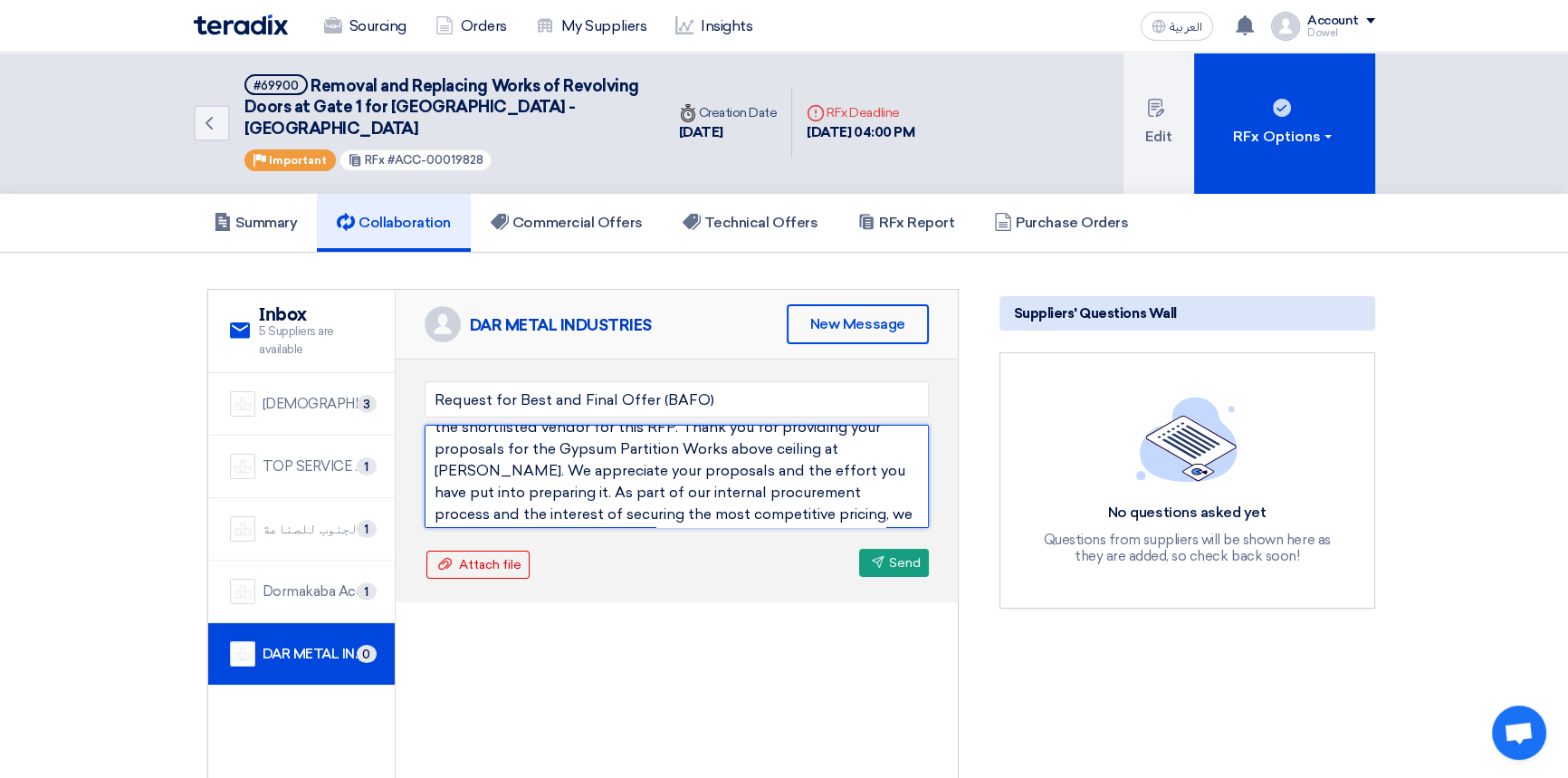click on "Dear [PERSON_NAME],
After the thorough evaluation, be it known that you are considered in the shortlisted vendor for this RFP. Thank you for providing your proposals for the Gypsum Partition Works above ceiling at [PERSON_NAME]. We appreciate your proposals and the effort you have put into preparing it. As part of our internal procurement process and the interest of securing the most competitive pricing, we kindly request you to review your submitted proposals and provide us with your Best and Final Offer (BAFO), including the maximum possible discount you can extend. Your cooperation in this regard is greatly appreciated, and we look forward to your prompt response. Please submit it through Teradix for the commercial proposal only. Thanks" at bounding box center (676, 476) 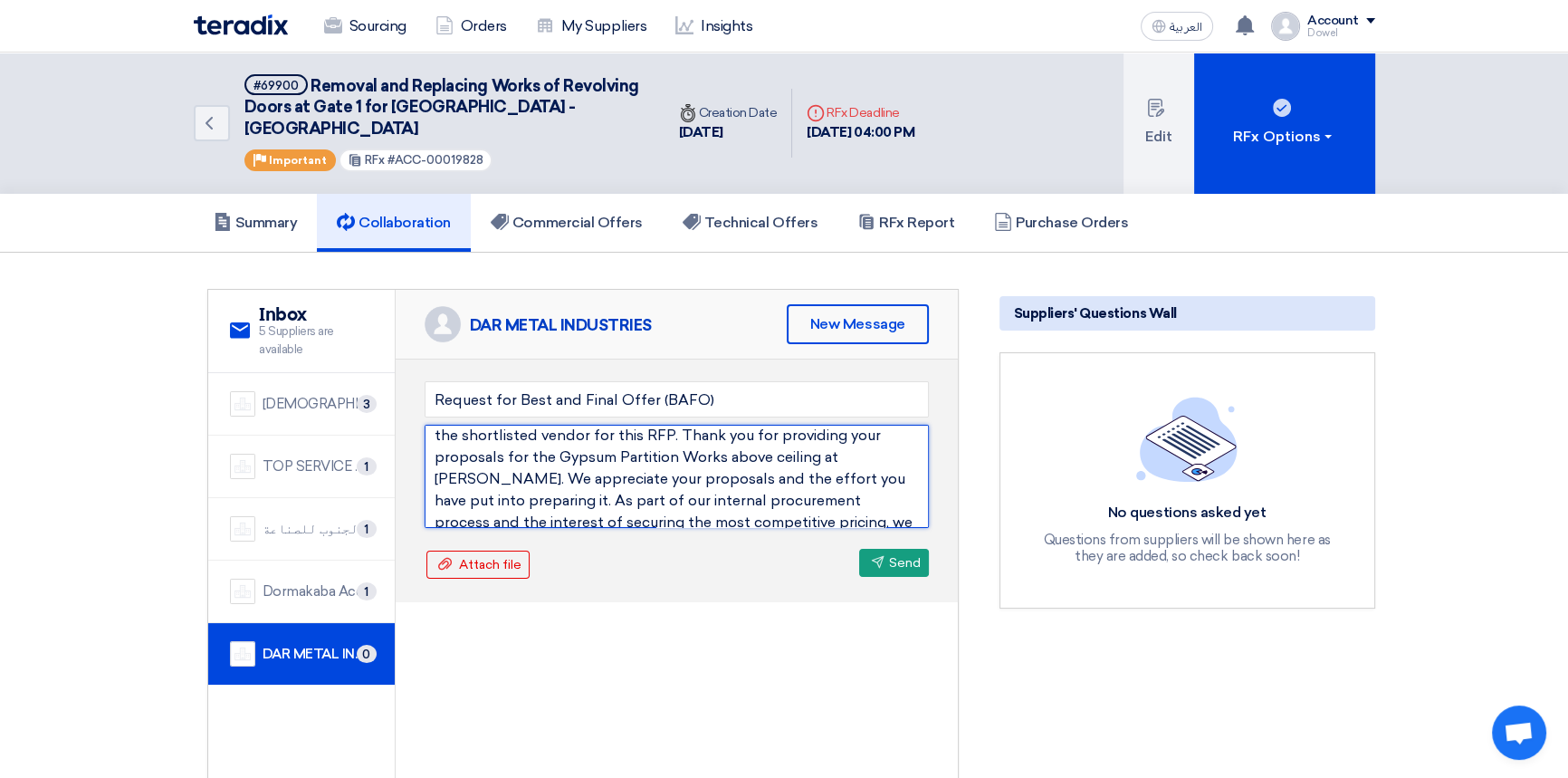 scroll, scrollTop: 52, scrollLeft: 0, axis: vertical 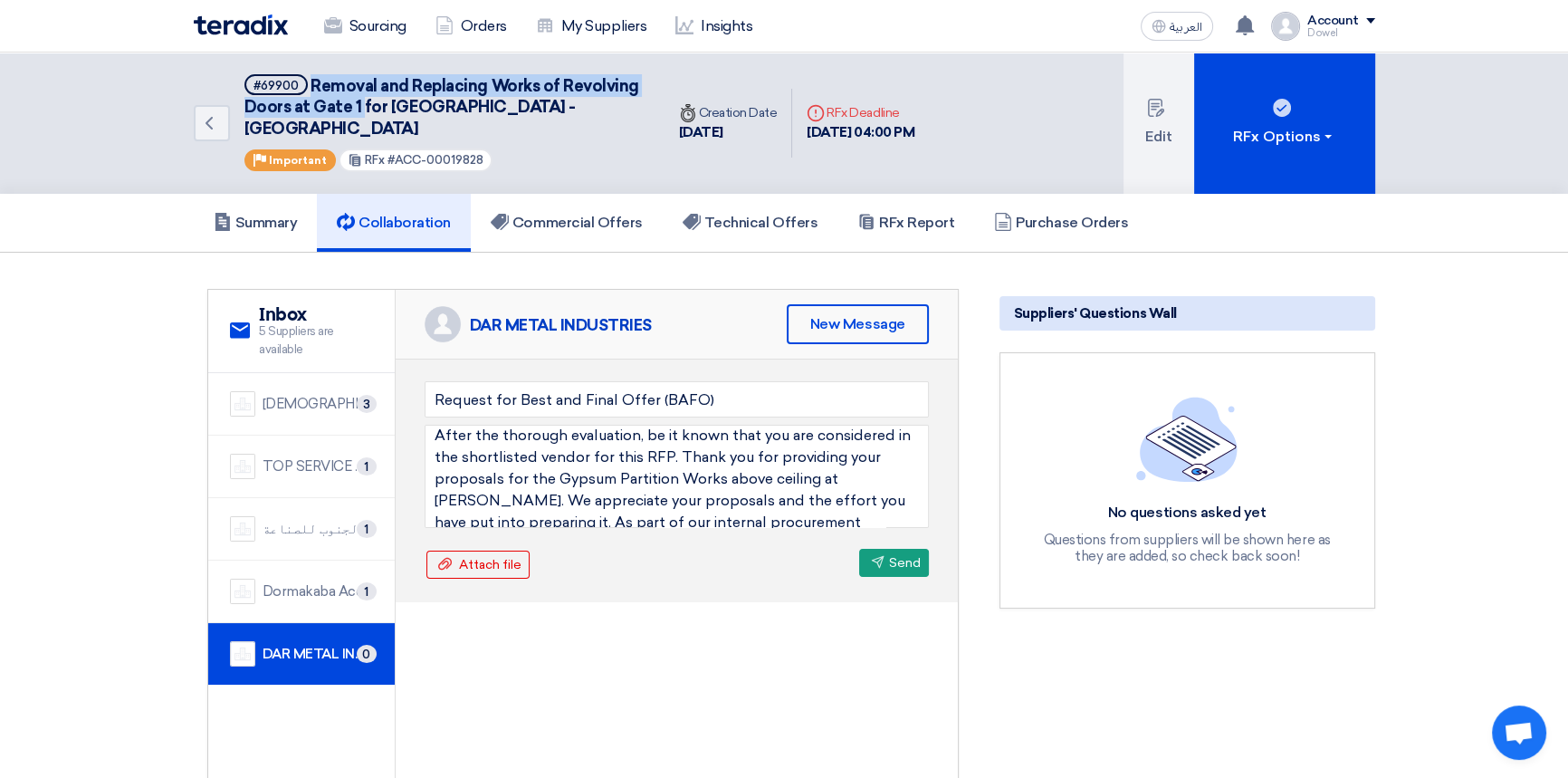 drag, startPoint x: 312, startPoint y: 82, endPoint x: 359, endPoint y: 102, distance: 51.078371 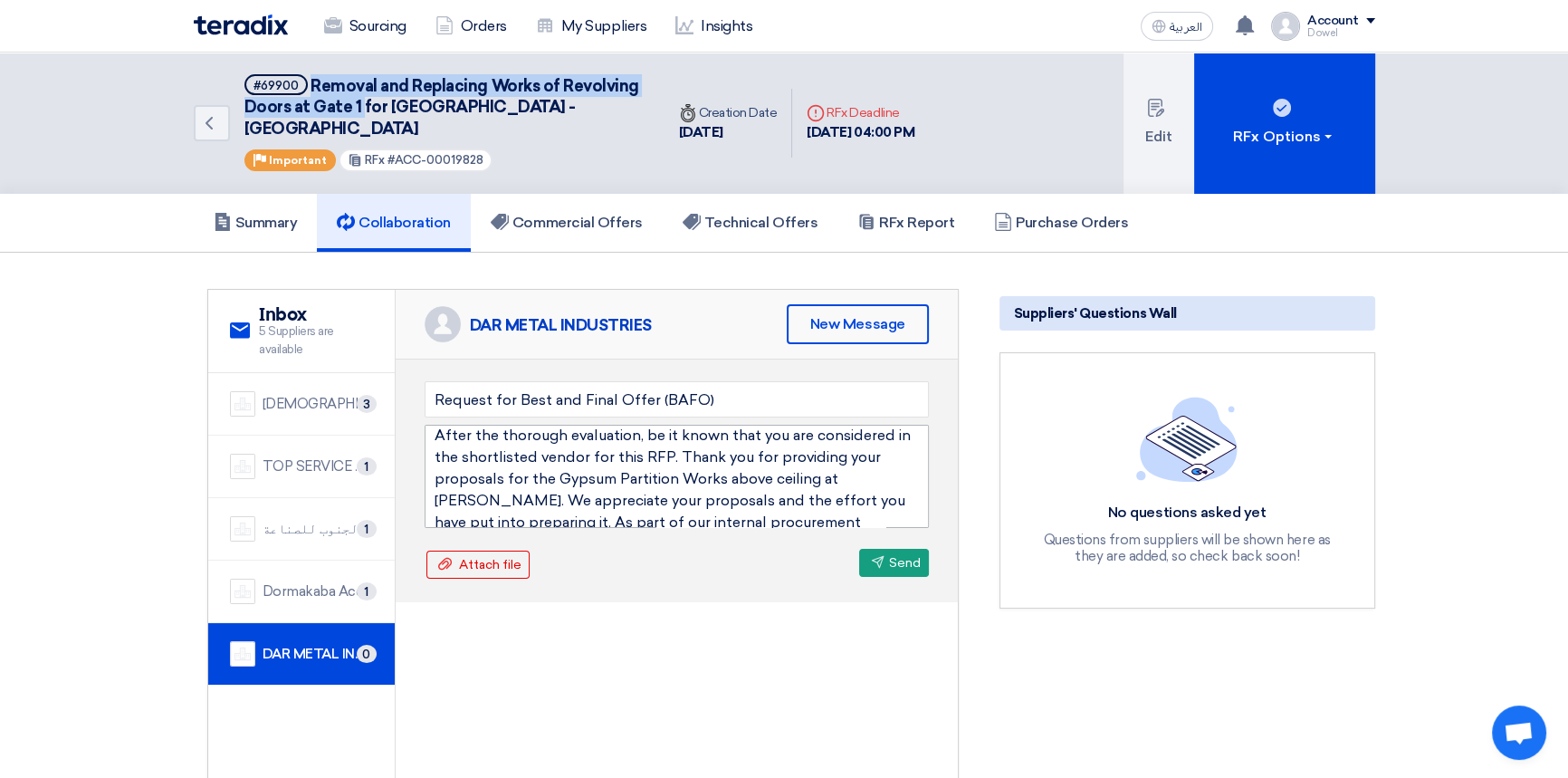 copy on "Removal and Replacing Works of Revolving Doors at [GEOGRAPHIC_DATA]" 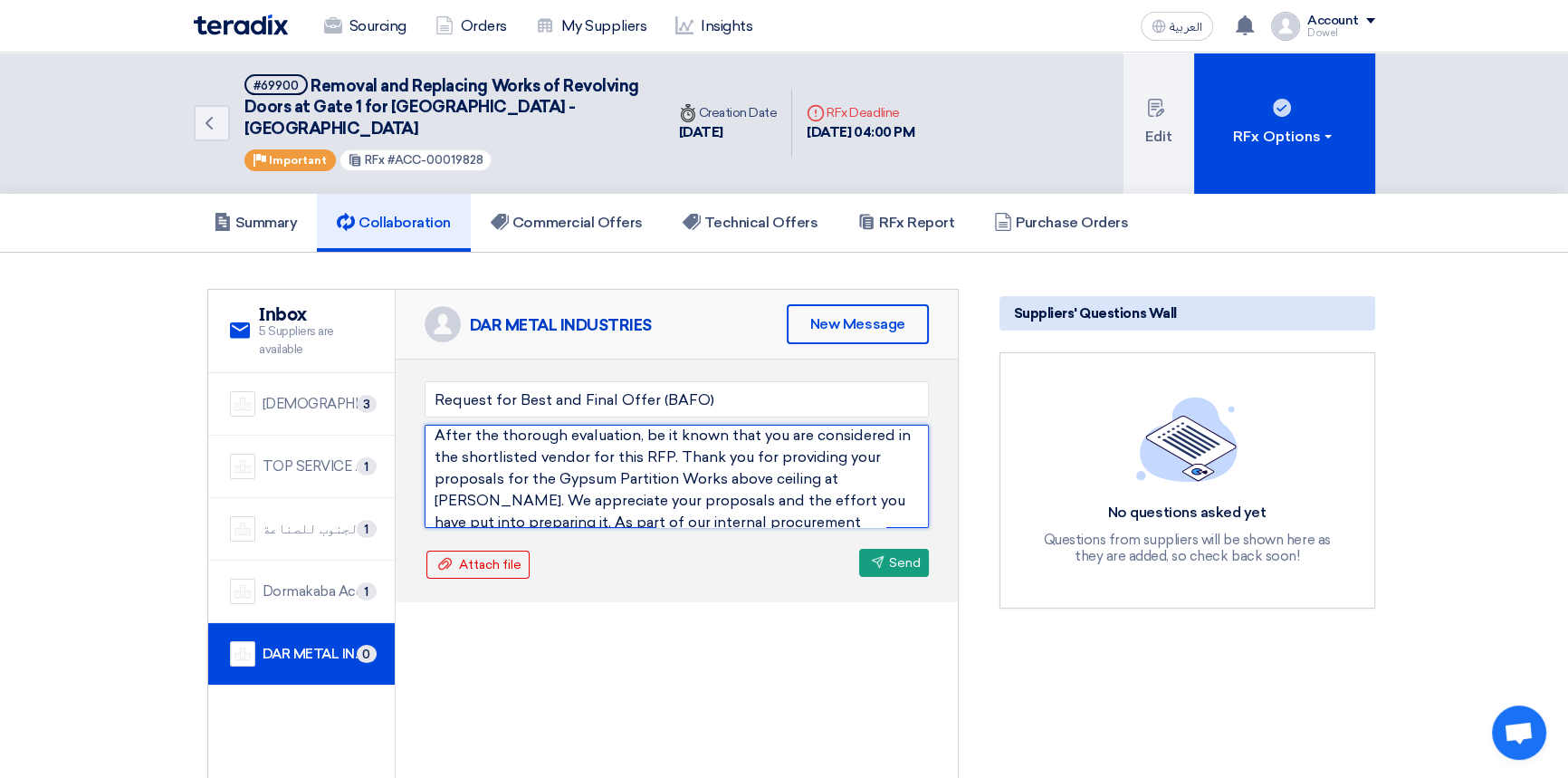 drag, startPoint x: 557, startPoint y: 457, endPoint x: 817, endPoint y: 456, distance: 260.00192 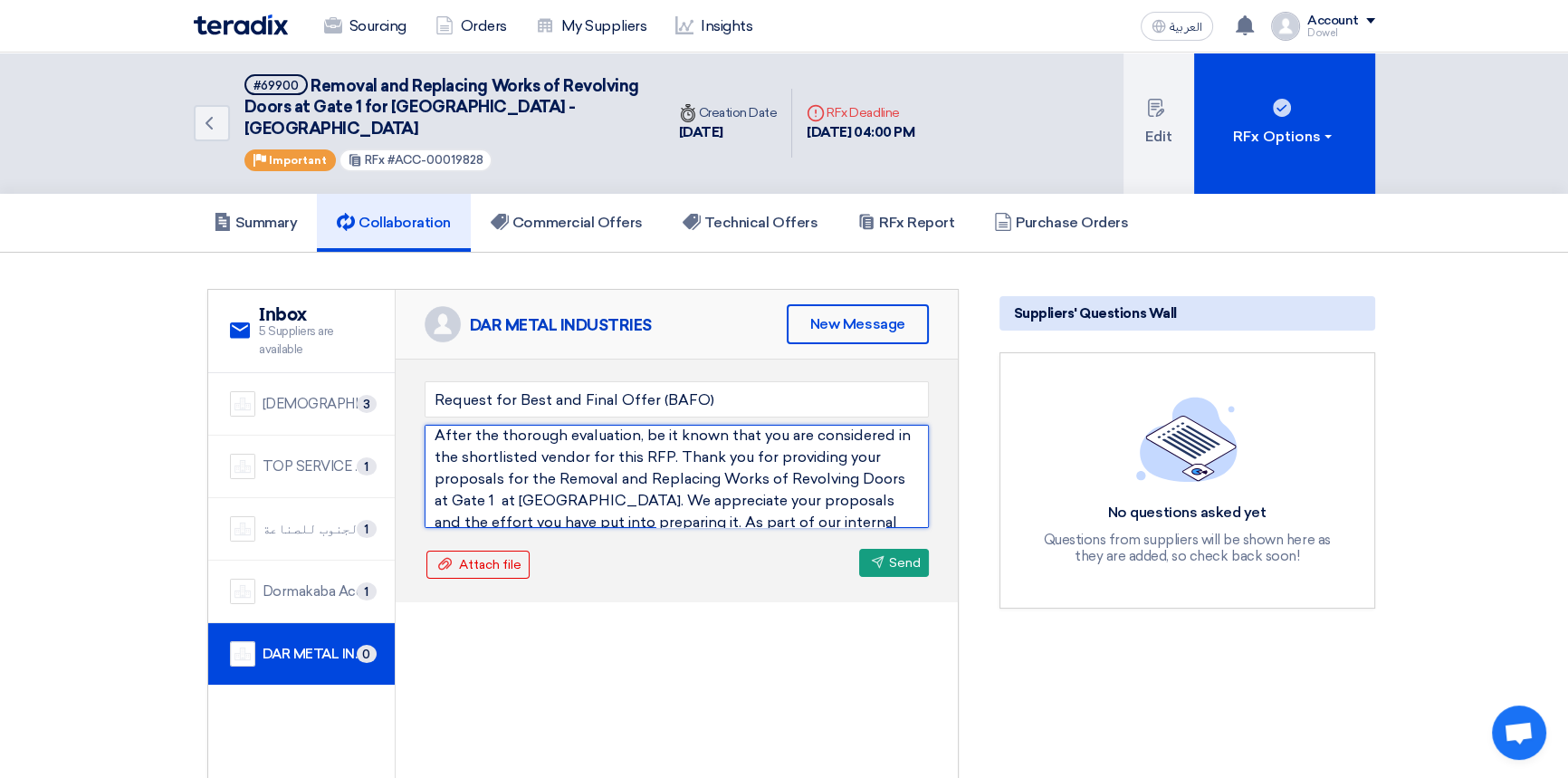 drag, startPoint x: 516, startPoint y: 477, endPoint x: 576, endPoint y: 478, distance: 60.008333 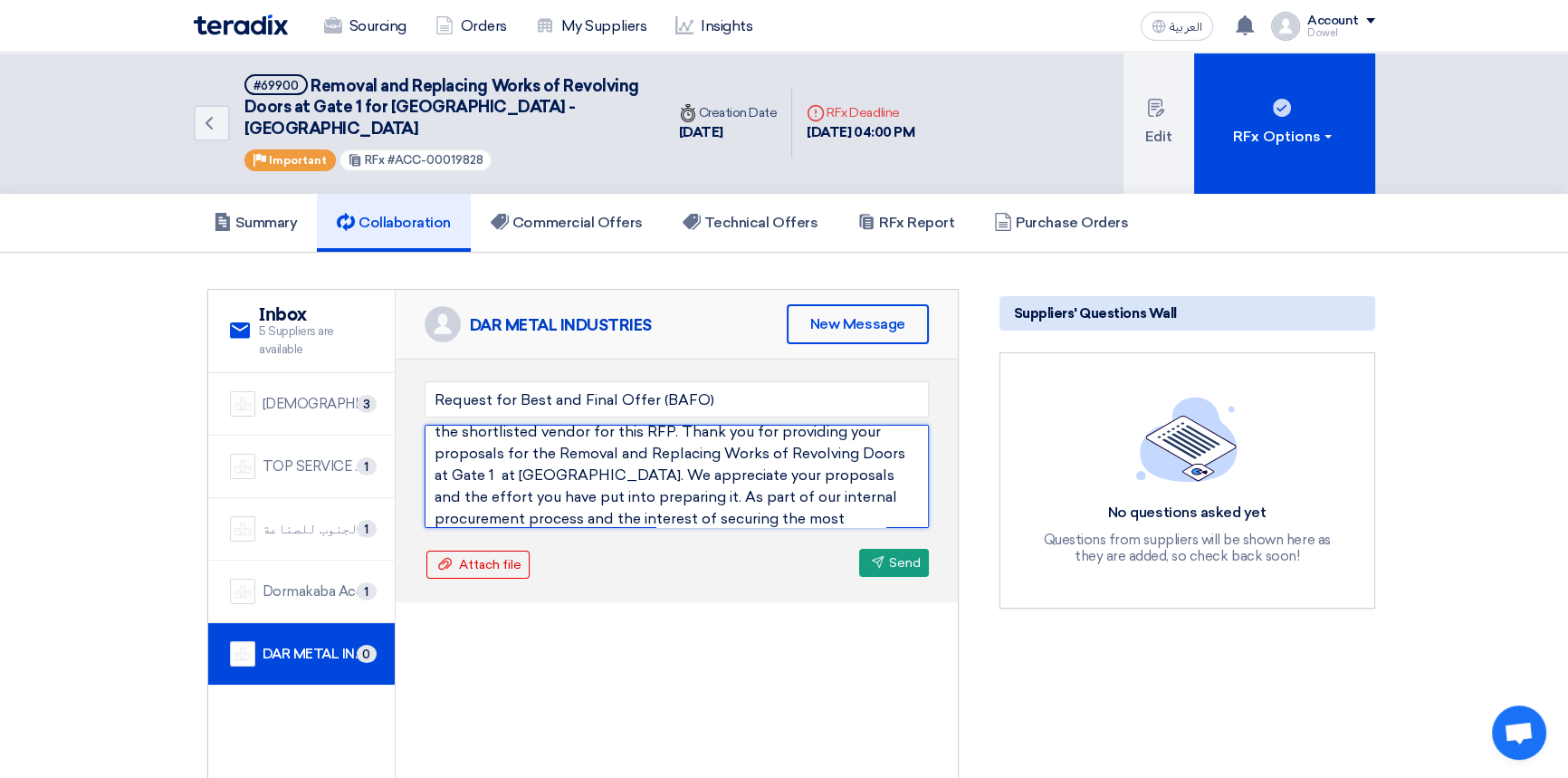 scroll, scrollTop: 100, scrollLeft: 0, axis: vertical 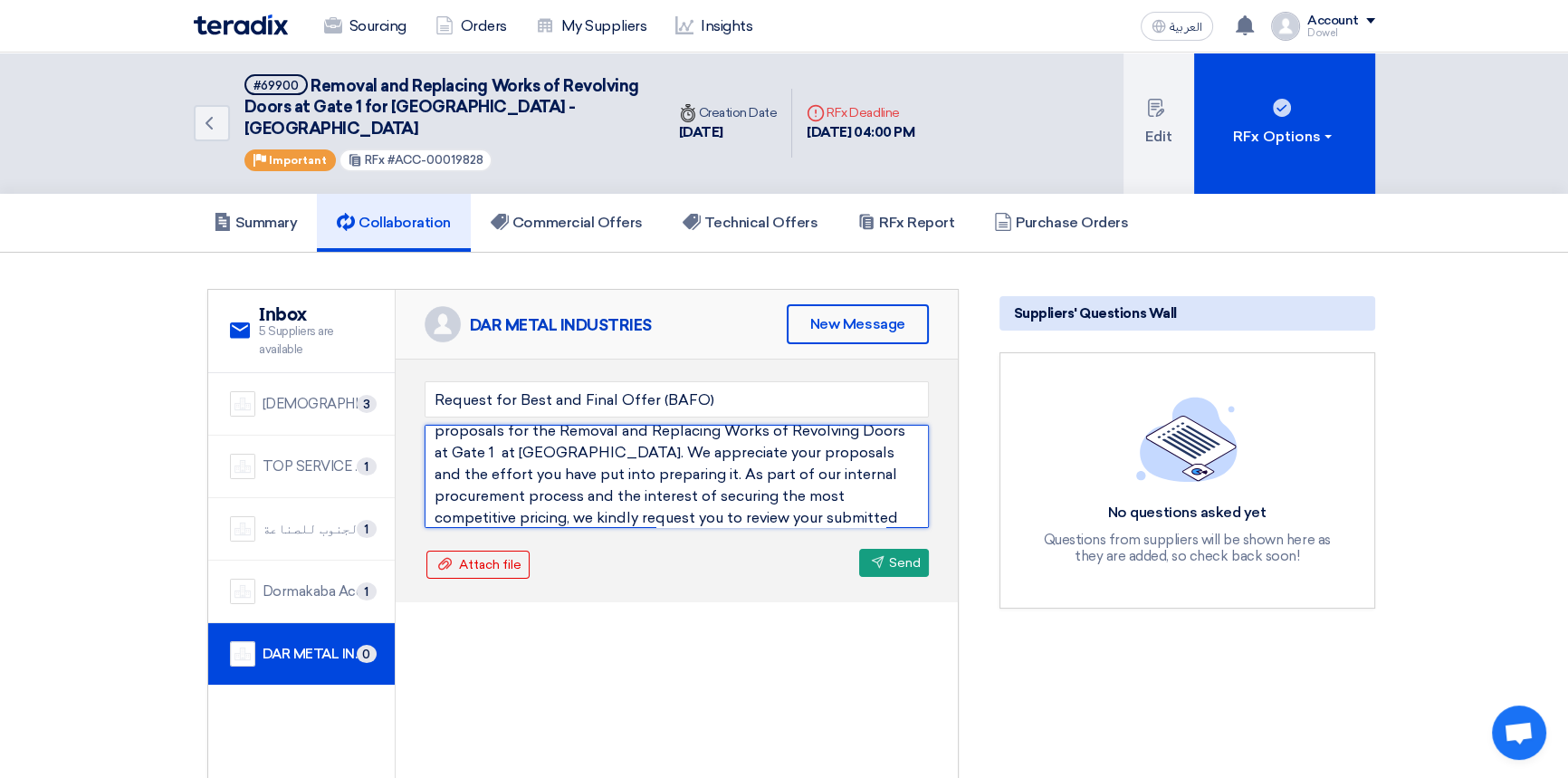 click on "Dear [PERSON_NAME],
After the thorough evaluation, be it known that you are considered in the shortlisted vendor for this RFP. Thank you for providing your proposals for the Removal and Replacing Works of Revolving Doors at Gate 1  at [GEOGRAPHIC_DATA]. We appreciate your proposals and the effort you have put into preparing it. As part of our internal procurement process and the interest of securing the most competitive pricing, we kindly request you to review your submitted proposals and provide us with your Best and Final Offer (BAFO), including the maximum possible discount you can extend. Your cooperation in this regard is greatly appreciated, and we look forward to your prompt response. Please submit it through Teradix for the commercial proposal only. Thanks" at bounding box center [676, 476] 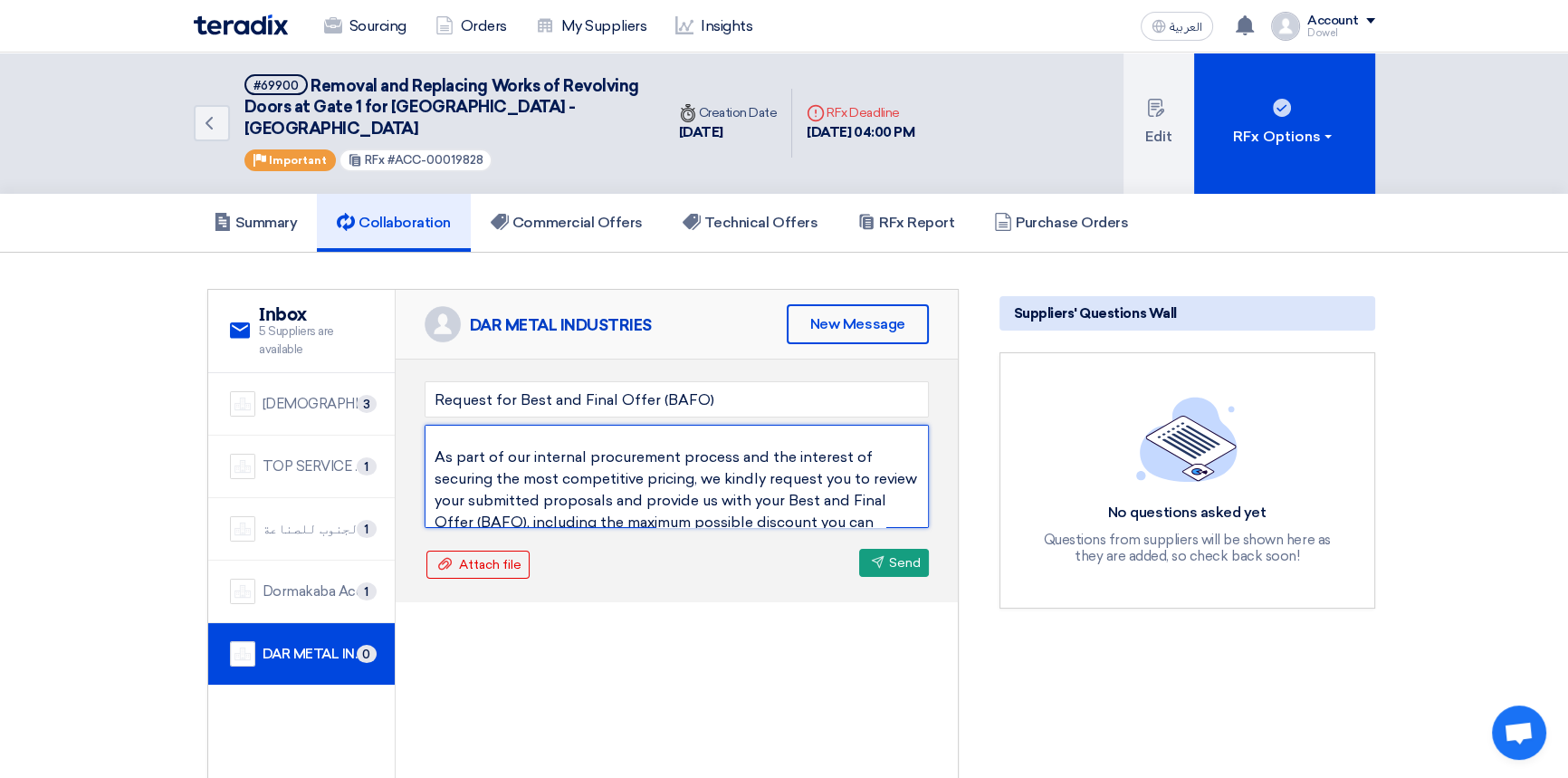 scroll, scrollTop: 181, scrollLeft: 0, axis: vertical 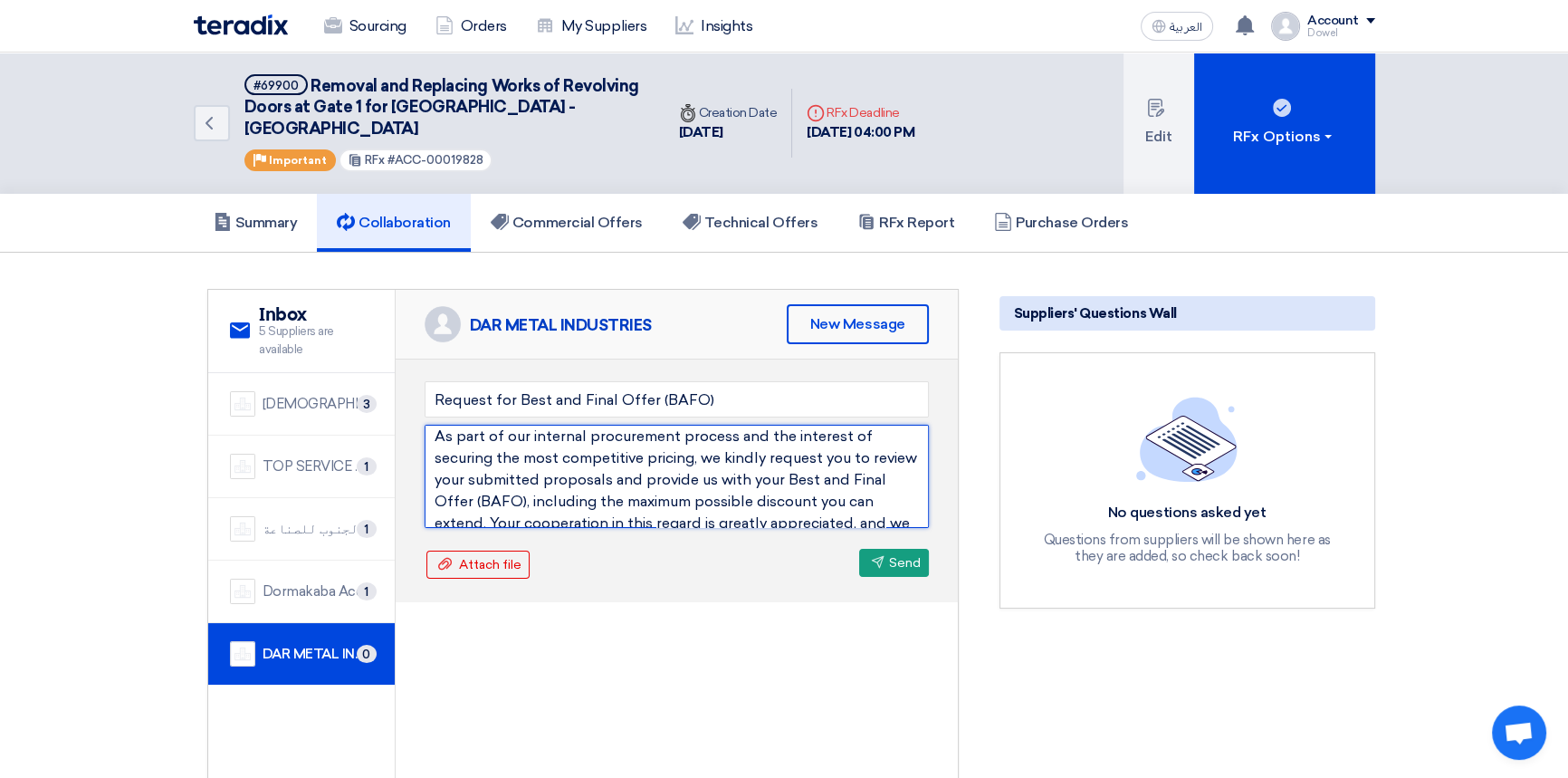click on "Dear [PERSON_NAME],
After the thorough evaluation, be it known that you are considered in the shortlisted vendor for this RFP. Thank you for providing your proposals for the Removal and Replacing Works of Revolving Doors at Gate 1  at [GEOGRAPHIC_DATA]. We appreciate your proposals and the effort you have put into preparing it.
As part of our internal procurement process and the interest of securing the most competitive pricing, we kindly request you to review your submitted proposals and provide us with your Best and Final Offer (BAFO), including the maximum possible discount you can extend. Your cooperation in this regard is greatly appreciated, and we look forward to your prompt response. Please submit it through Teradix for the commercial proposal only. Thanks" at bounding box center (676, 476) 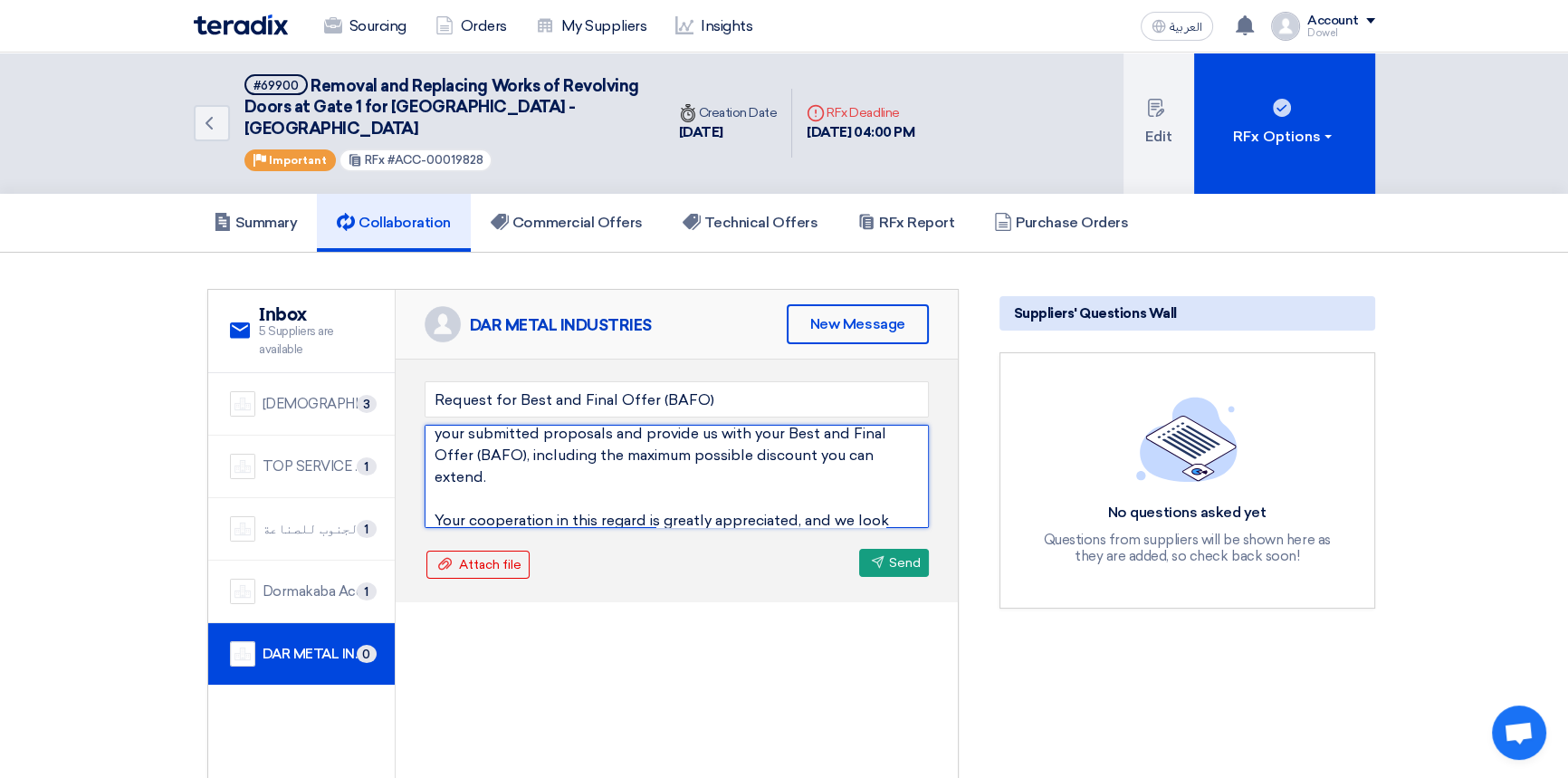 scroll, scrollTop: 199, scrollLeft: 0, axis: vertical 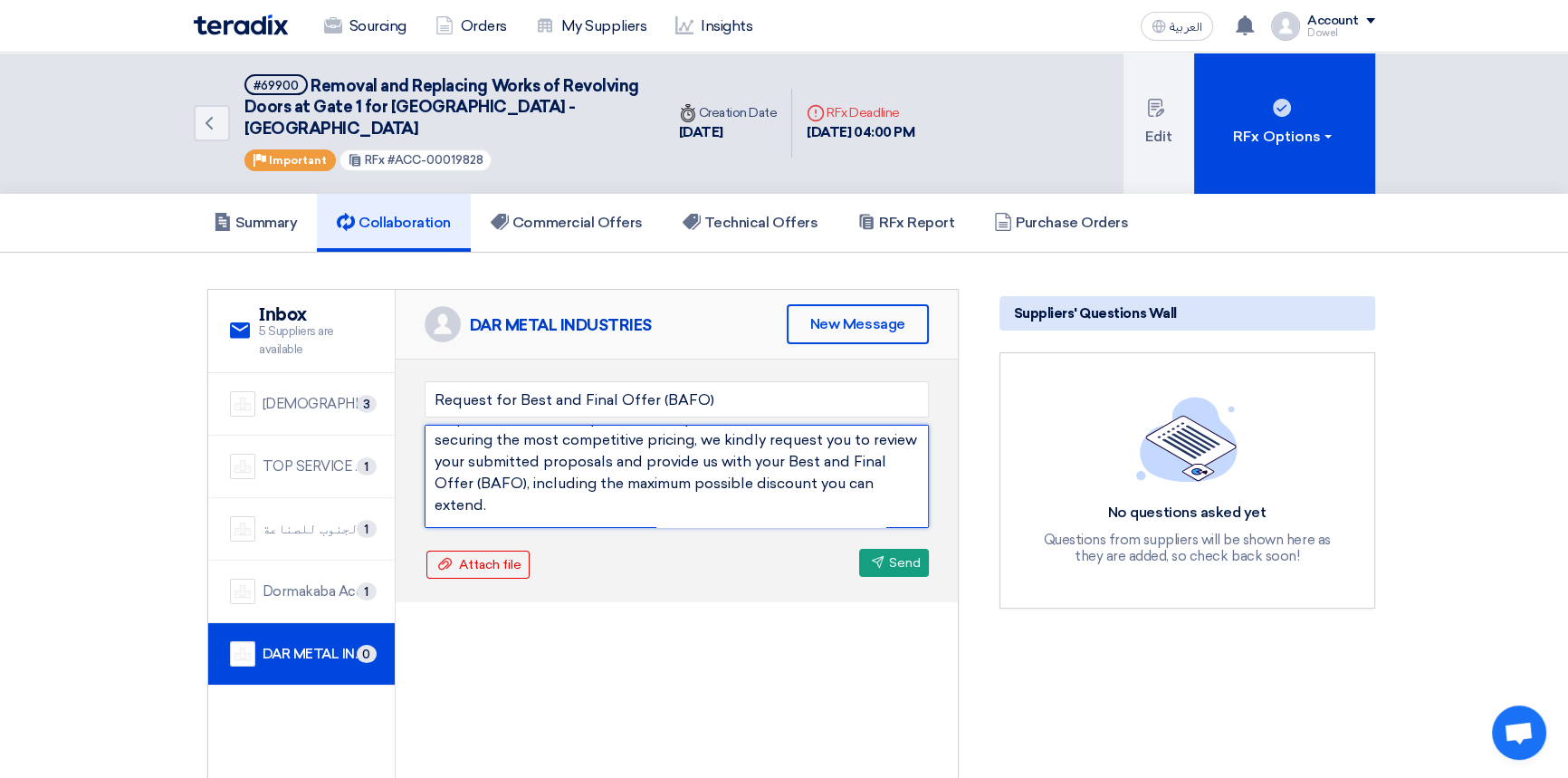 click on "Dear [PERSON_NAME],
After the thorough evaluation, be it known that you are considered in the shortlisted vendor for this RFP. Thank you for providing your proposals for the Removal and Replacing Works of Revolving Doors at Gate 1  at [GEOGRAPHIC_DATA]. We appreciate your proposals and the effort you have put into preparing it.
As part of our internal procurement process and the interest of securing the most competitive pricing, we kindly request you to review your submitted proposals and provide us with your Best and Final Offer (BAFO), including the maximum possible discount you can extend.
Your cooperation in this regard is greatly appreciated, and we look forward to your prompt response. Please submit it through Teradix for the commercial proposal only. Thanks" at bounding box center (676, 476) 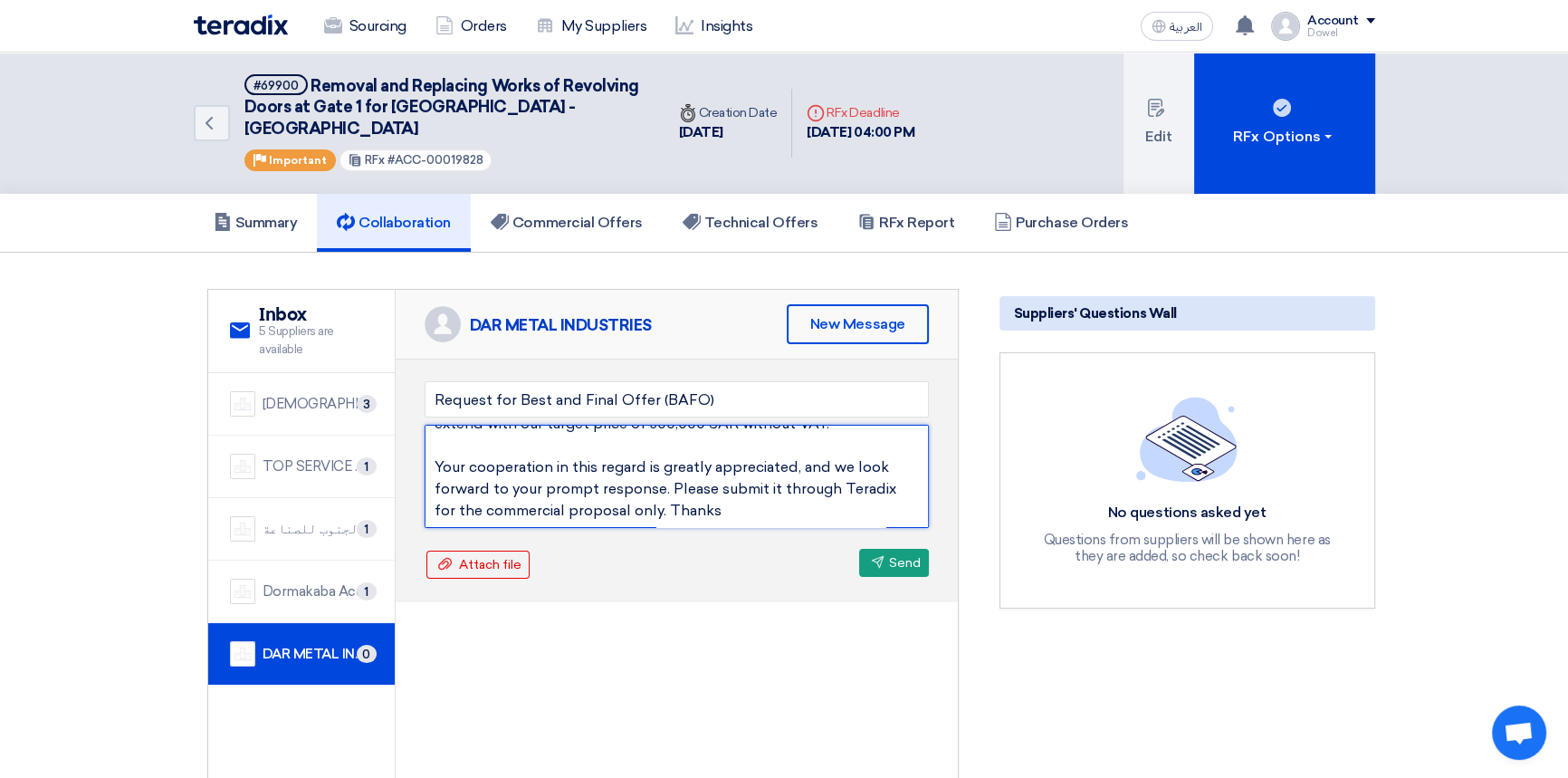 scroll, scrollTop: 282, scrollLeft: 0, axis: vertical 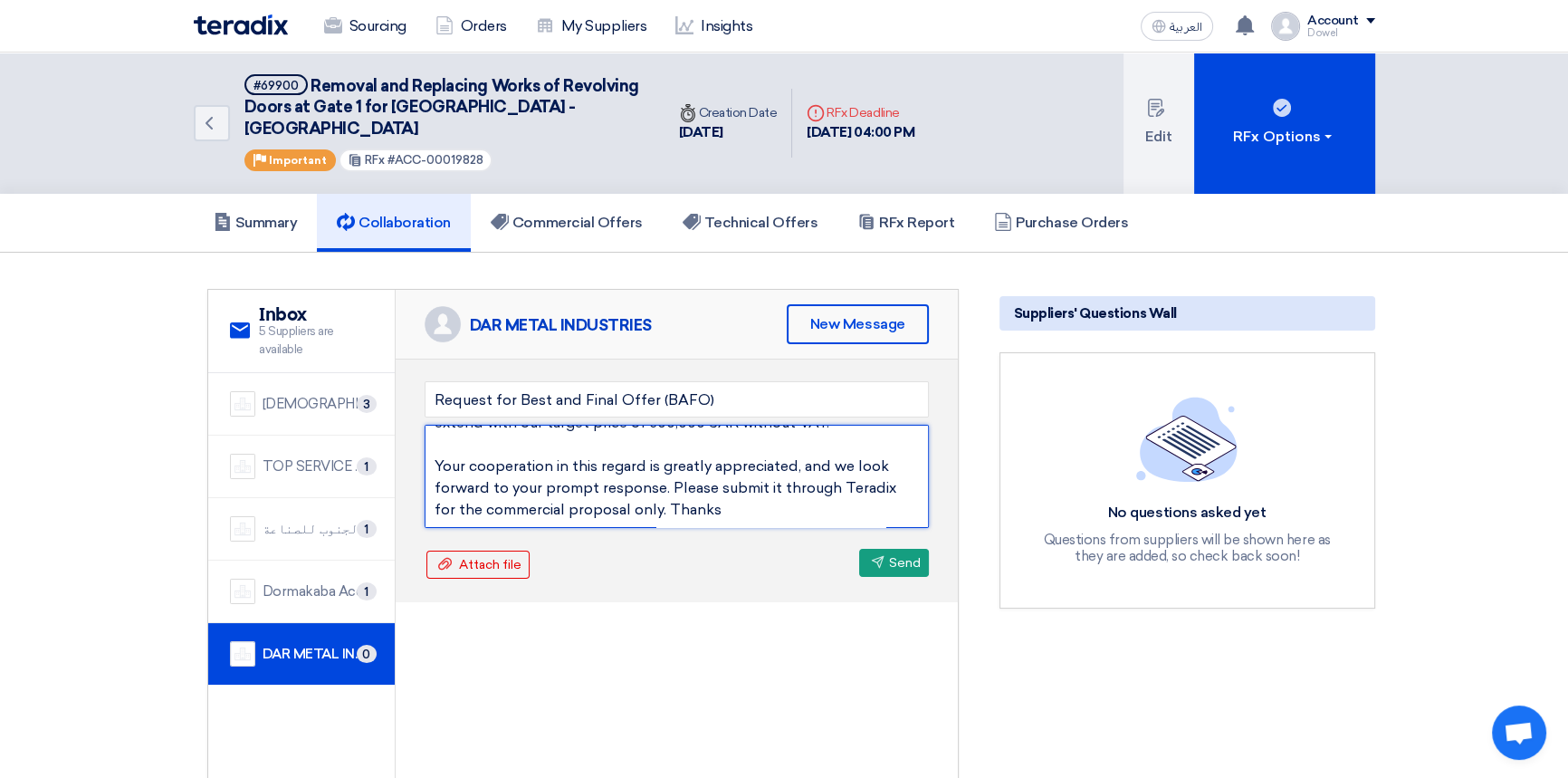 click on "Dear [PERSON_NAME],
After the thorough evaluation, be it known that you are considered in the shortlisted vendor for this RFP. Thank you for providing your proposals for the Removal and Replacing Works of Revolving Doors at Gate 1  at [GEOGRAPHIC_DATA]. We appreciate your proposals and the effort you have put into preparing it.
As part of our internal procurement process and the interest of securing the most competitive pricing, we kindly request you to review your submitted proposals and provide us with your Best and Final Offer (BAFO), including the maximum possible discount you can extend with our target price of 300,000 SAR without VAT.
Your cooperation in this regard is greatly appreciated, and we look forward to your prompt response. Please submit it through Teradix for the commercial proposal only. Thanks" at bounding box center (676, 476) 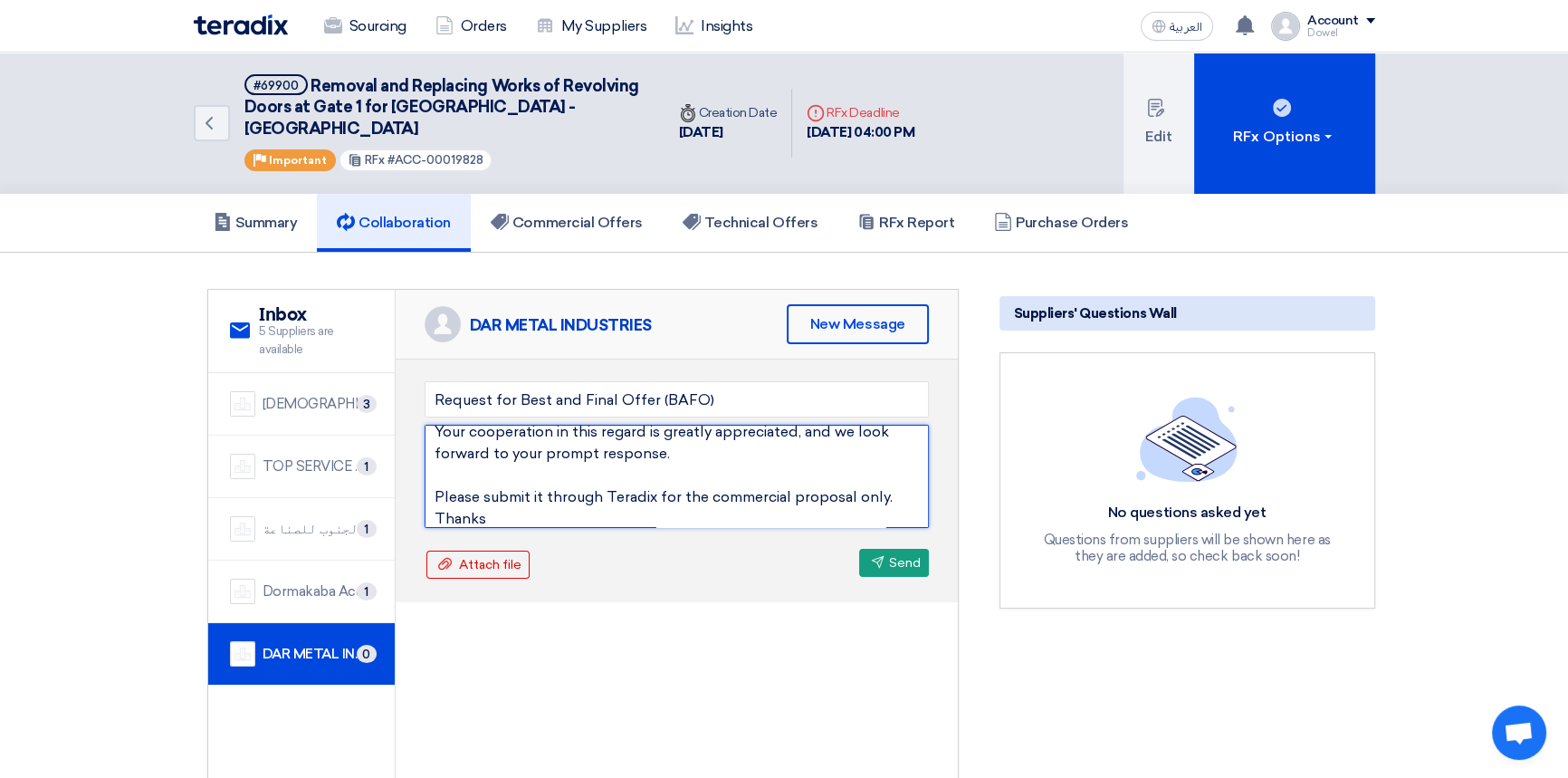 scroll, scrollTop: 326, scrollLeft: 0, axis: vertical 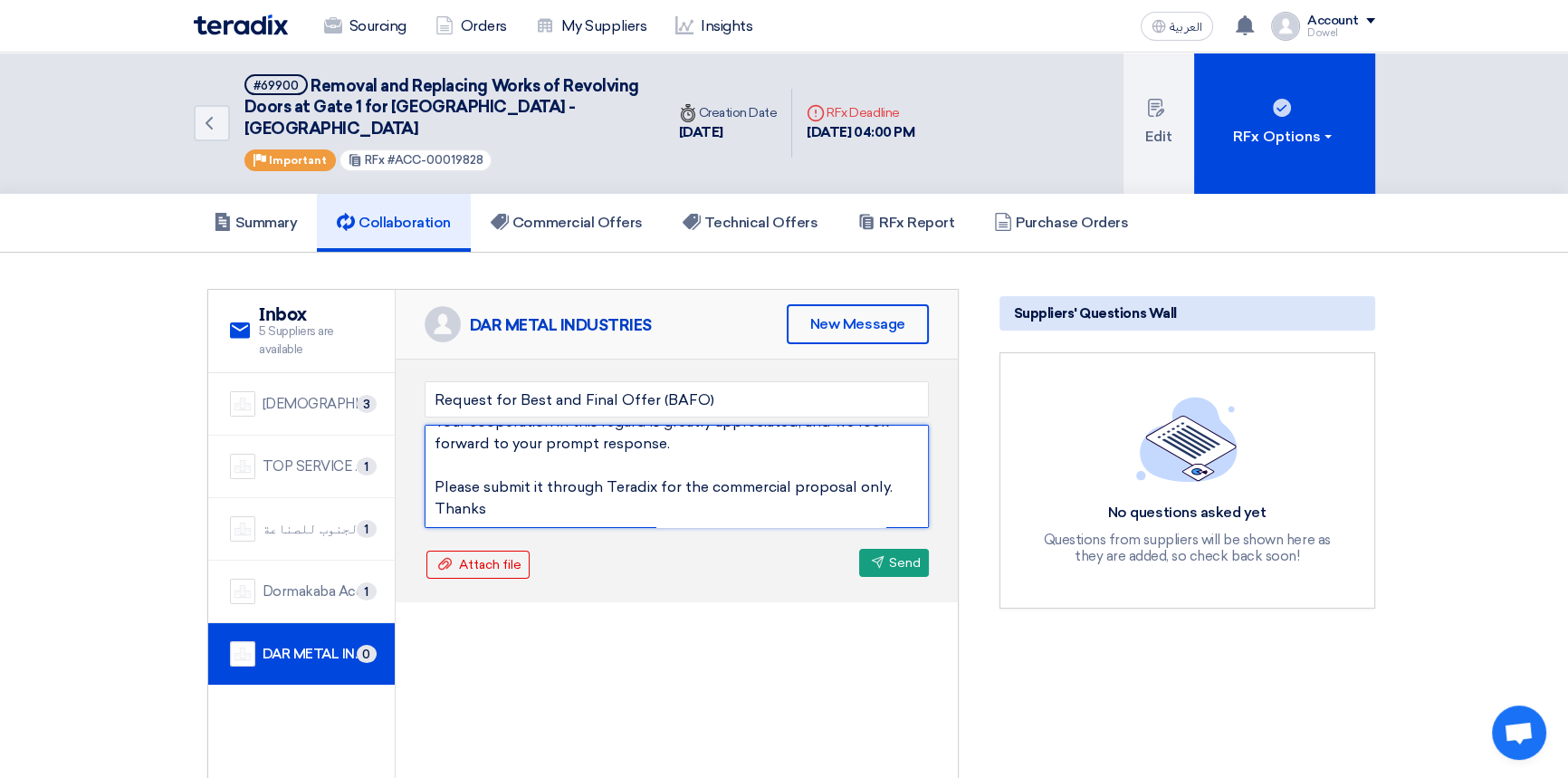 click on "Dear [PERSON_NAME],
After the thorough evaluation, be it known that you are considered in the shortlisted vendor for this RFP. Thank you for providing your proposals for the Removal and Replacing Works of Revolving Doors at Gate 1  at [GEOGRAPHIC_DATA]. We appreciate your proposals and the effort you have put into preparing it.
As part of our internal procurement process and the interest of securing the most competitive pricing, we kindly request you to review your submitted proposals and provide us with your Best and Final Offer (BAFO), including the maximum possible discount you can extend with our target price of 300,000 SAR without VAT.
Your cooperation in this regard is greatly appreciated, and we look forward to your prompt response.
Please submit it through Teradix for the commercial proposal only. Thanks" at bounding box center (676, 476) 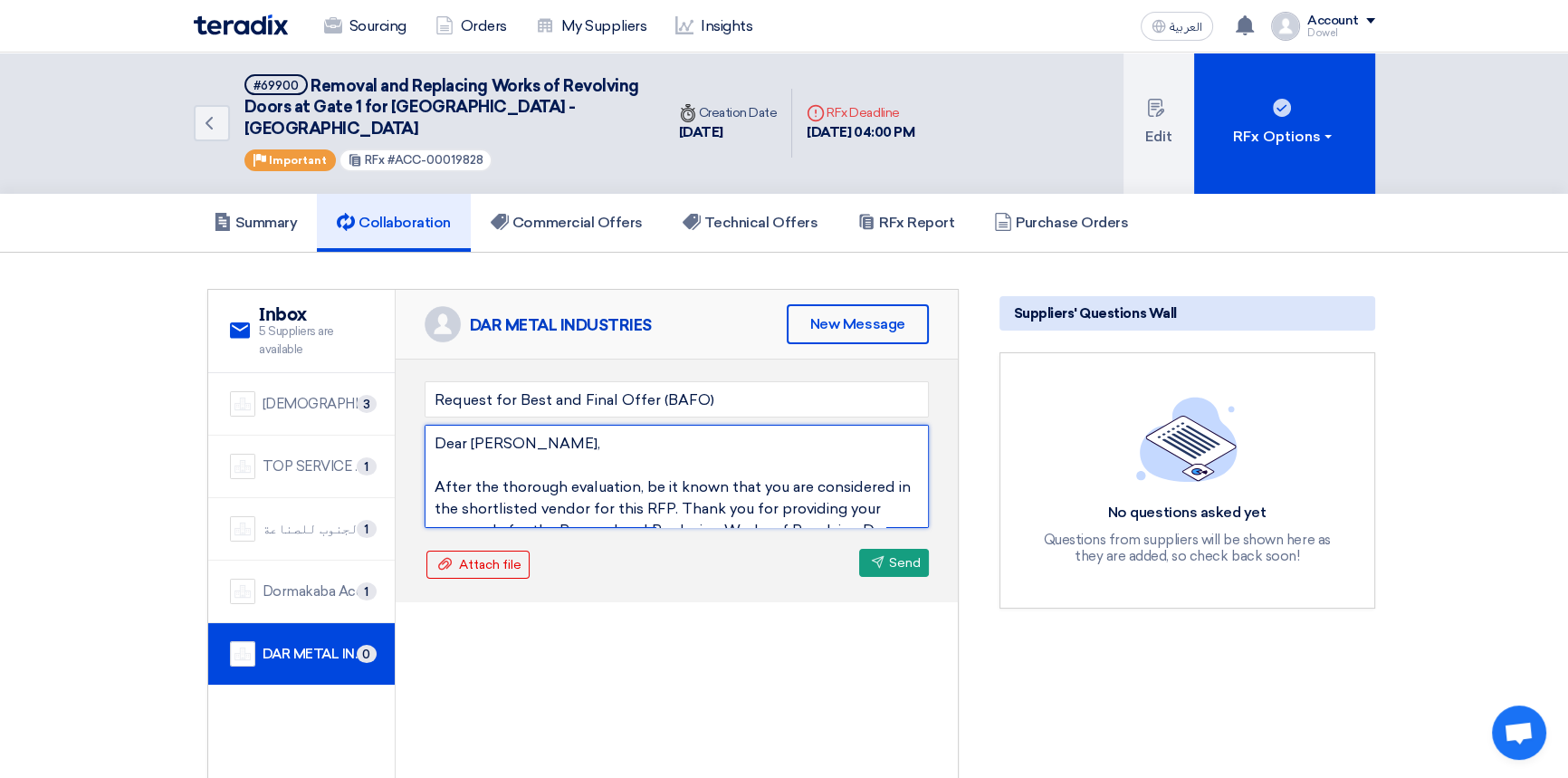 scroll, scrollTop: 0, scrollLeft: 0, axis: both 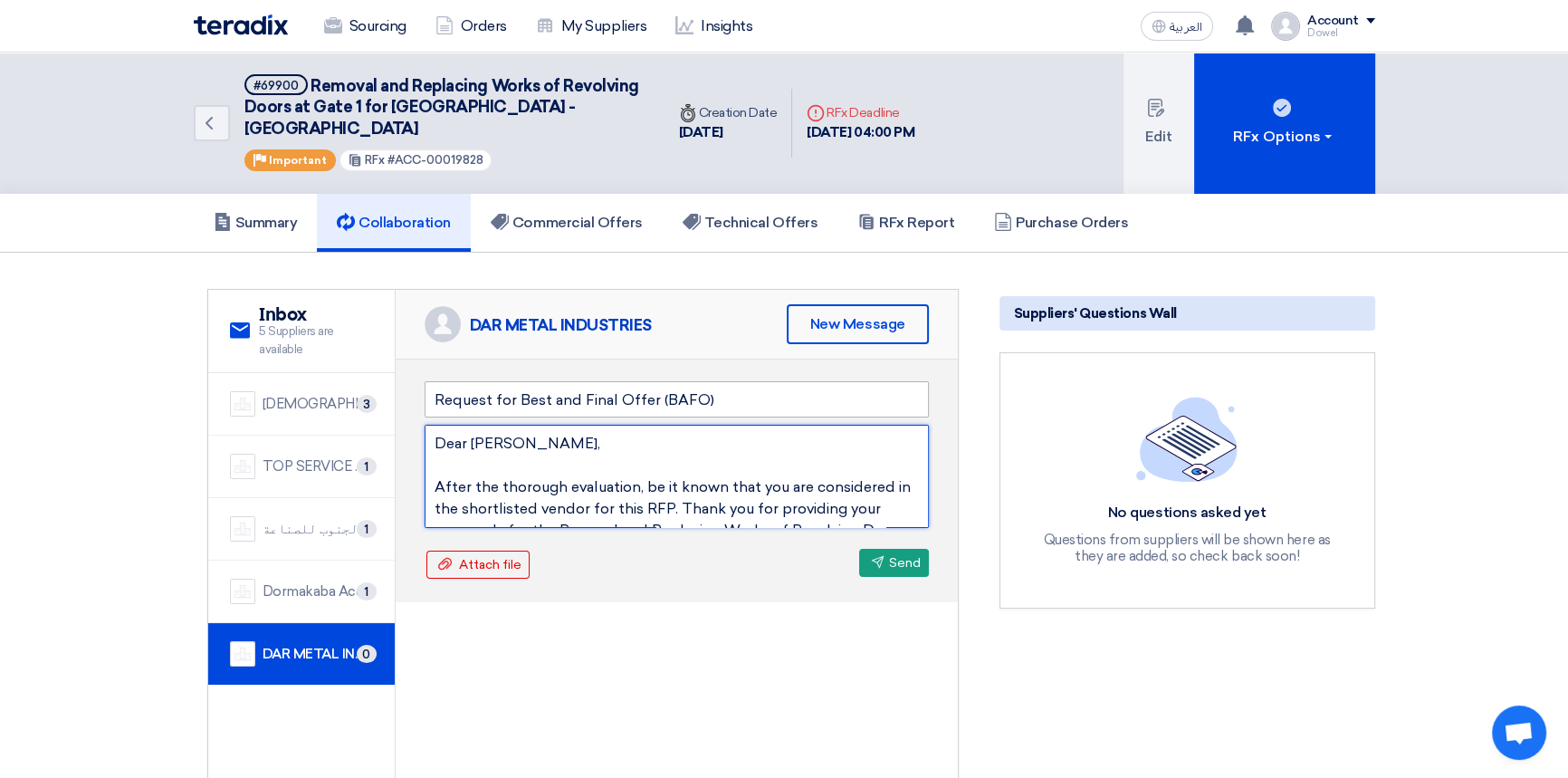 drag, startPoint x: 506, startPoint y: 498, endPoint x: 432, endPoint y: 387, distance: 133.4054 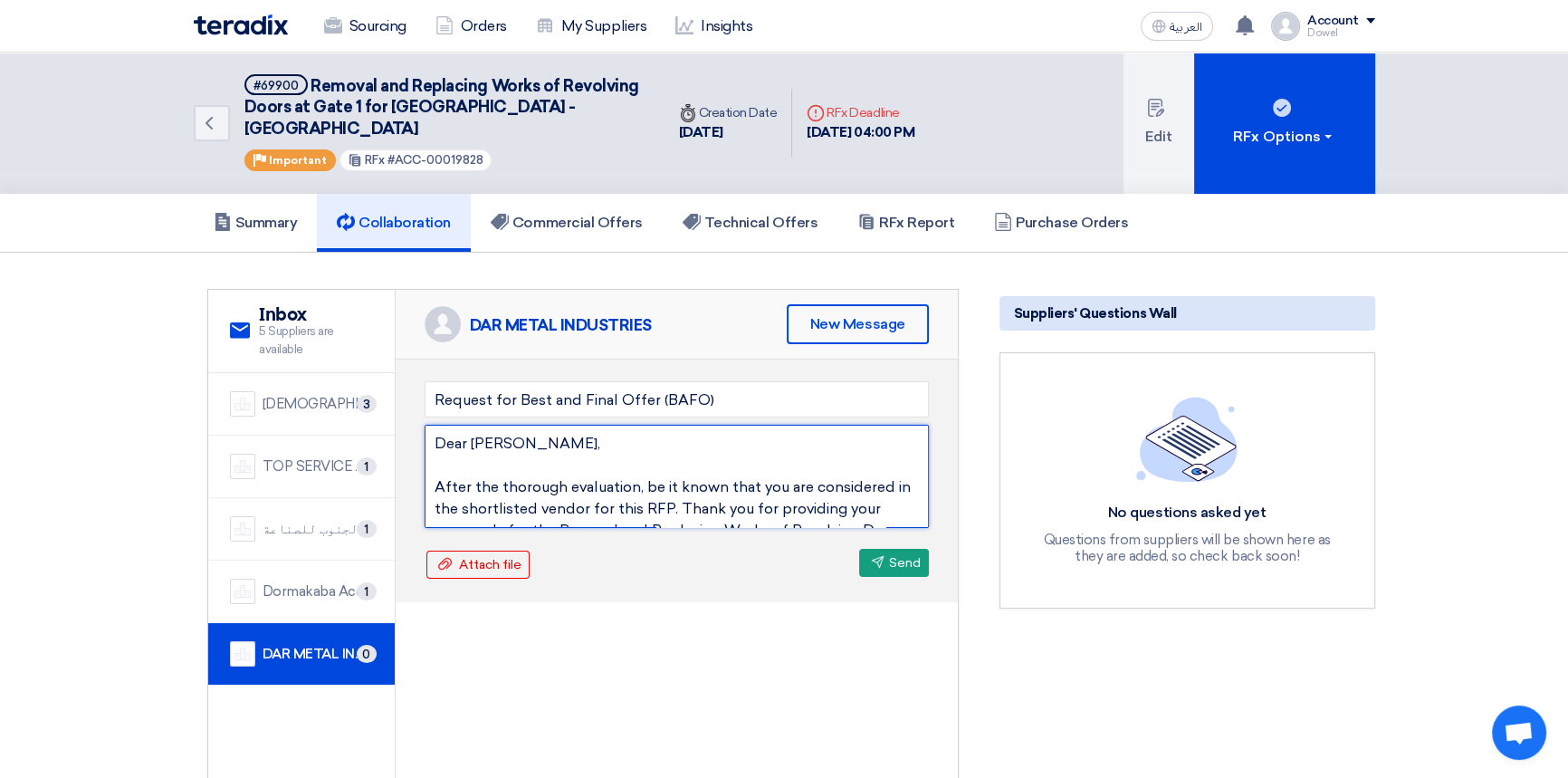 click on "Dear [PERSON_NAME],
After the thorough evaluation, be it known that you are considered in the shortlisted vendor for this RFP. Thank you for providing your proposals for the Removal and Replacing Works of Revolving Doors at Gate 1  at [GEOGRAPHIC_DATA]. We appreciate your proposals and the effort you have put into preparing it.
As part of our internal procurement process and the interest of securing the most competitive pricing, we kindly request you to review your submitted proposals and provide us with your Best and Final Offer (BAFO), including the maximum possible discount you can extend with our target price of 300,000 SAR without VAT.
Your cooperation in this regard is greatly appreciated, and we look forward to your prompt response.
Please submit it through Teradix for the commercial proposal only.
Thanks" at bounding box center [676, 476] 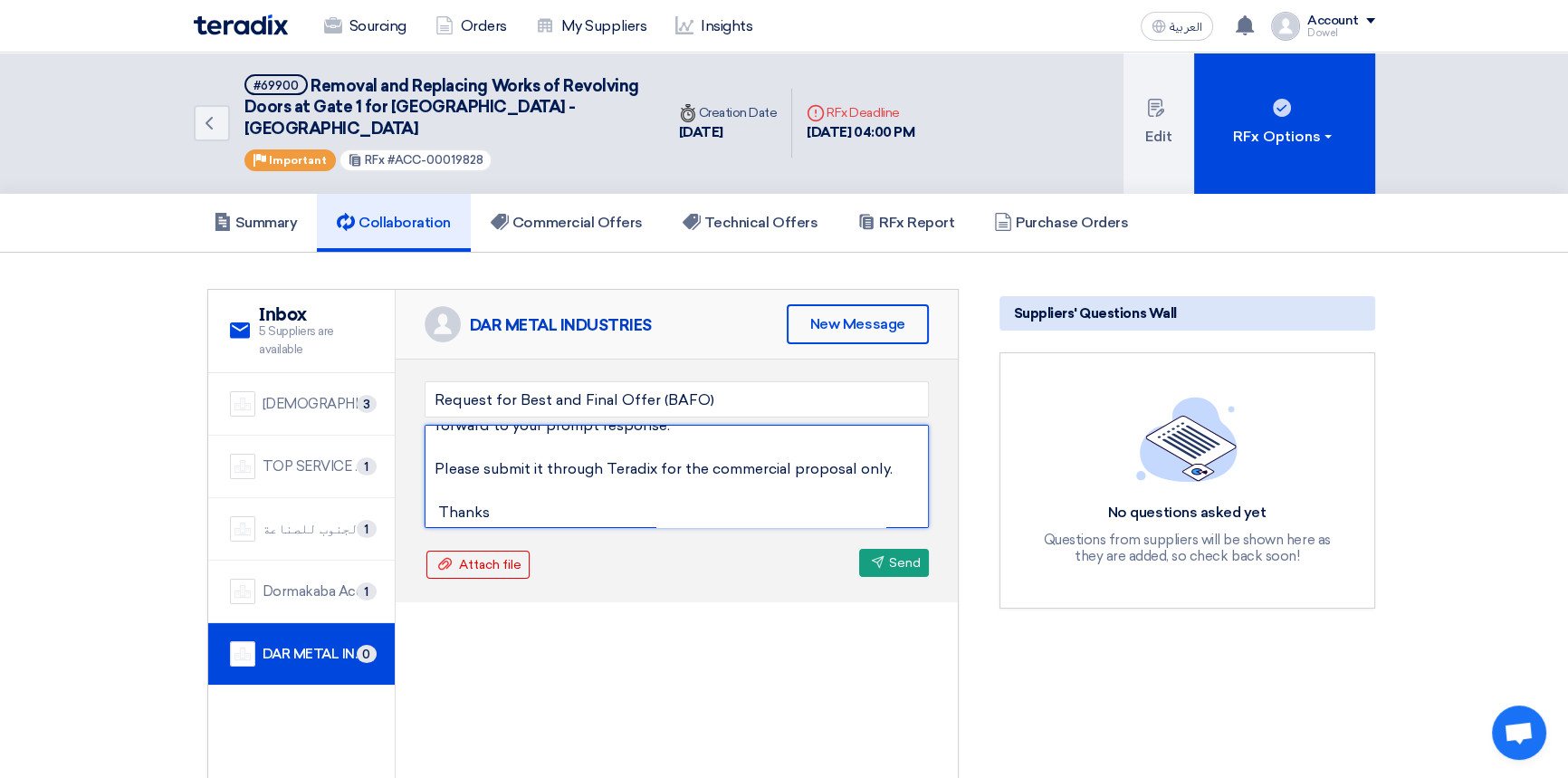 scroll, scrollTop: 347, scrollLeft: 0, axis: vertical 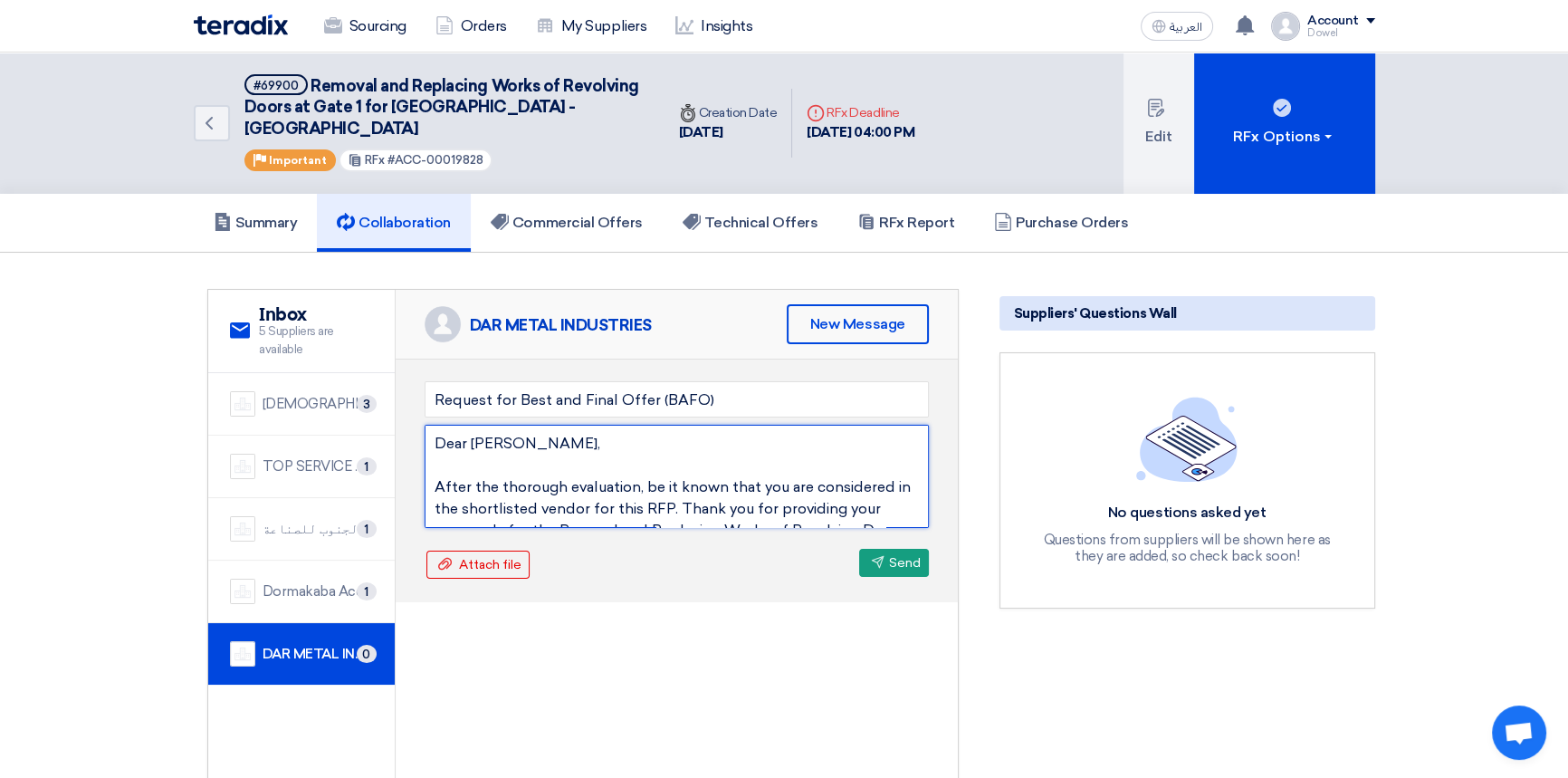 drag, startPoint x: 502, startPoint y: 485, endPoint x: 399, endPoint y: 382, distance: 145.664 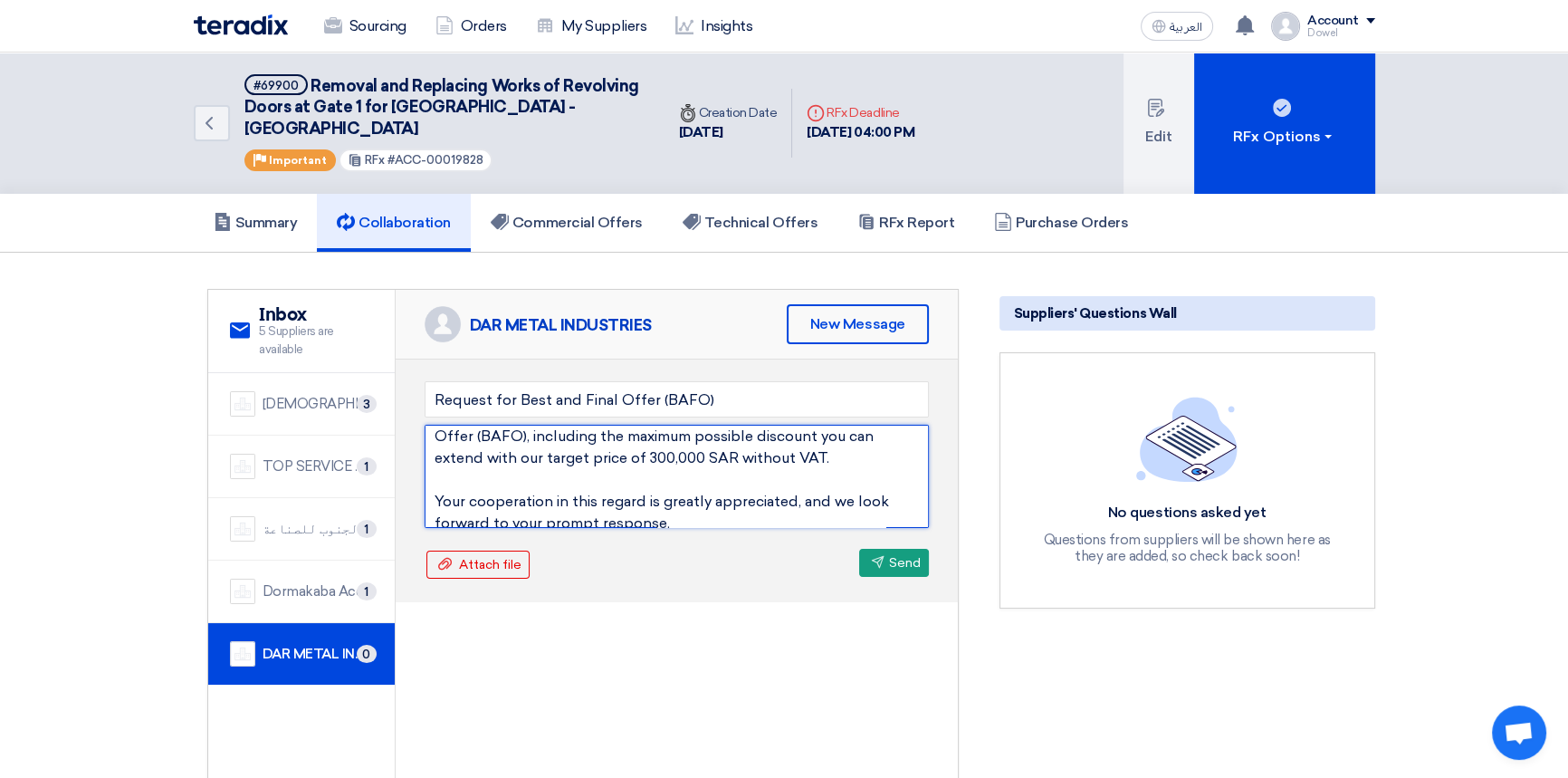 scroll, scrollTop: 329, scrollLeft: 0, axis: vertical 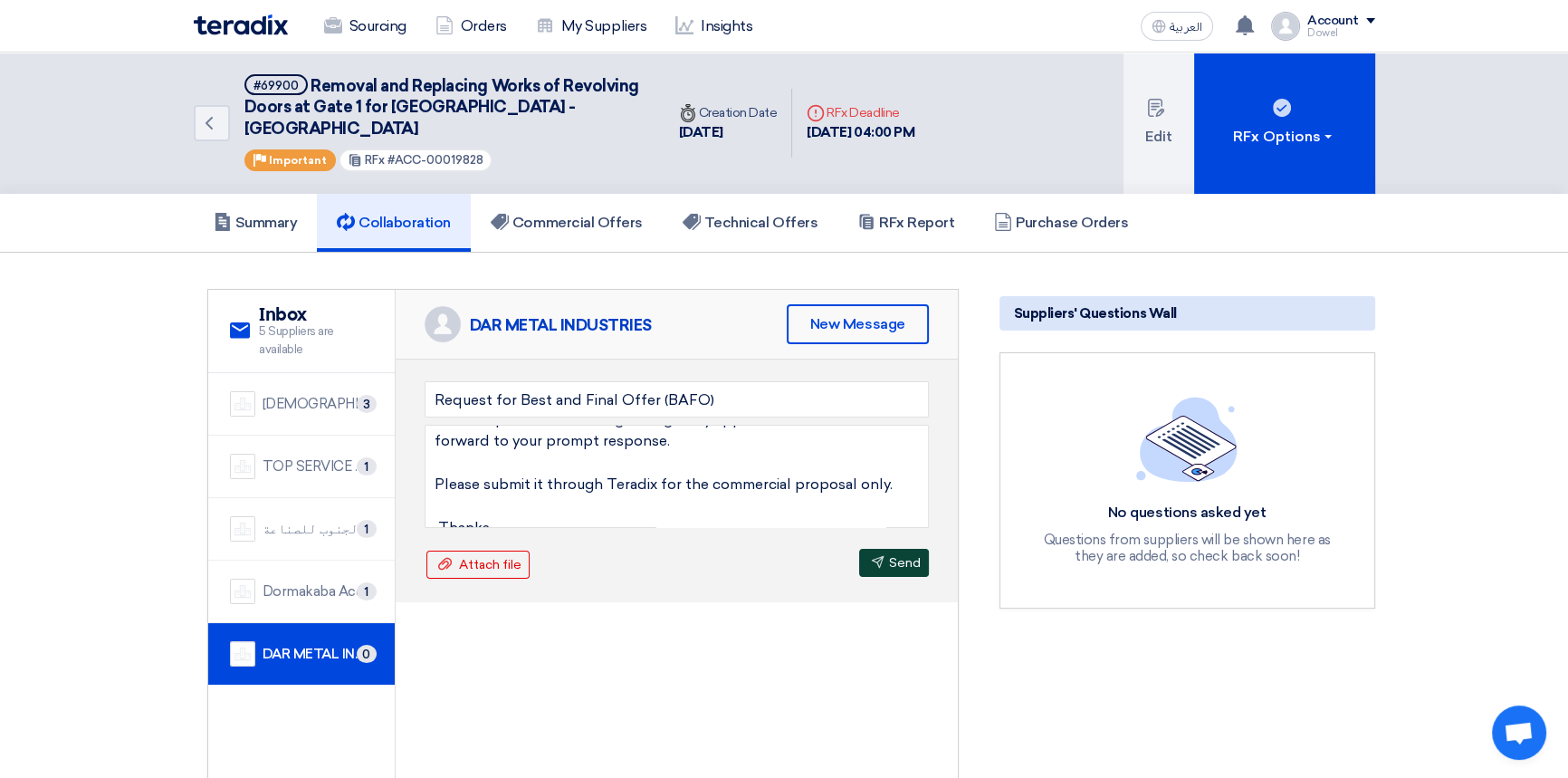 click on "Send
Send" at bounding box center (894, 562) 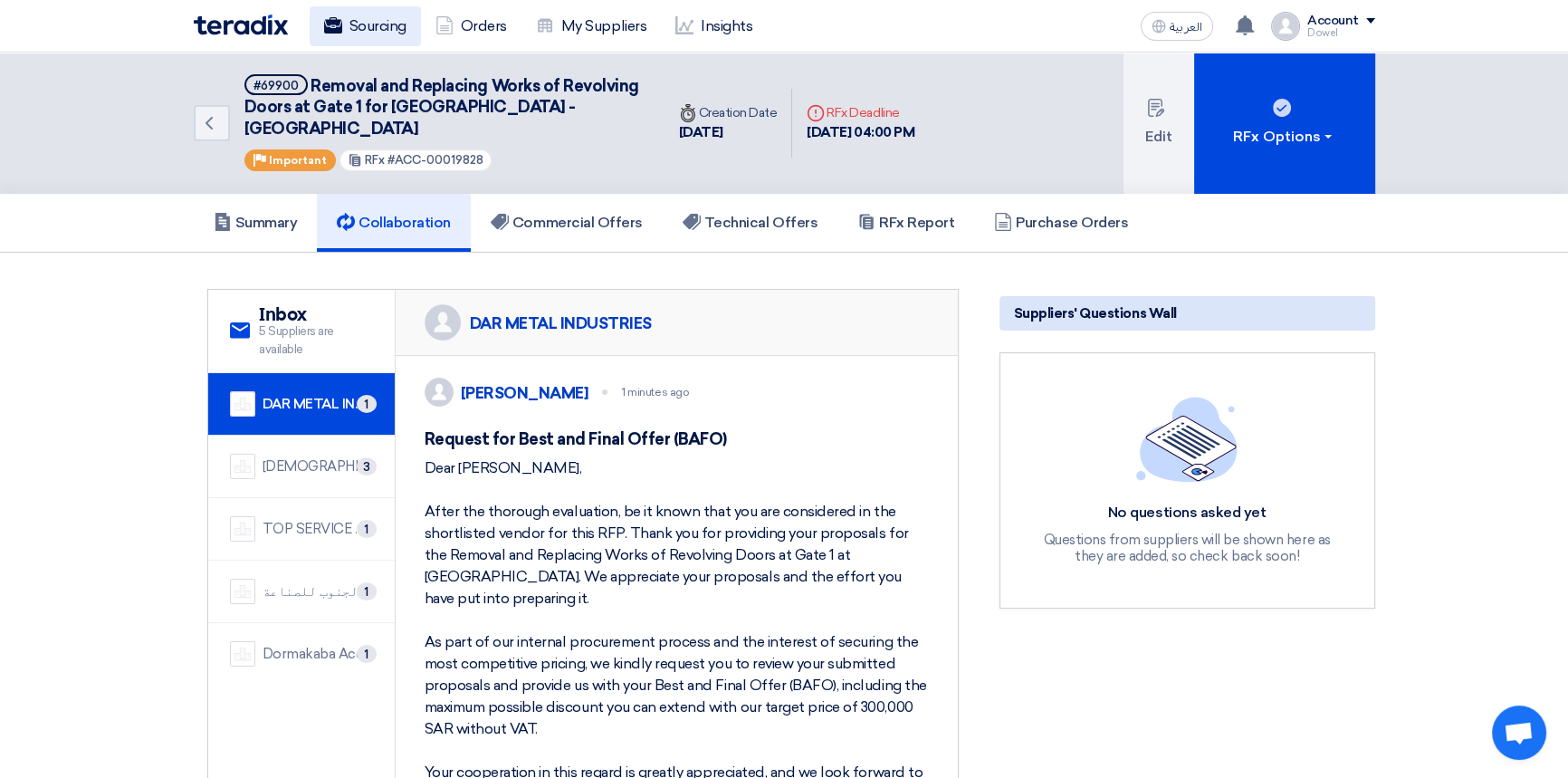 click on "Sourcing" 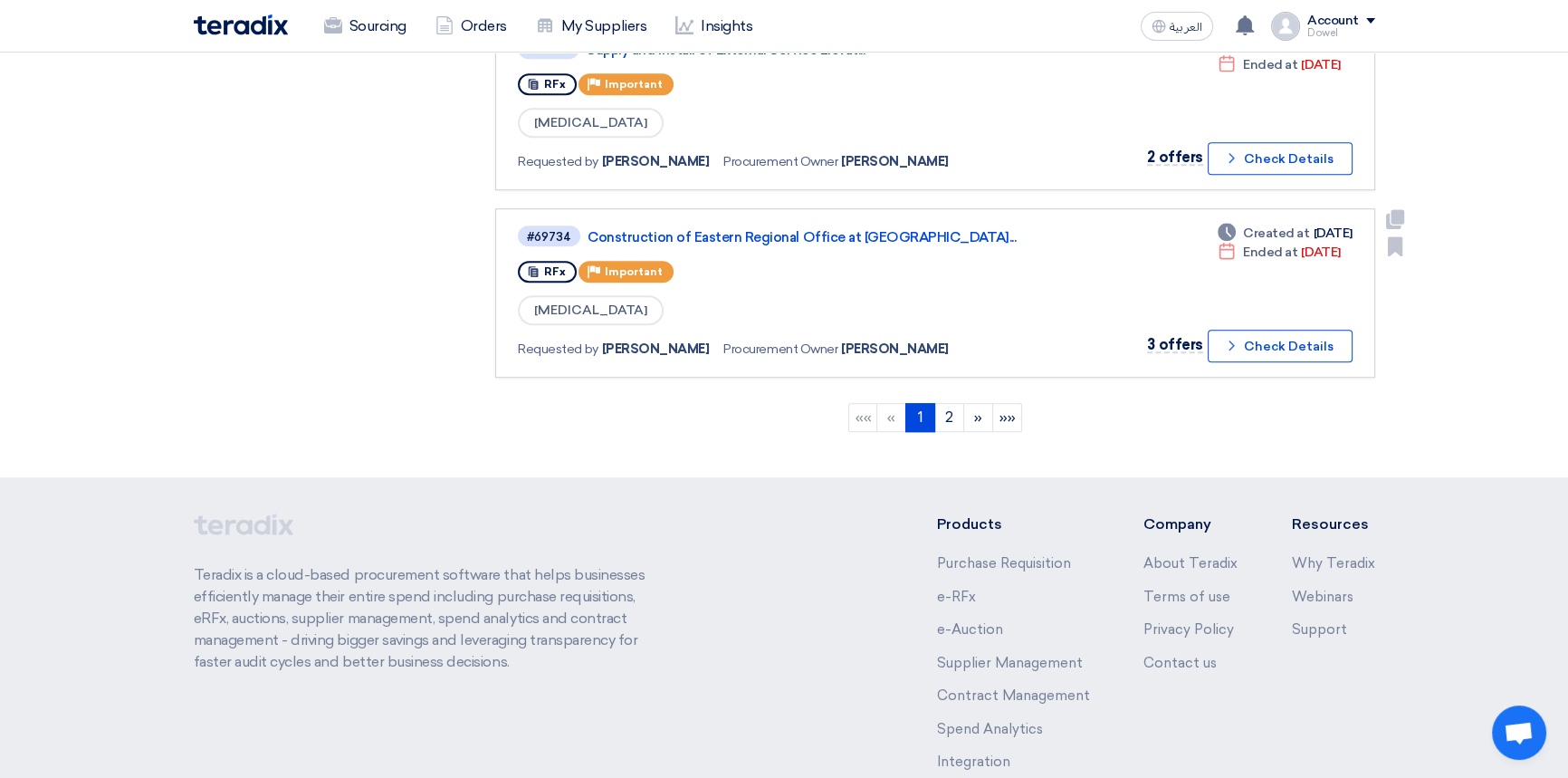 scroll, scrollTop: 1637, scrollLeft: 0, axis: vertical 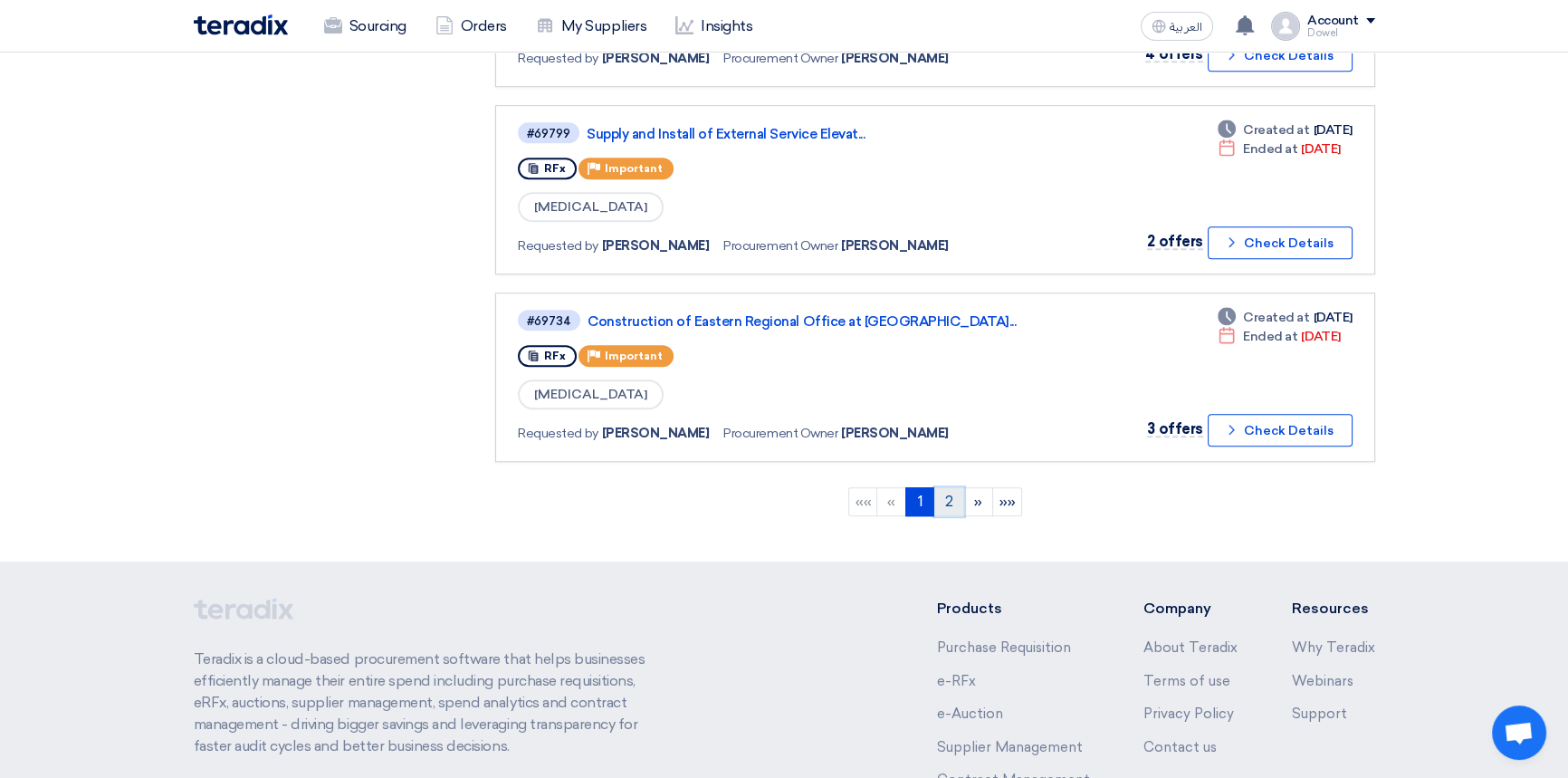 click on "2" 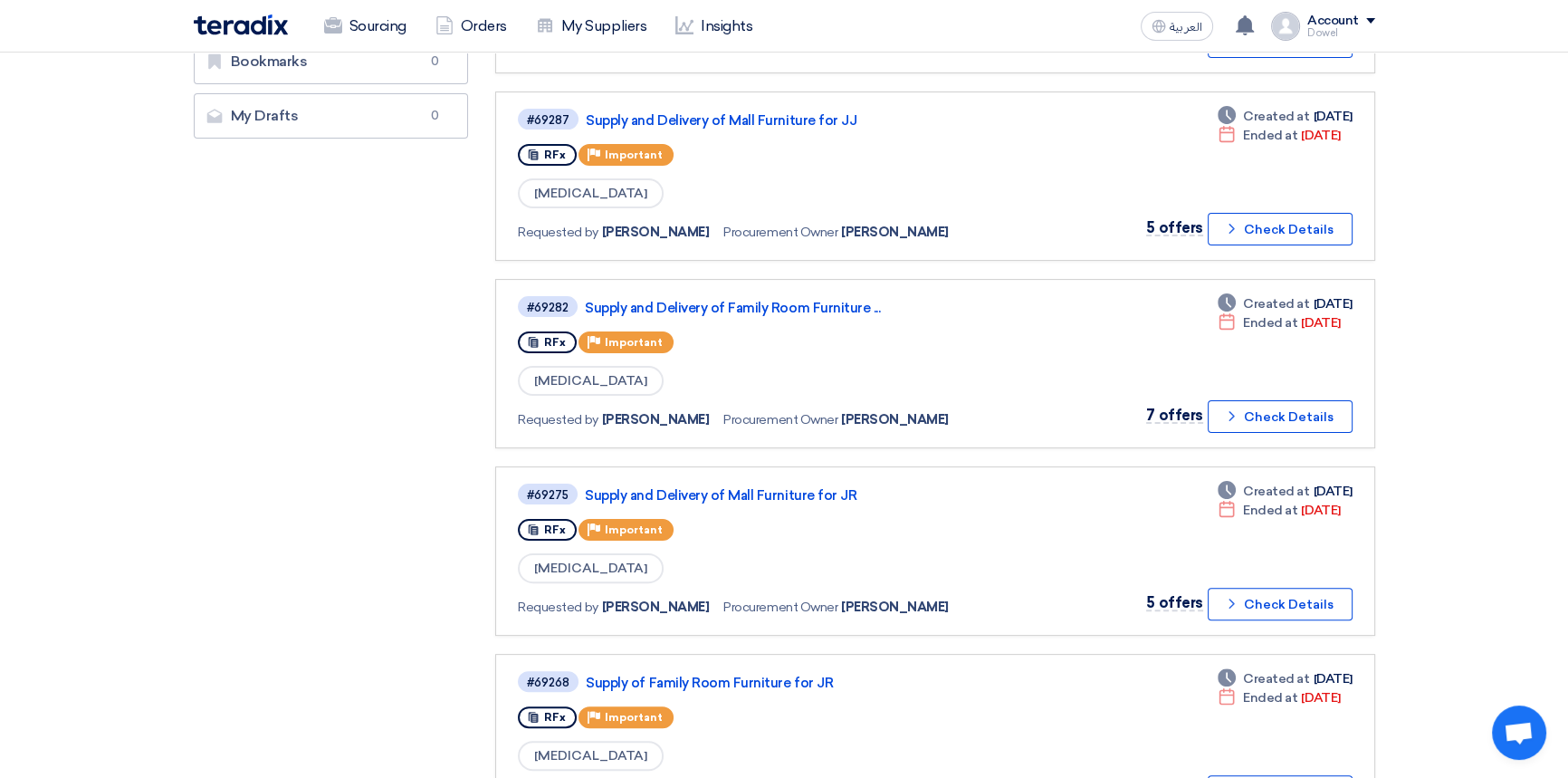 scroll, scrollTop: 494, scrollLeft: 0, axis: vertical 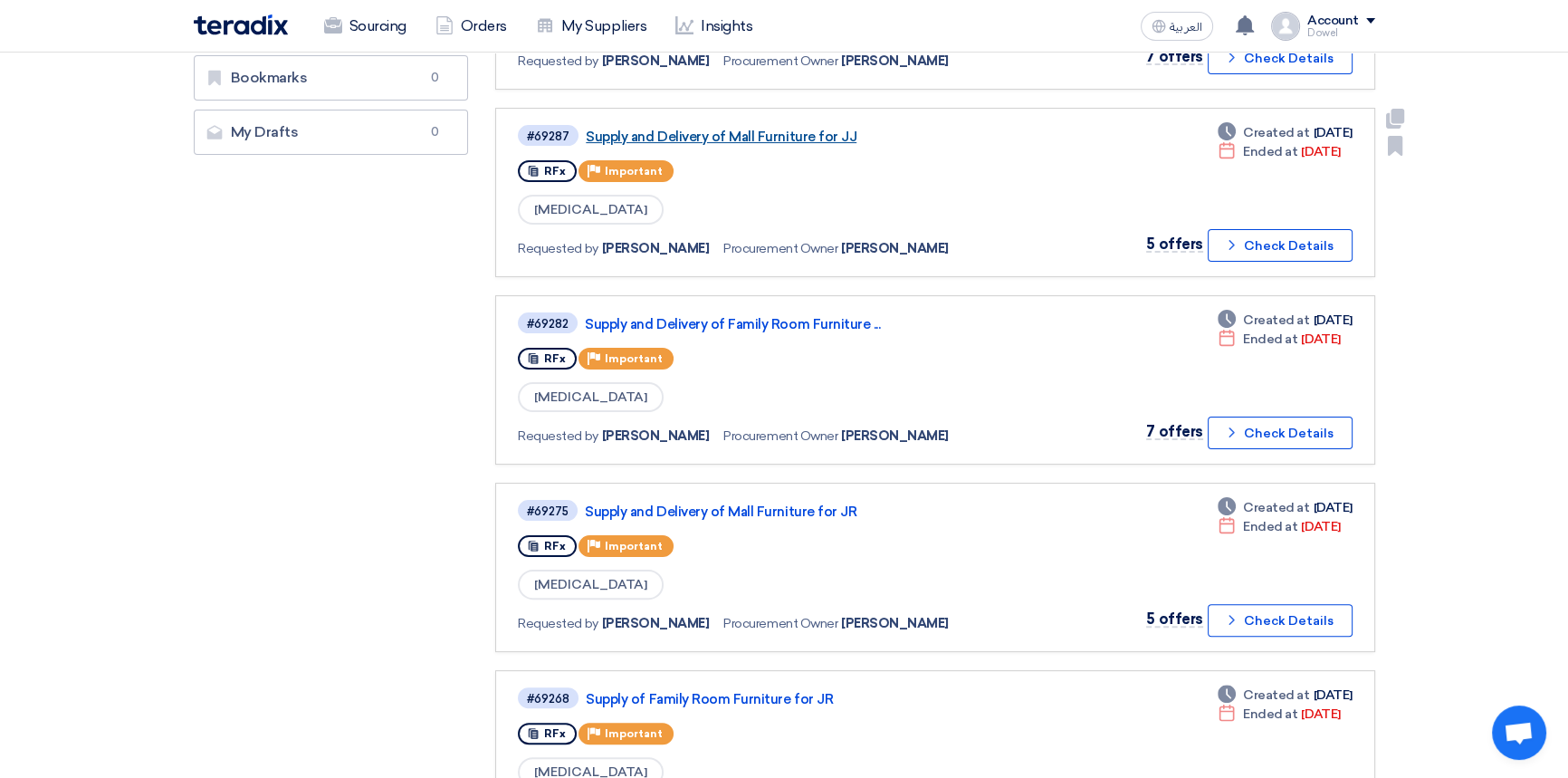 click on "Supply and Delivery of Mall Furniture for JJ" 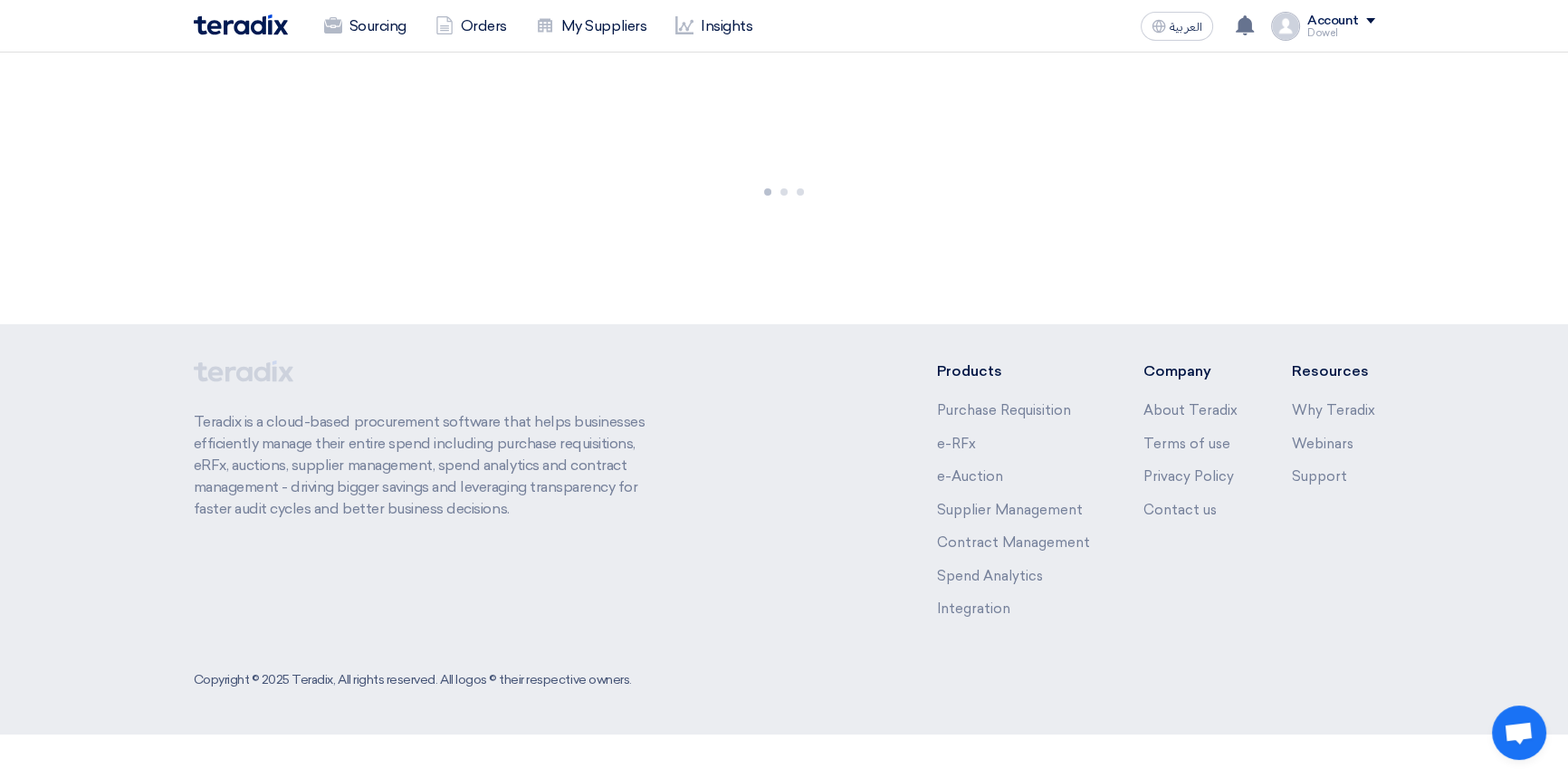 scroll, scrollTop: 0, scrollLeft: 0, axis: both 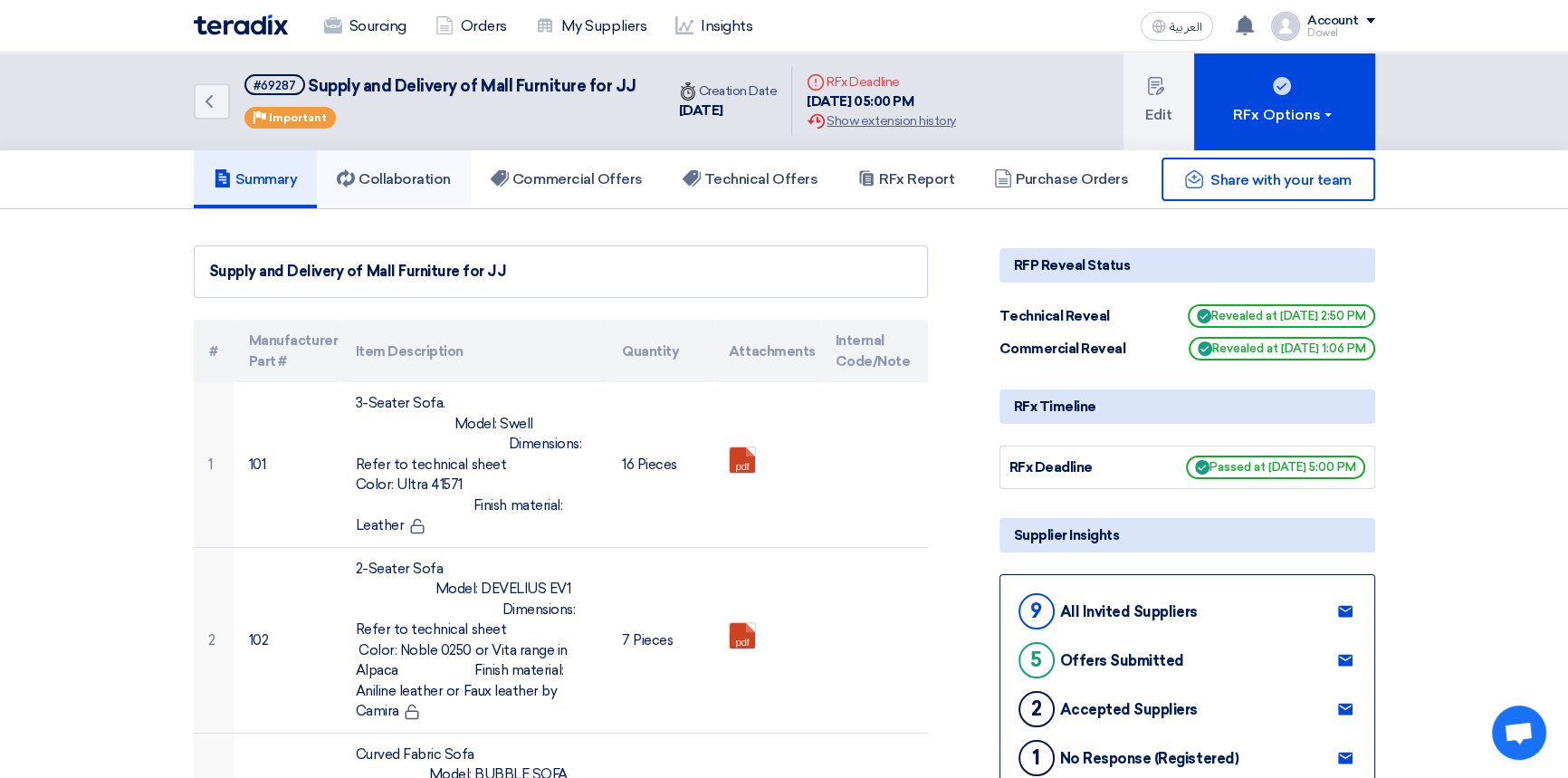 click on "Collaboration" 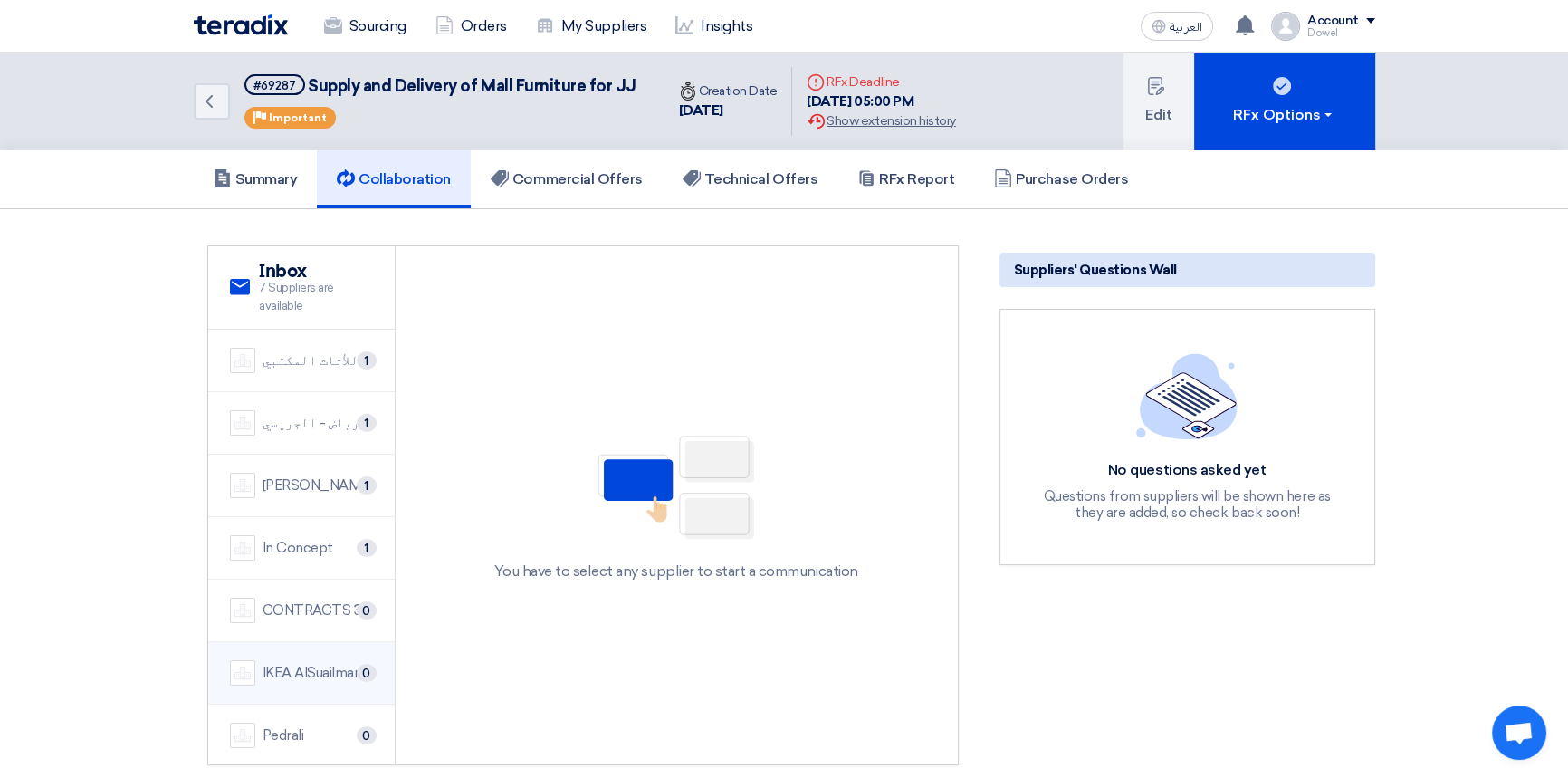 scroll, scrollTop: 1, scrollLeft: 0, axis: vertical 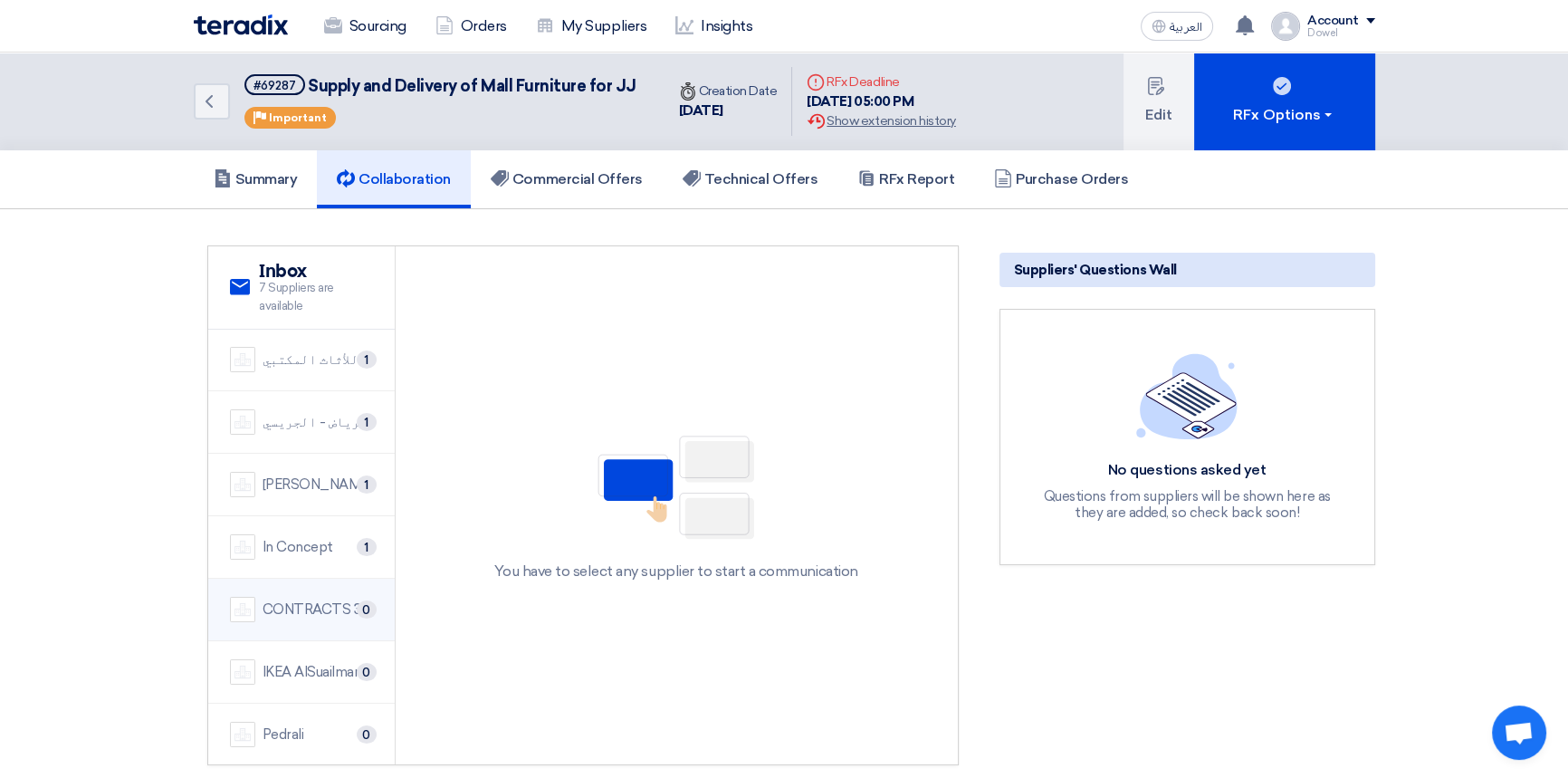 click on "CONTRACTS 3000 (SIMPLY)" at bounding box center [318, 610] 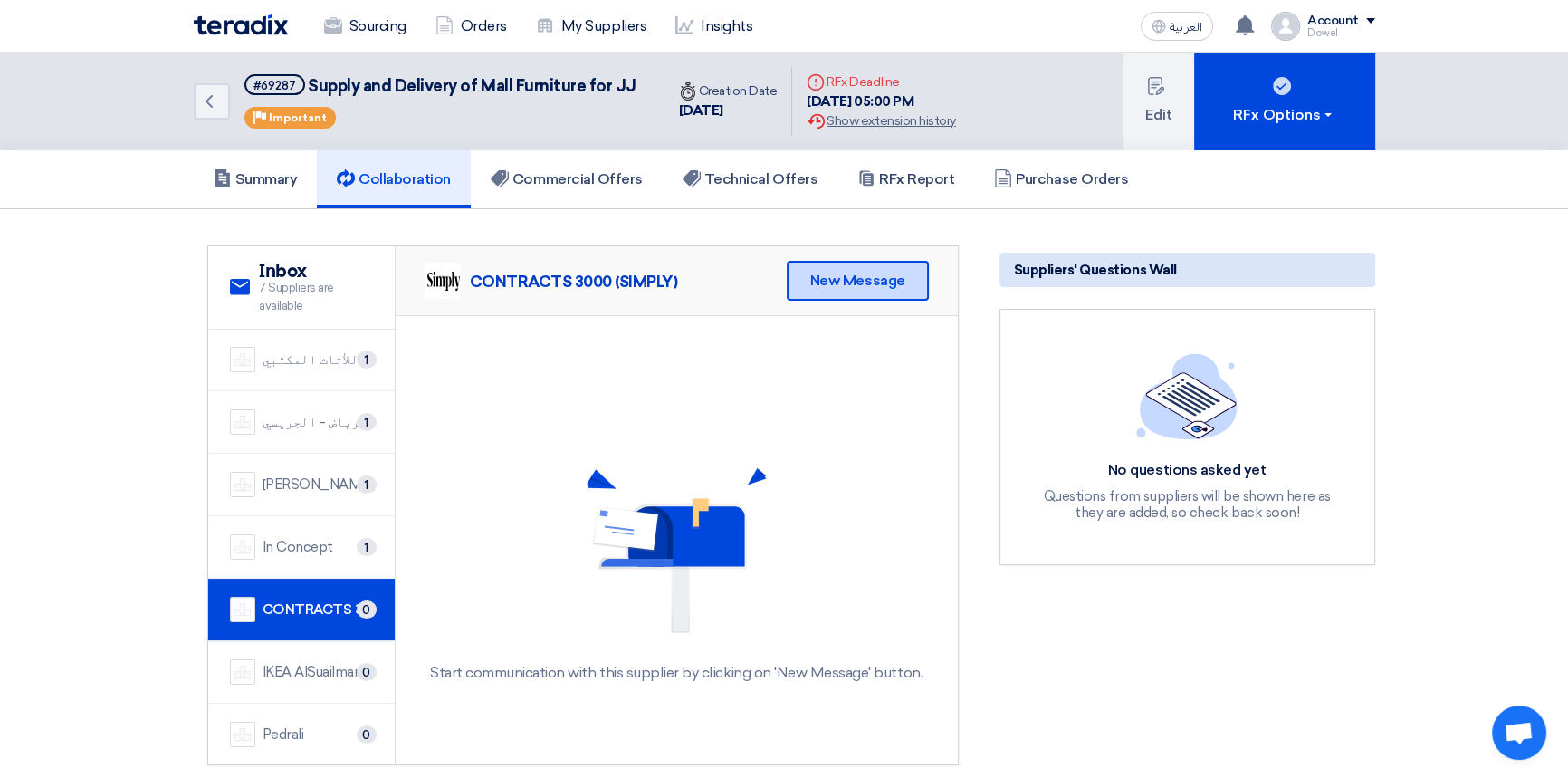 click on "New Message" at bounding box center [857, 281] 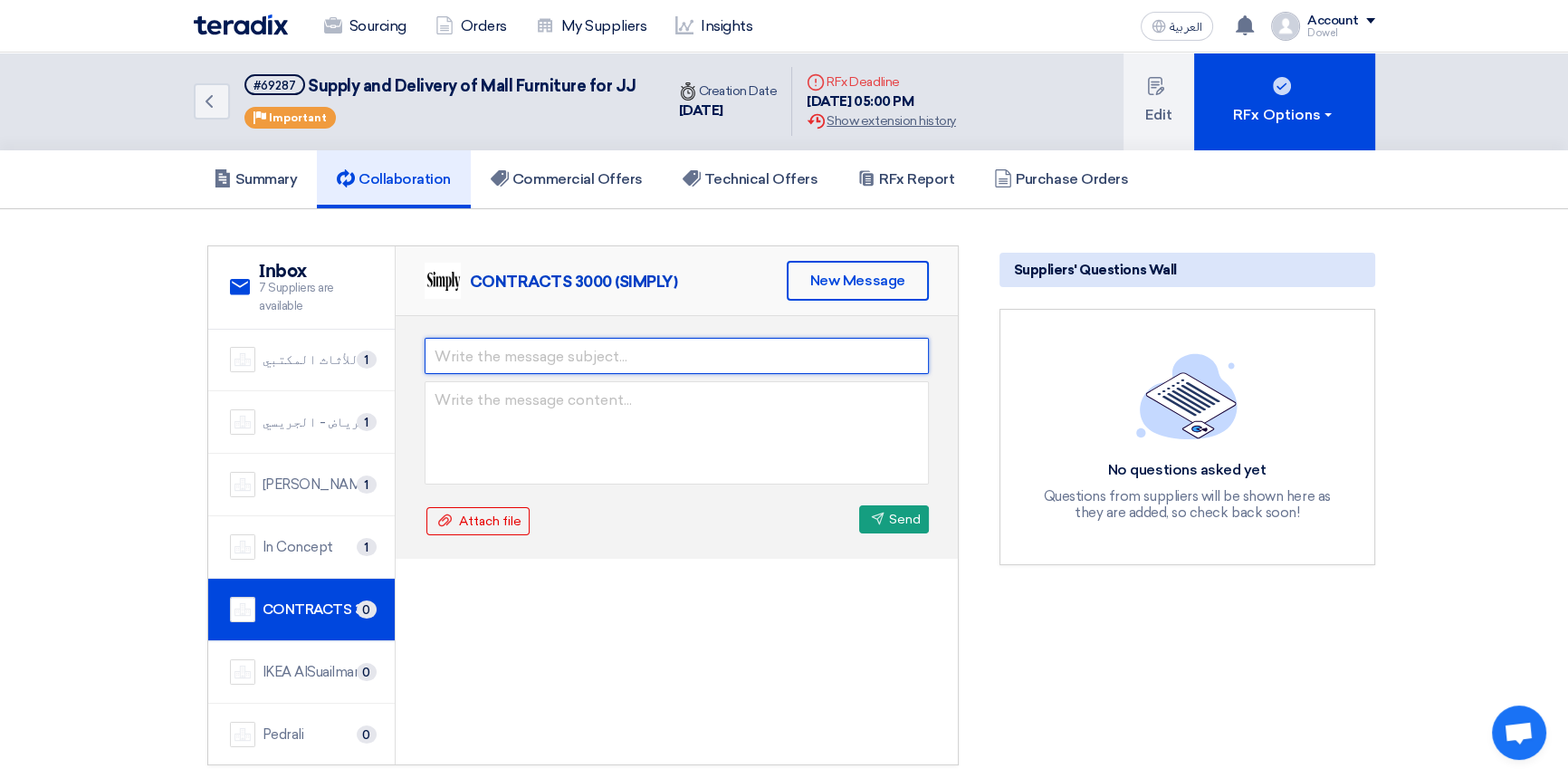 click at bounding box center (676, 356) 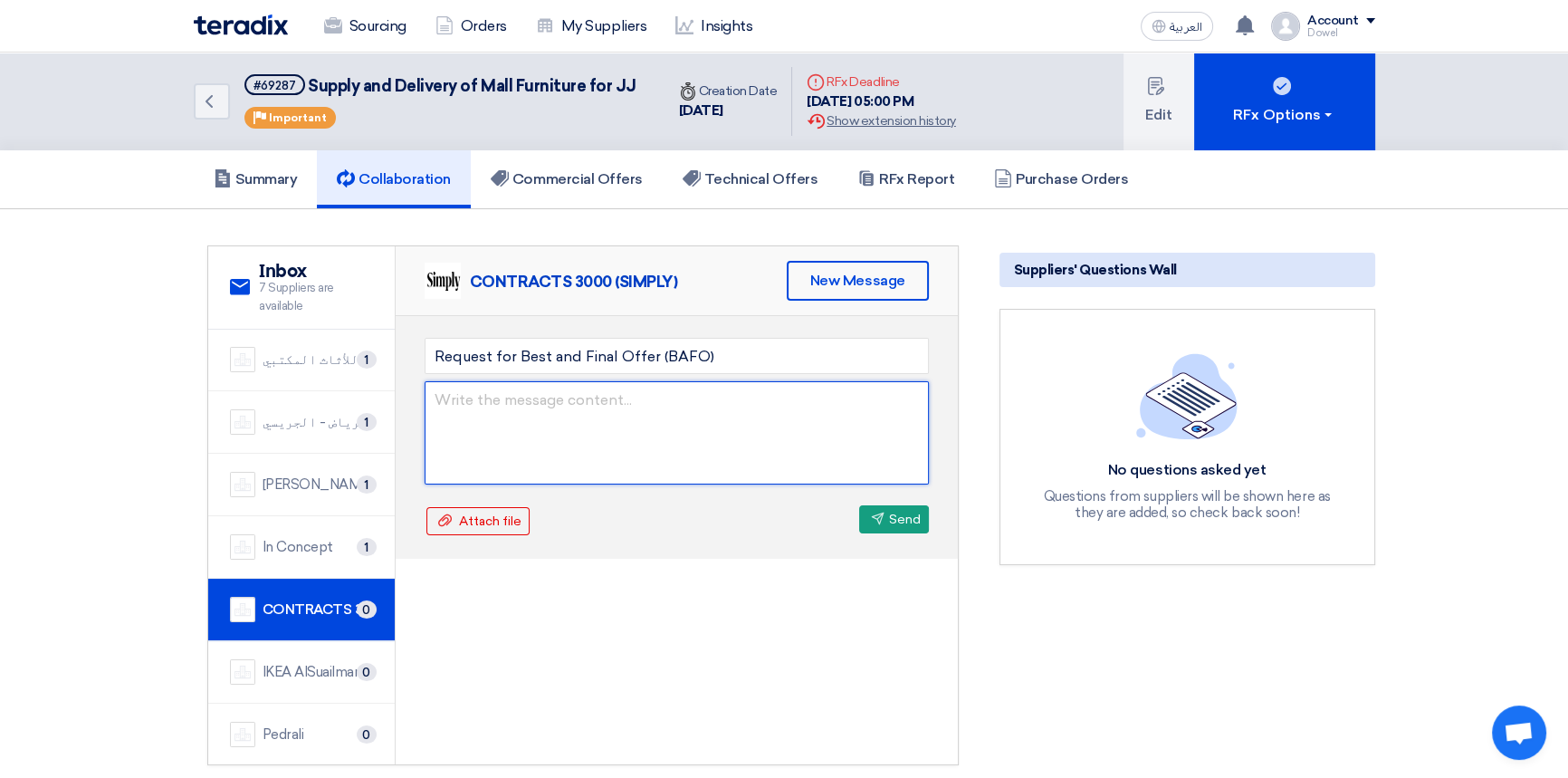 click at bounding box center (676, 433) 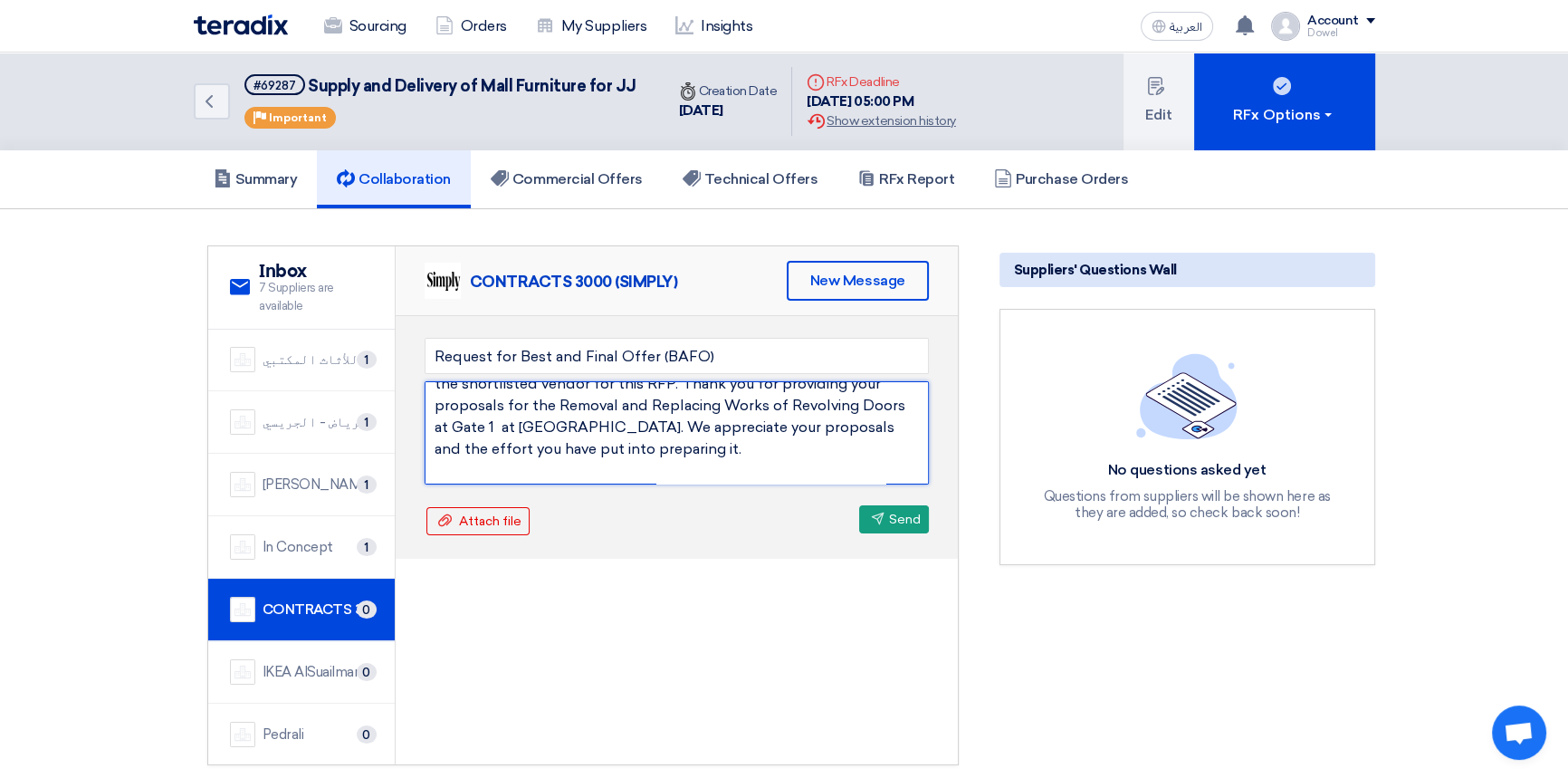 scroll, scrollTop: 0, scrollLeft: 0, axis: both 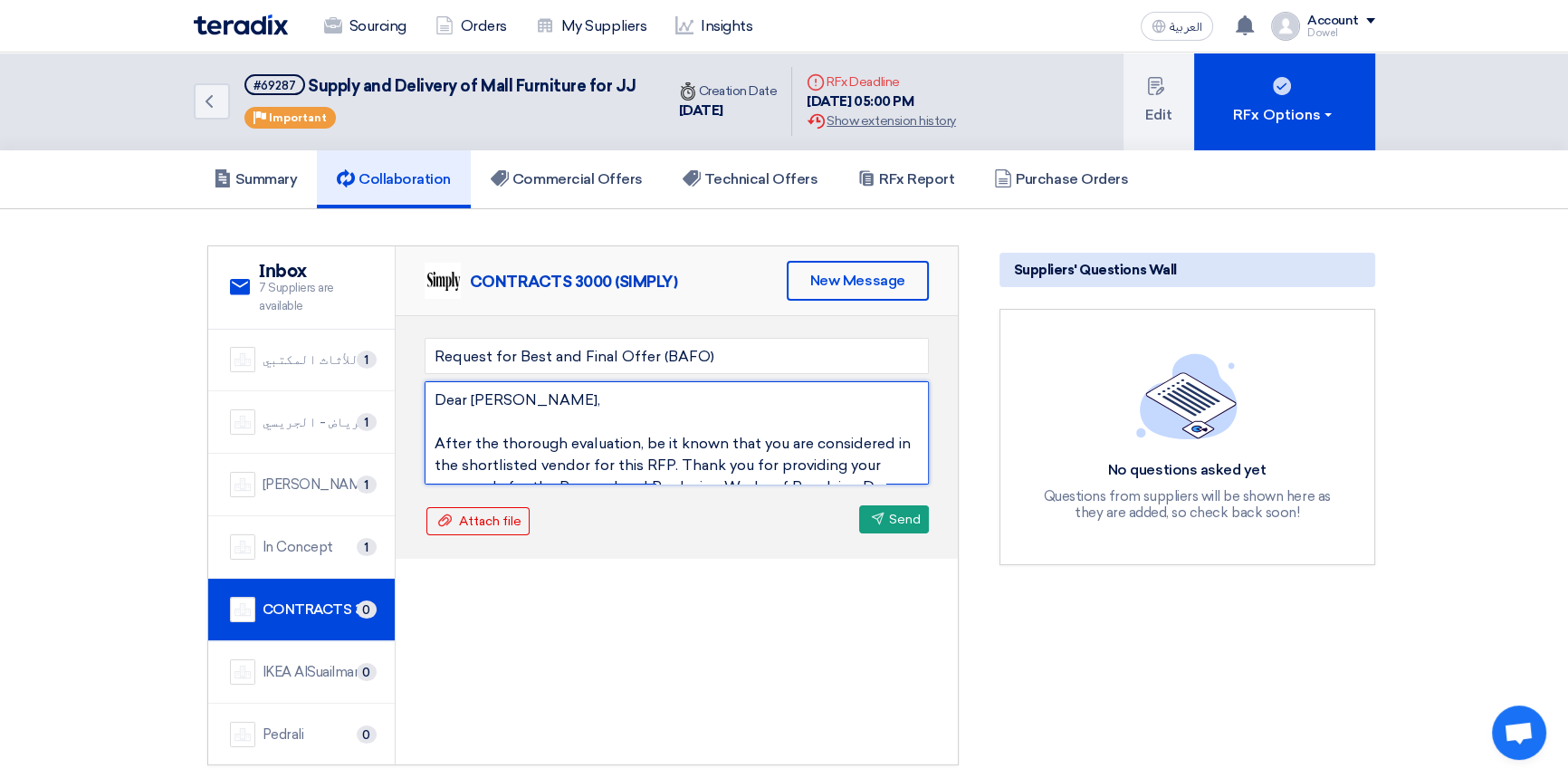 drag, startPoint x: 473, startPoint y: 398, endPoint x: 501, endPoint y: 395, distance: 28.160256 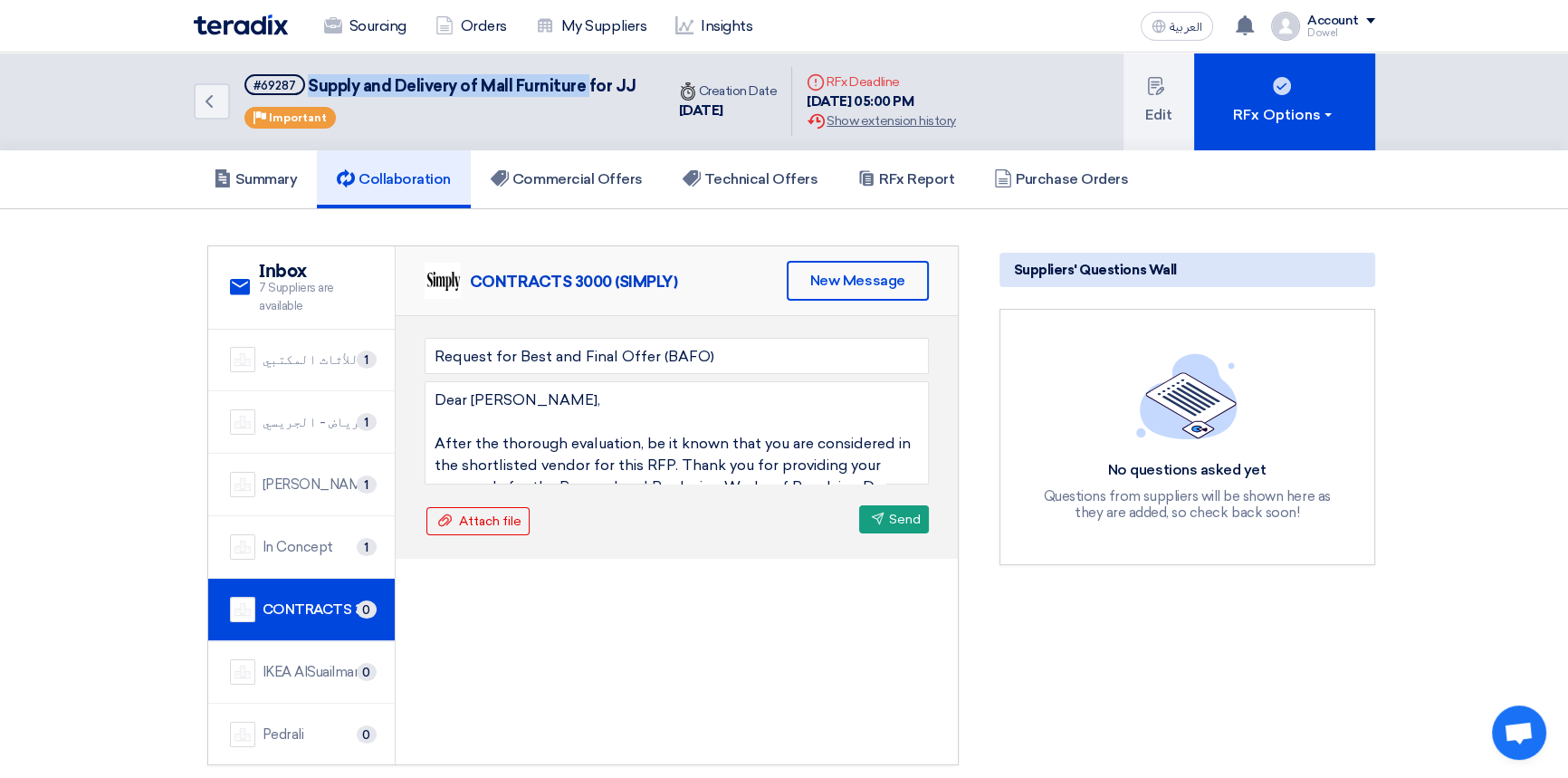 drag, startPoint x: 308, startPoint y: 84, endPoint x: 588, endPoint y: 76, distance: 280.1143 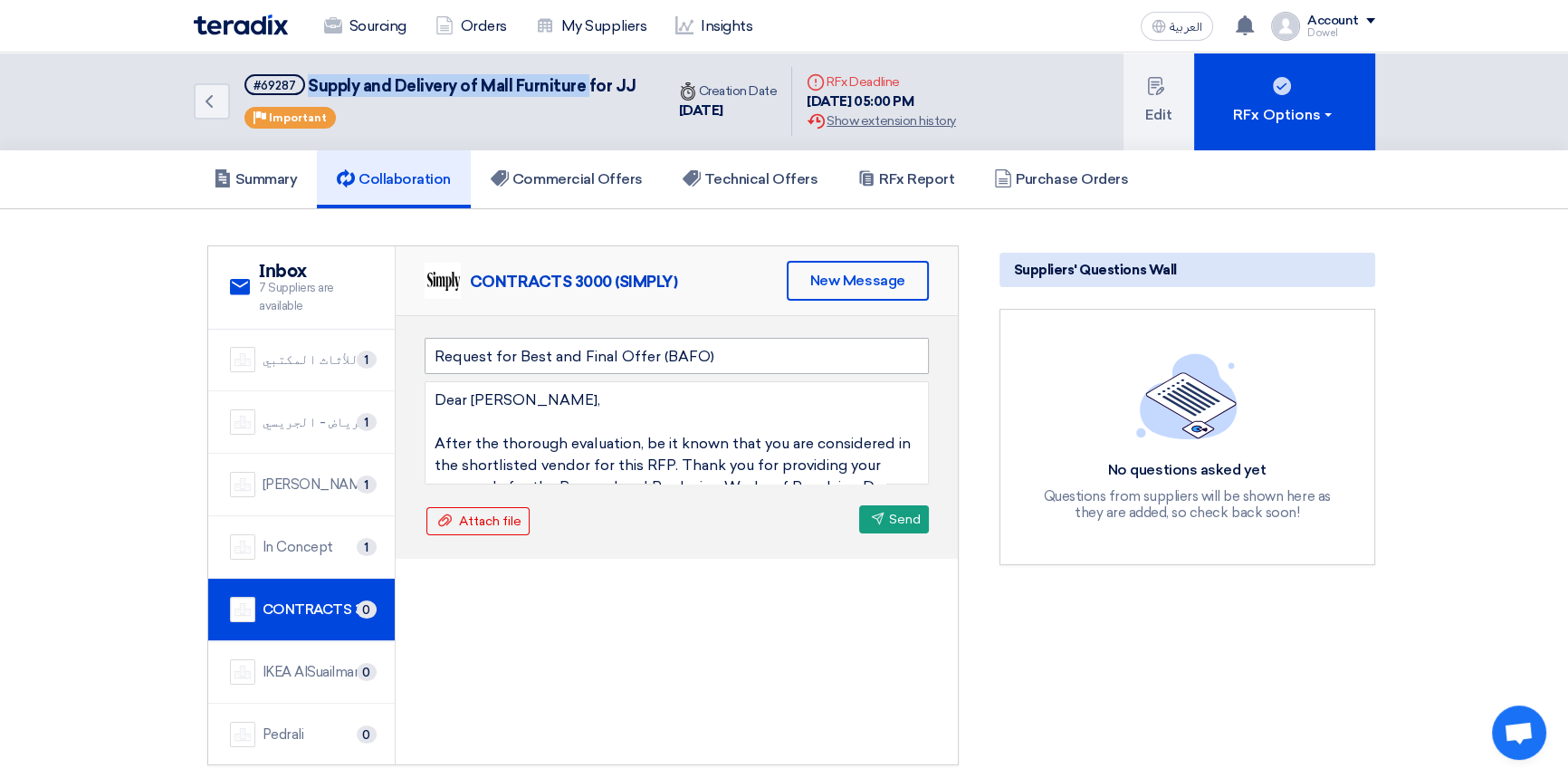 copy on "Supply and Delivery of Mall Furniture" 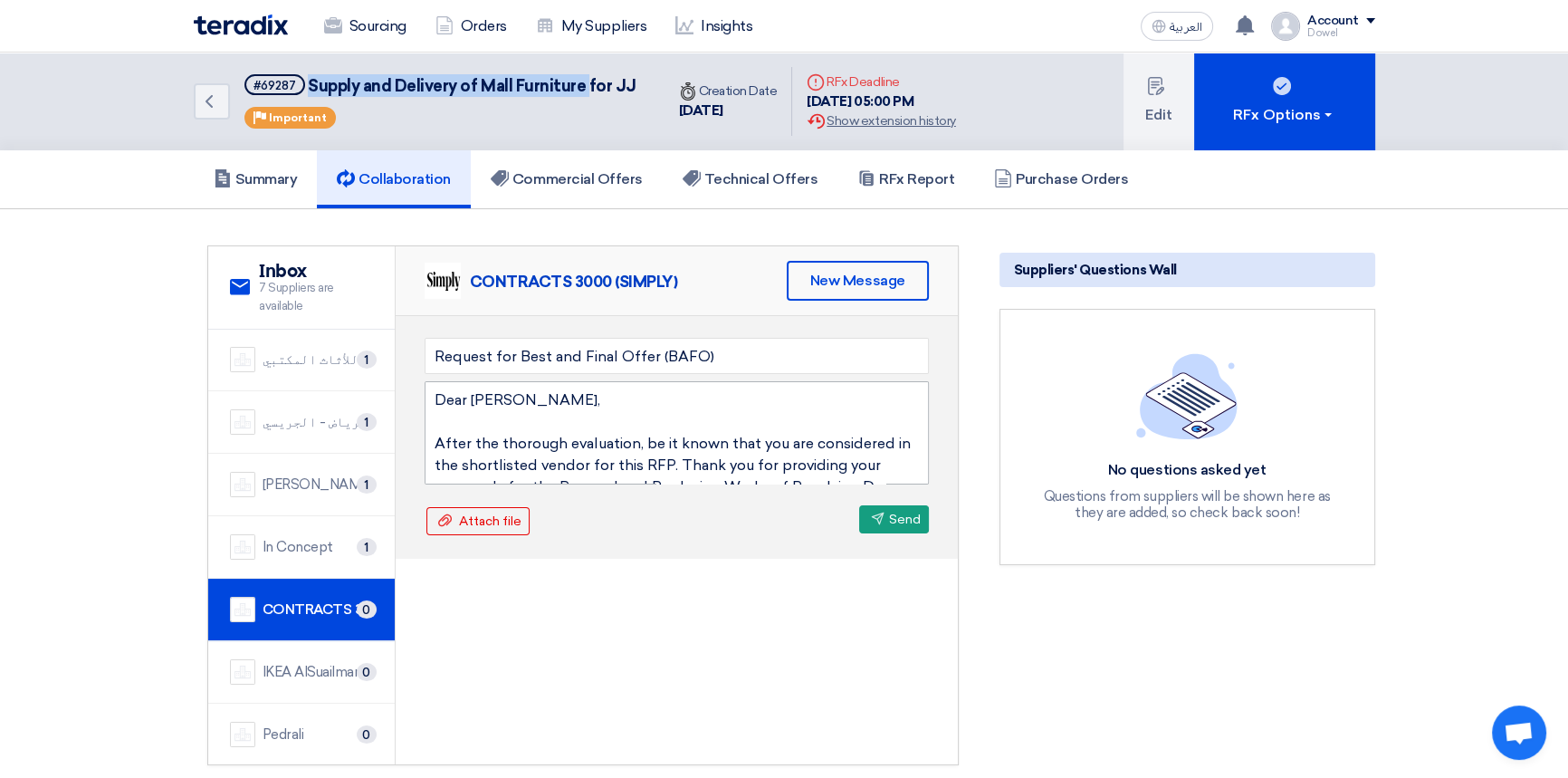 scroll, scrollTop: 82, scrollLeft: 0, axis: vertical 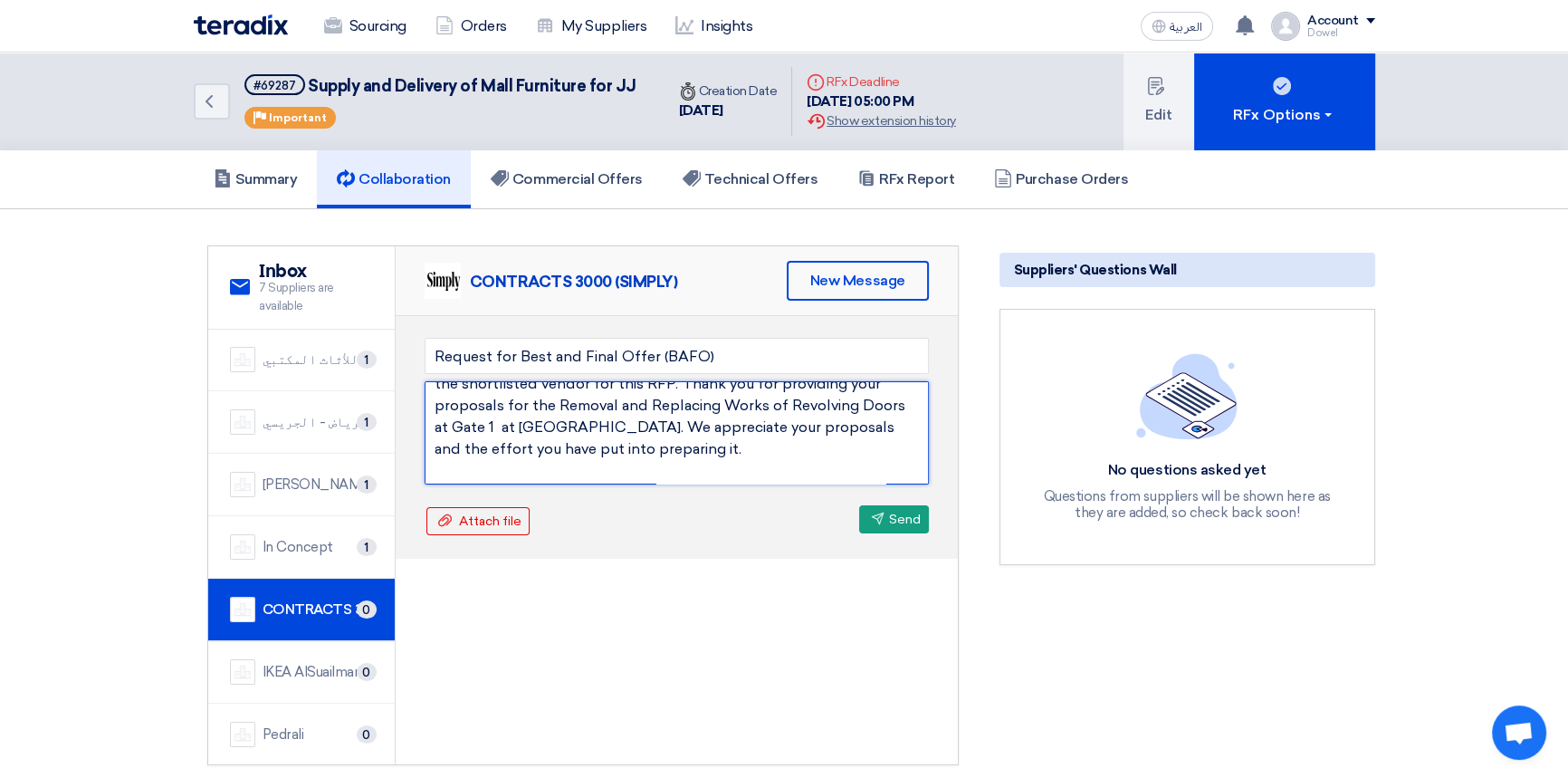 drag, startPoint x: 554, startPoint y: 404, endPoint x: 503, endPoint y: 423, distance: 54.424259 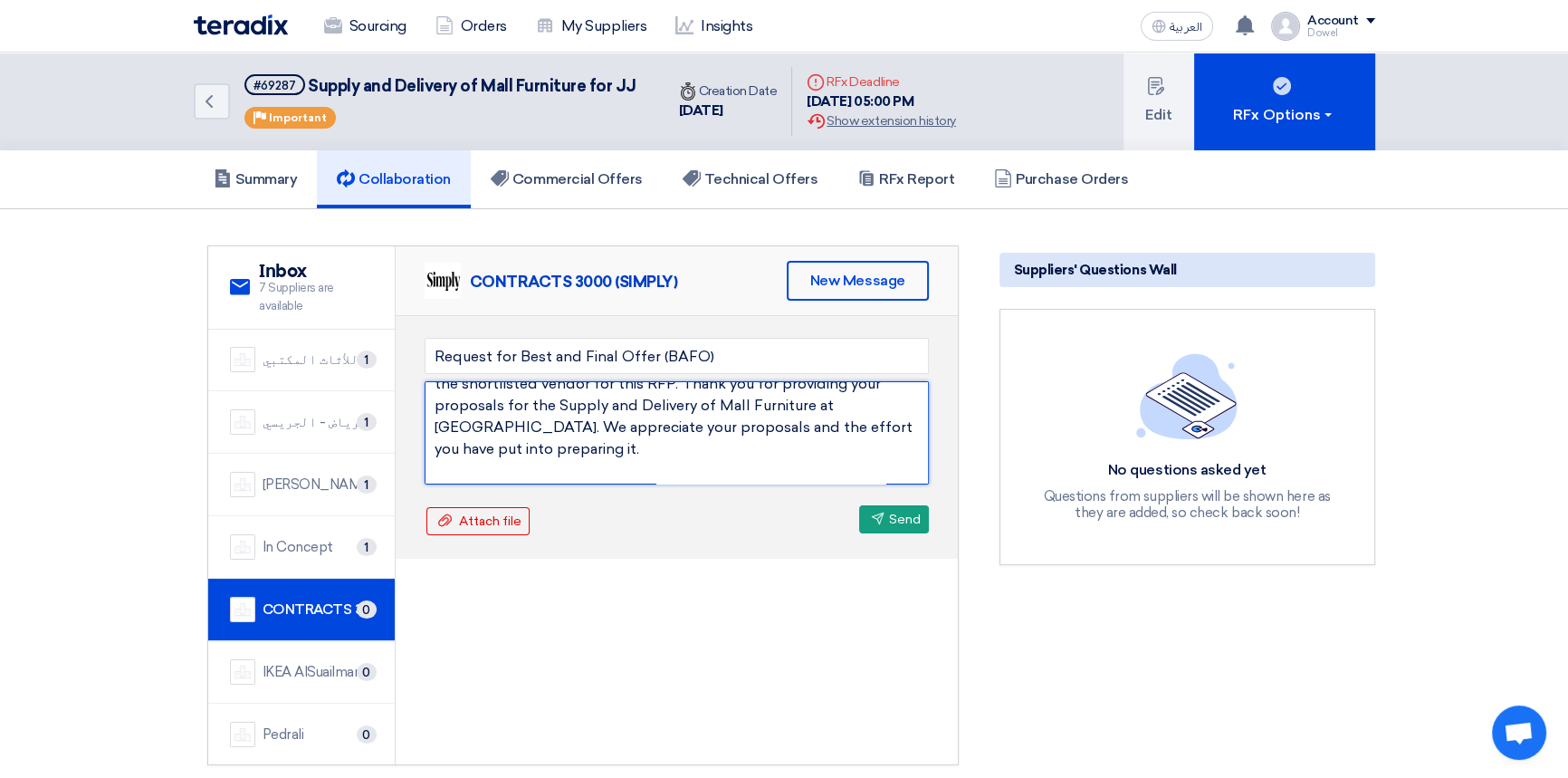 drag, startPoint x: 827, startPoint y: 401, endPoint x: 476, endPoint y: 428, distance: 352.03693 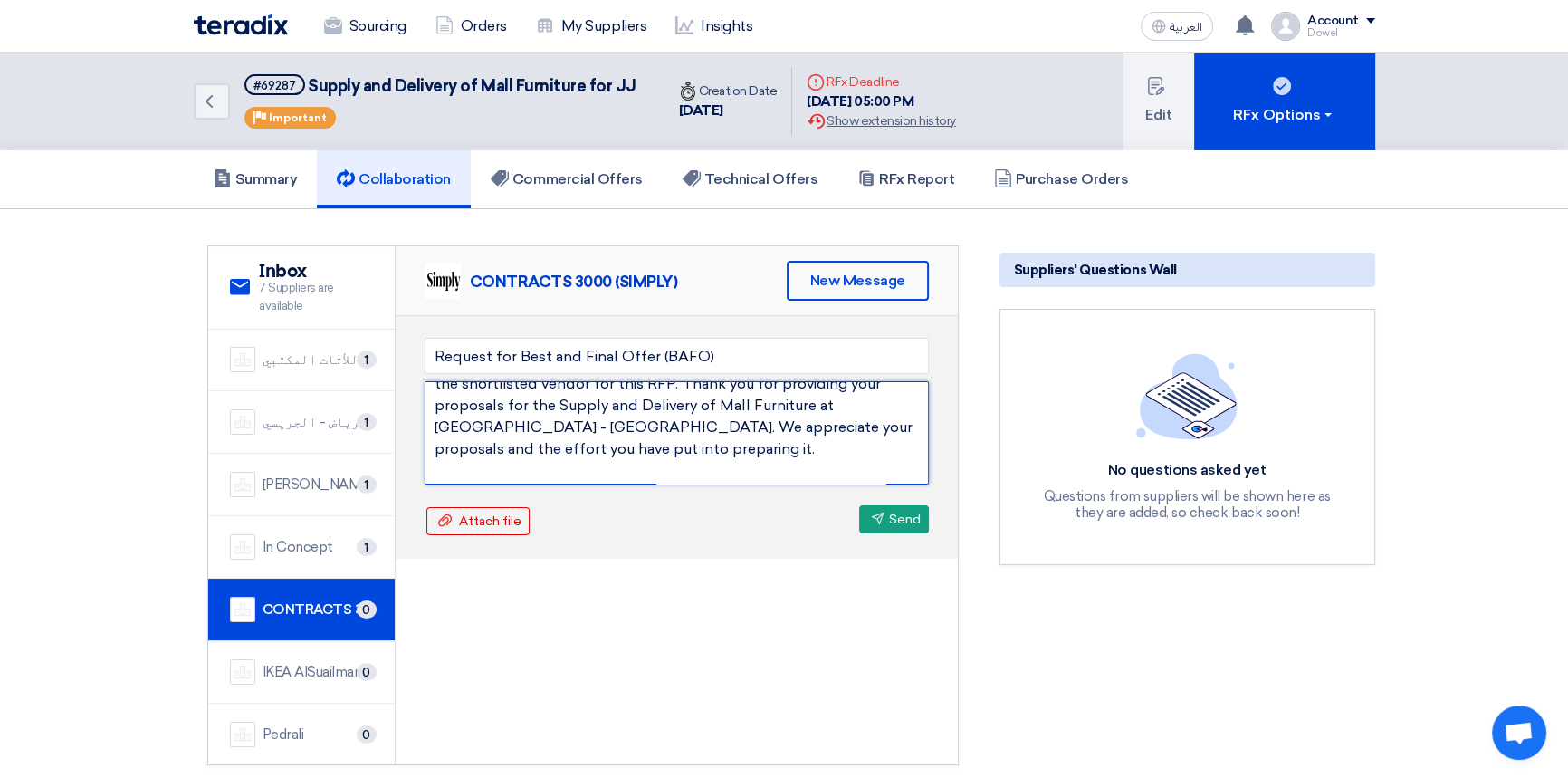 click on "Dear [PERSON_NAME],
After the thorough evaluation, be it known that you are considered in the shortlisted vendor for this RFP. Thank you for providing your proposals for the Supply and Delivery of Mall Furniture at [GEOGRAPHIC_DATA] - [GEOGRAPHIC_DATA]. We appreciate your proposals and the effort you have put into preparing it.
As part of our internal procurement process and the interest of securing the most competitive pricing, we kindly request you to review your submitted proposals and provide us with your Best and Final Offer (BAFO), including the maximum possible discount you can extend with our target price of 300,000 SAR without VAT.
Your cooperation in this regard is greatly appreciated, and we look forward to your prompt response.
Please submit it through Teradix for the commercial proposal only.
Thanks" at bounding box center [676, 433] 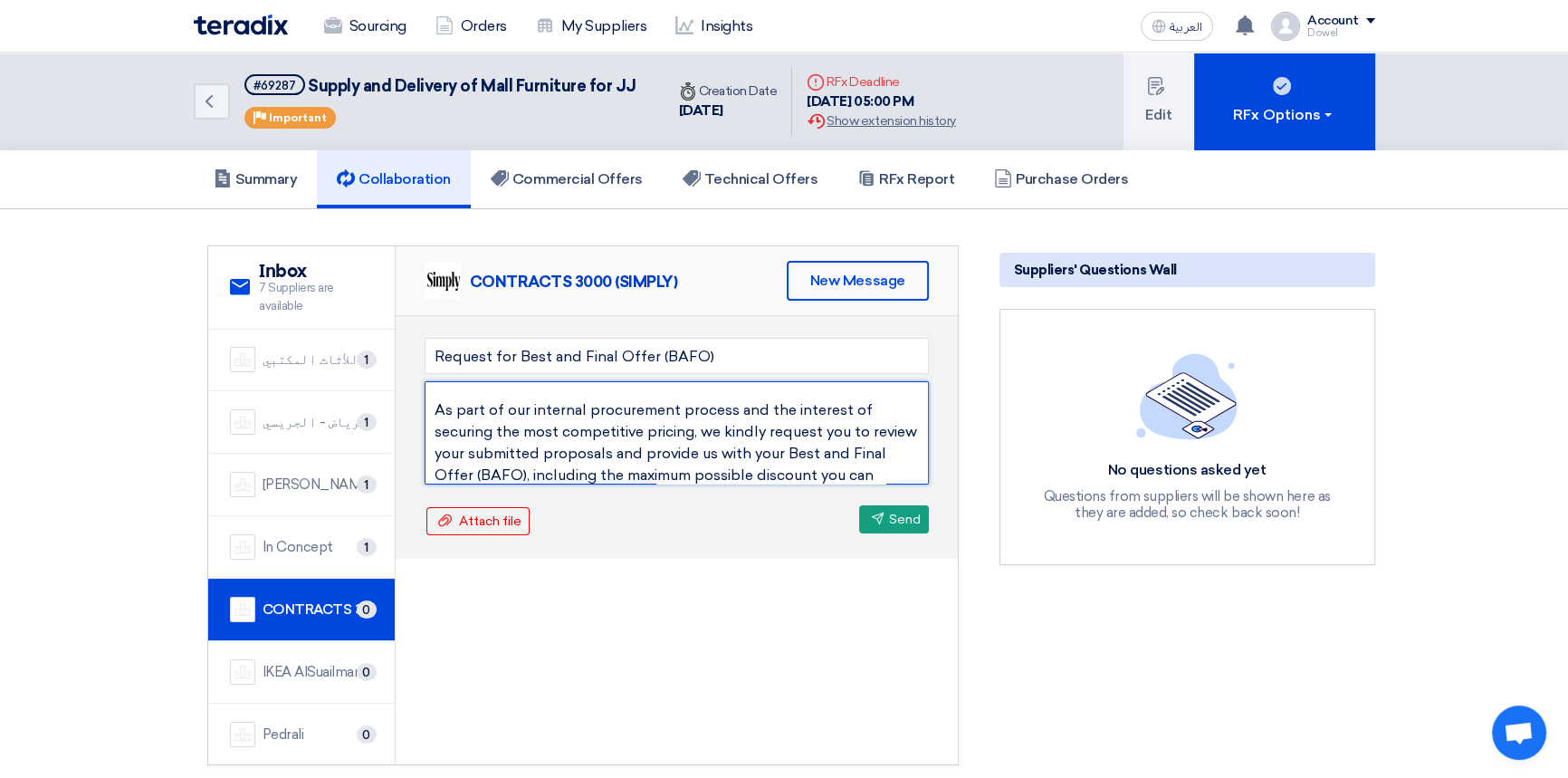 scroll, scrollTop: 246, scrollLeft: 0, axis: vertical 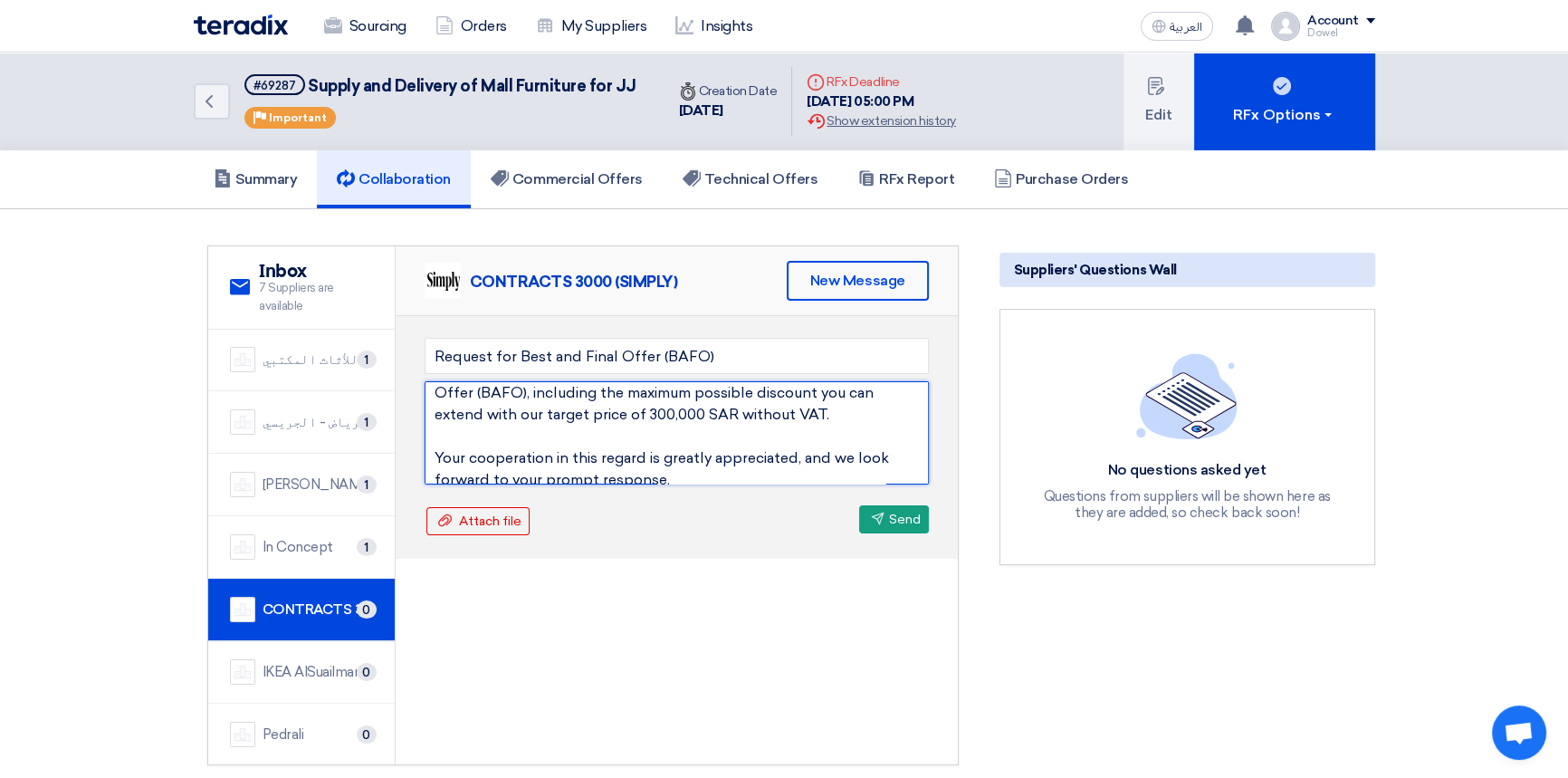 drag, startPoint x: 673, startPoint y: 409, endPoint x: 731, endPoint y: 409, distance: 58 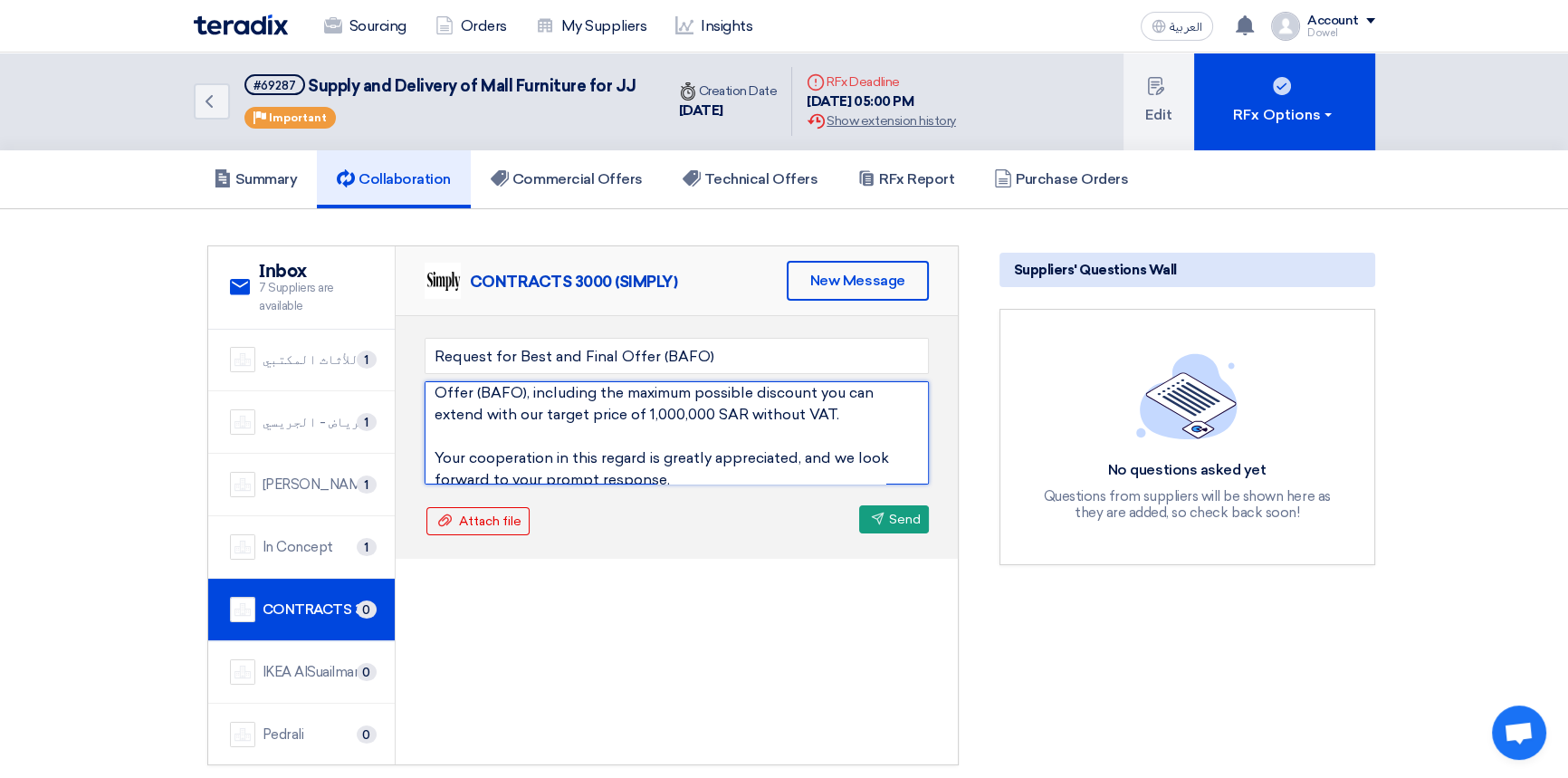 drag, startPoint x: 778, startPoint y: 414, endPoint x: 855, endPoint y: 415, distance: 77.00649 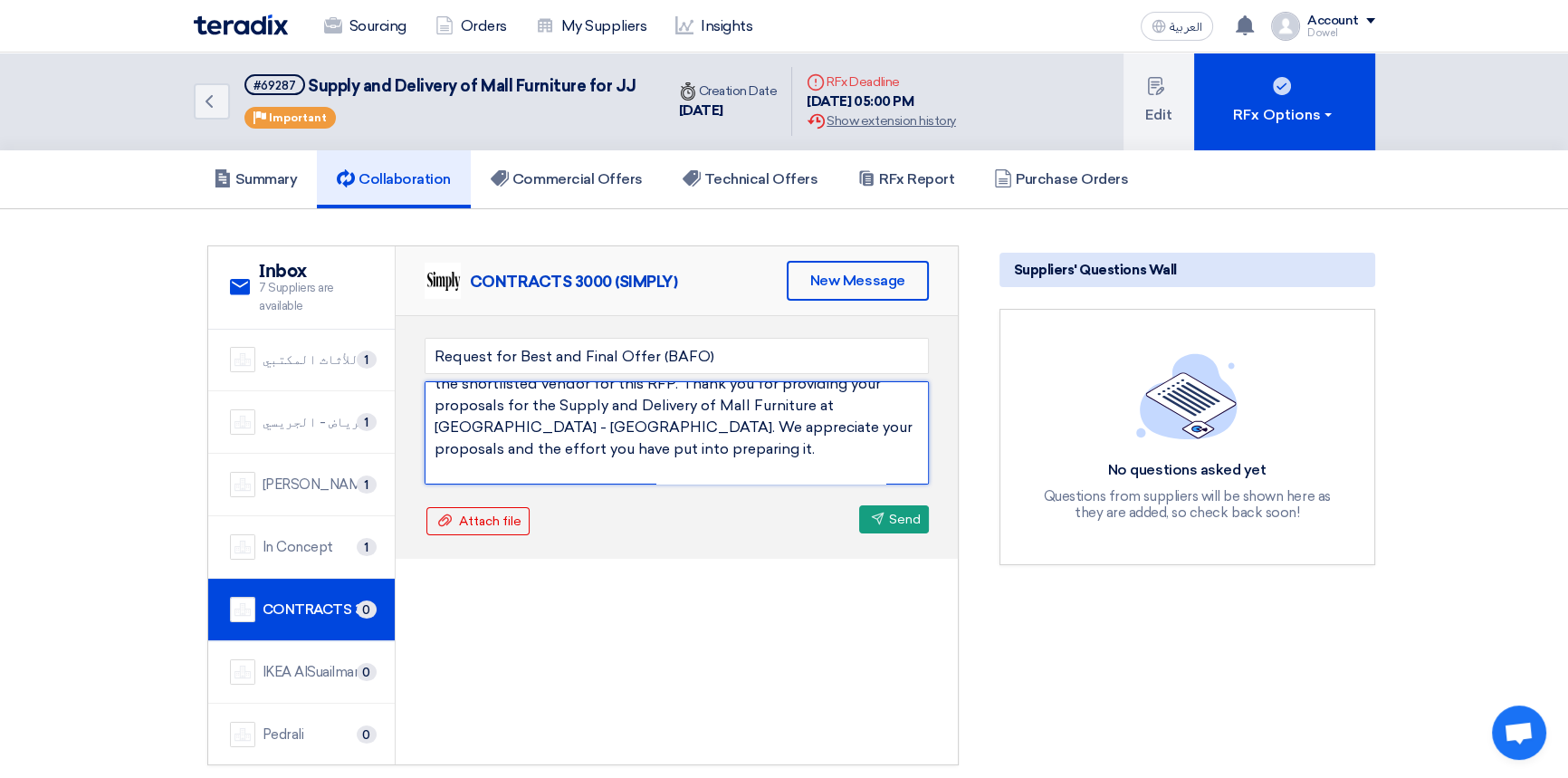 scroll, scrollTop: 0, scrollLeft: 0, axis: both 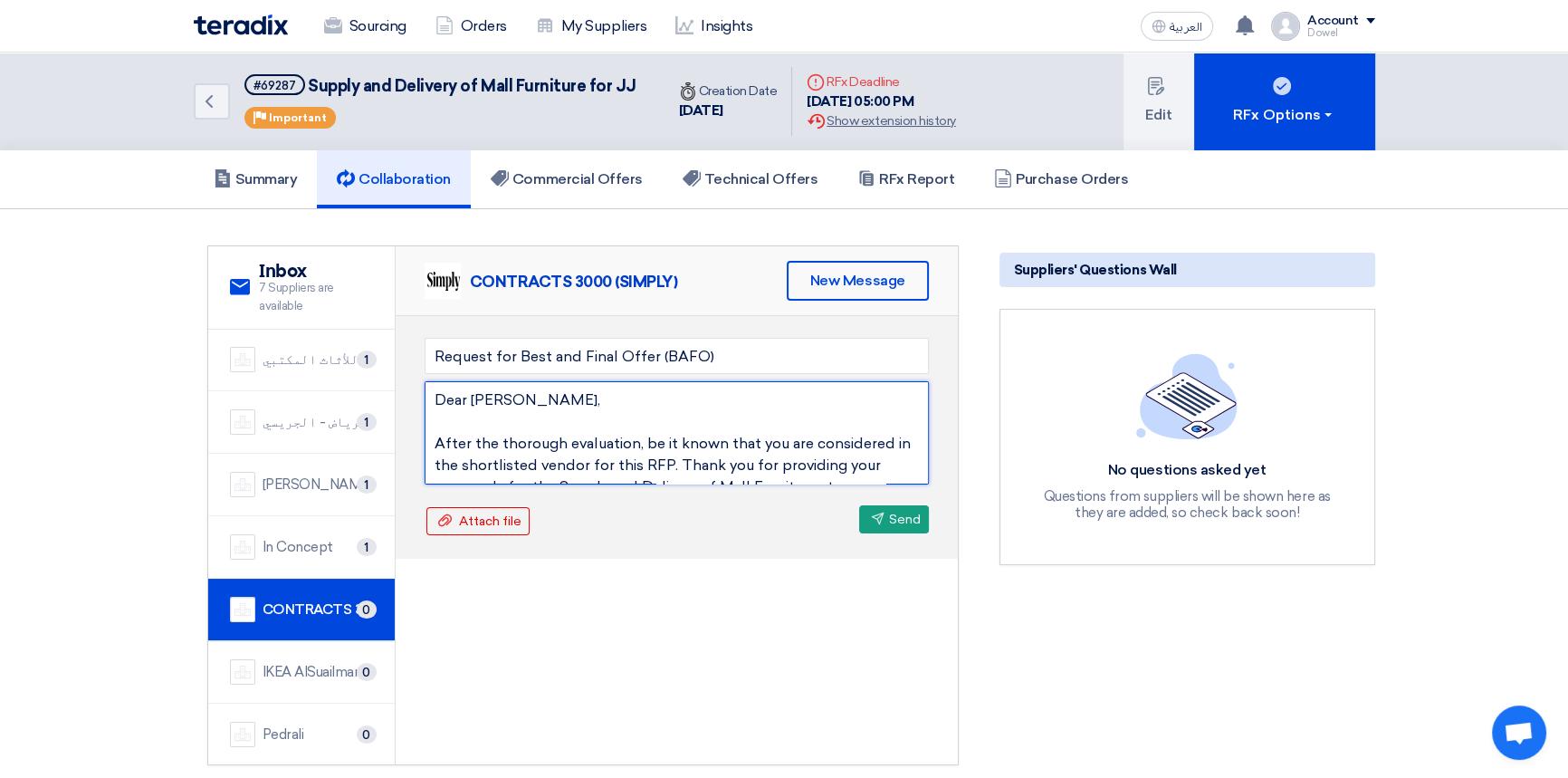 click on "Dear [PERSON_NAME],
After the thorough evaluation, be it known that you are considered in the shortlisted vendor for this RFP. Thank you for providing your proposals for the Supply and Delivery of Mall Furniture at [GEOGRAPHIC_DATA] - [GEOGRAPHIC_DATA]. We appreciate your proposals and the effort you have put into preparing it.
As part of our internal procurement process and the interest of securing the most competitive pricing, we kindly request you to review your submitted proposals and provide us with your Best and Final Offer (BAFO), including the maximum possible discount you can extend with our target price of 1,000,000 SAR.
Your cooperation in this regard is greatly appreciated, and we look forward to your prompt response.
Please submit it through Teradix for the commercial proposal only.
Thanks" at bounding box center (676, 433) 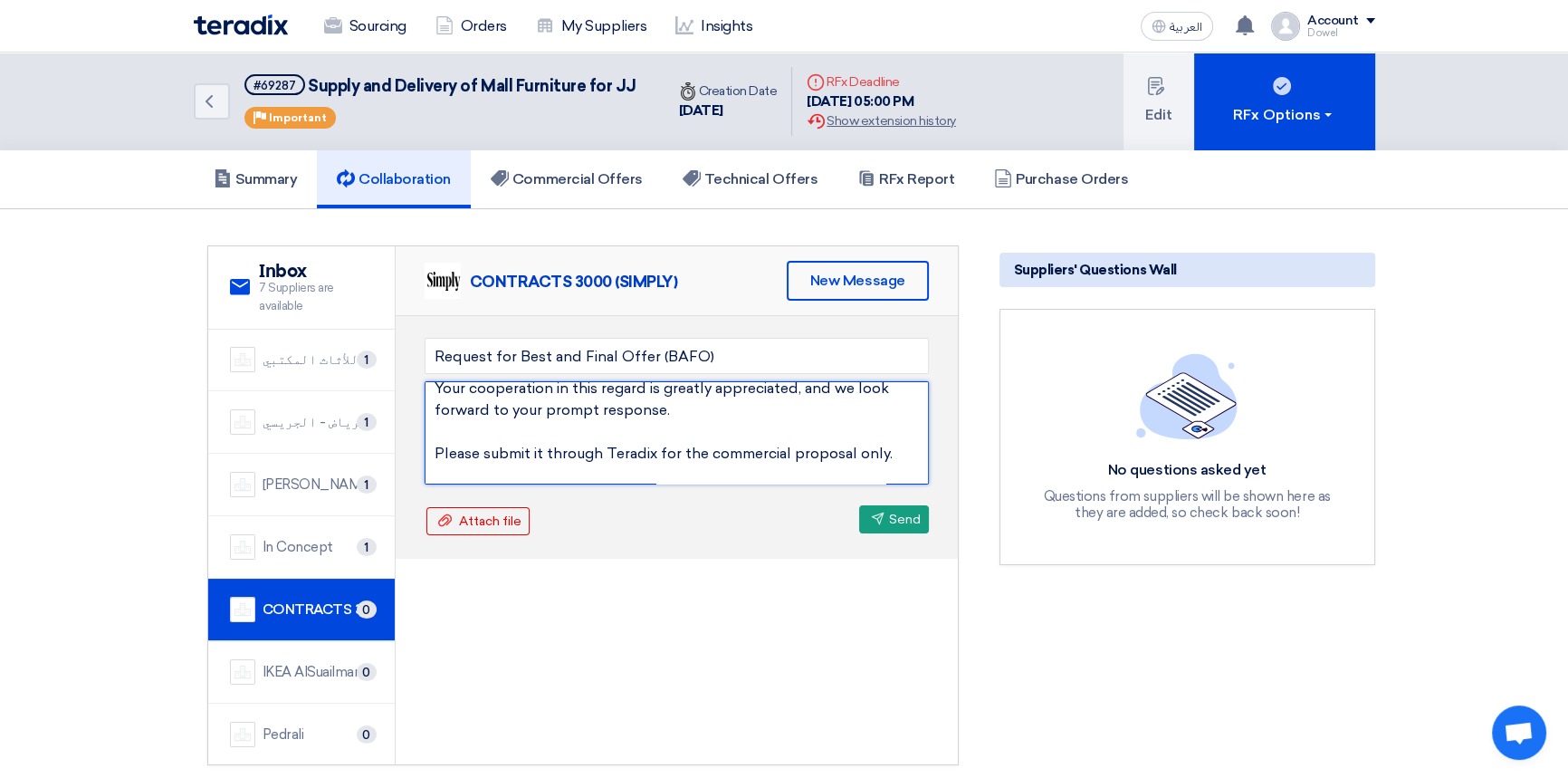 scroll, scrollTop: 337, scrollLeft: 0, axis: vertical 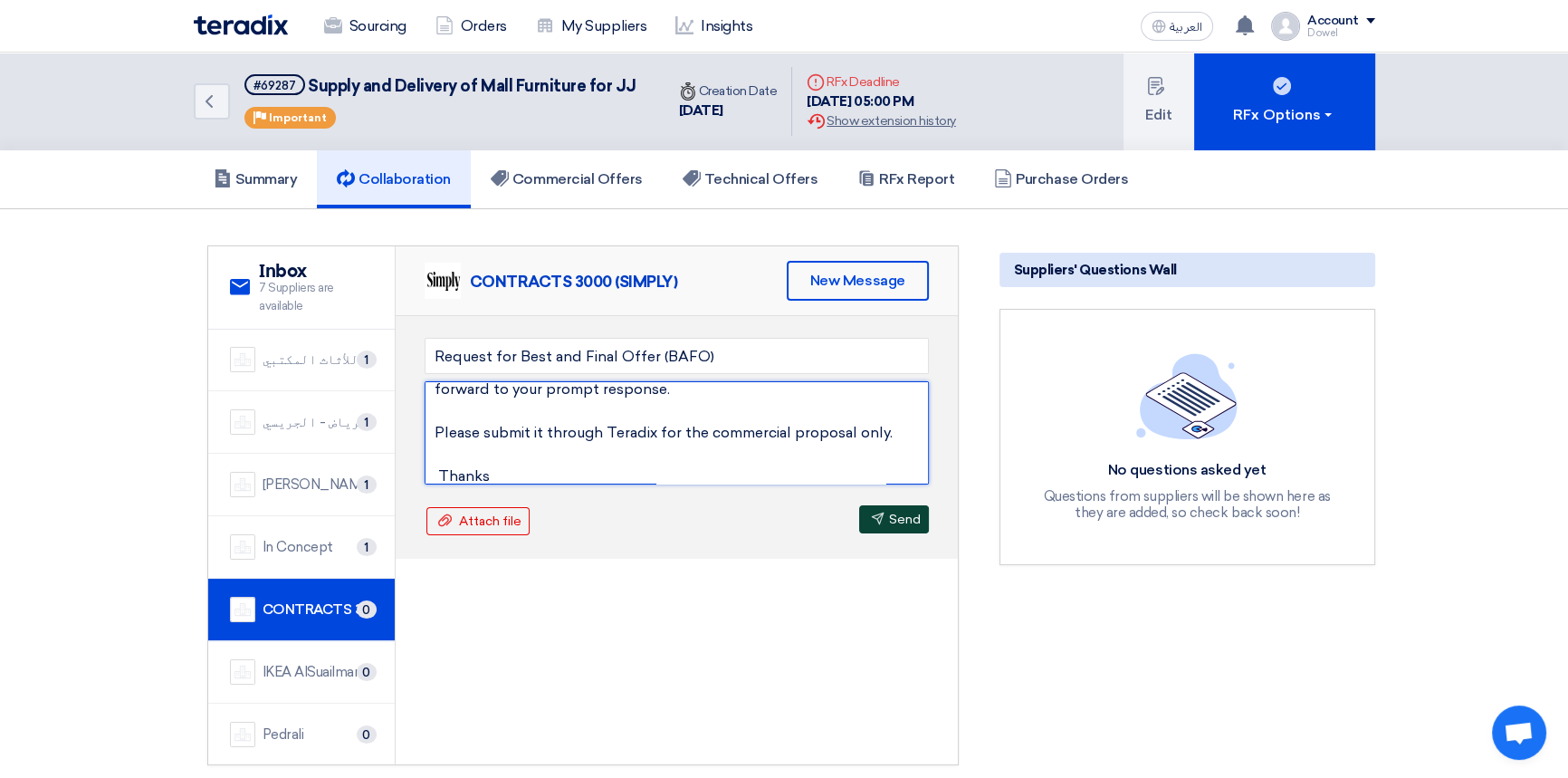 type on "Dear [PERSON_NAME],
After the thorough evaluation, be it known that you are considered in the shortlisted vendor for this RFP. Thank you for providing your proposals for the Supply and Delivery of Mall Furniture at [GEOGRAPHIC_DATA] - [GEOGRAPHIC_DATA]. We appreciate your proposals and the effort you have put into preparing it.
As part of our internal procurement process and the interest of securing the most competitive pricing, we kindly request you to review your submitted proposals and provide us with your Best and Final Offer (BAFO), including the maximum possible discount you can extend with our target price of 1,000,000 SAR.
Your cooperation in this regard is greatly appreciated, and we look forward to your prompt response.
Please submit it through Teradix for the commercial proposal only.
Thanks" 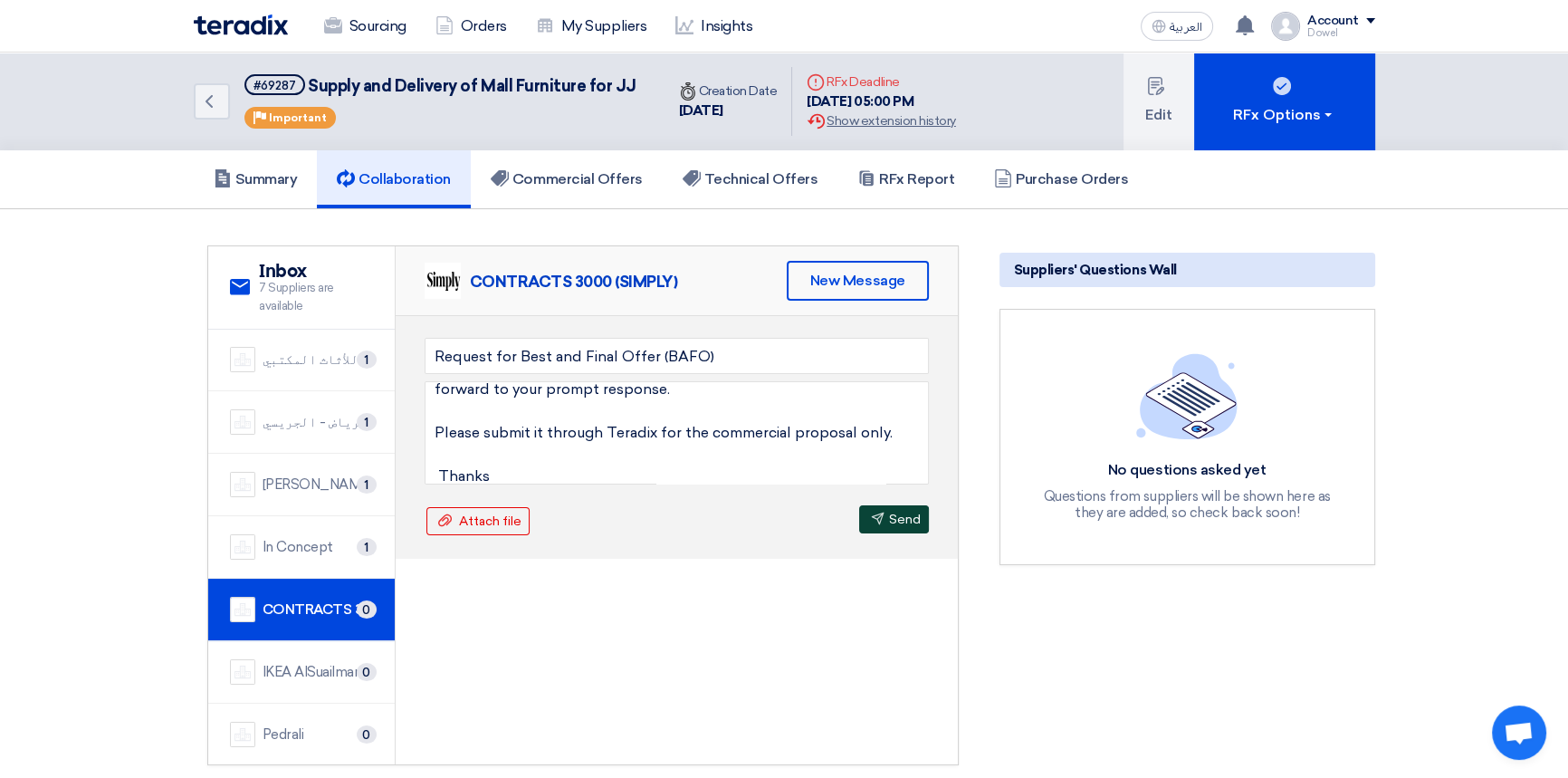 click on "Send
Send" at bounding box center [894, 519] 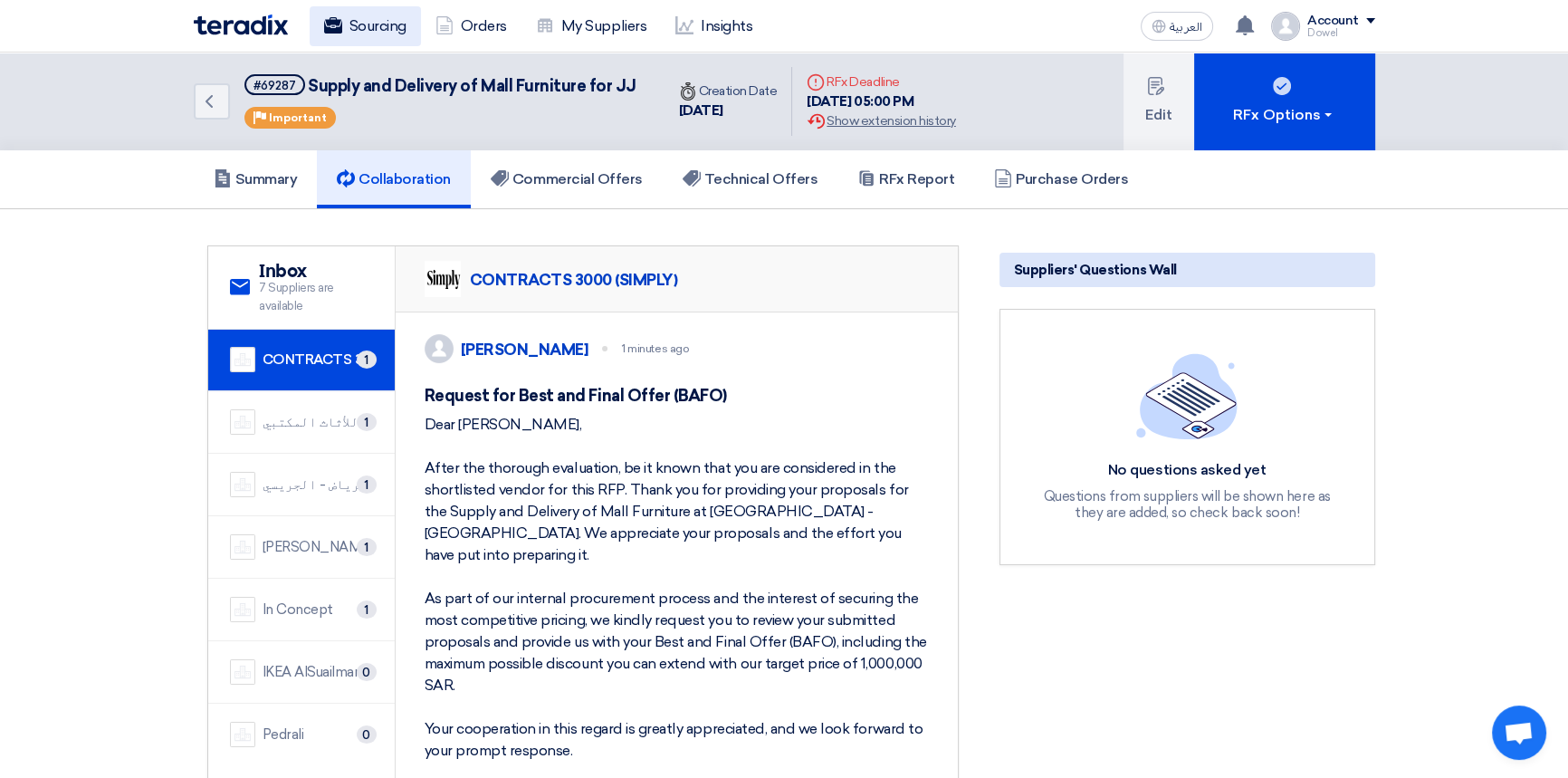 click on "Sourcing" 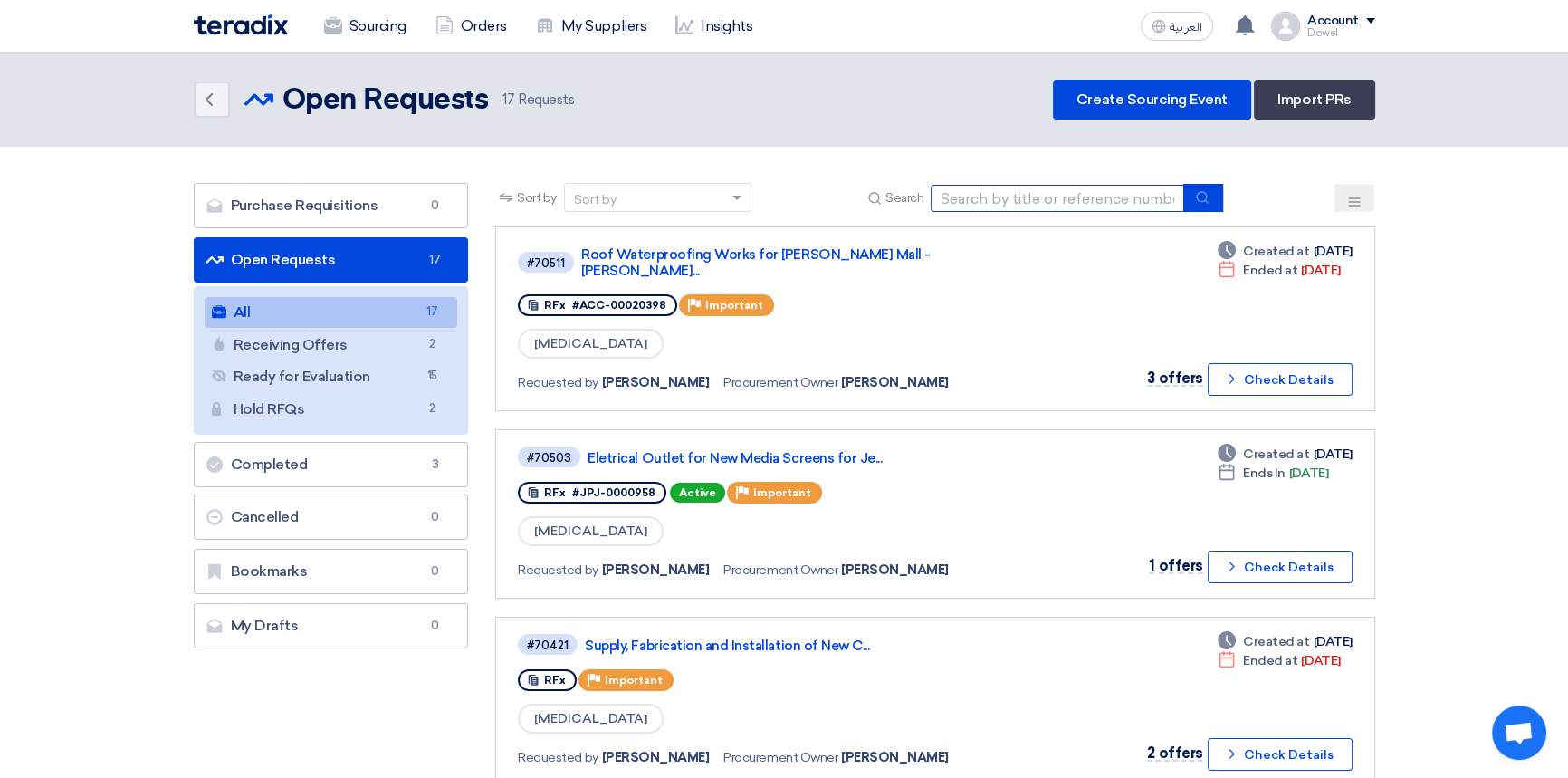 click 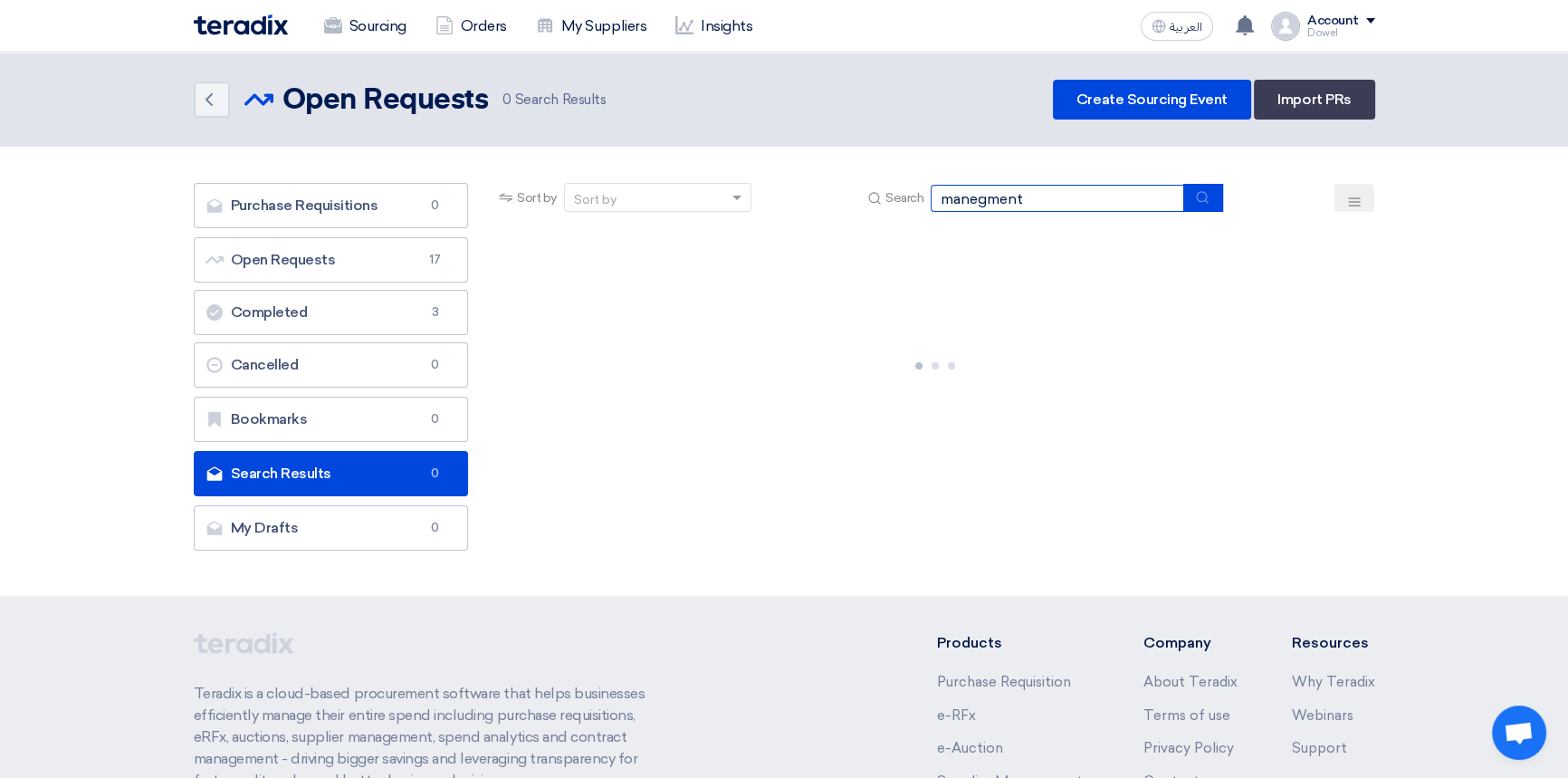 drag, startPoint x: 976, startPoint y: 198, endPoint x: 990, endPoint y: 212, distance: 19.79899 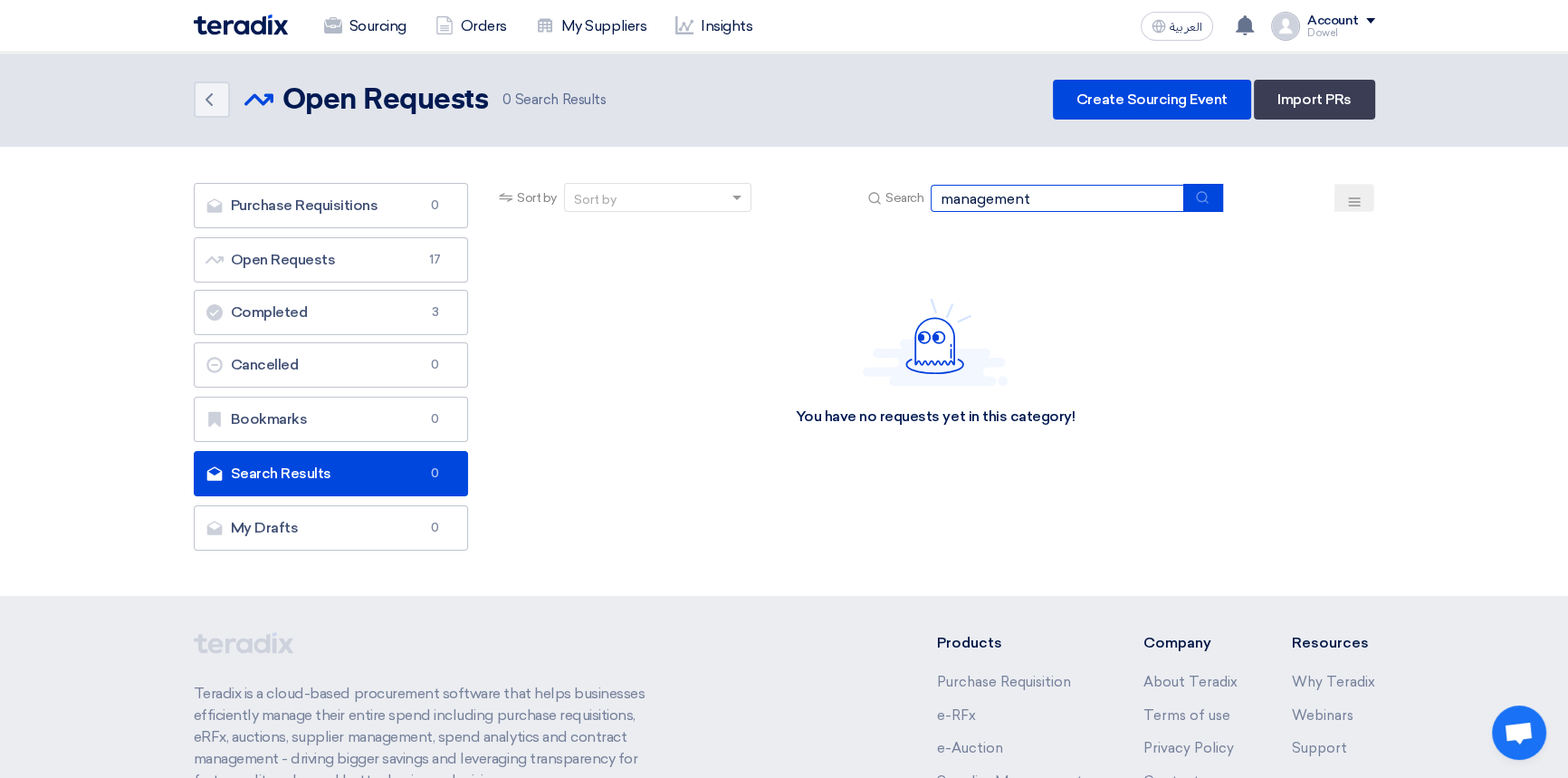 type on "management" 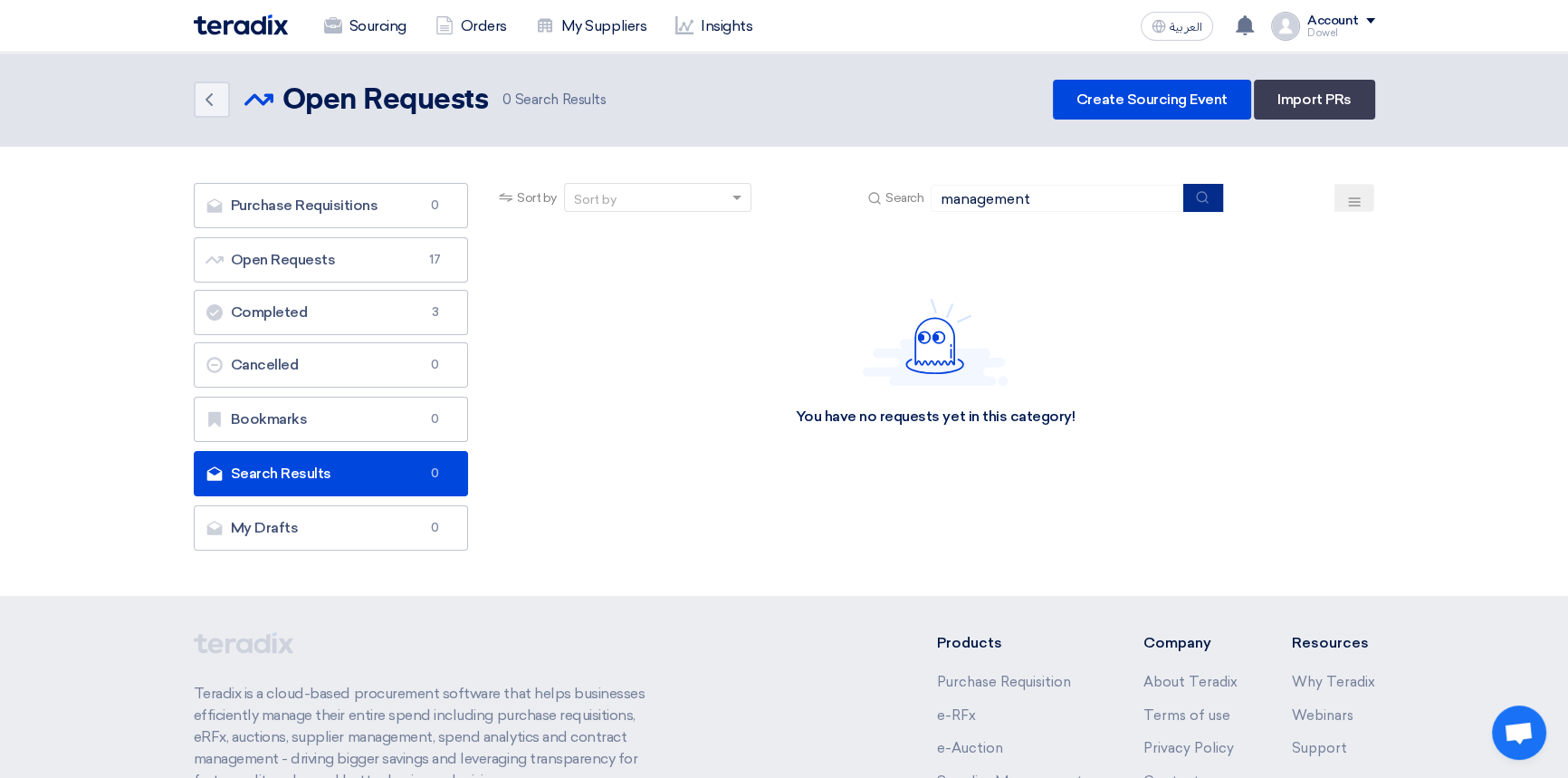 click 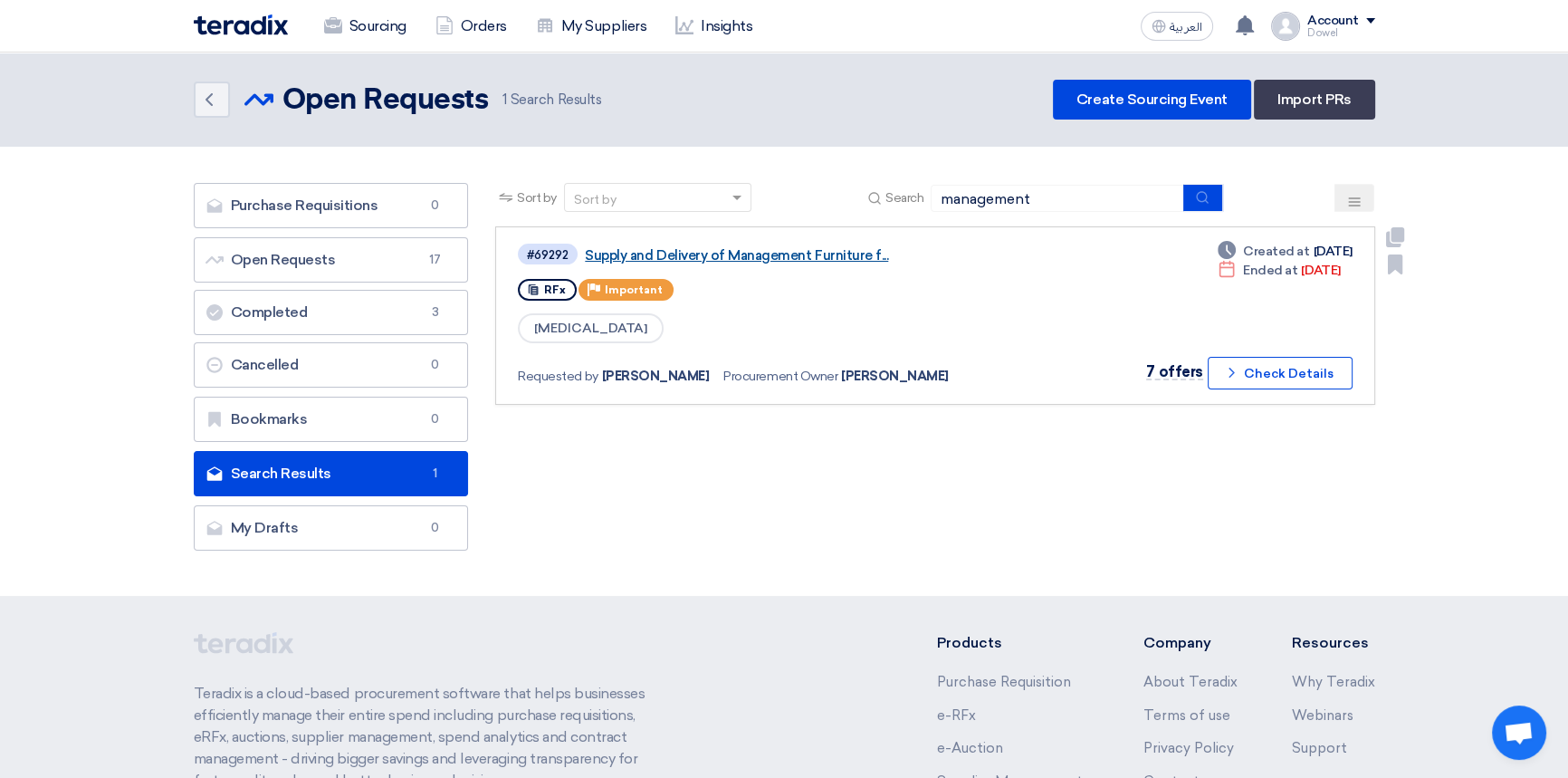 click on "Supply and Delivery of Management Furniture f..." 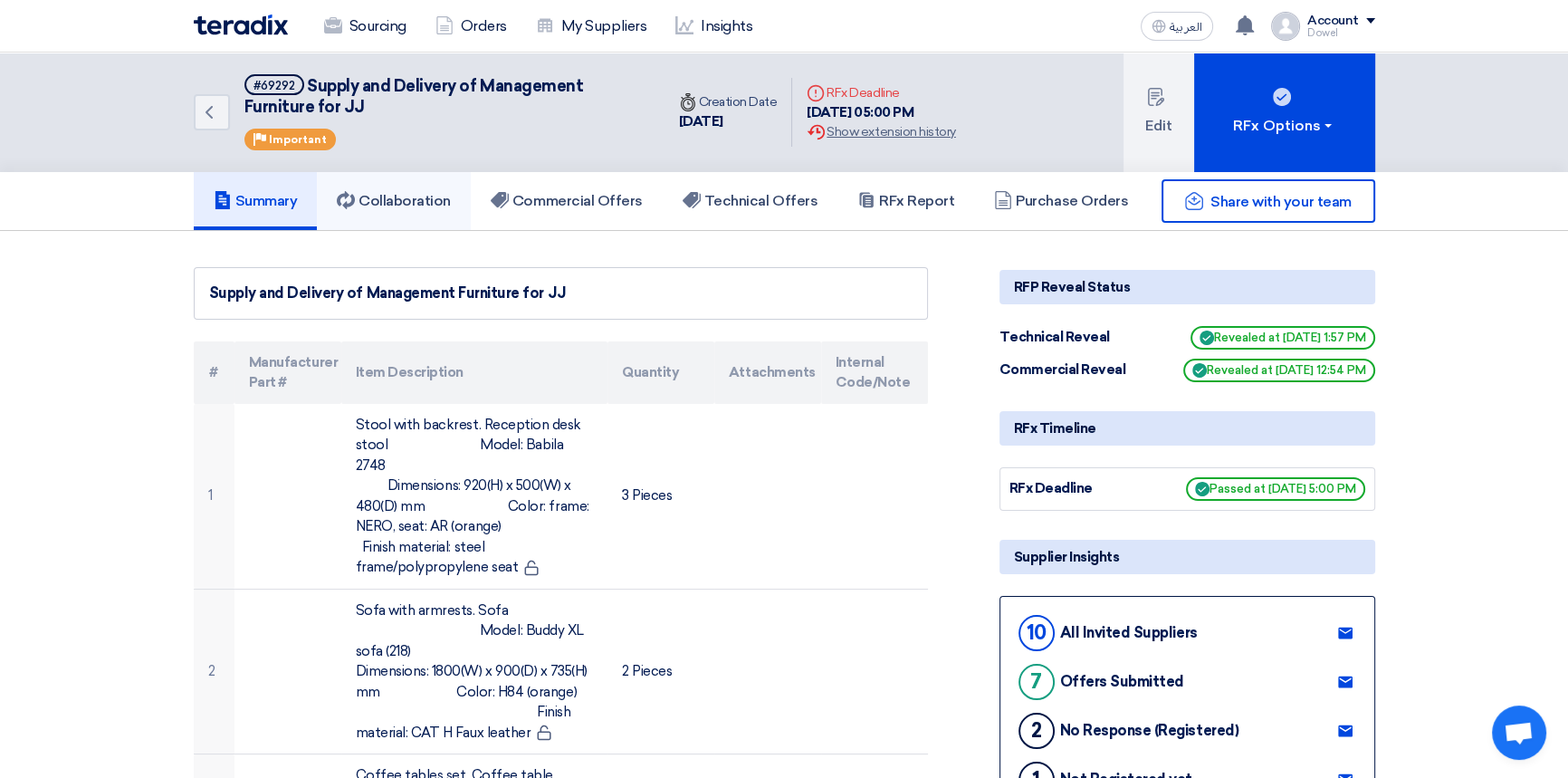 click on "Collaboration" 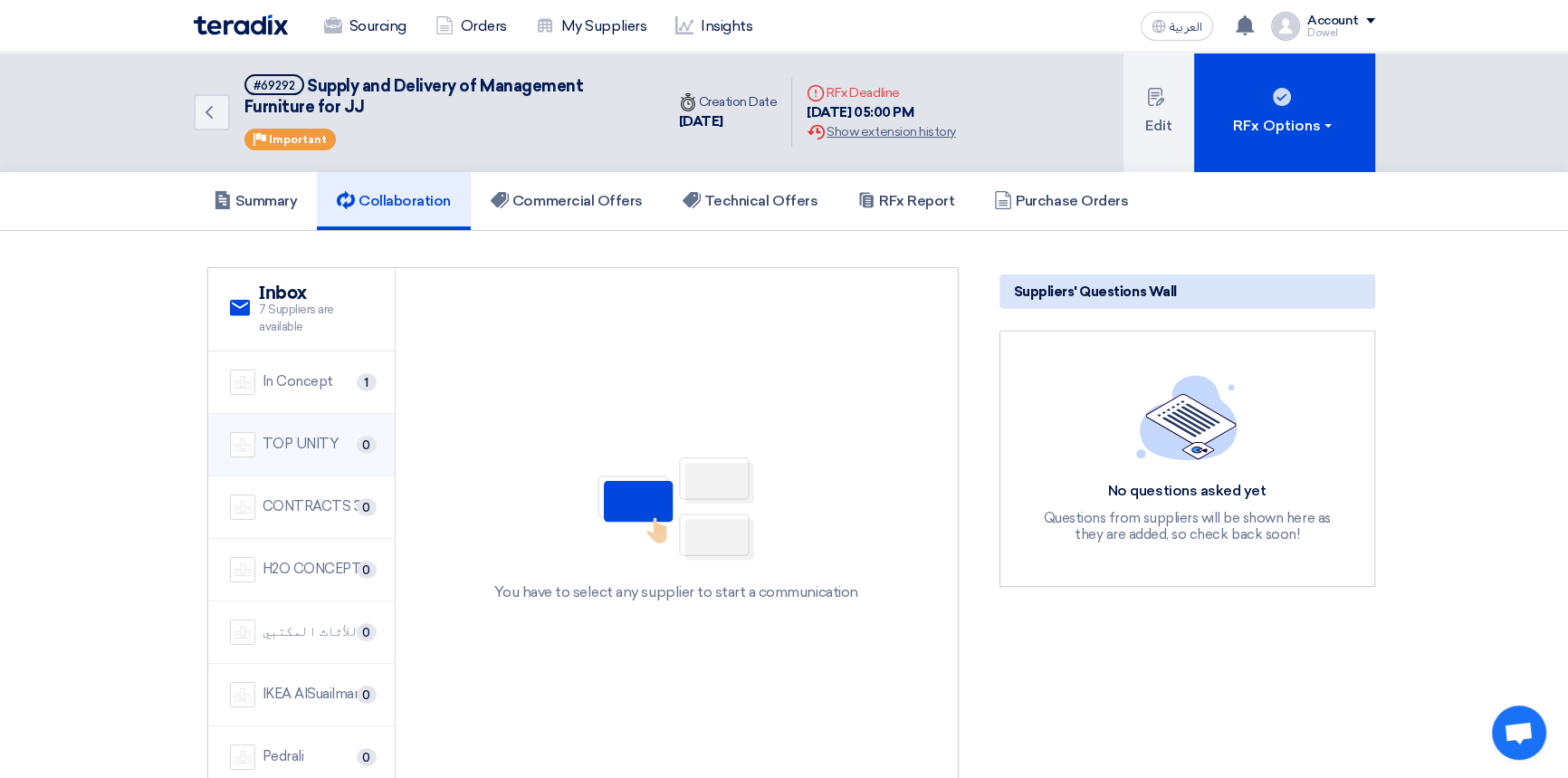 click on "TOP UNITY" at bounding box center (301, 444) 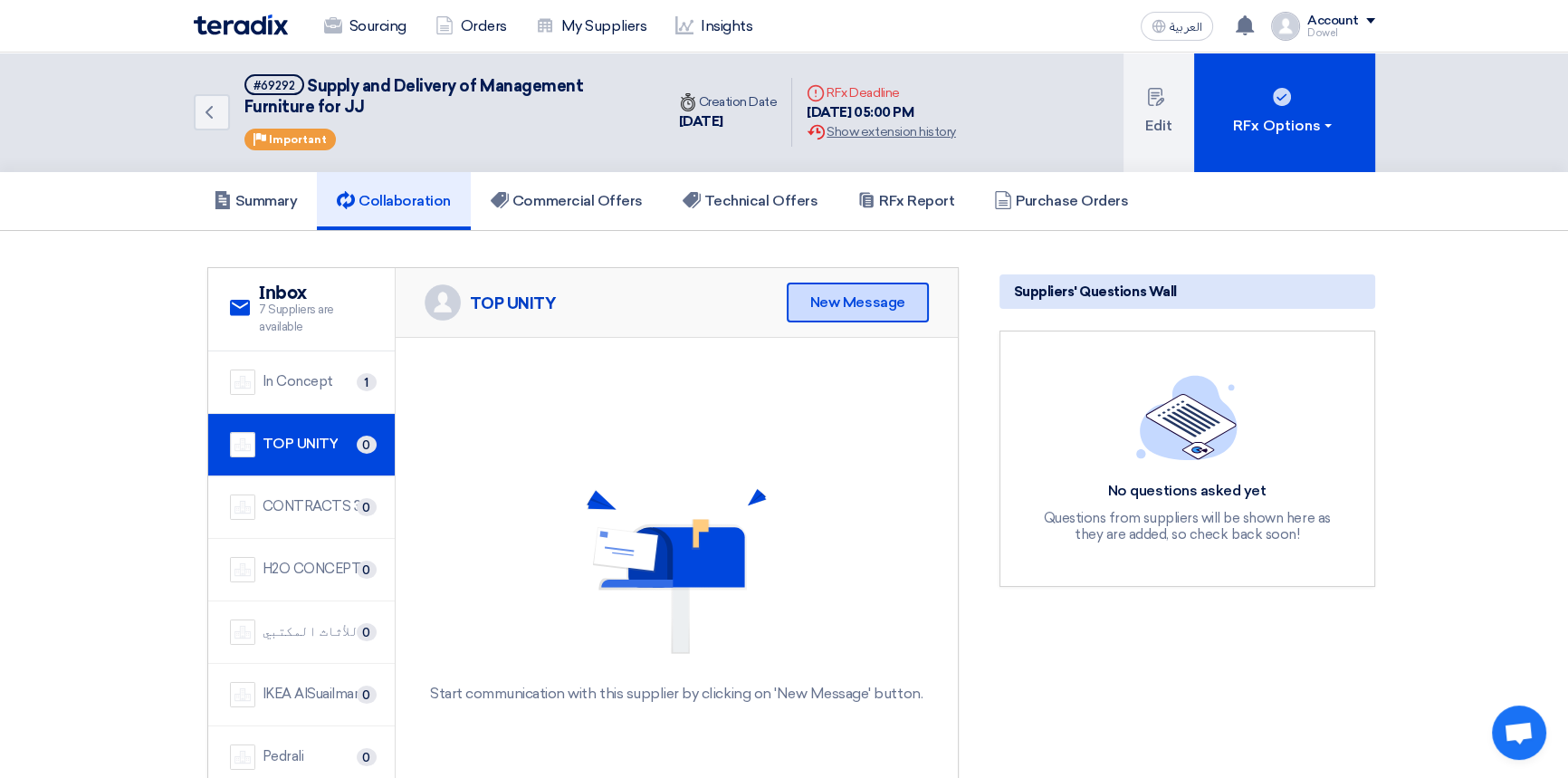 click on "New Message" at bounding box center [857, 303] 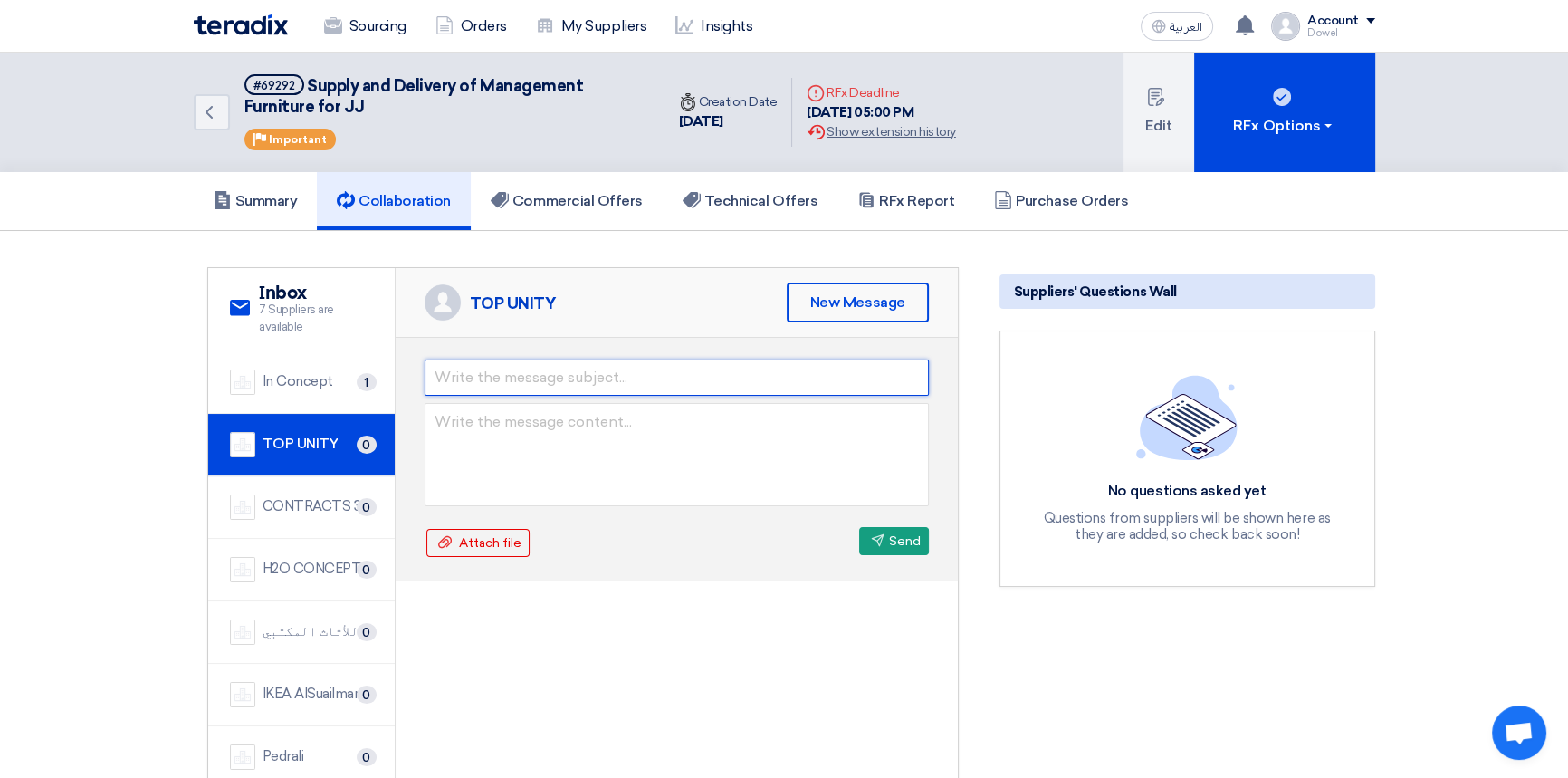 click at bounding box center [676, 378] 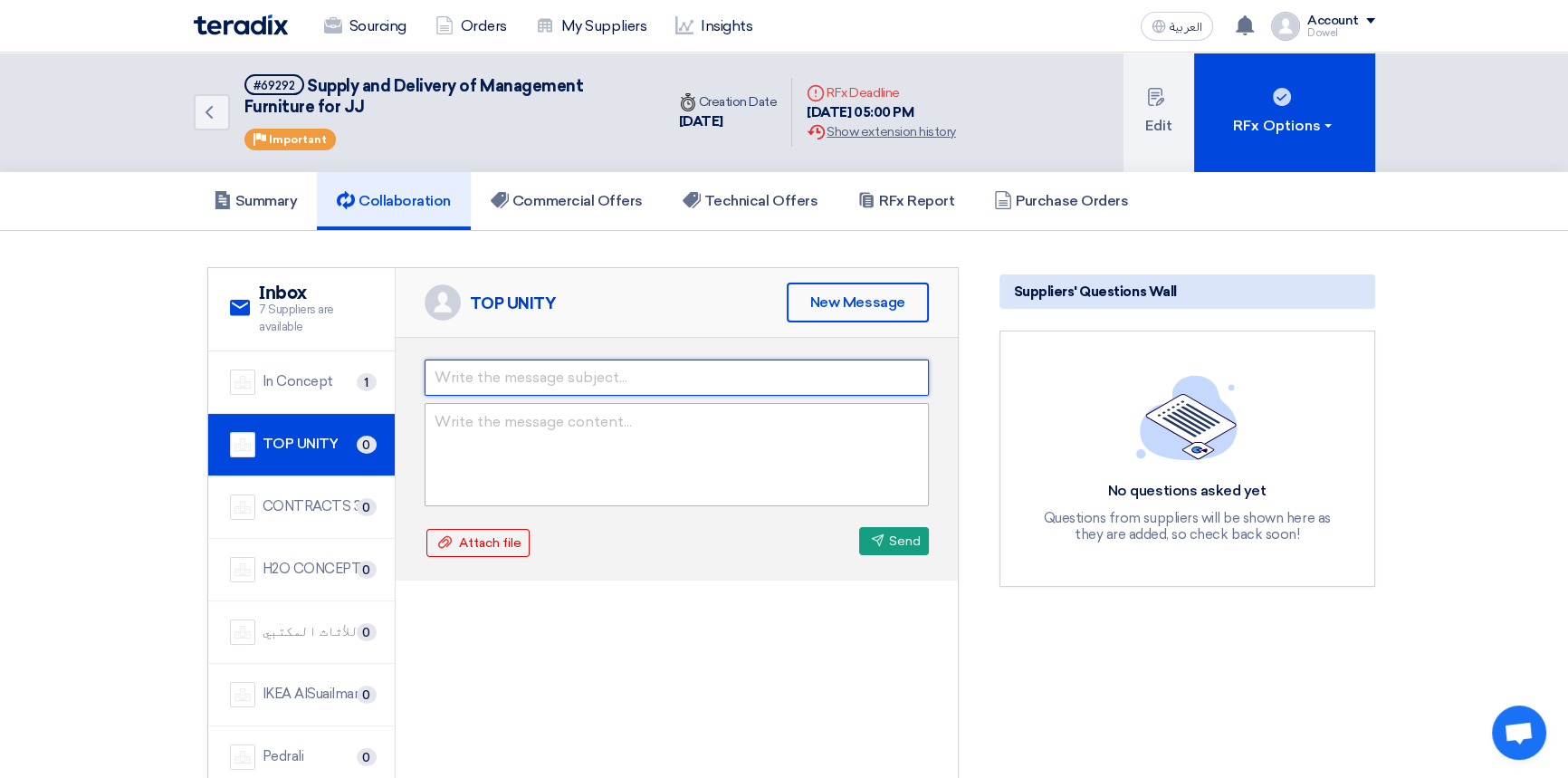 type on "More Information in Technical Proposal" 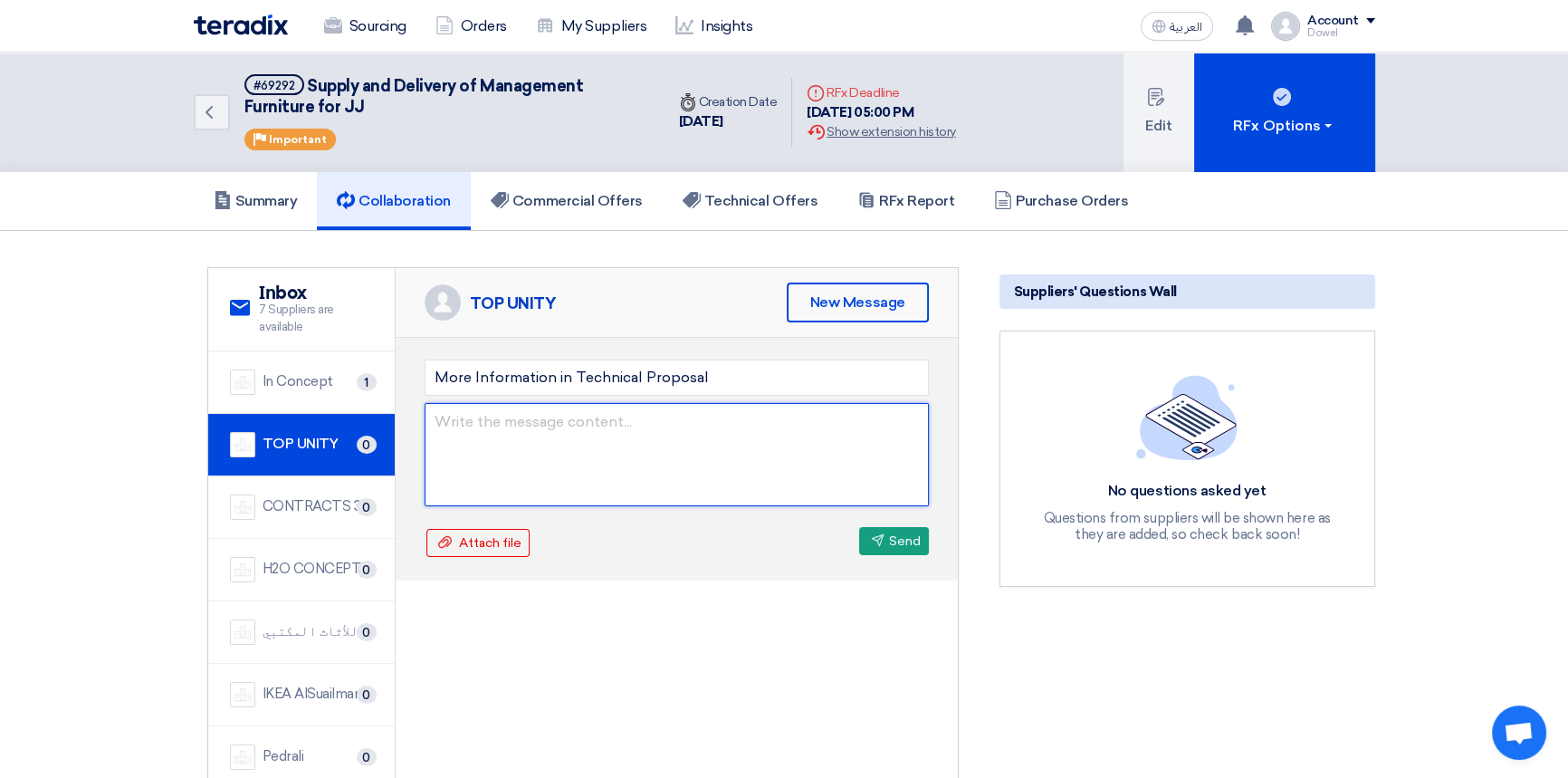 click at bounding box center [676, 455] 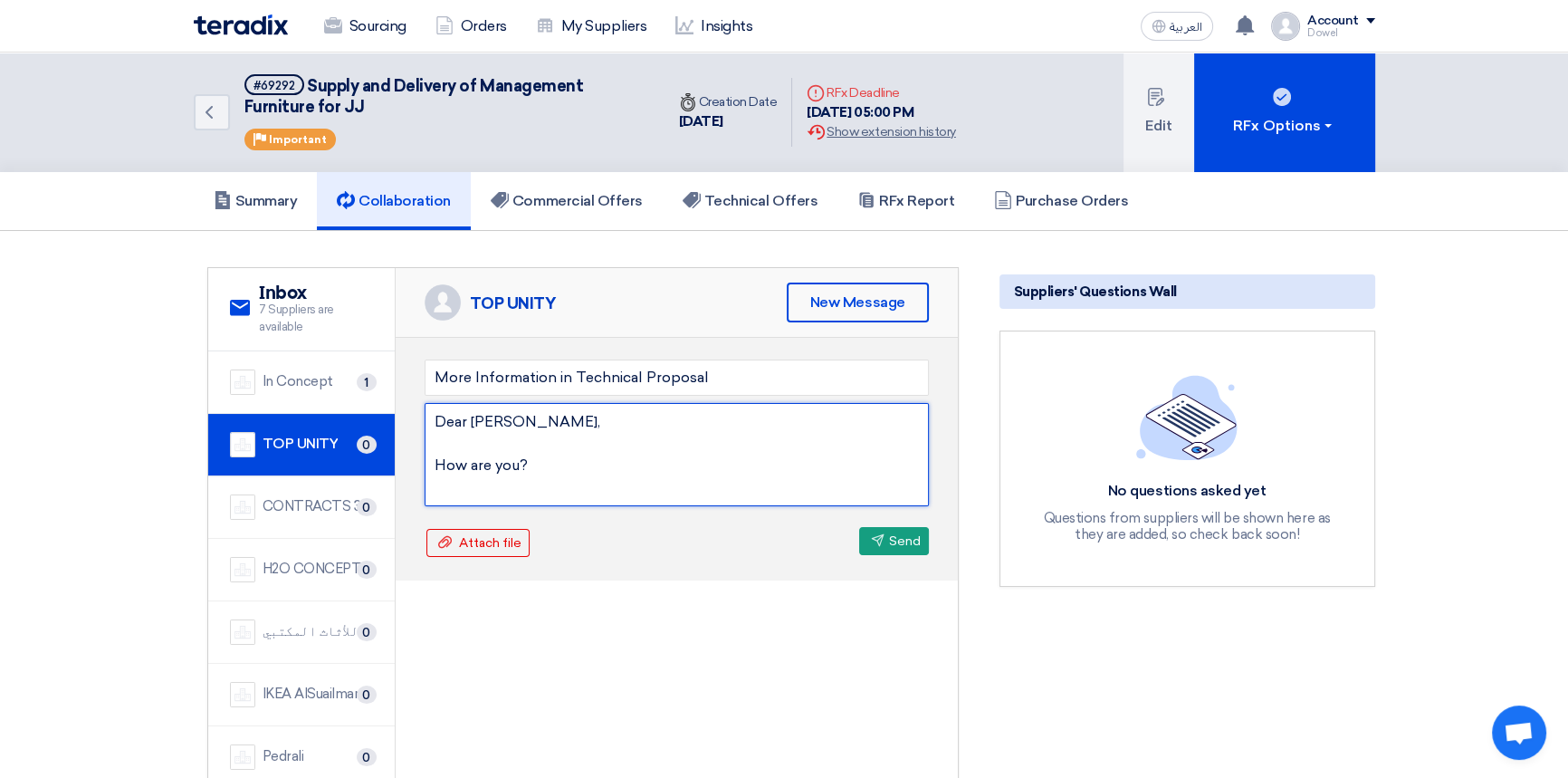 scroll, scrollTop: 12, scrollLeft: 0, axis: vertical 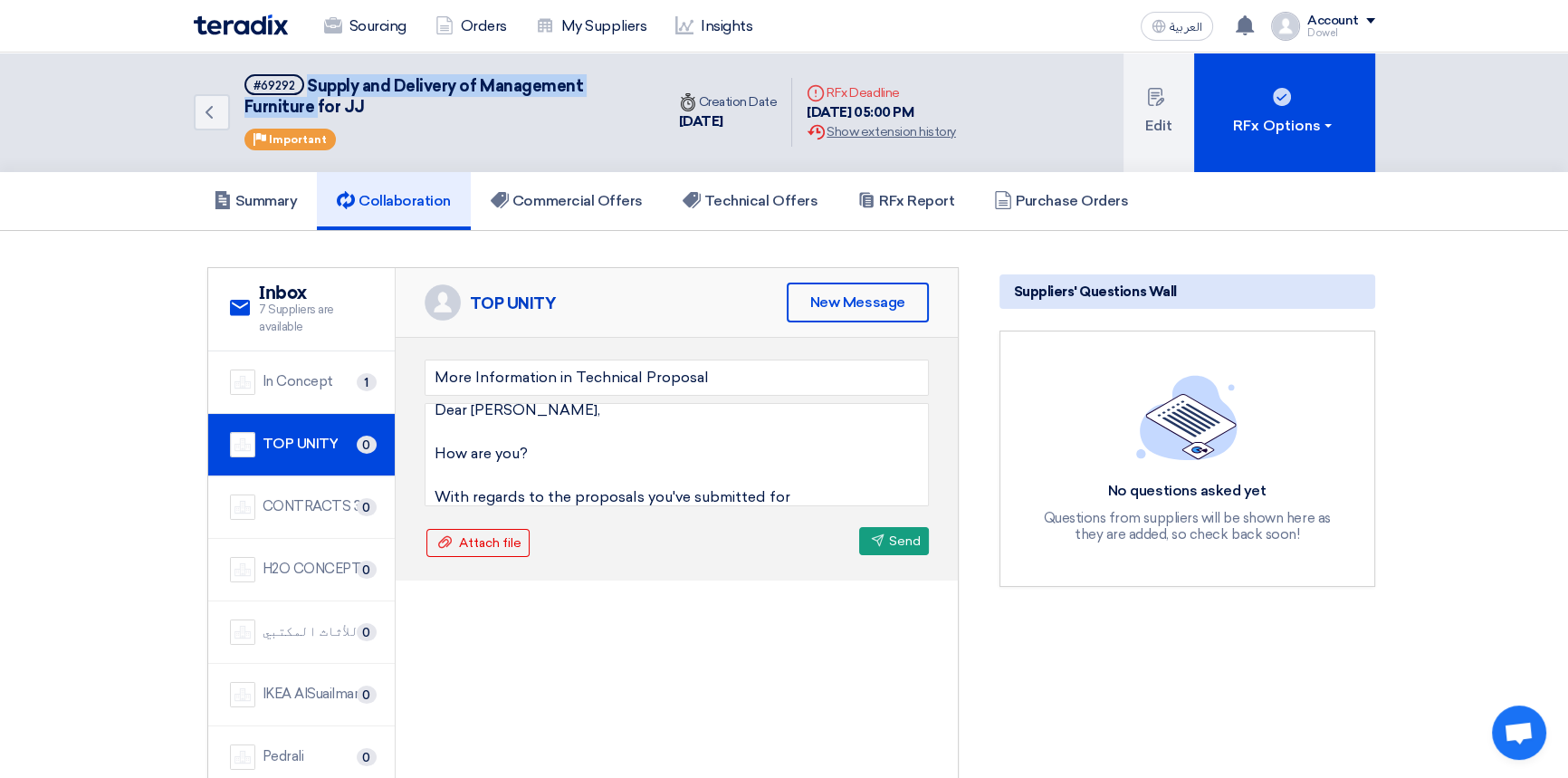 drag, startPoint x: 309, startPoint y: 83, endPoint x: 315, endPoint y: 103, distance: 20.880613 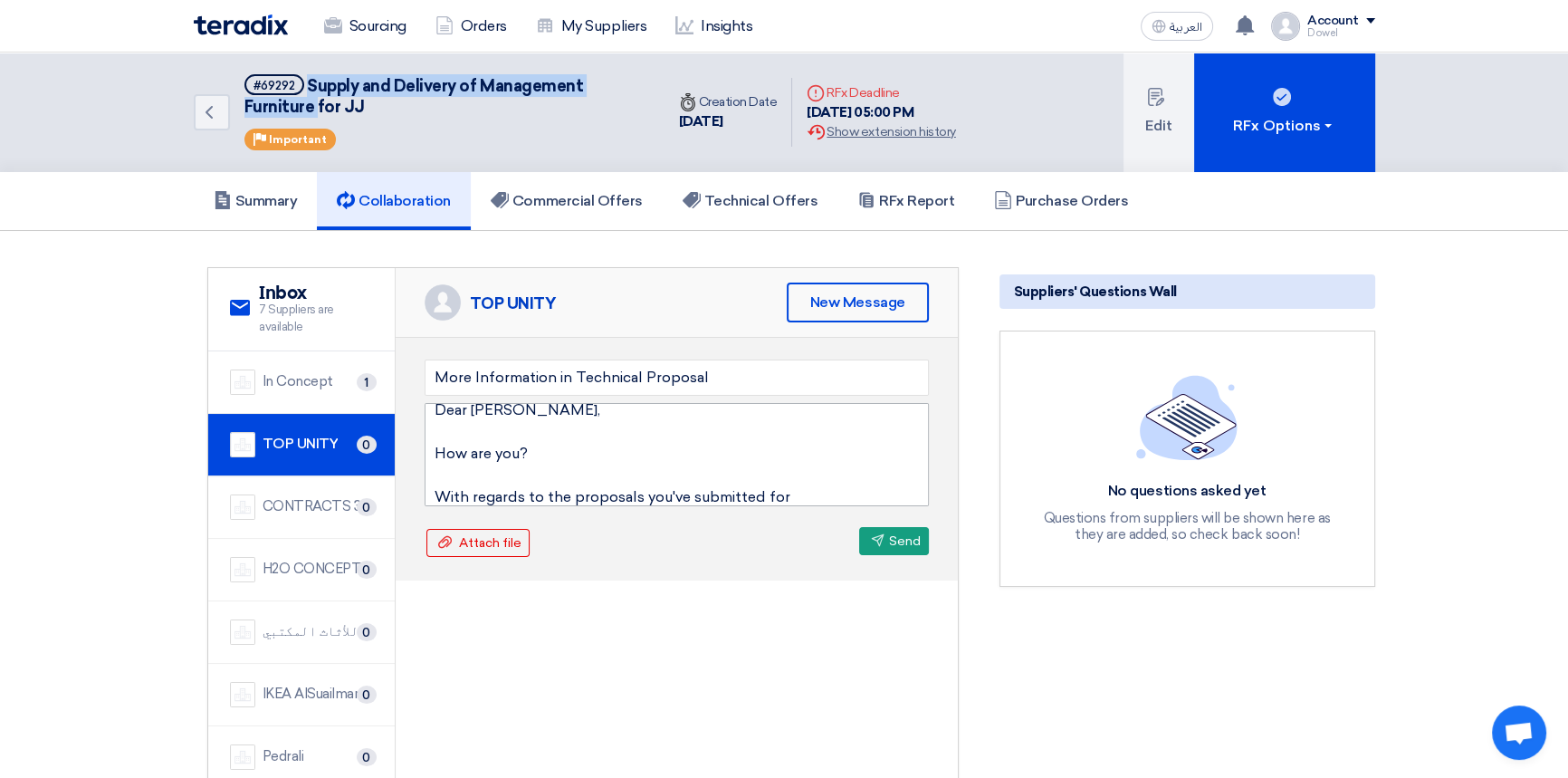 copy on "Supply and Delivery of Management Furniture" 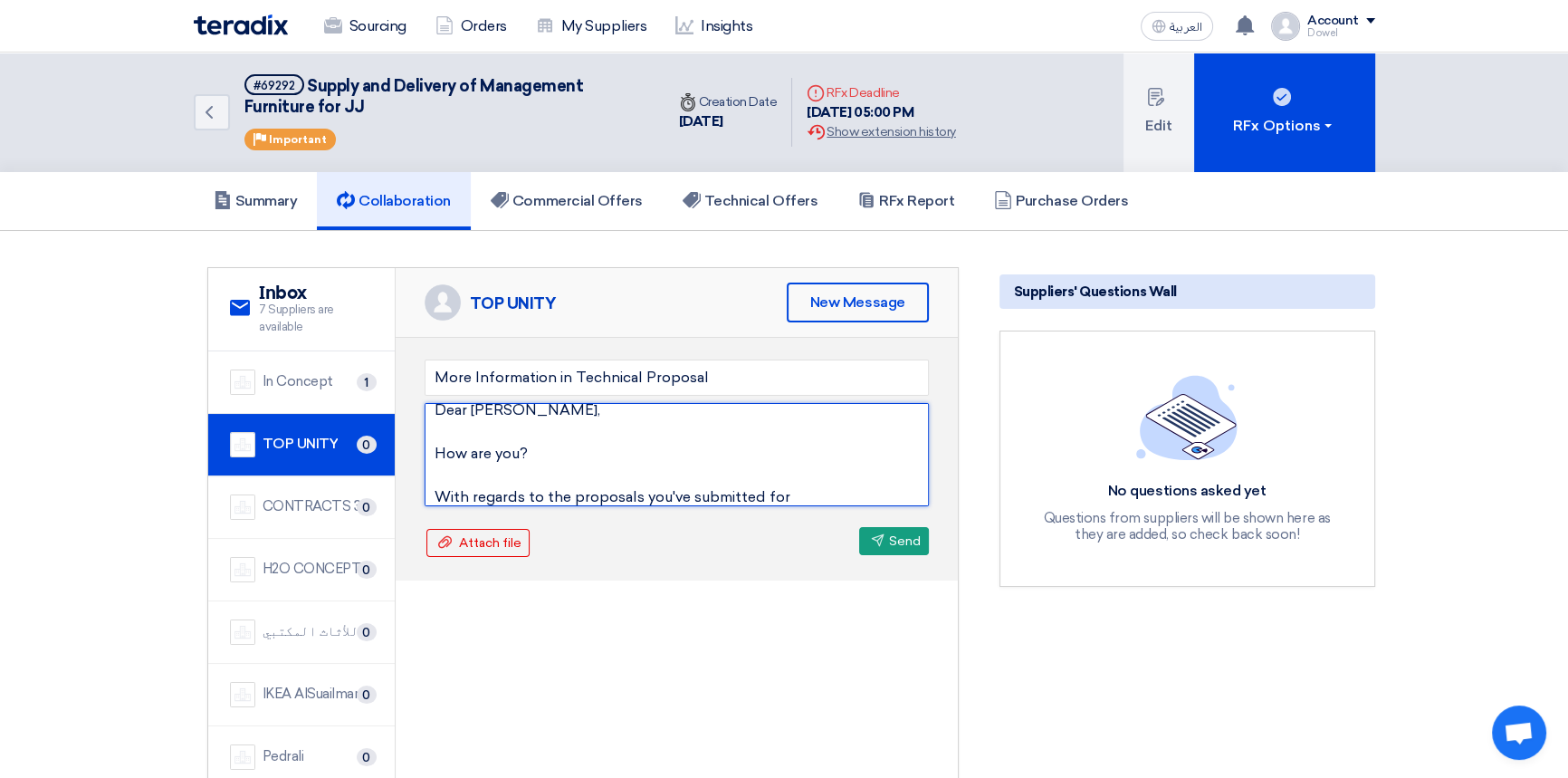 click on "Dear [PERSON_NAME],
How are you?
With regards to the proposals you've submitted for" at bounding box center (676, 455) 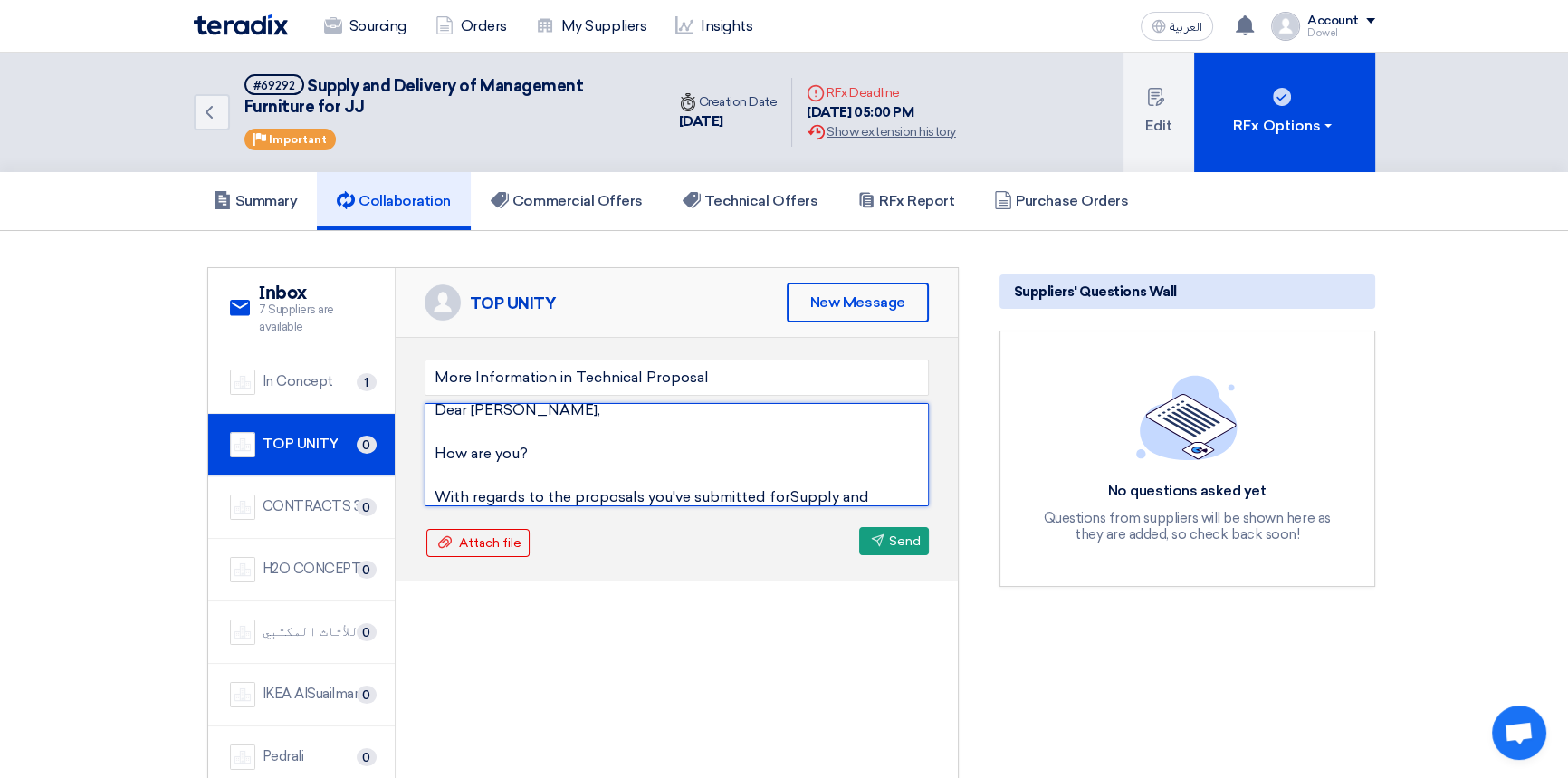 scroll, scrollTop: 34, scrollLeft: 0, axis: vertical 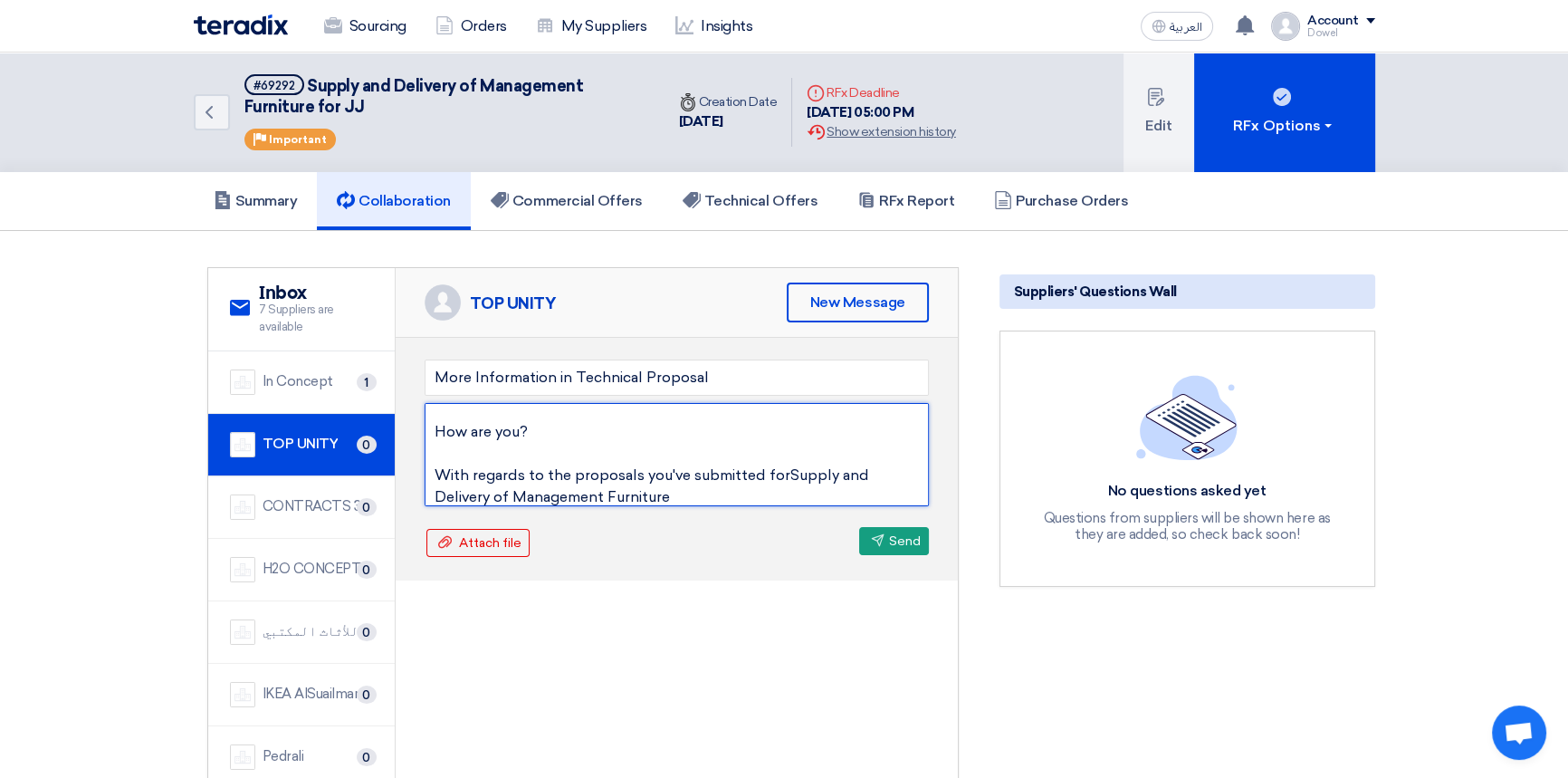 click on "Dear [PERSON_NAME],
How are you?
With regards to the proposals you've submitted forSupply and Delivery of Management Furniture" at bounding box center (676, 455) 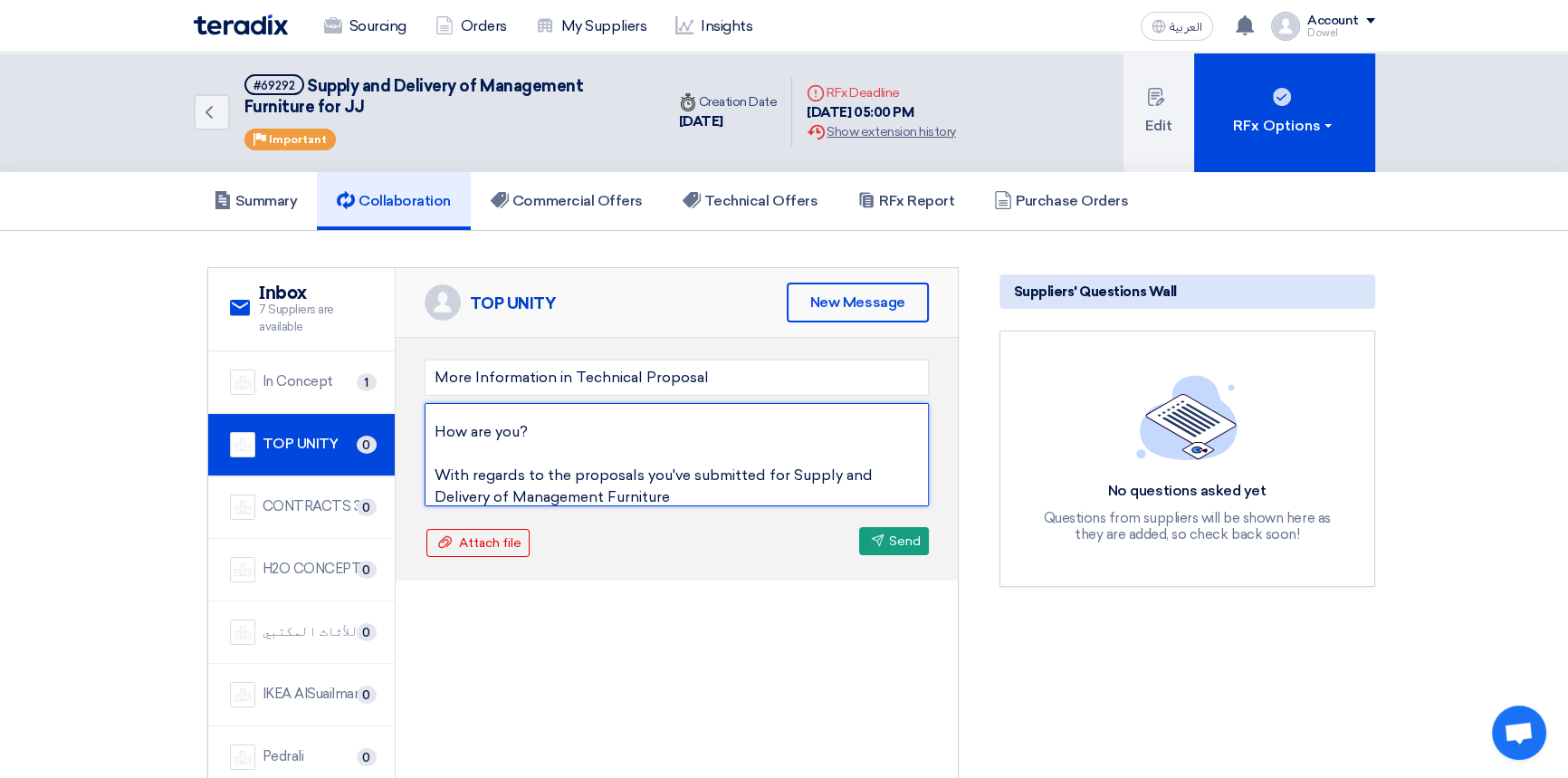 click on "Dear [PERSON_NAME],
How are you?
With regards to the proposals you've submitted for Supply and Delivery of Management Furniture" at bounding box center (676, 455) 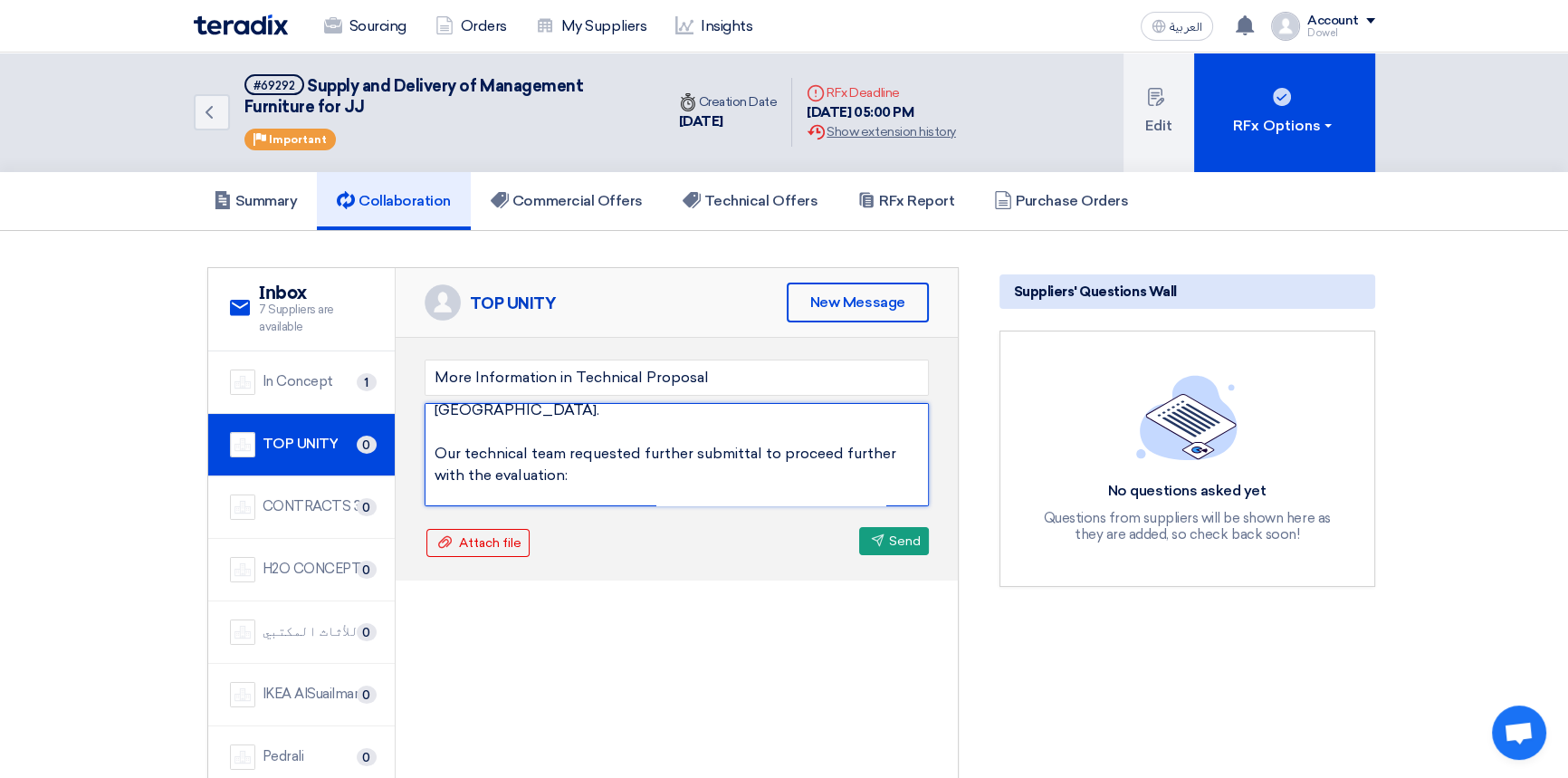 scroll, scrollTop: 164, scrollLeft: 0, axis: vertical 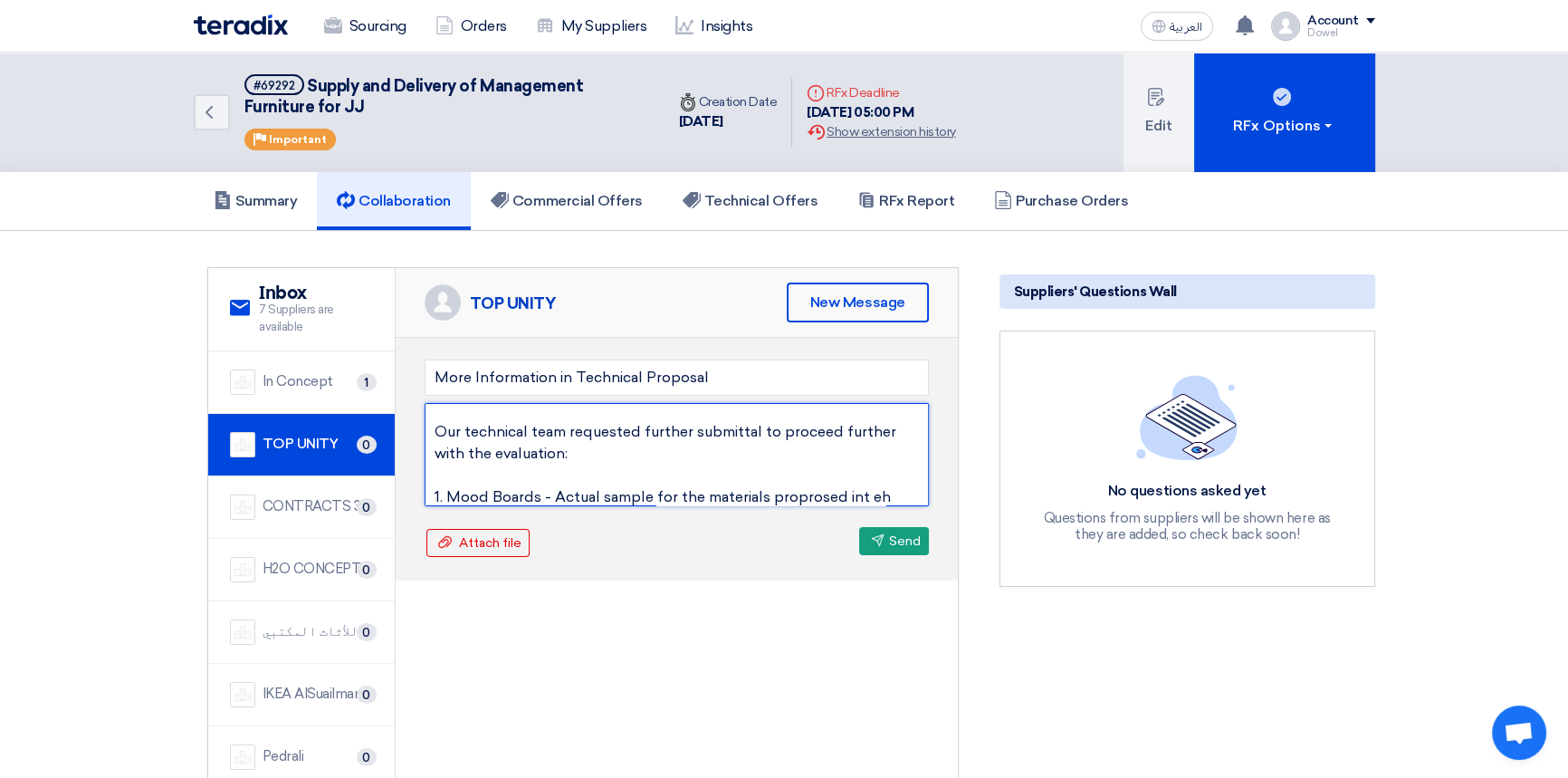 click on "Dear [PERSON_NAME],
How are you?
With regards to the proposals you've submitted for Supply and Delivery of Management Furniture in [GEOGRAPHIC_DATA] - [GEOGRAPHIC_DATA].
Our technical team requested further submittal to proceed further with the evaluation:
1. Mood Boards - Actual sample for the materials proprosed int eh RFP" at bounding box center [676, 455] 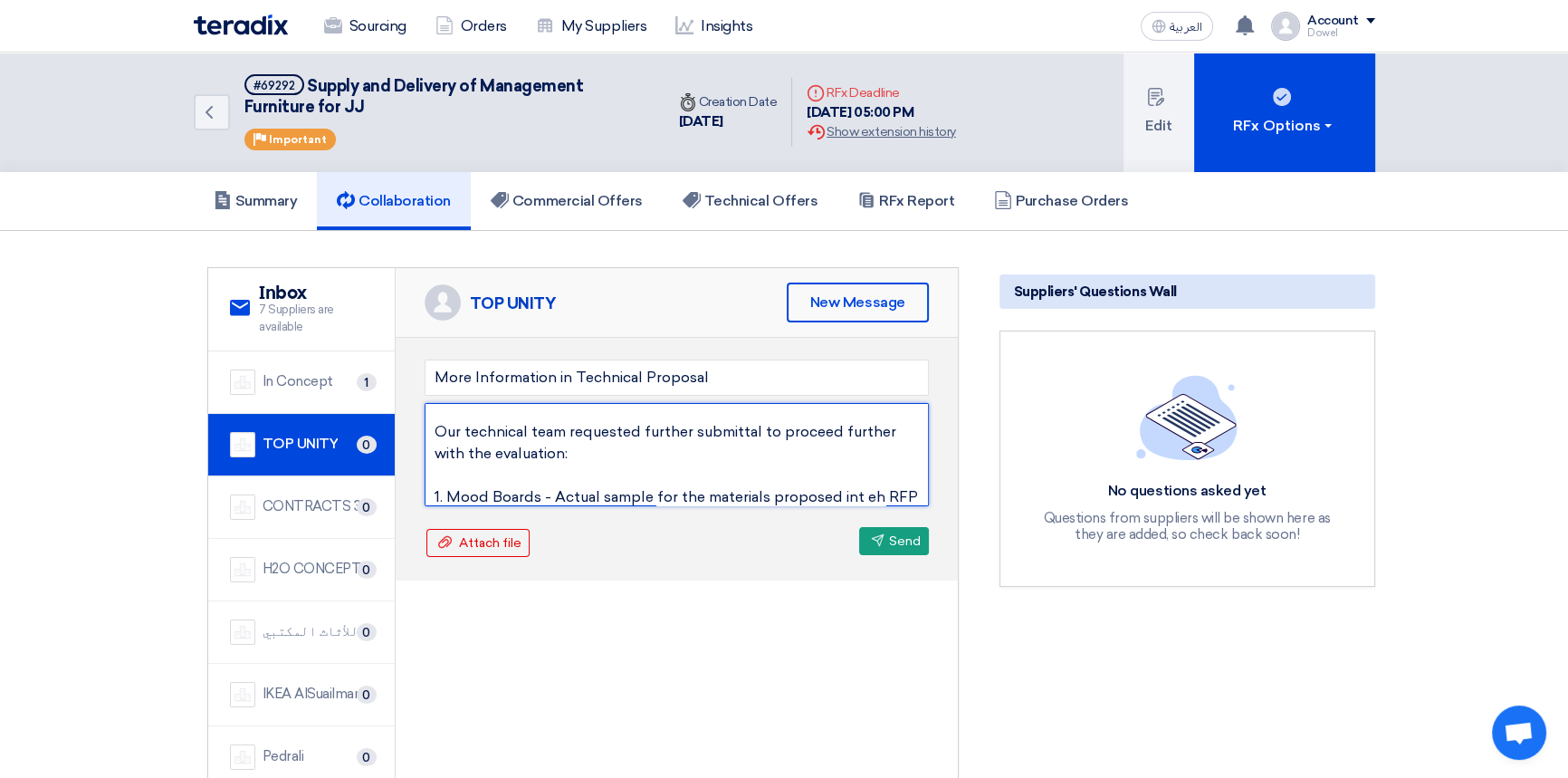 click on "Dear [PERSON_NAME],
How are you?
With regards to the proposals you've submitted for Supply and Delivery of Management Furniture in [GEOGRAPHIC_DATA] - [GEOGRAPHIC_DATA].
Our technical team requested further submittal to proceed further with the evaluation:
1. Mood Boards - Actual sample for the materials proposed int eh RFP" at bounding box center [676, 455] 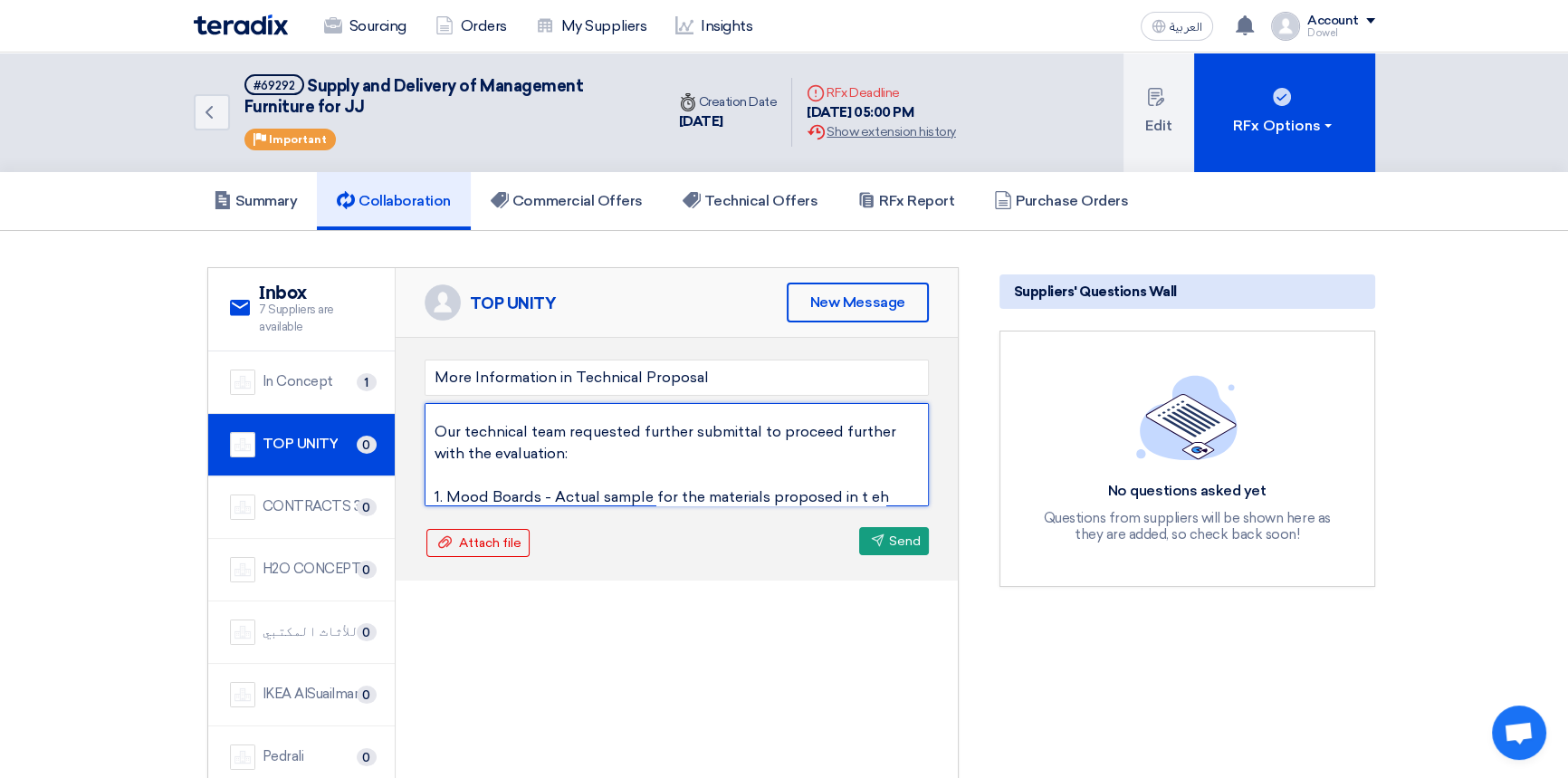 click on "Dear [PERSON_NAME],
How are you?
With regards to the proposals you've submitted for Supply and Delivery of Management Furniture in [GEOGRAPHIC_DATA] - [GEOGRAPHIC_DATA].
Our technical team requested further submittal to proceed further with the evaluation:
1. Mood Boards - Actual sample for the materials proposed in t eh RFP" at bounding box center [676, 455] 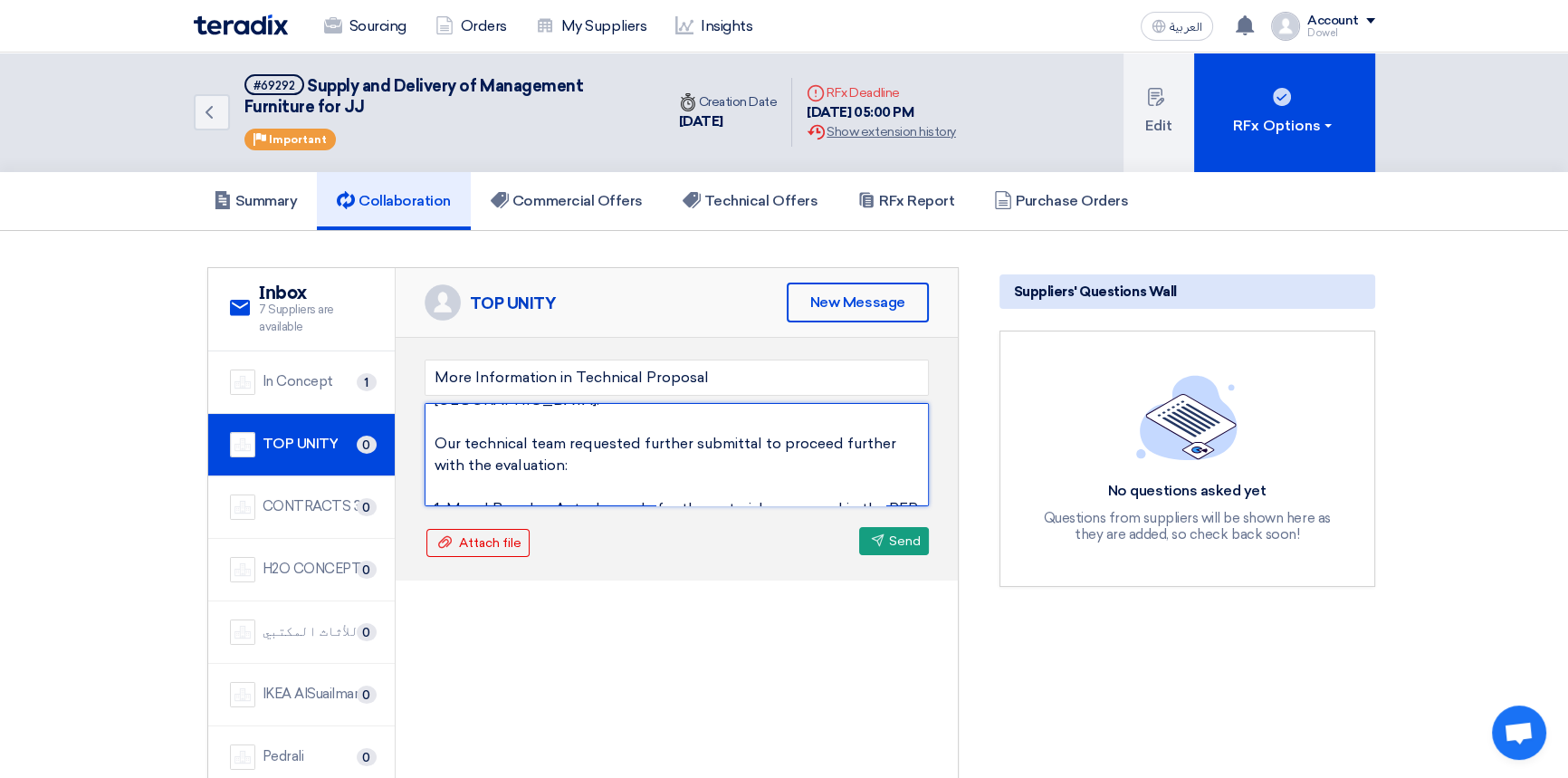 scroll, scrollTop: 164, scrollLeft: 0, axis: vertical 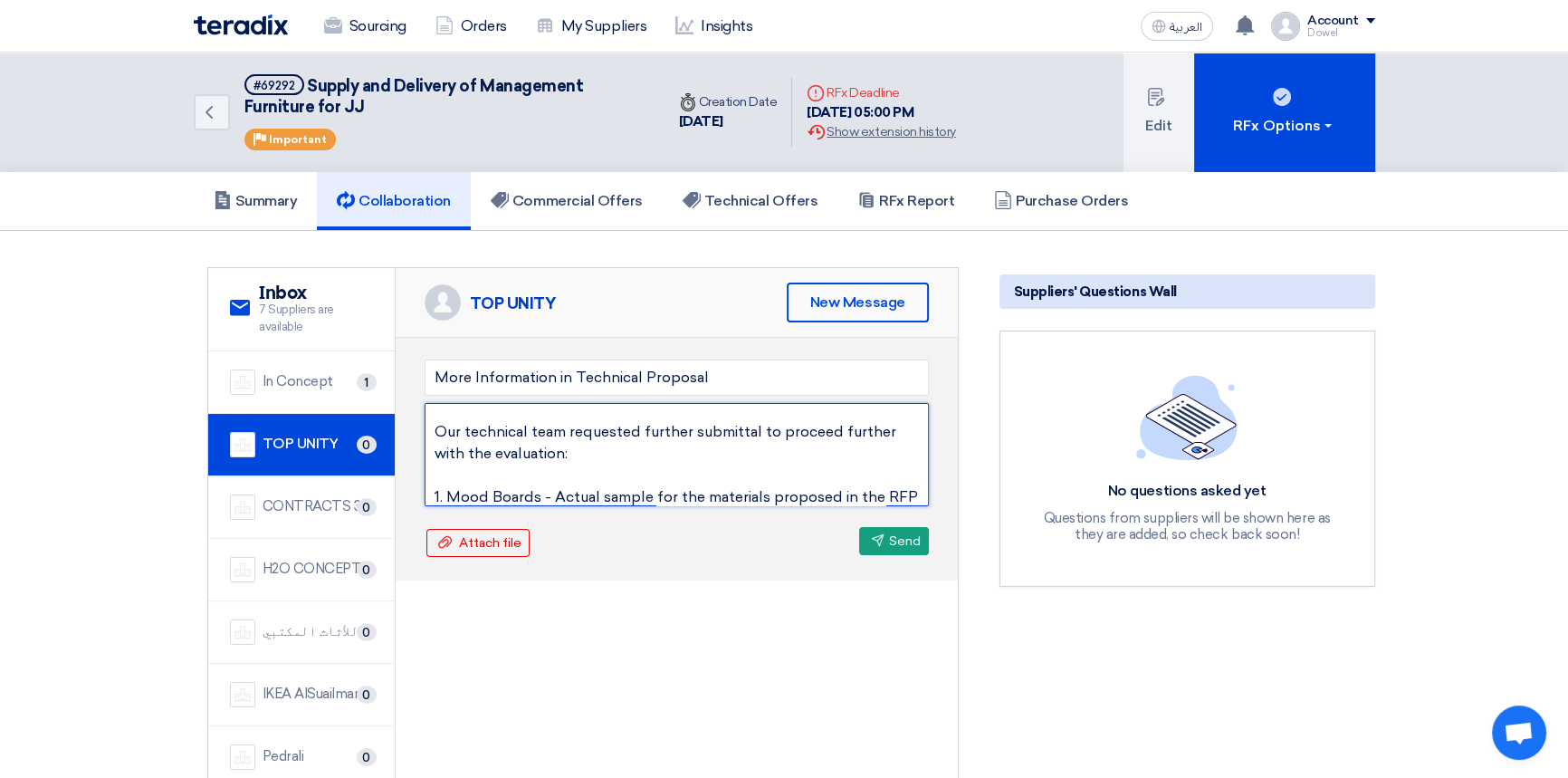 click on "Dear [PERSON_NAME],
How are you?
With regards to the proposals you've submitted for Supply and Delivery of Management Furniture in [GEOGRAPHIC_DATA] - [GEOGRAPHIC_DATA].
Our technical team requested further submittal to proceed further with the evaluation:
1. Mood Boards - Actual sample for the materials proposed in the RFP" at bounding box center [676, 455] 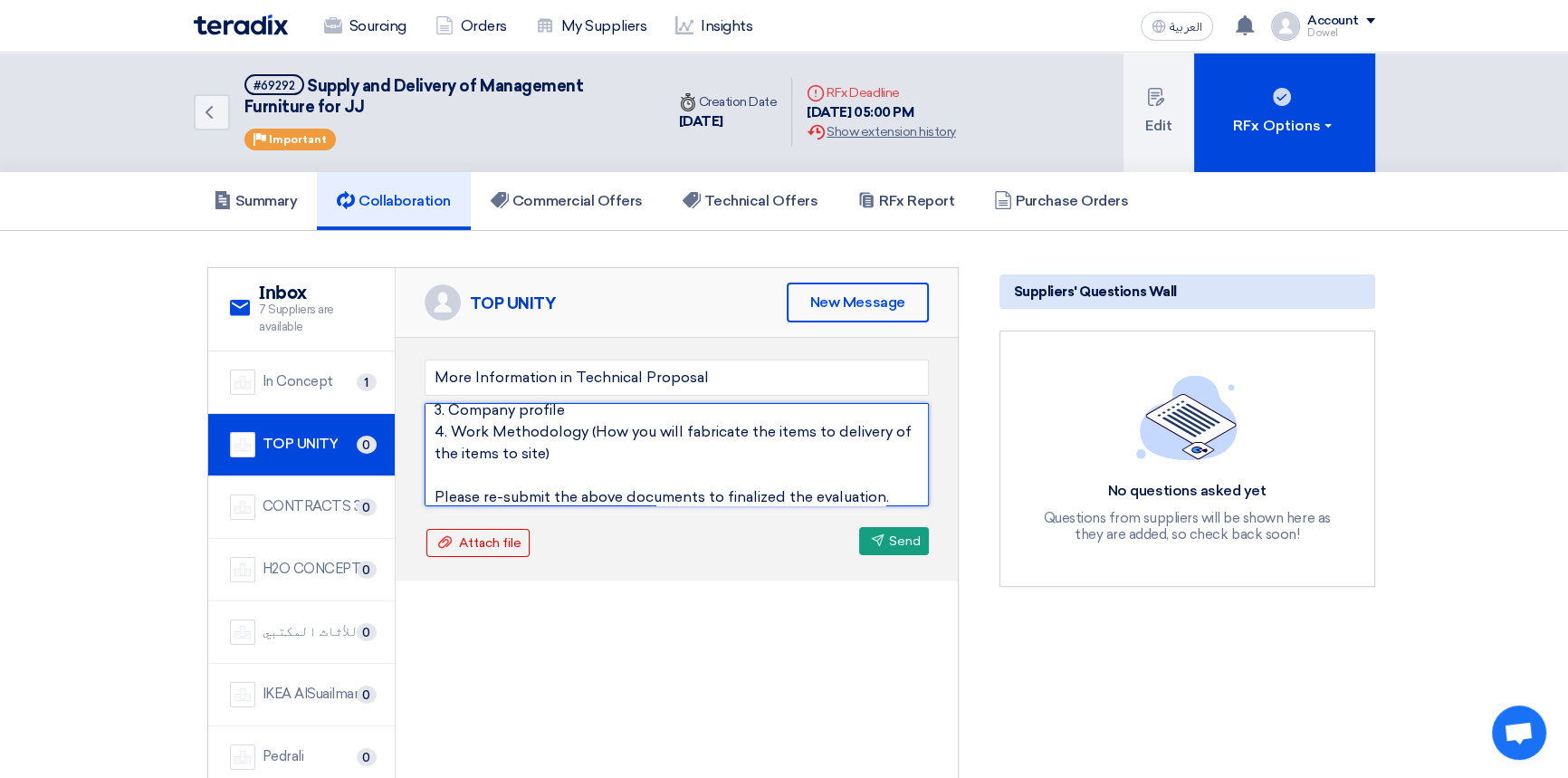 scroll, scrollTop: 512, scrollLeft: 0, axis: vertical 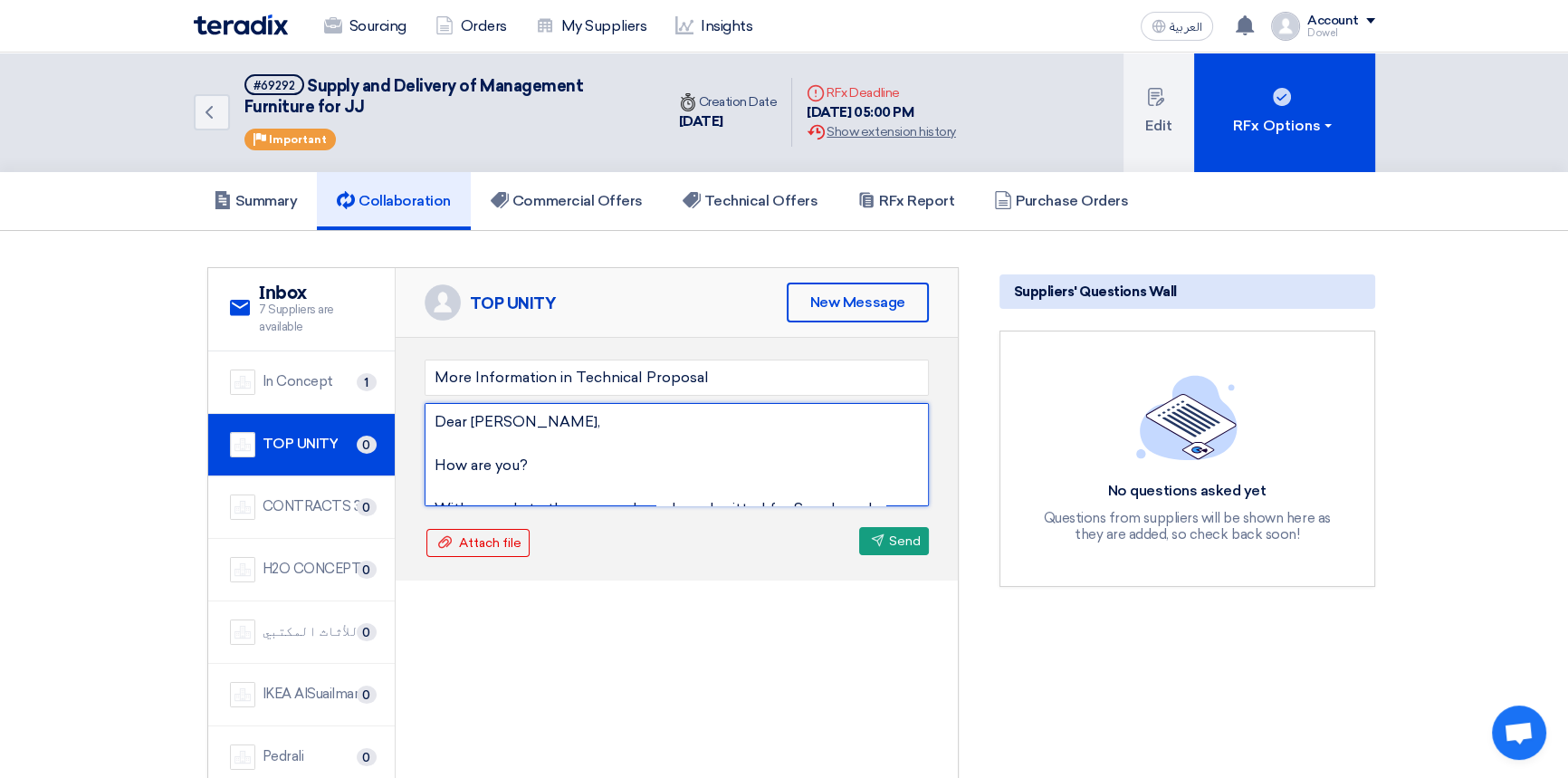drag, startPoint x: 503, startPoint y: 495, endPoint x: 342, endPoint y: 341, distance: 222.7936 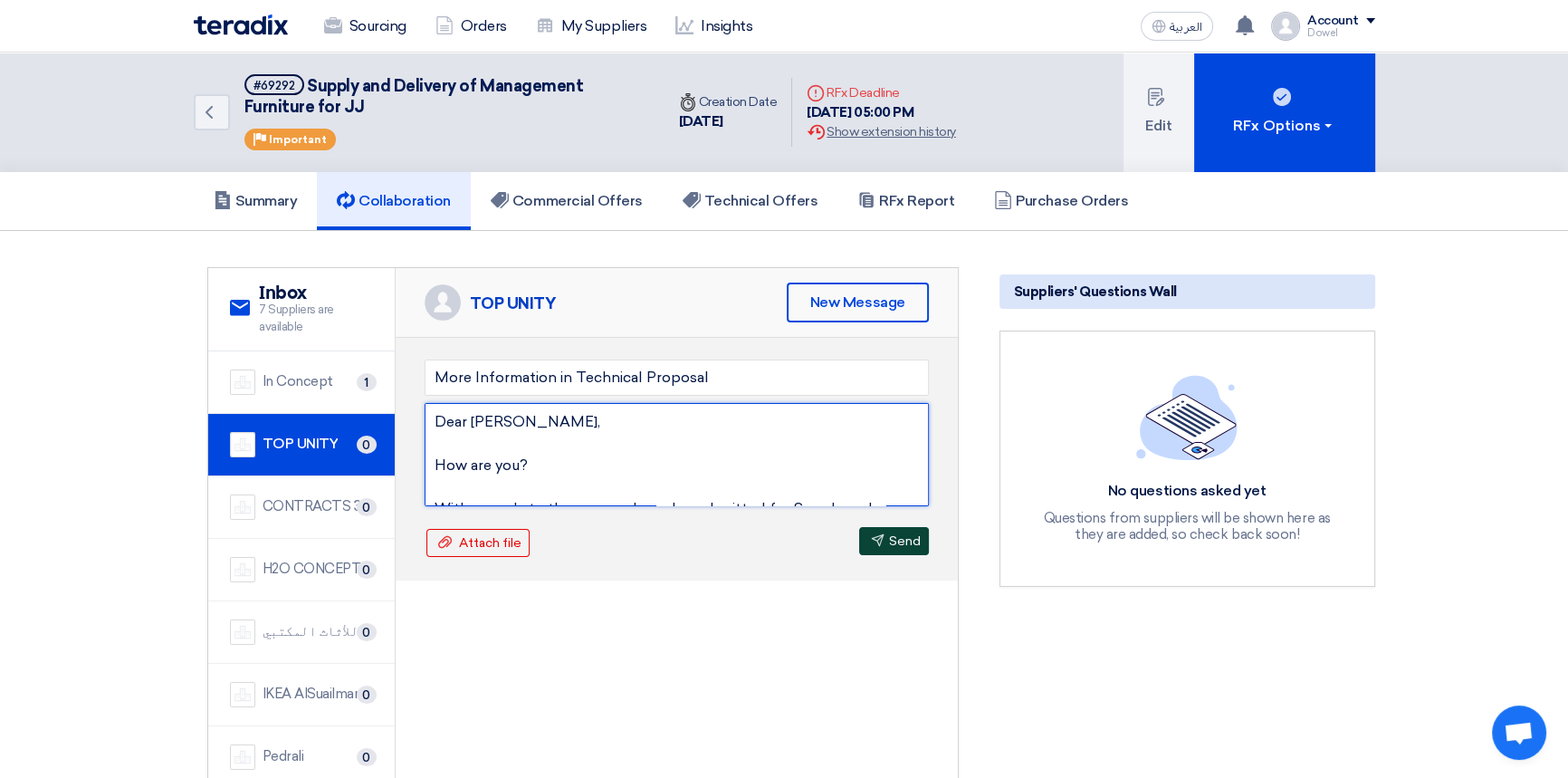 type on "Dear [PERSON_NAME],
How are you?
With regards to the proposals you've submitted for Supply and Delivery of Management Furniture in [GEOGRAPHIC_DATA] - [GEOGRAPHIC_DATA].
Our technical team requested further submittal to proceed further with the evaluation:
1. Mood Boards - Actual sample for the materials proposed in the RFP like (leather, wood, steel, ceramic, etc.) all materials mentioned in your proposals.
2. Data Specifications - Material Data specification for all materials mentioned in  your proposal.
In technical proposal submittal, please comply below documents for our further review:
1. BOQ without price
2. Material specification (as per above comments)
3. Company profile
4. Work Methodology (How you will fabricate the items to delivery of the items to site)
Please re-submit the above documents to finalized the evaluation.
Thanks." 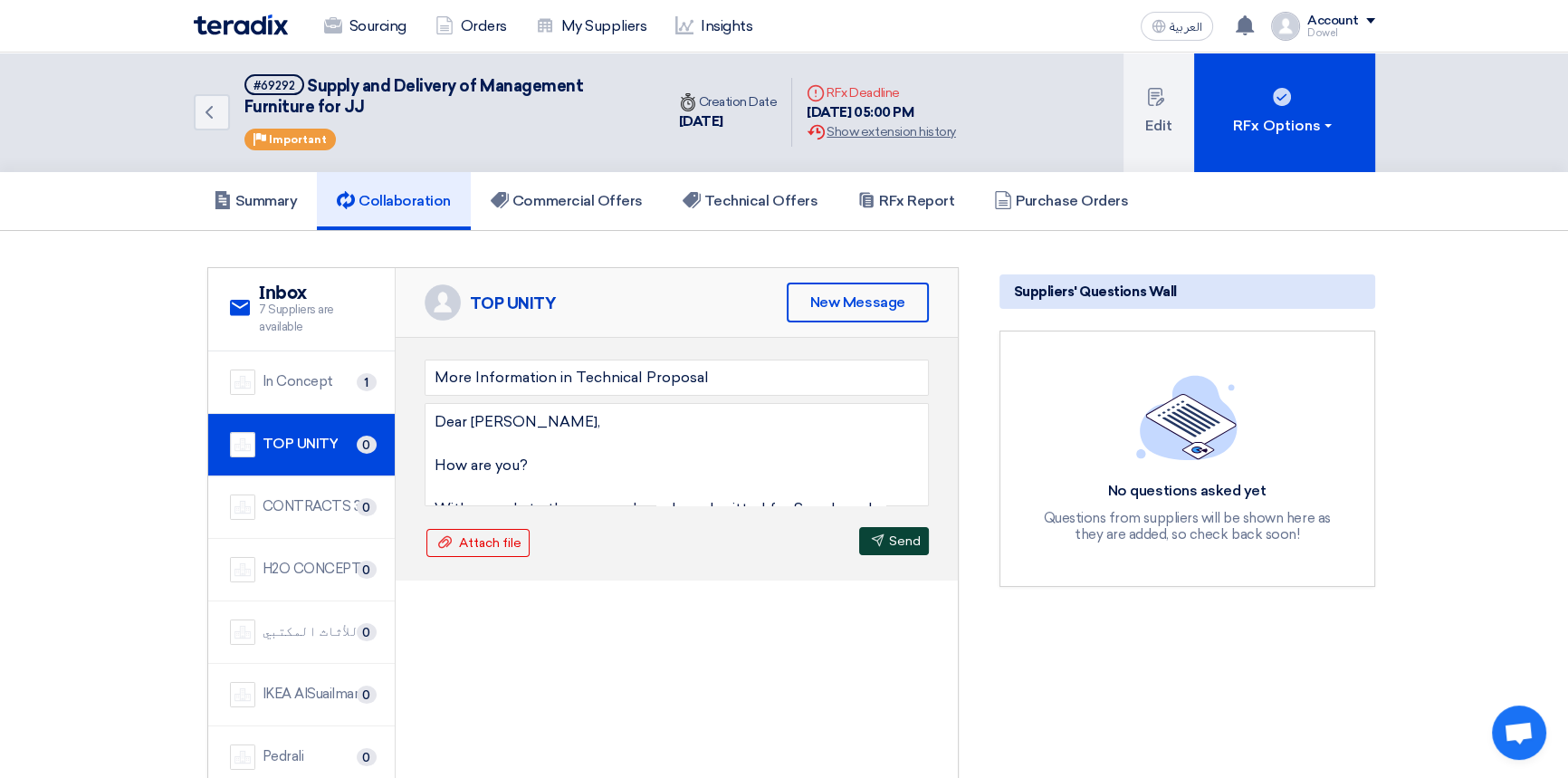 click on "Send
Send" at bounding box center (894, 541) 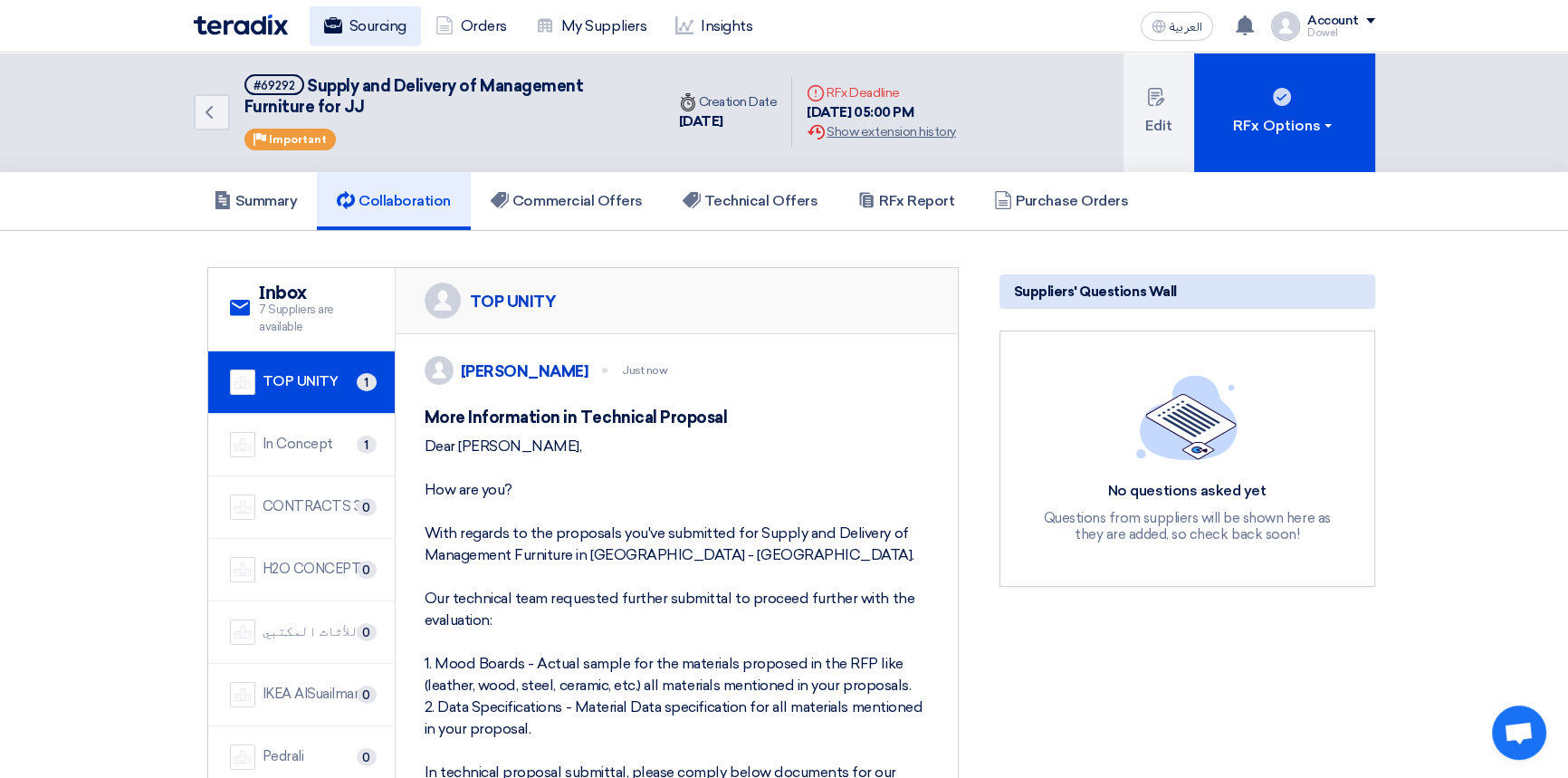click on "Sourcing" 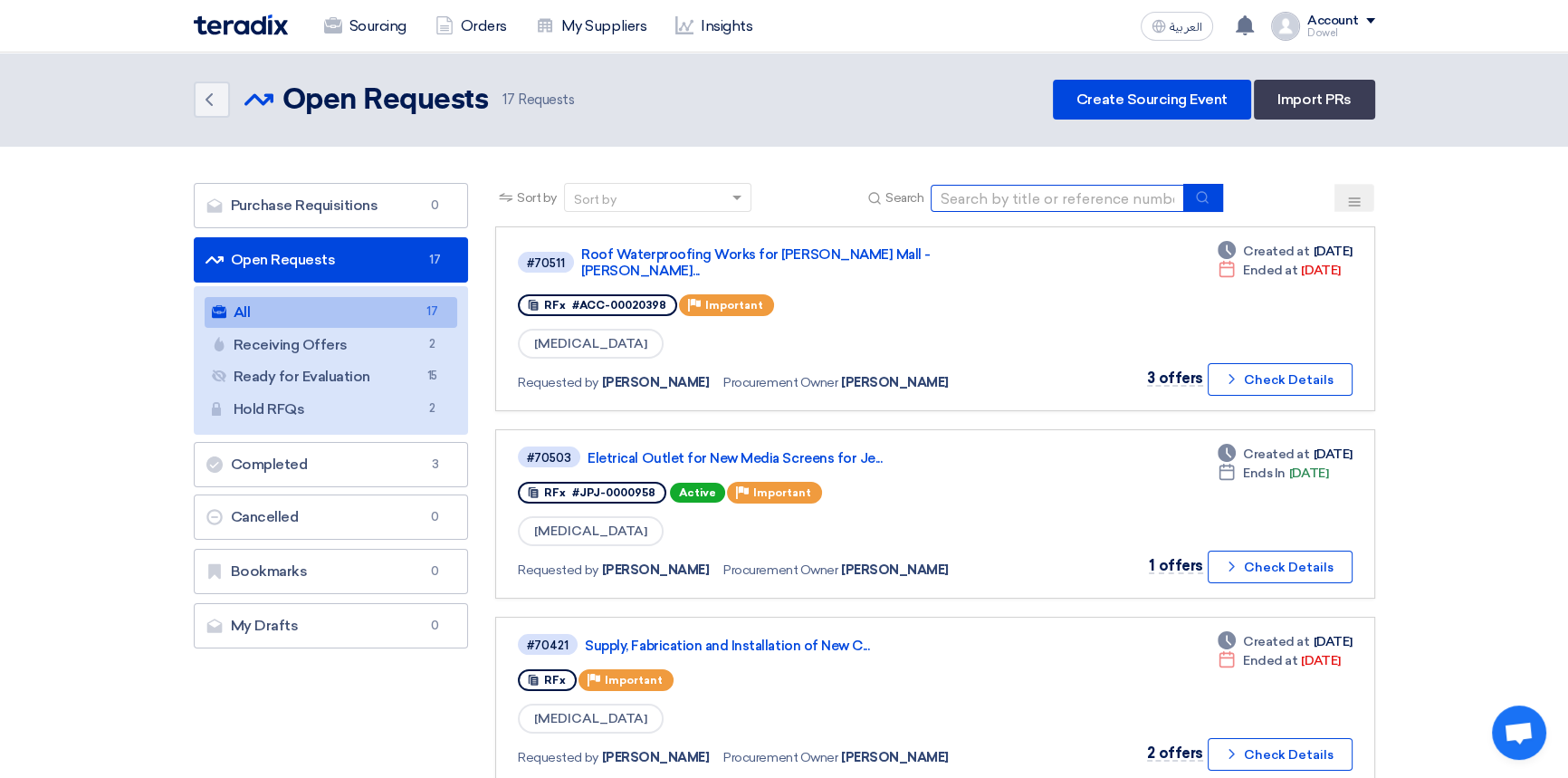 click 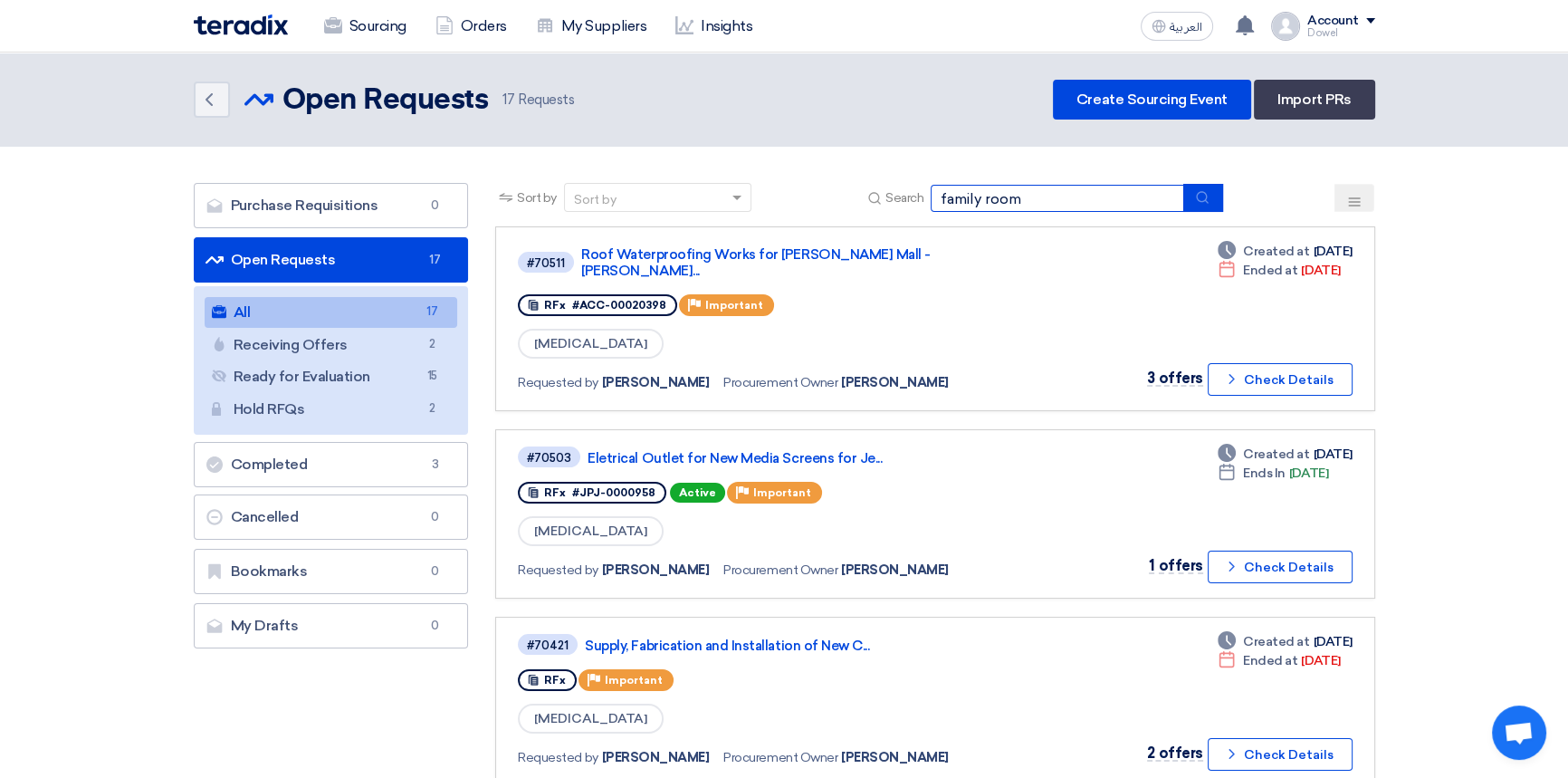 type on "family room" 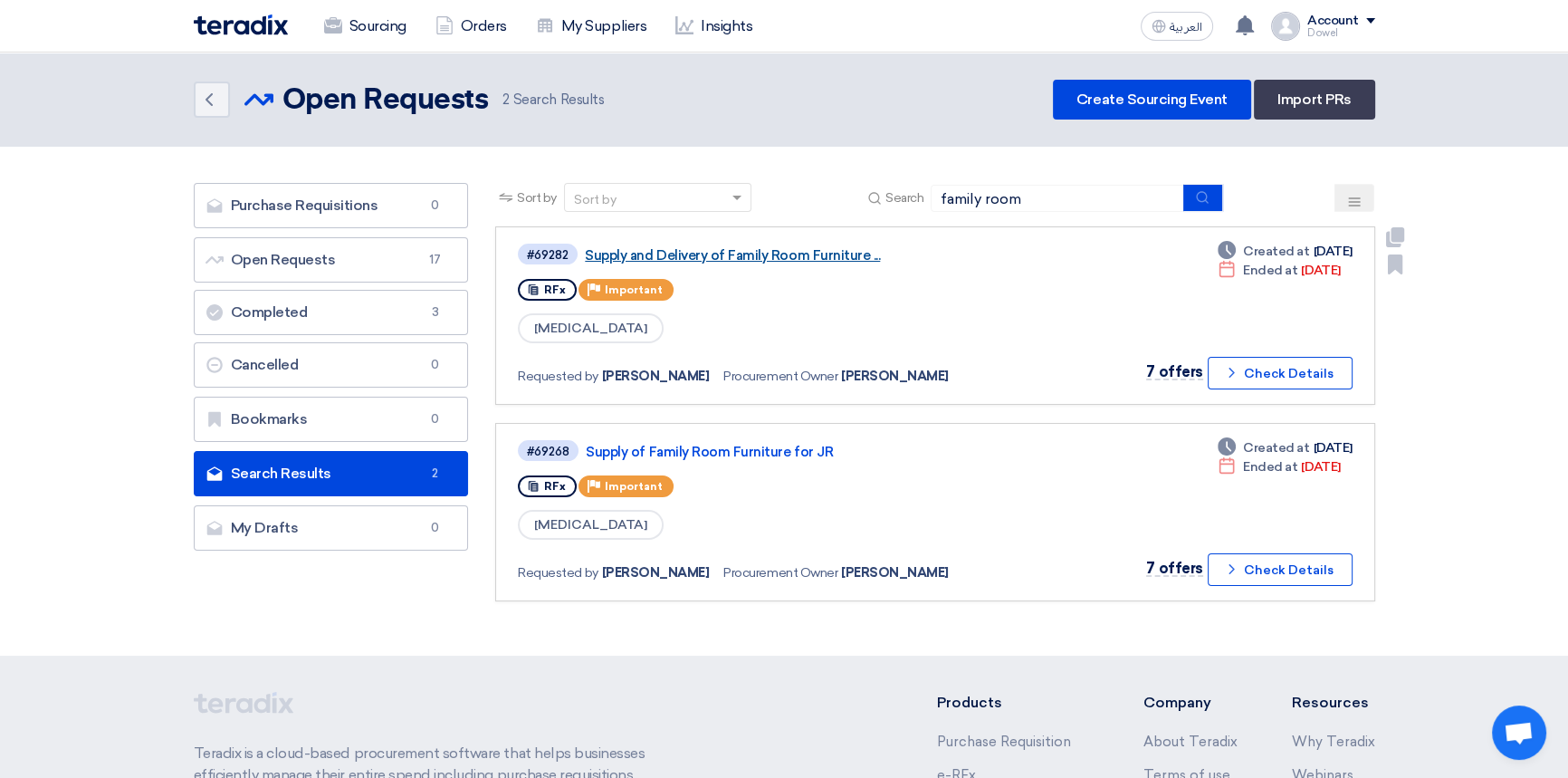 click on "Supply and Delivery of Family Room Furniture ..." 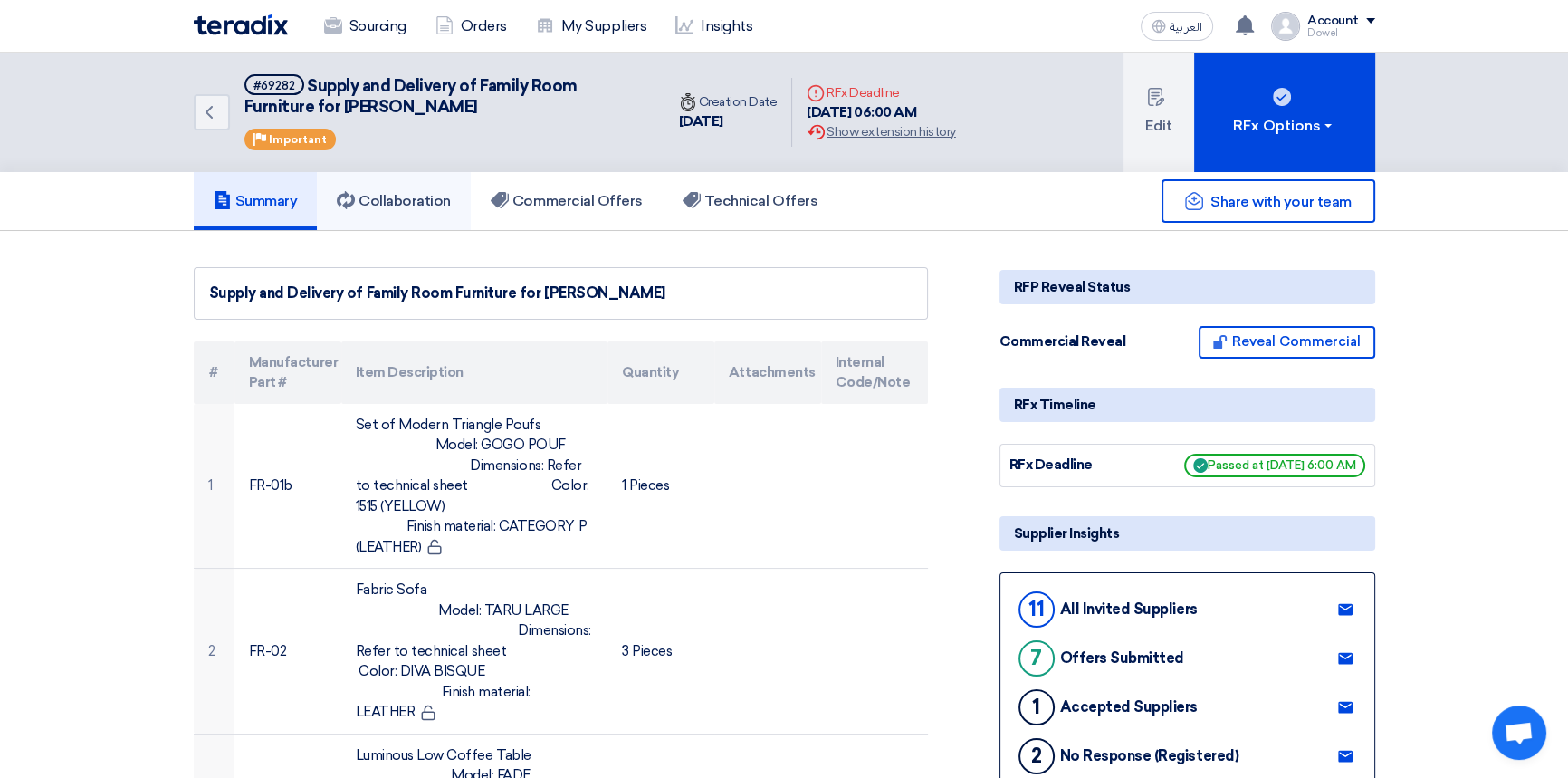 click on "Collaboration" 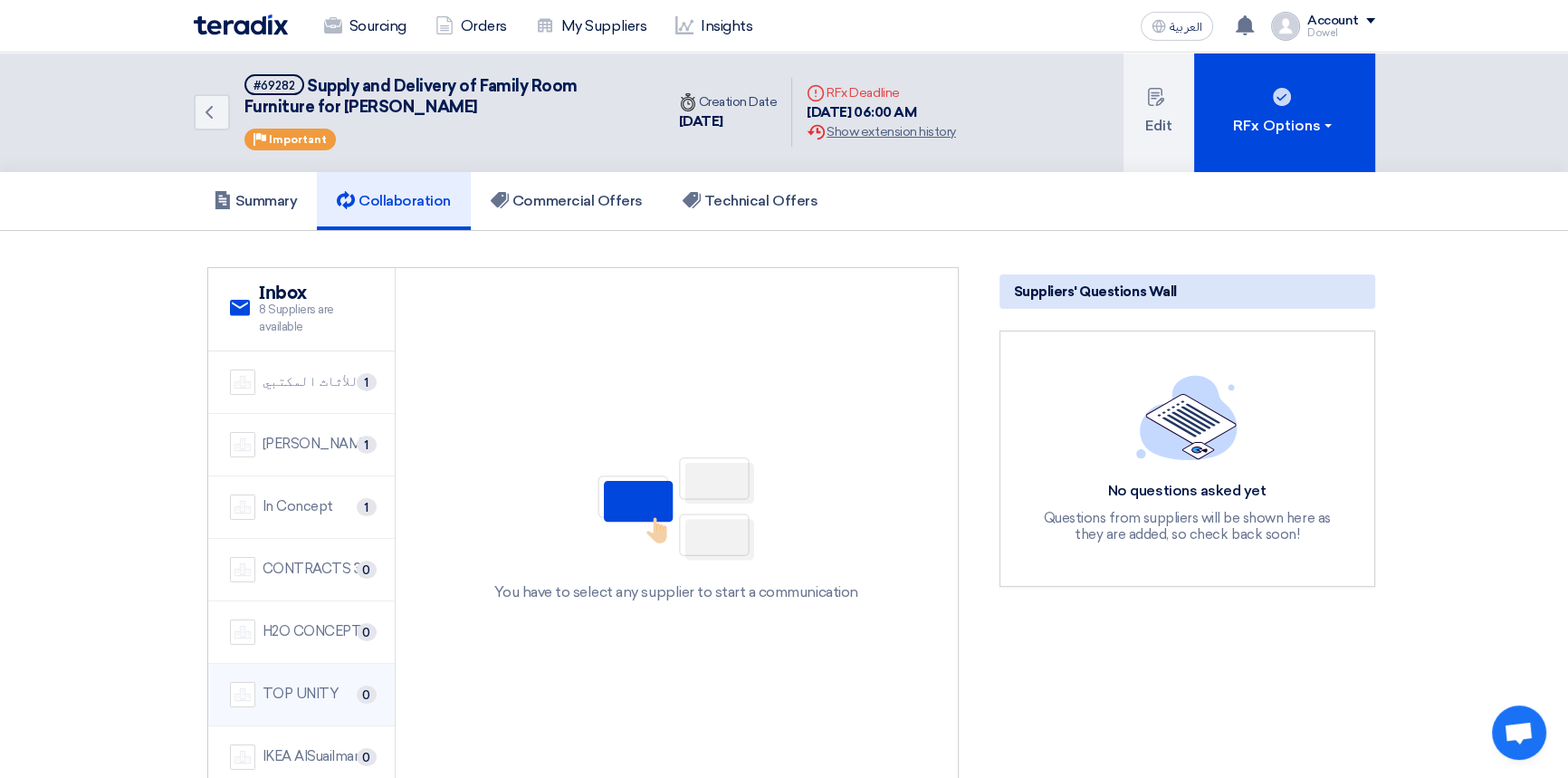 click on "TOP UNITY
0" at bounding box center (301, 695) 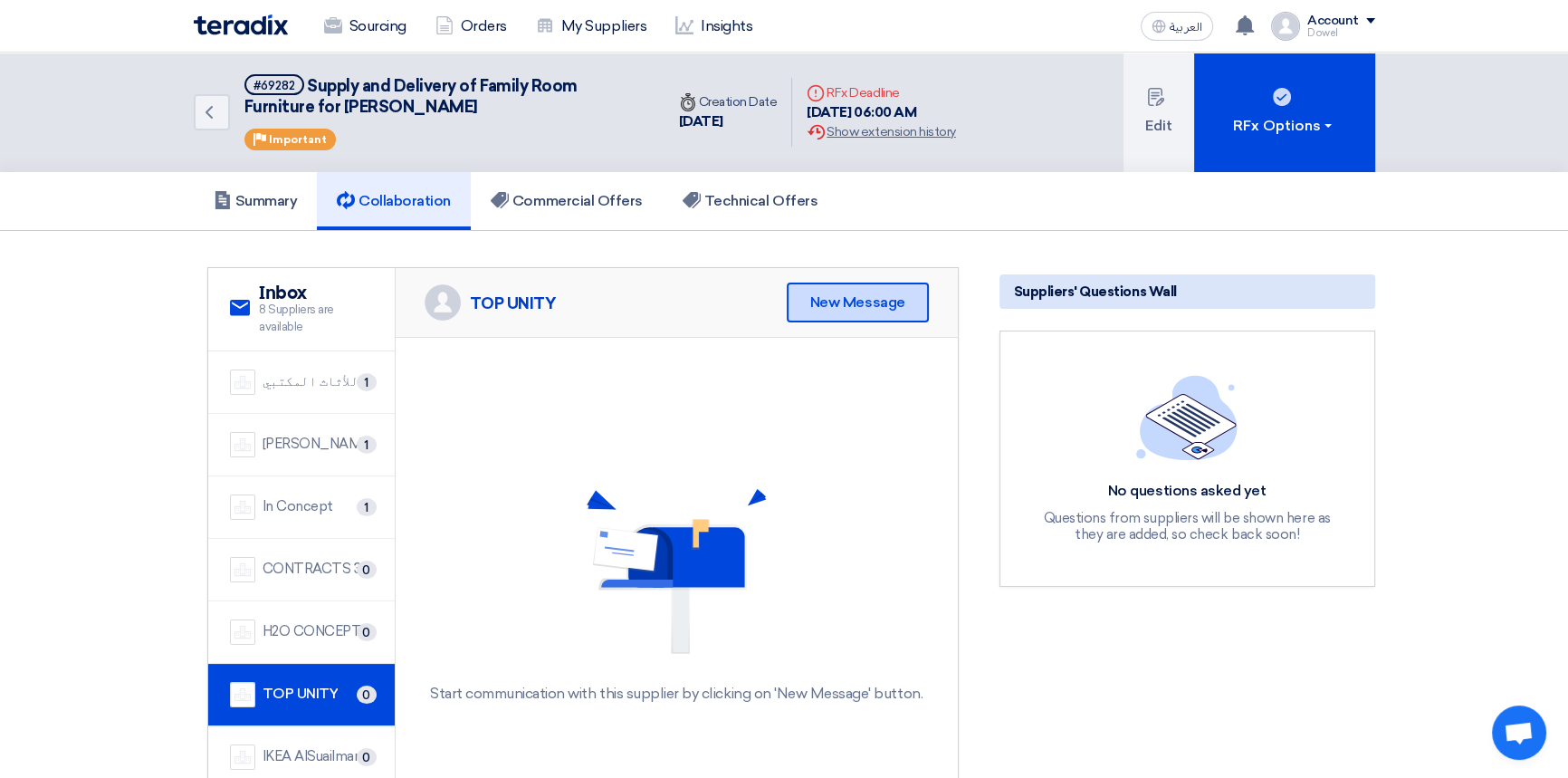 click on "New Message" at bounding box center (857, 303) 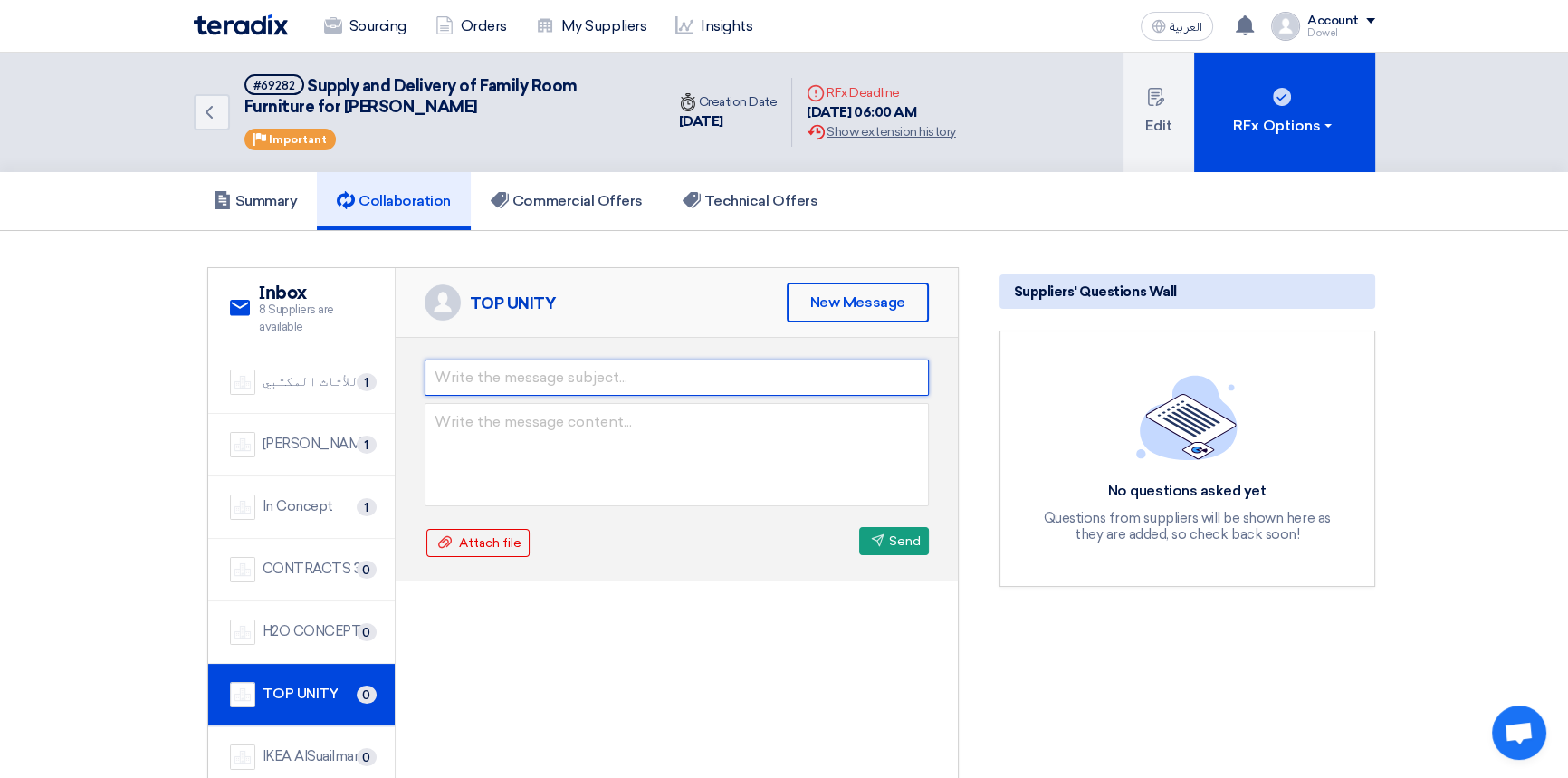 click at bounding box center [676, 378] 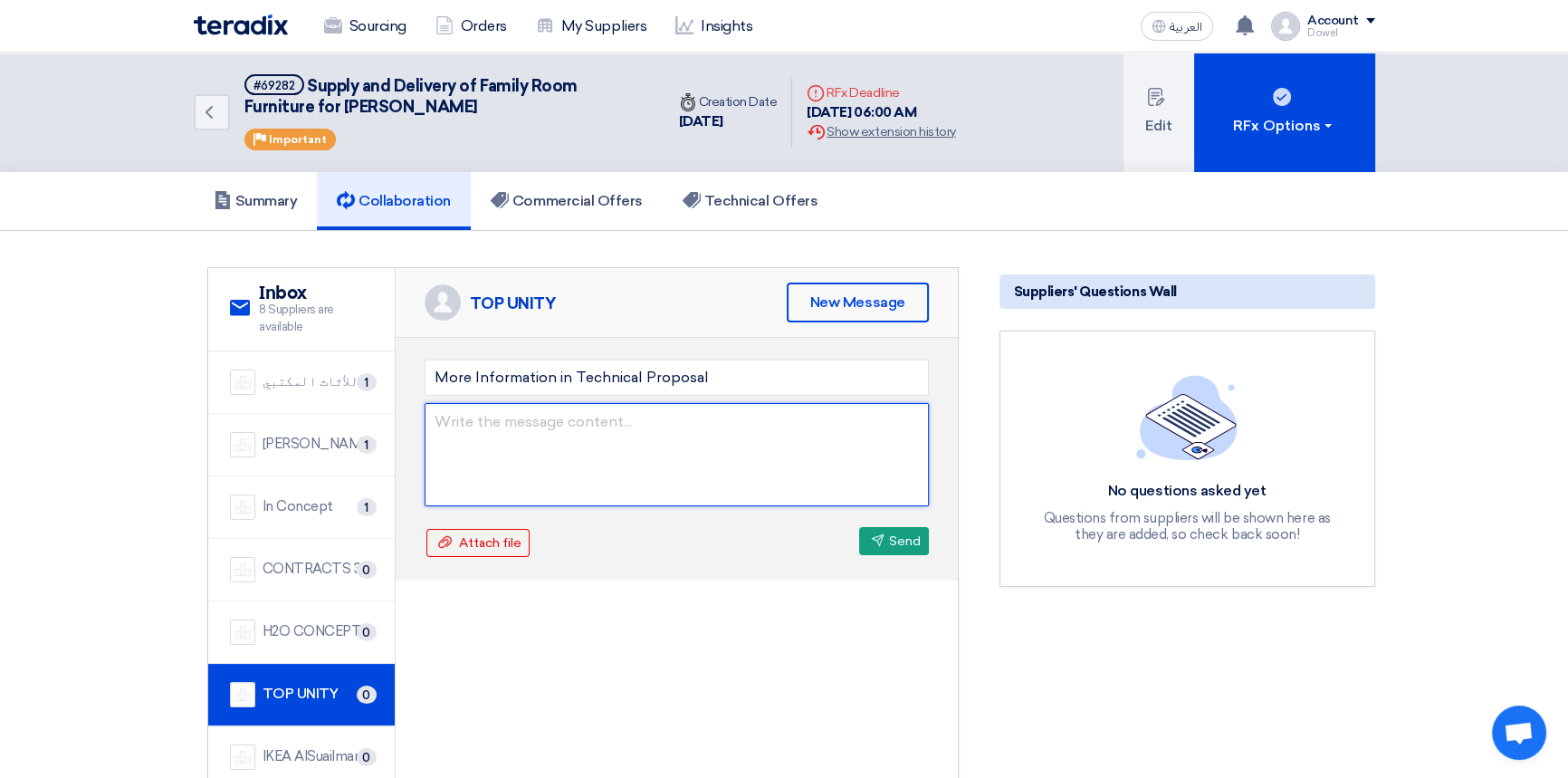 click at bounding box center [676, 455] 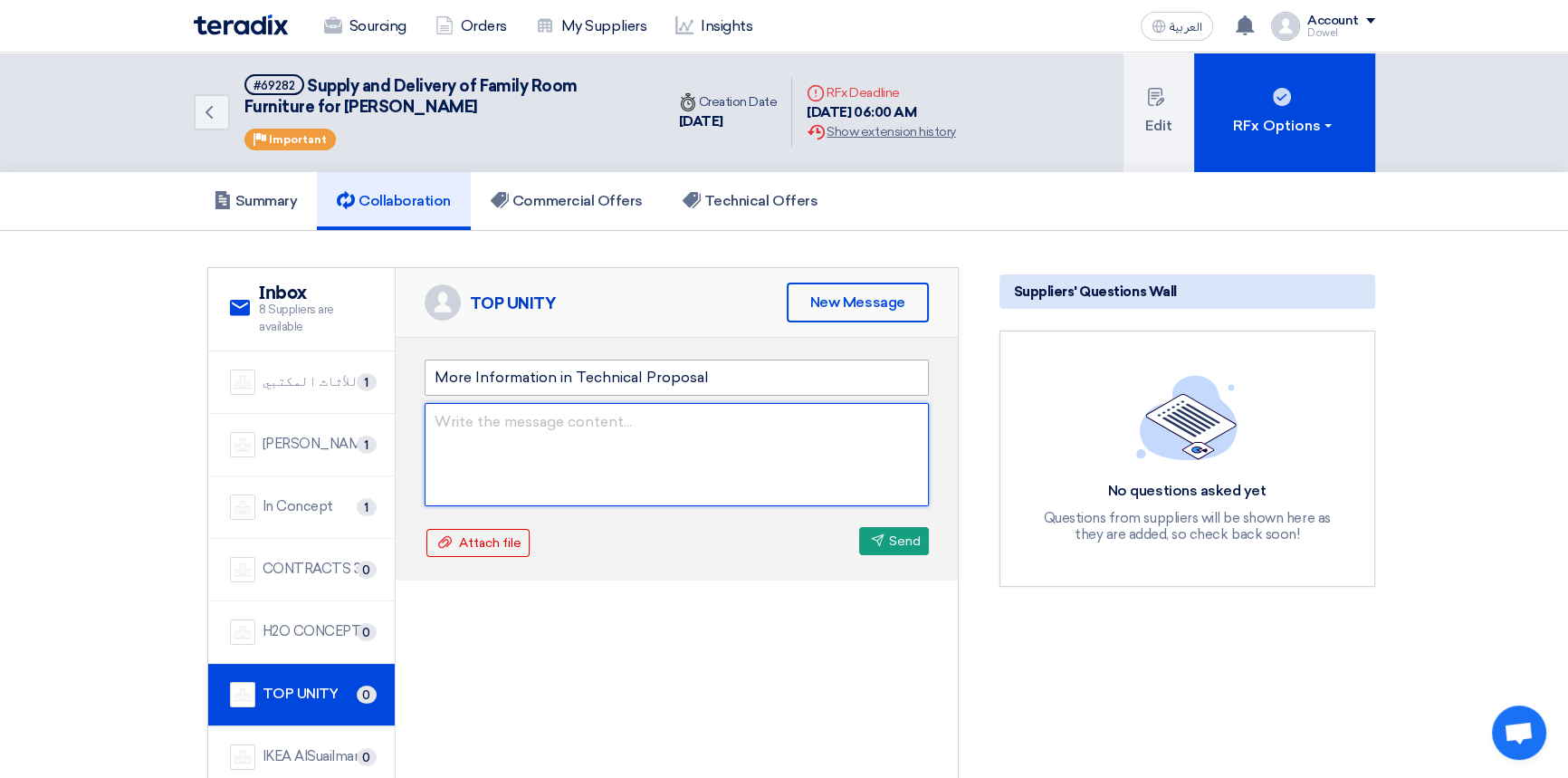 paste on "Dear [PERSON_NAME],
How are you?
With regards to the proposals you've submitted for Supply and Delivery of Management Furniture in [GEOGRAPHIC_DATA] - [GEOGRAPHIC_DATA].
Our technical team requested further submittal to proceed further with the evaluation:
1. Mood Boards - Actual sample for the materials proposed in the RFP like (leather, wood, steel, ceramic, etc.) all materials mentioned in your proposals.
2. Data Specifications - Material Data specification for all materials mentioned in  your proposal.
In technical proposal submittal, please comply below documents for our further review:
1. BOQ without price
2. Material specification (as per above comments)
3. Company profile
4. Work Methodology (How you will fabricate the items to delivery of the items to site)
Please re-submit the above documents to finalized the evaluation.
Thanks." 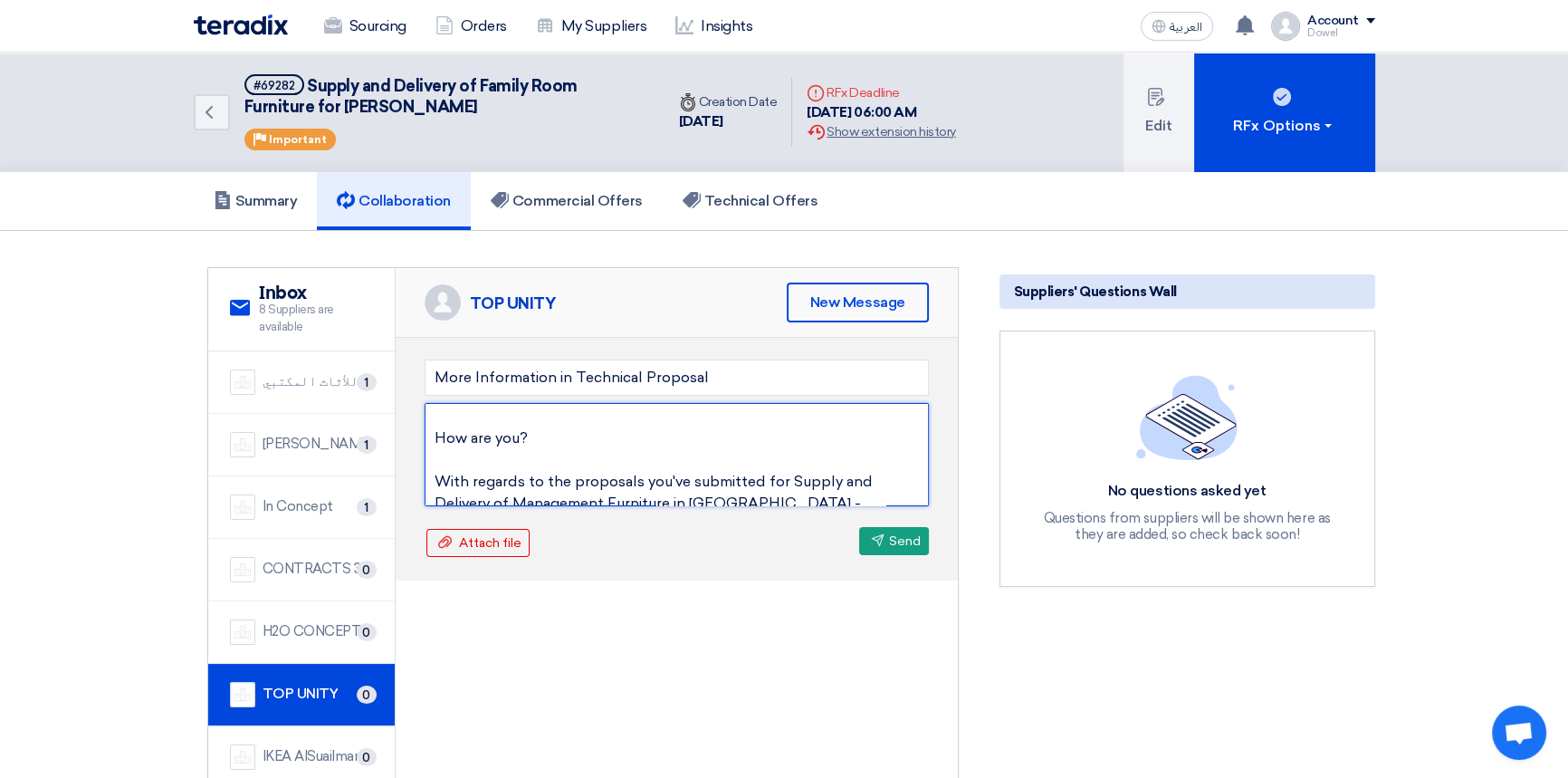 scroll, scrollTop: 110, scrollLeft: 0, axis: vertical 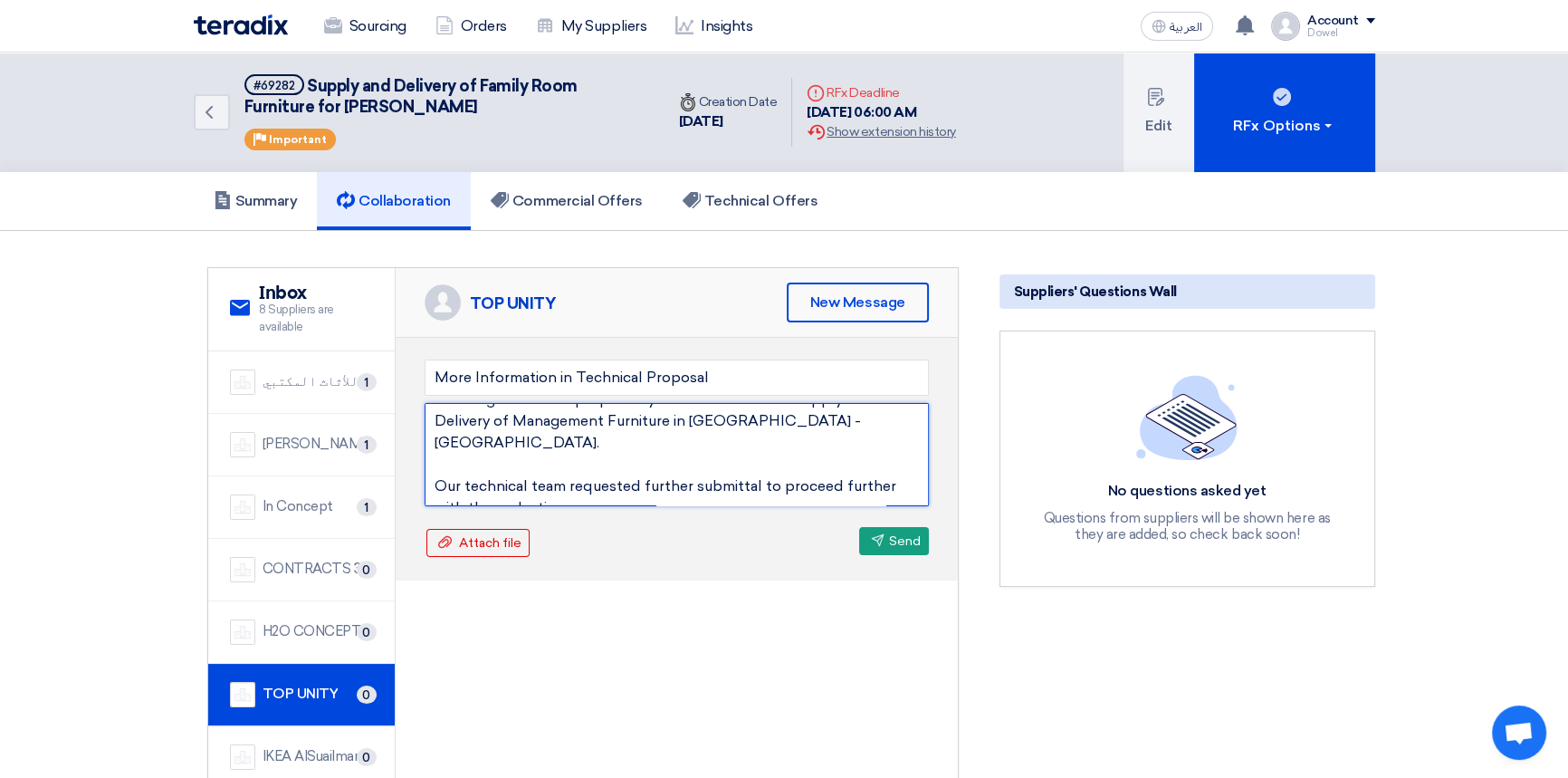 drag, startPoint x: 510, startPoint y: 423, endPoint x: 601, endPoint y: 423, distance: 91 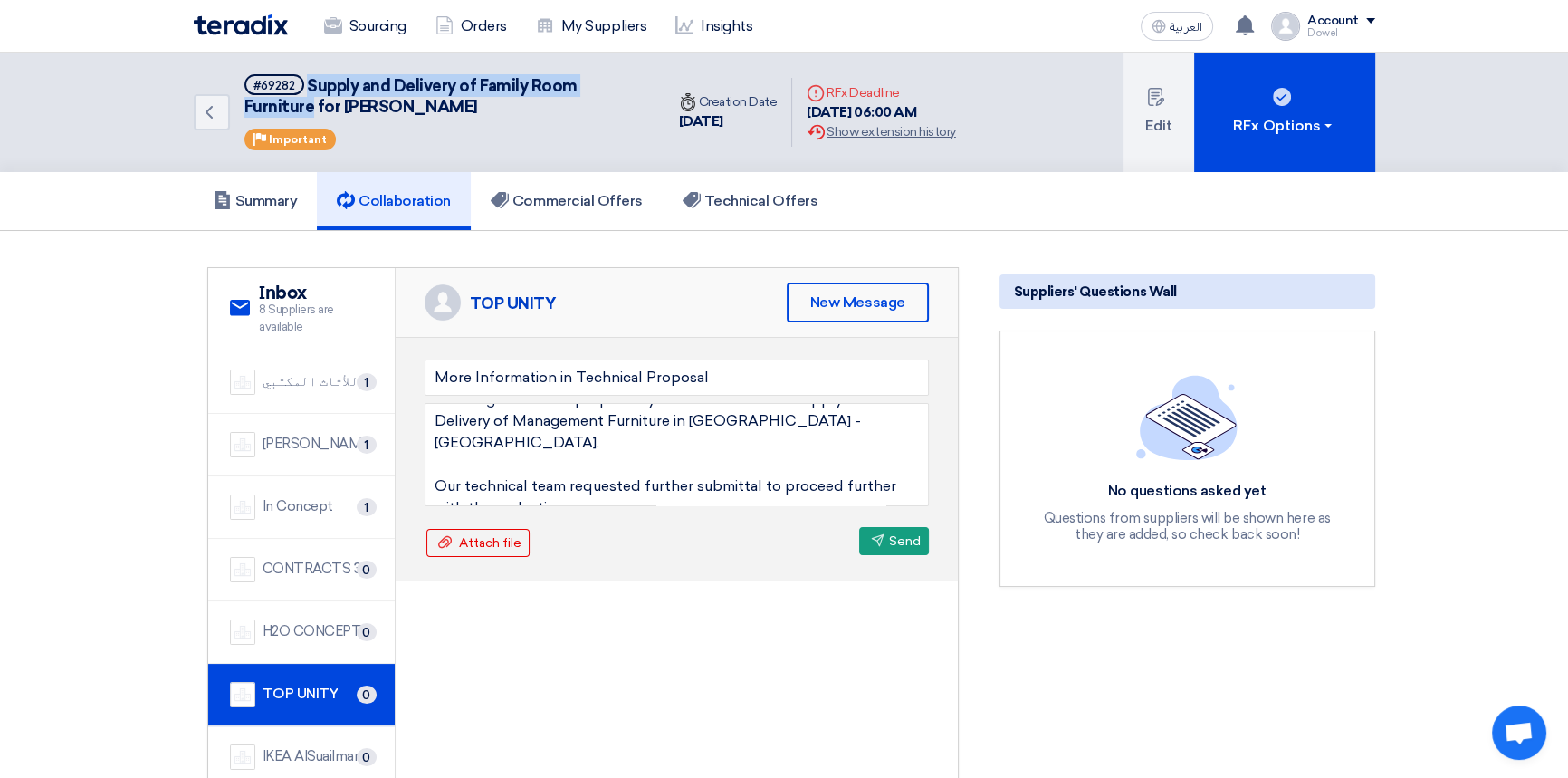 drag, startPoint x: 310, startPoint y: 82, endPoint x: 313, endPoint y: 106, distance: 24.186773 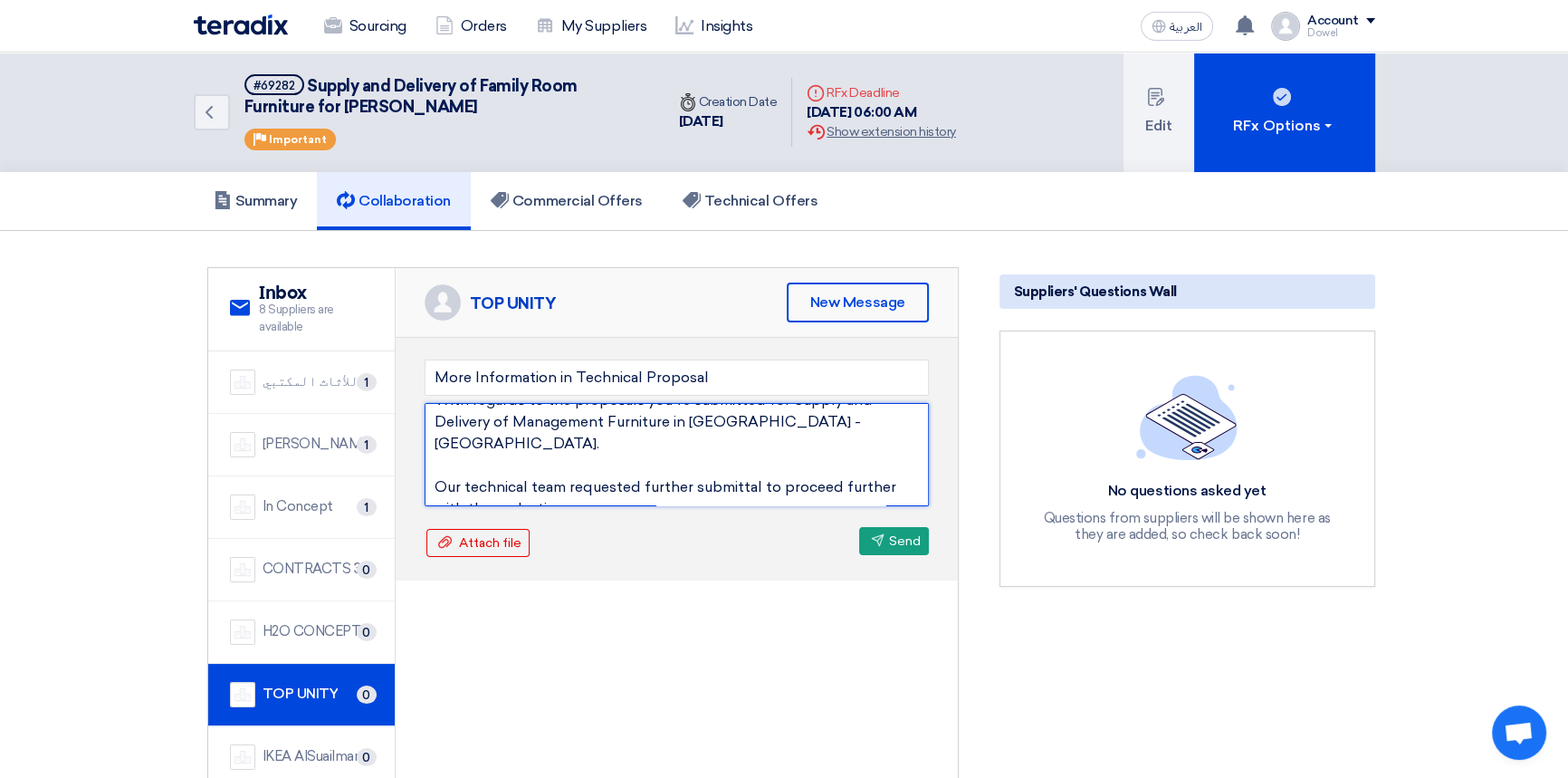 scroll, scrollTop: 100, scrollLeft: 0, axis: vertical 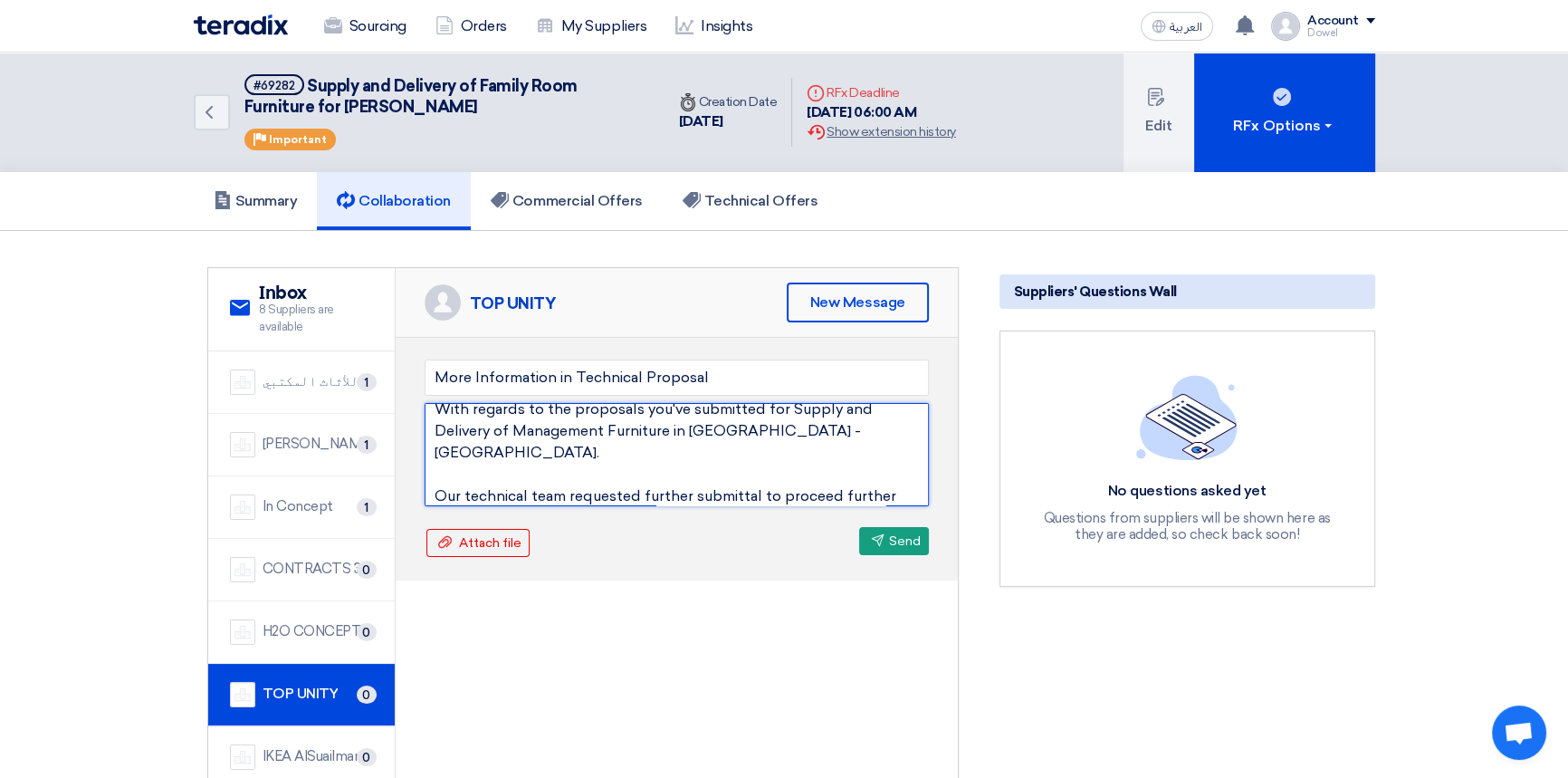 drag, startPoint x: 446, startPoint y: 417, endPoint x: 665, endPoint y: 425, distance: 219.1461 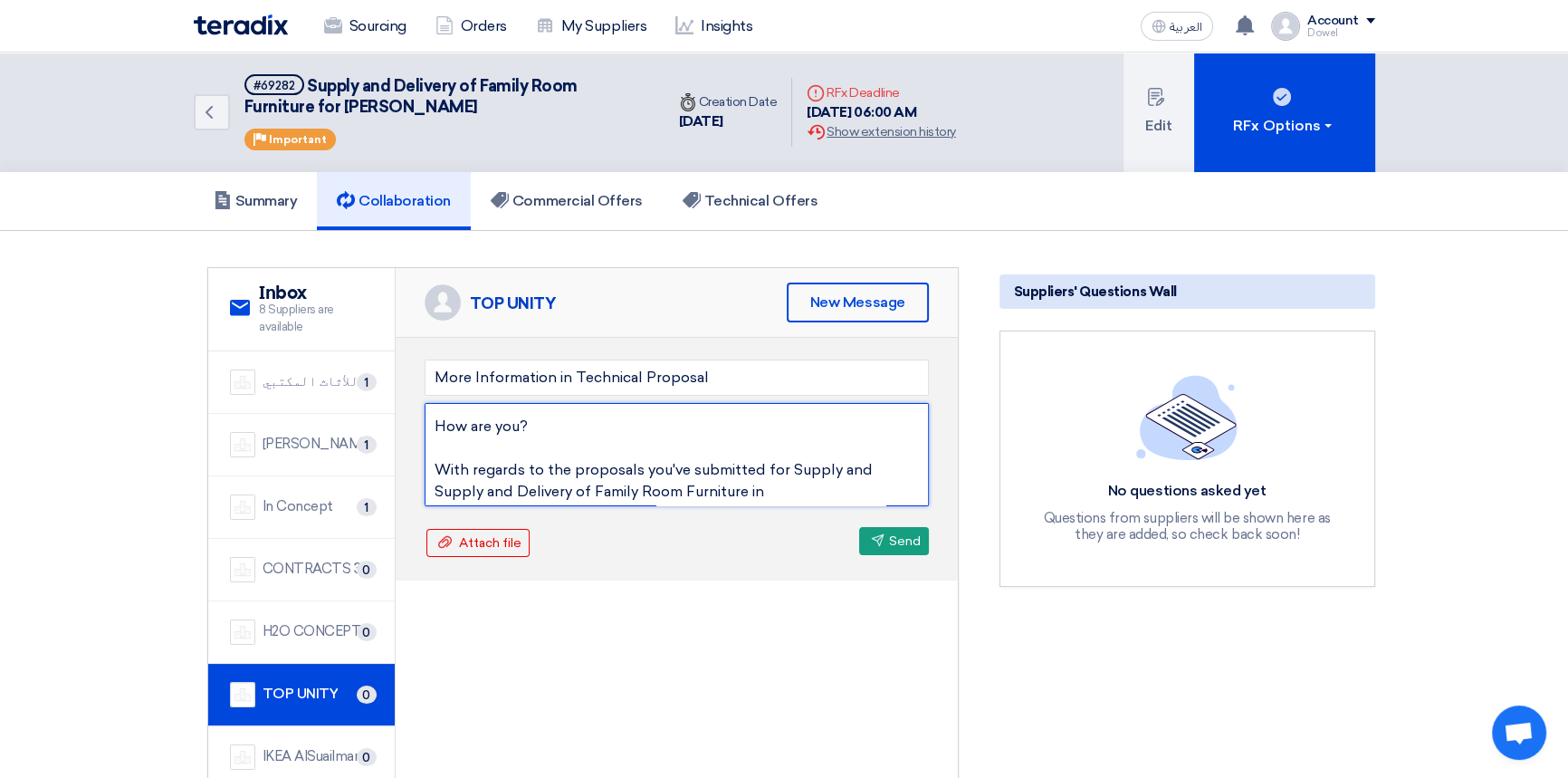scroll, scrollTop: 0, scrollLeft: 0, axis: both 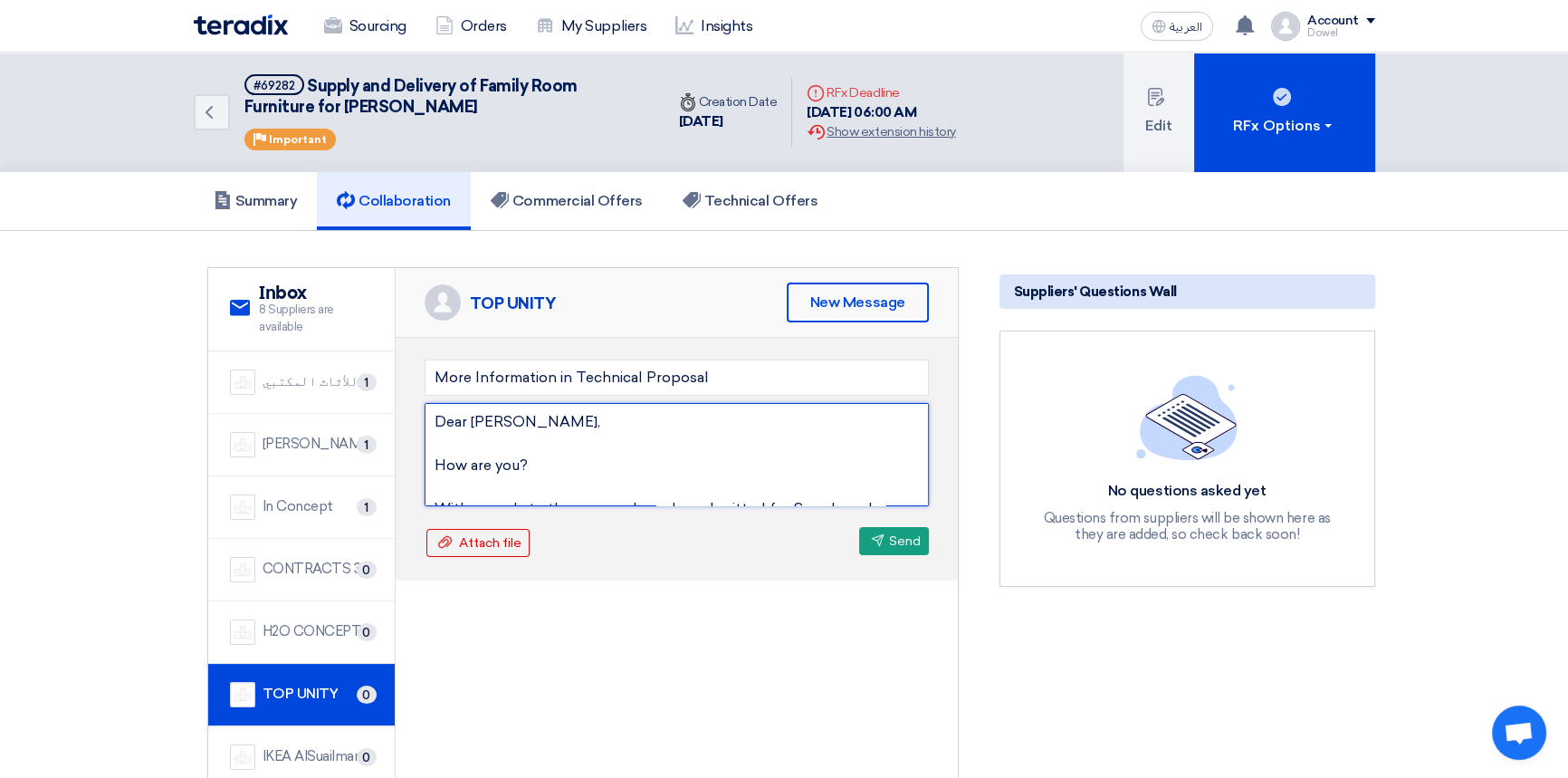 drag, startPoint x: 783, startPoint y: 408, endPoint x: 811, endPoint y: 410, distance: 28.071338 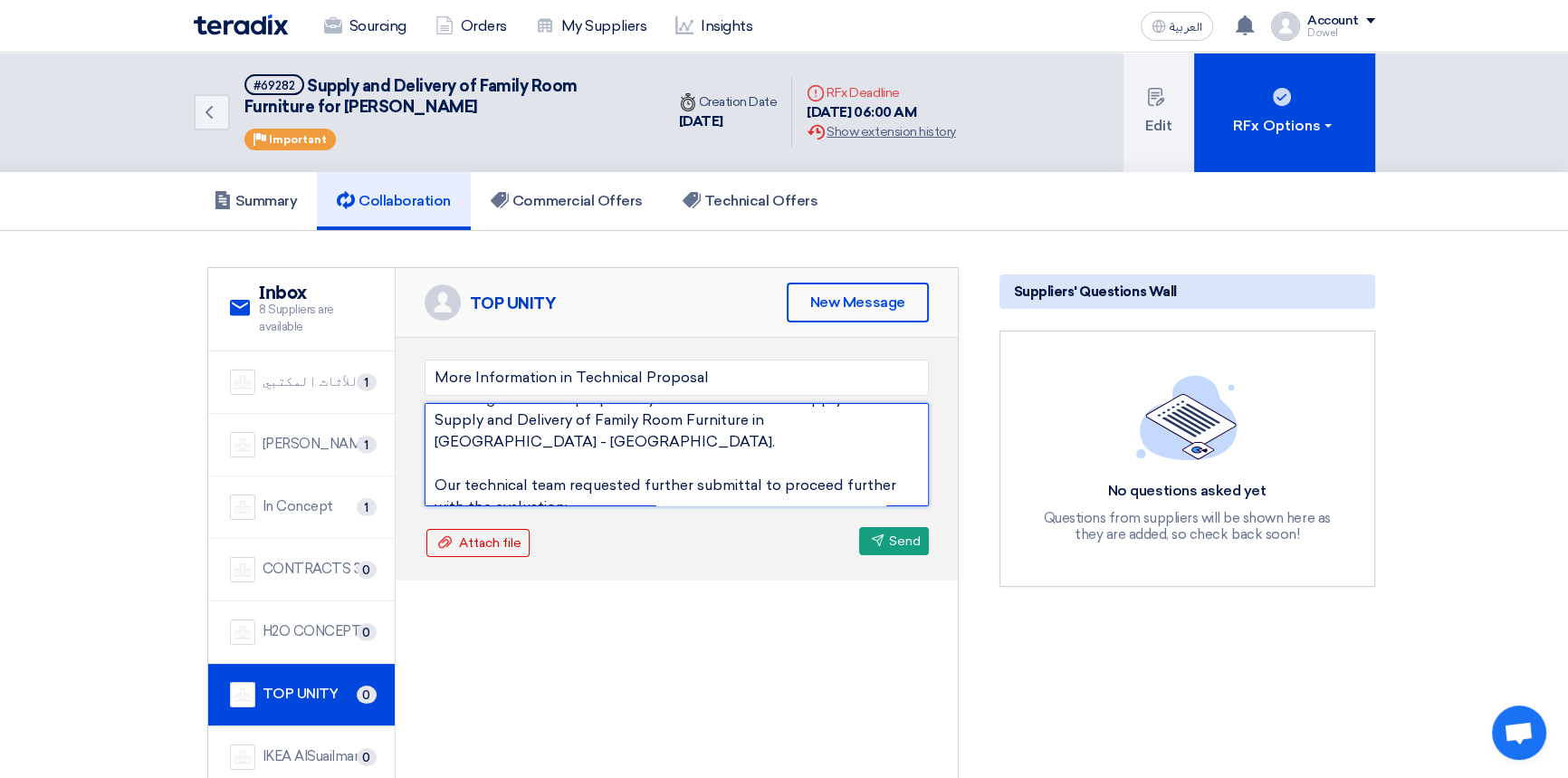 scroll, scrollTop: 82, scrollLeft: 0, axis: vertical 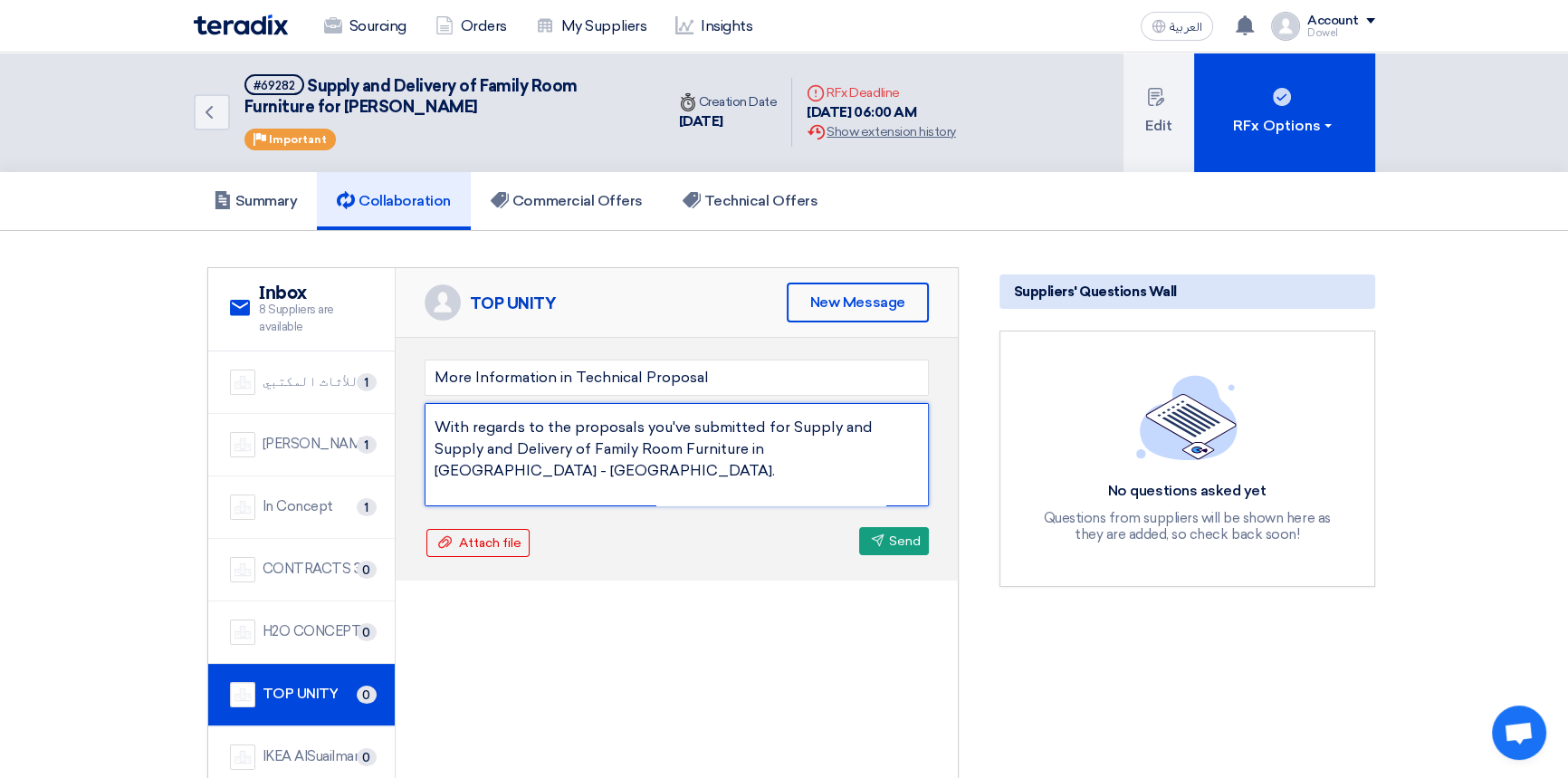 click on "Dear [PERSON_NAME],
How are you?
With regards to the proposals you've submitted for Supply and Supply and Delivery of Family Room Furniture in [GEOGRAPHIC_DATA] - [GEOGRAPHIC_DATA].
Our technical team requested further submittal to proceed further with the evaluation:
1. Mood Boards - Actual sample for the materials proposed in the RFP like (leather, wood, steel, ceramic, etc.) all materials mentioned in your proposals.
2. Data Specifications - Material Data specification for all materials mentioned in  your proposal.
In technical proposal submittal, please comply below documents for our further review:
1. BOQ without price
2. Material specification (as per above comments)
3. Company profile
4. Work Methodology (How you will fabricate the items to delivery of the items to site)
Please re-submit the above documents to finalized the evaluation.
Thanks." at bounding box center [676, 455] 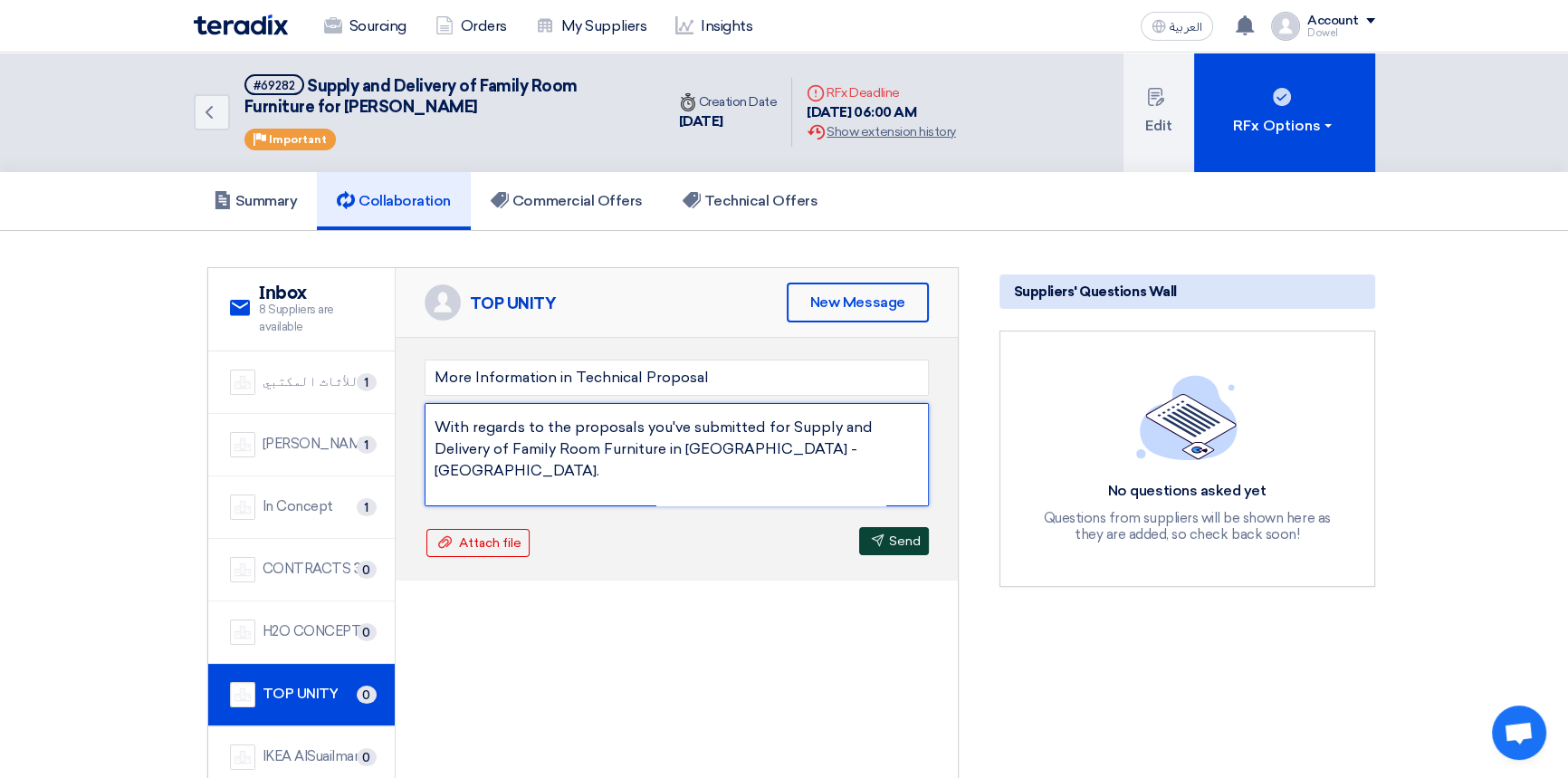 type on "Dear [PERSON_NAME],
How are you?
With regards to the proposals you've submitted for Supply and Delivery of Family Room Furniture in [GEOGRAPHIC_DATA] - [GEOGRAPHIC_DATA].
Our technical team requested further submittal to proceed further with the evaluation:
1. Mood Boards - Actual sample for the materials proposed in the RFP like (leather, wood, steel, ceramic, etc.) all materials mentioned in your proposals.
2. Data Specifications - Material Data specification for all materials mentioned in  your proposal.
In technical proposal submittal, please comply below documents for our further review:
1. BOQ without price
2. Material specification (as per above comments)
3. Company profile
4. Work Methodology (How you will fabricate the items to delivery of the items to site)
Please re-submit the above documents to finalized the evaluation.
Thanks." 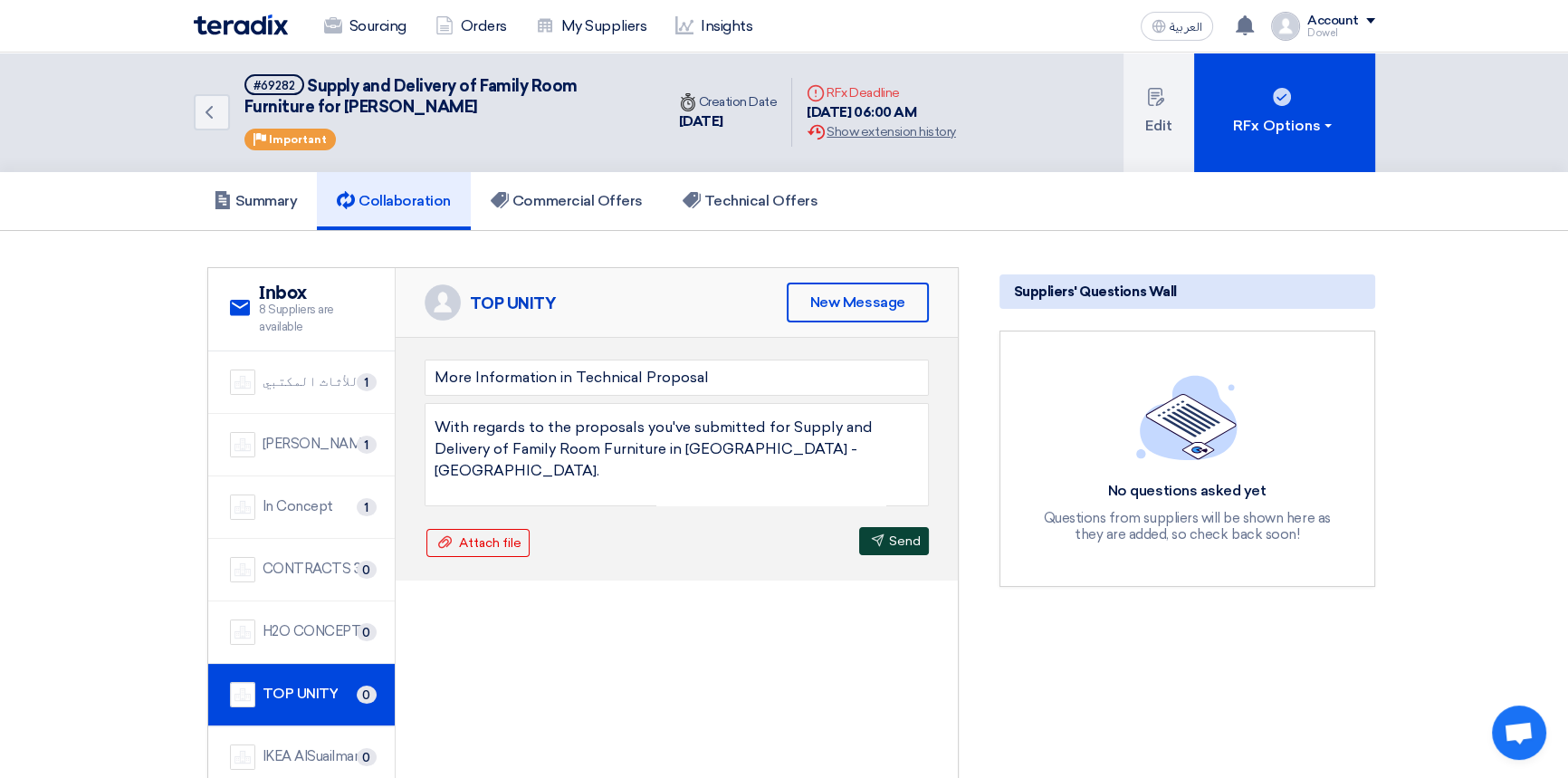 click on "Send
Send" at bounding box center [894, 541] 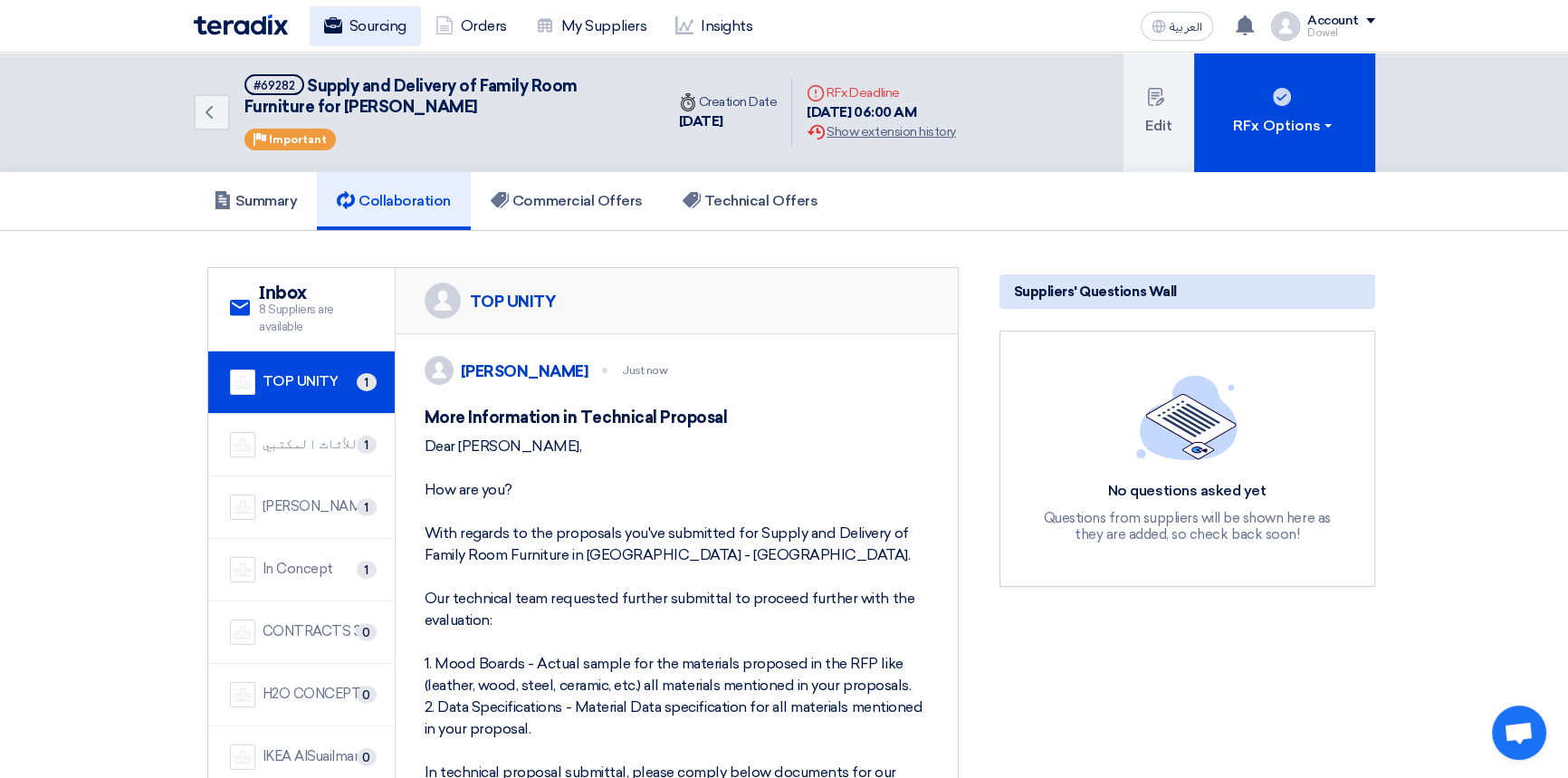 click on "Sourcing" 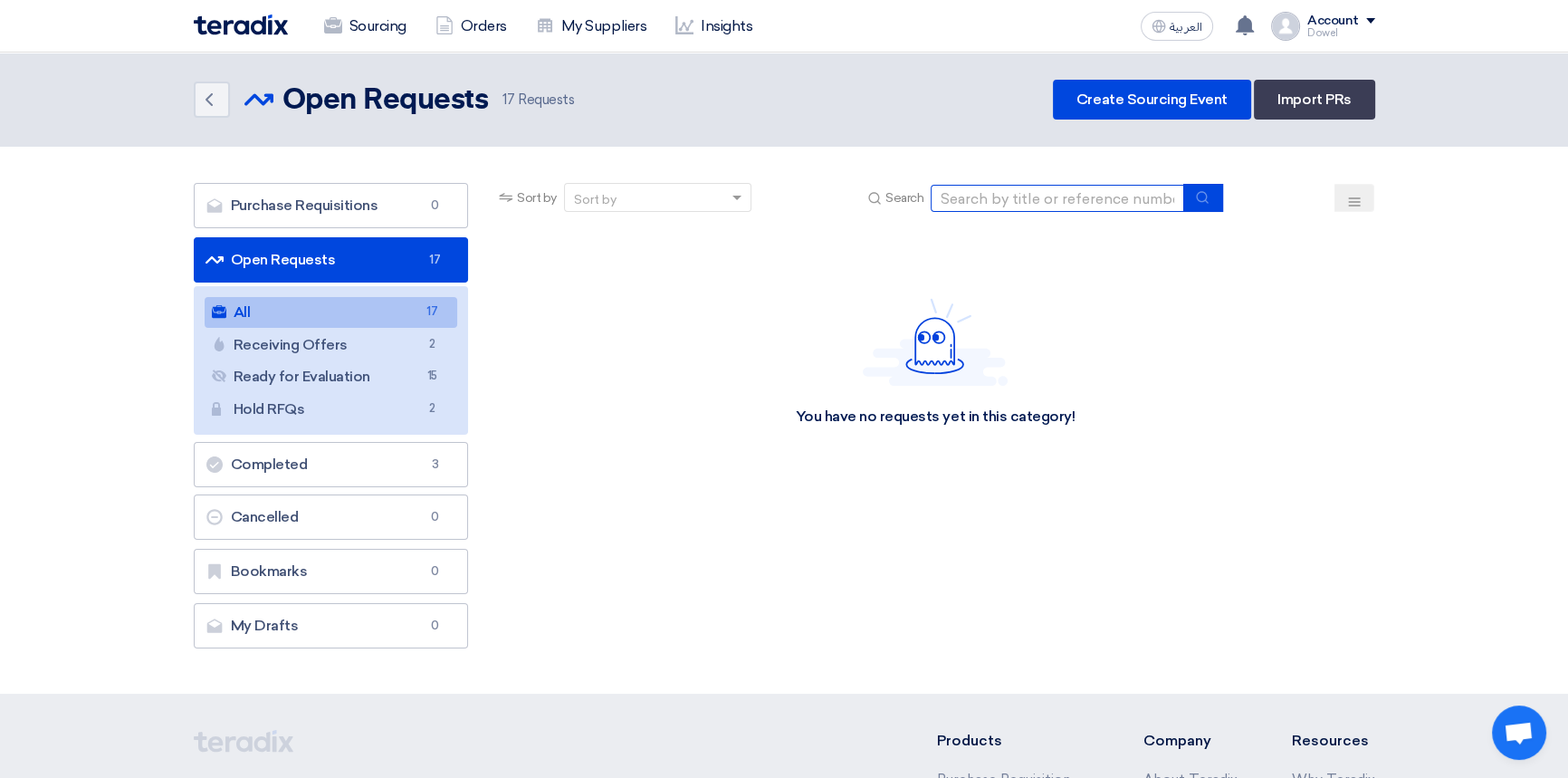 click 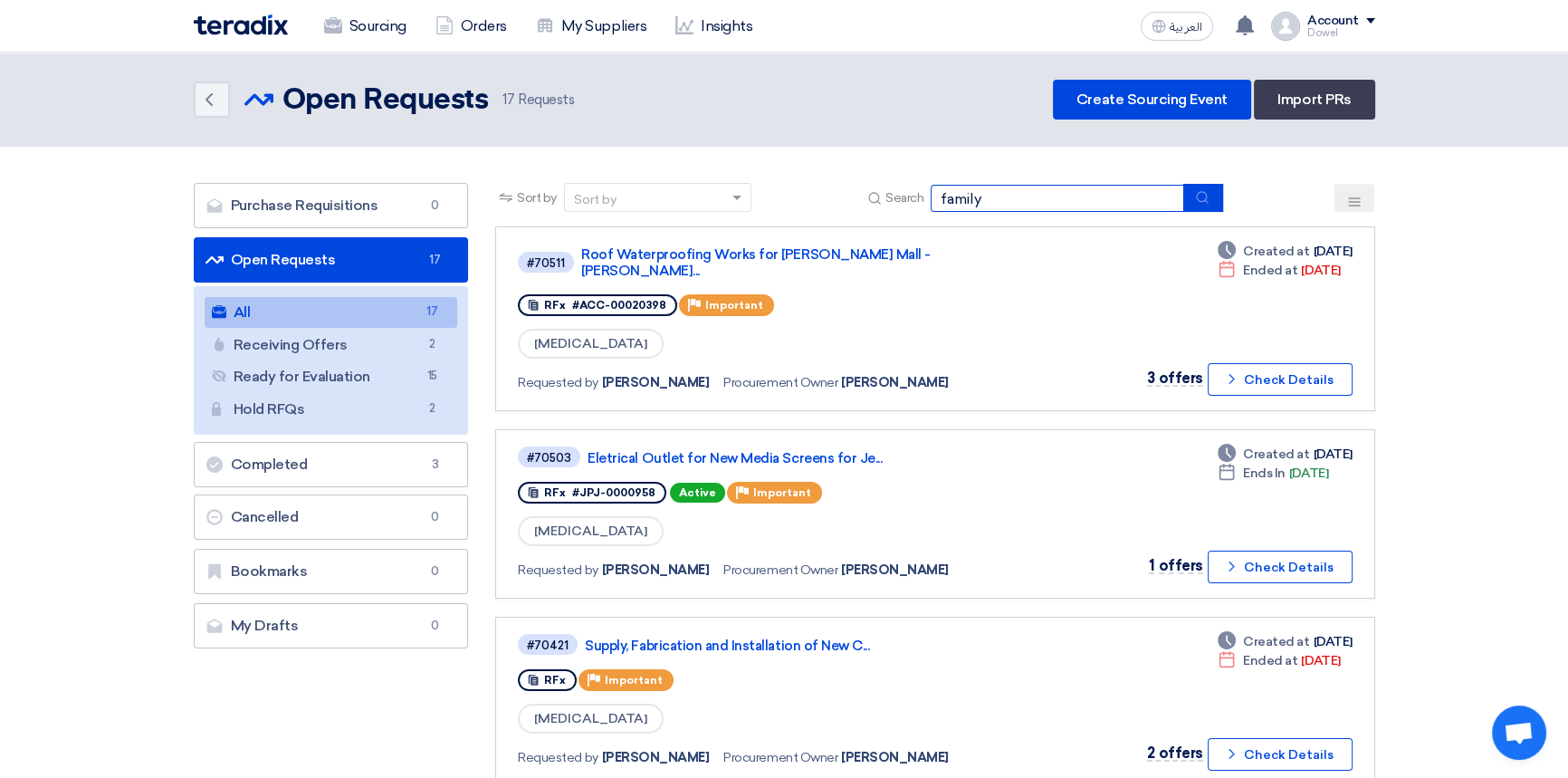 type on "family" 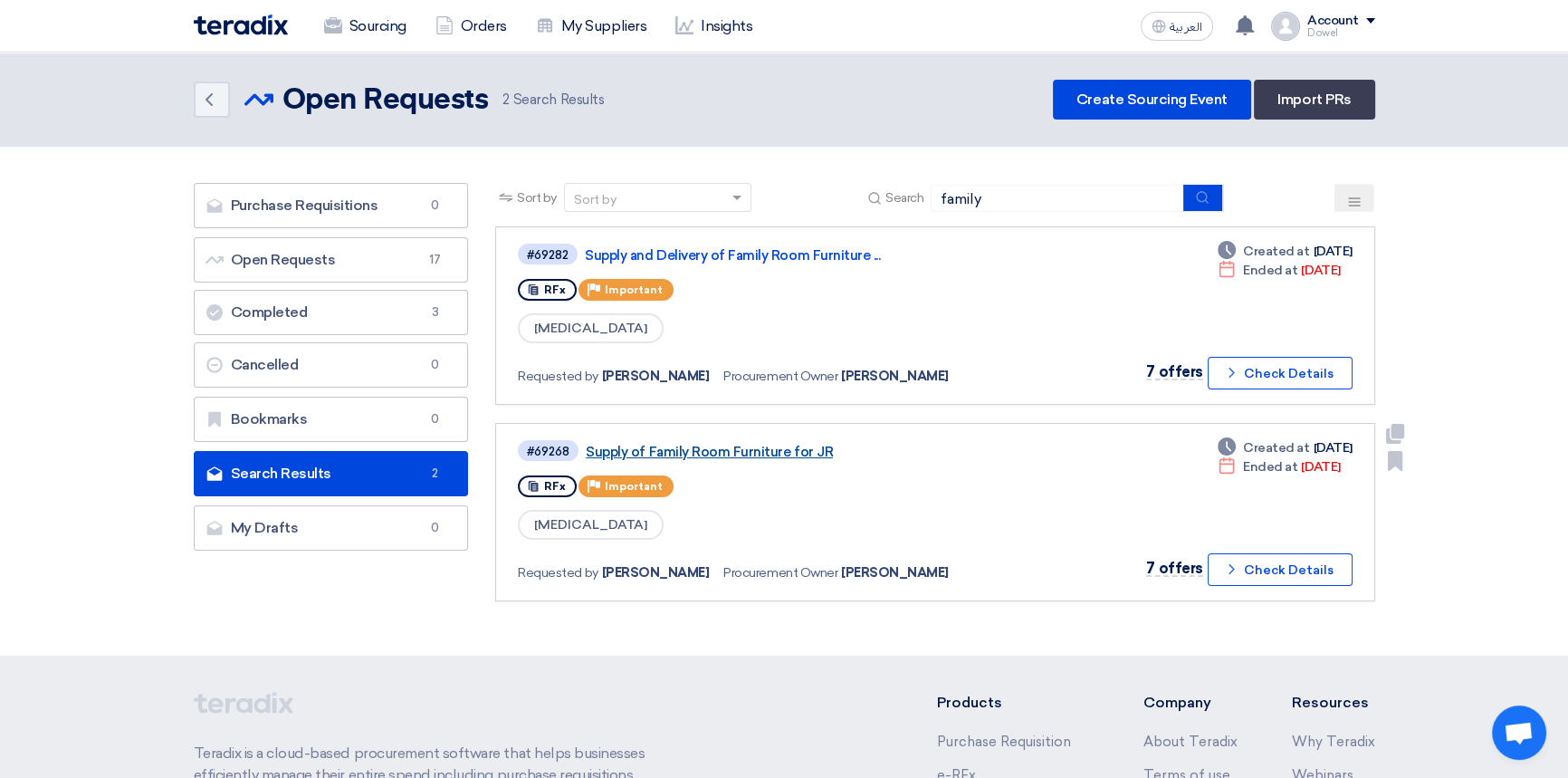 click on "Supply of Family Room Furniture for JR" 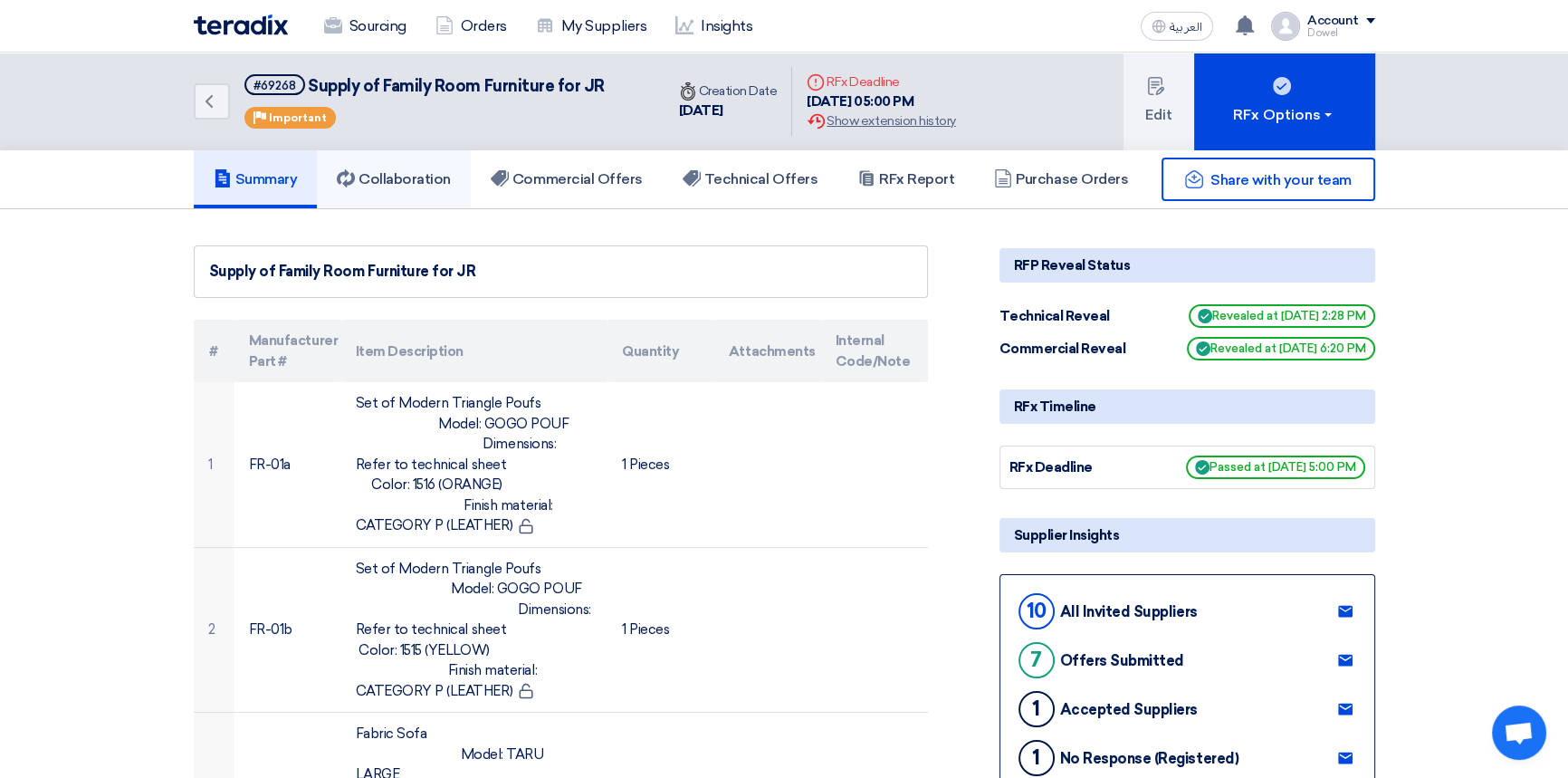 click on "Collaboration" 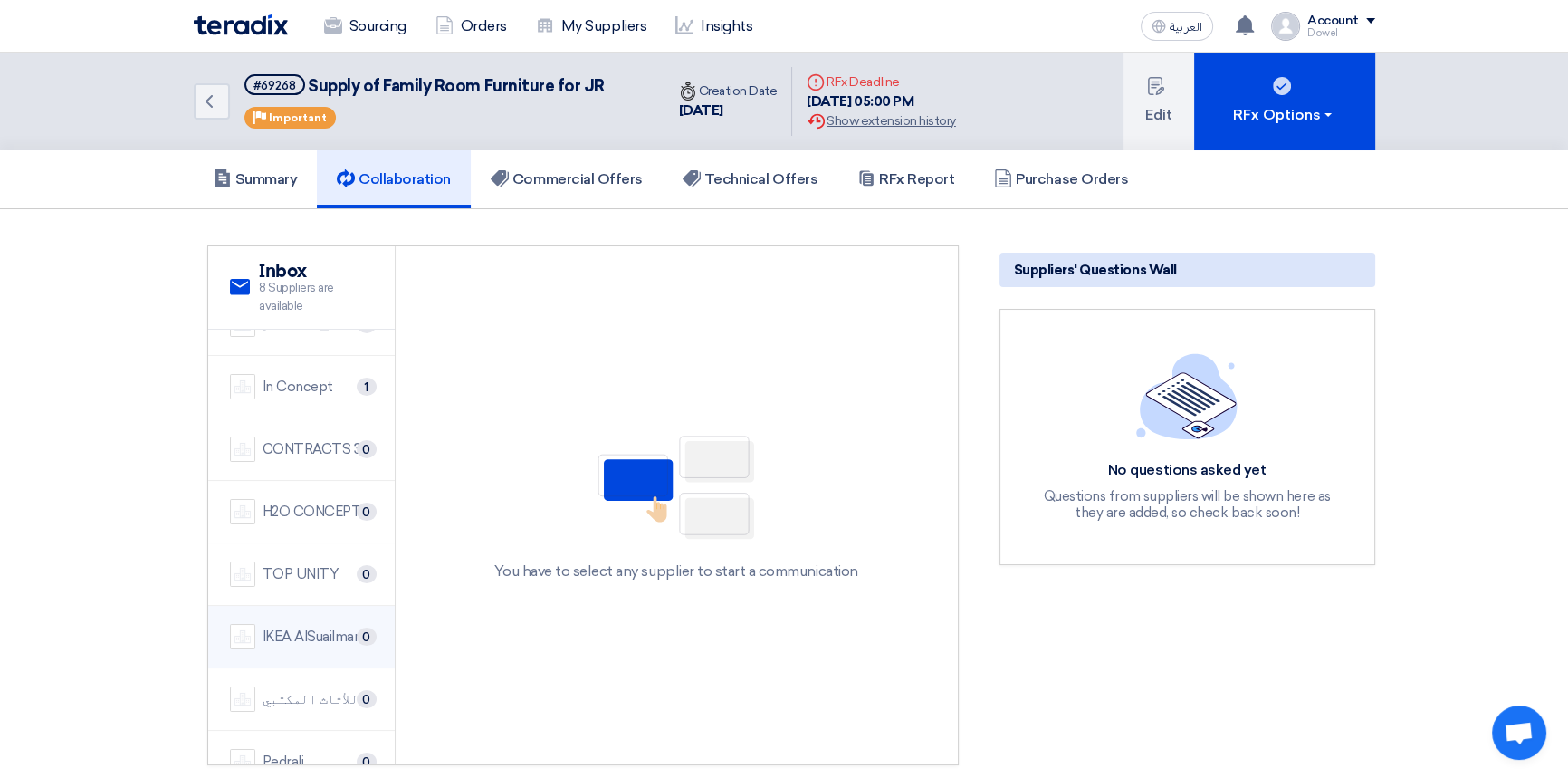 scroll, scrollTop: 63, scrollLeft: 0, axis: vertical 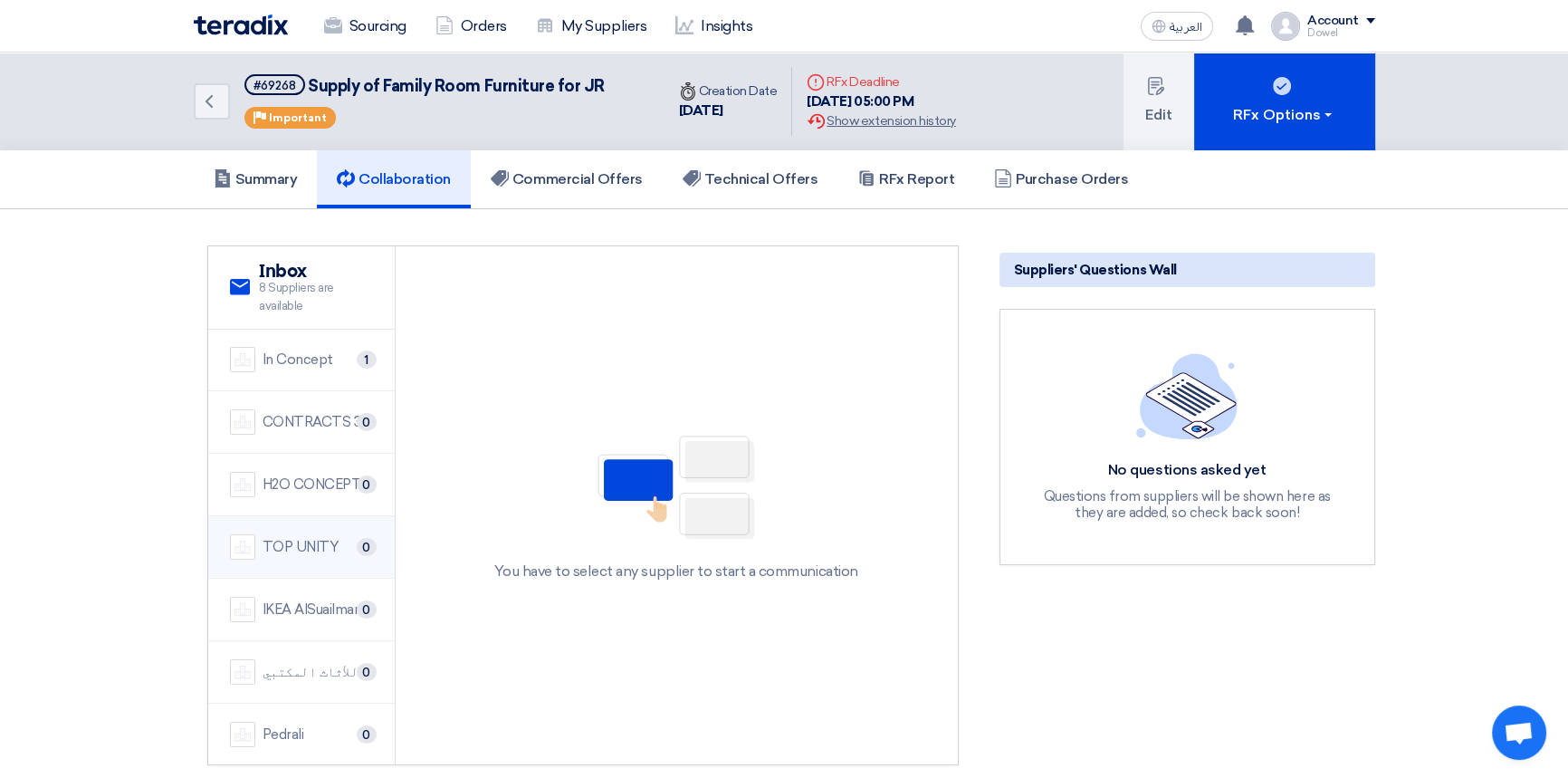 click on "TOP UNITY" at bounding box center [301, 547] 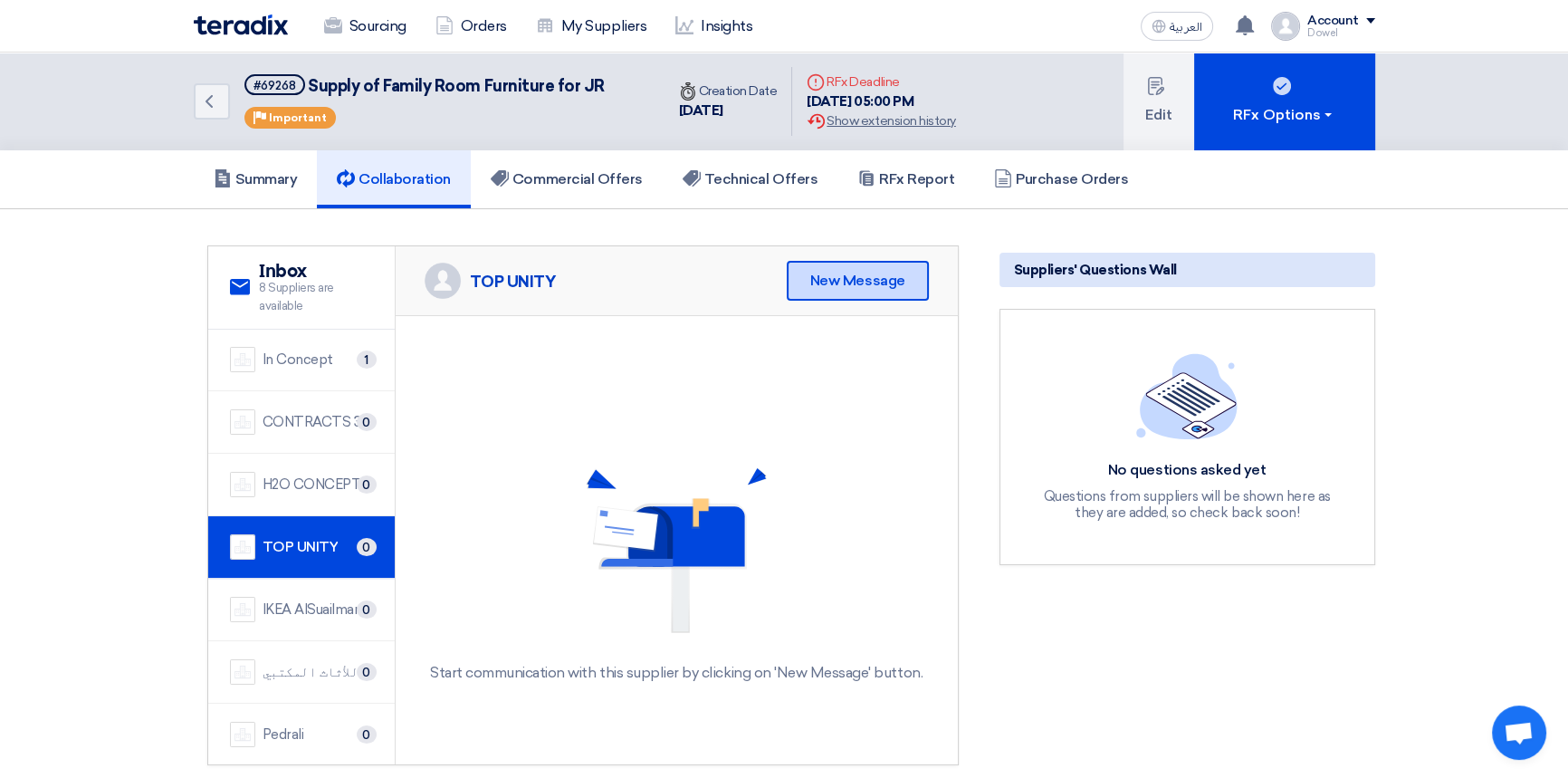 click on "New Message" at bounding box center [857, 281] 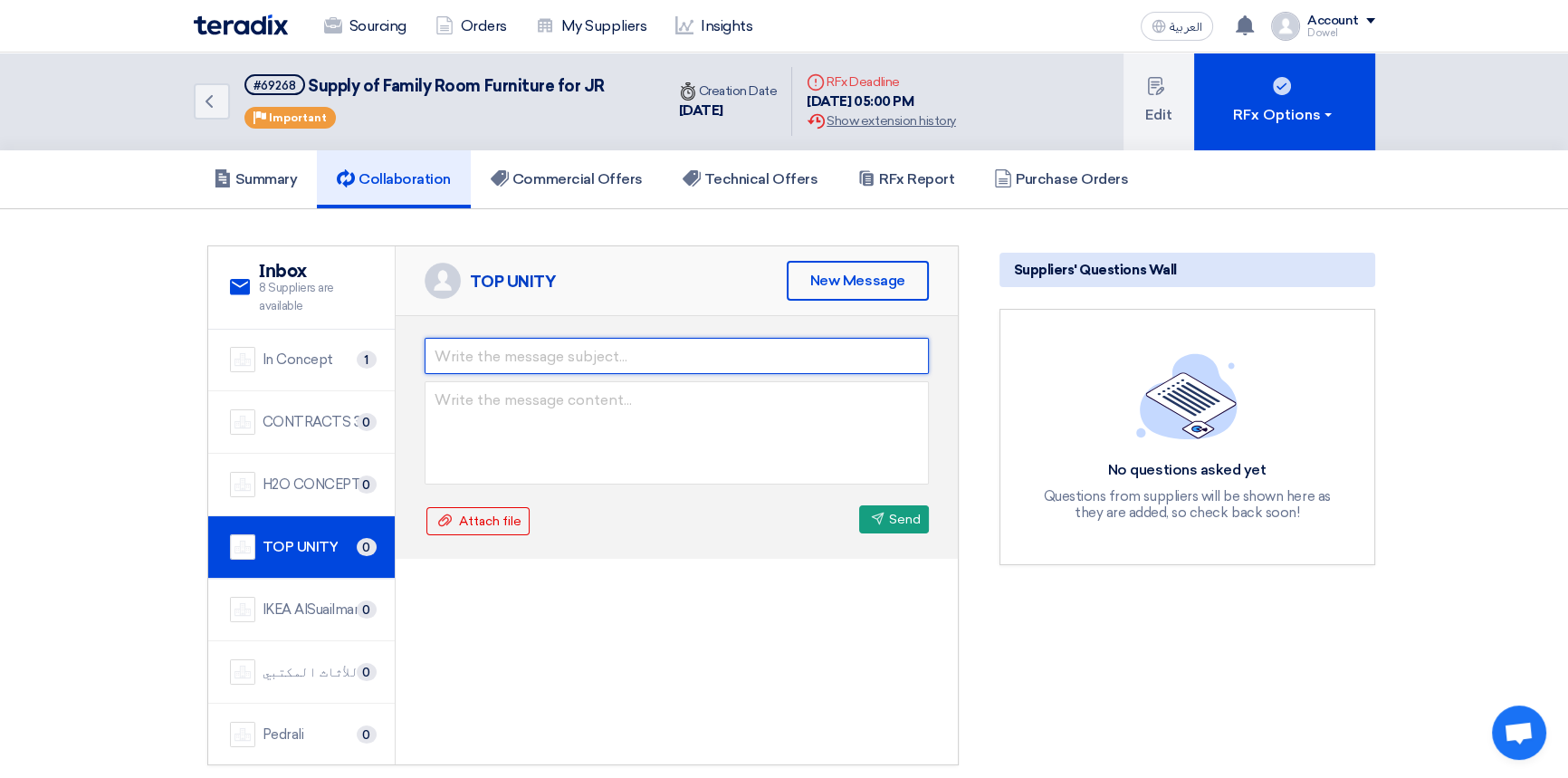 click at bounding box center [676, 356] 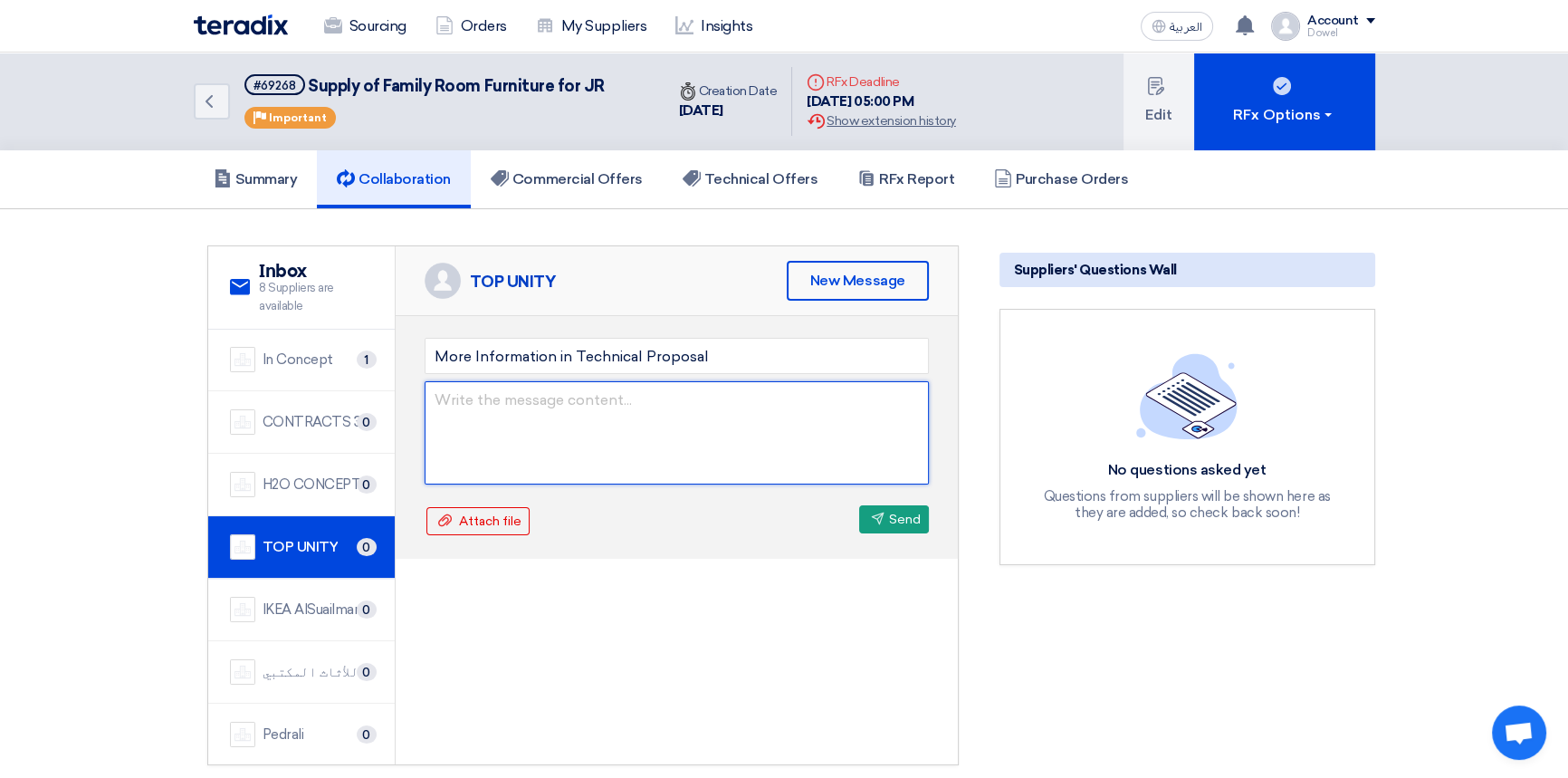 click at bounding box center (676, 433) 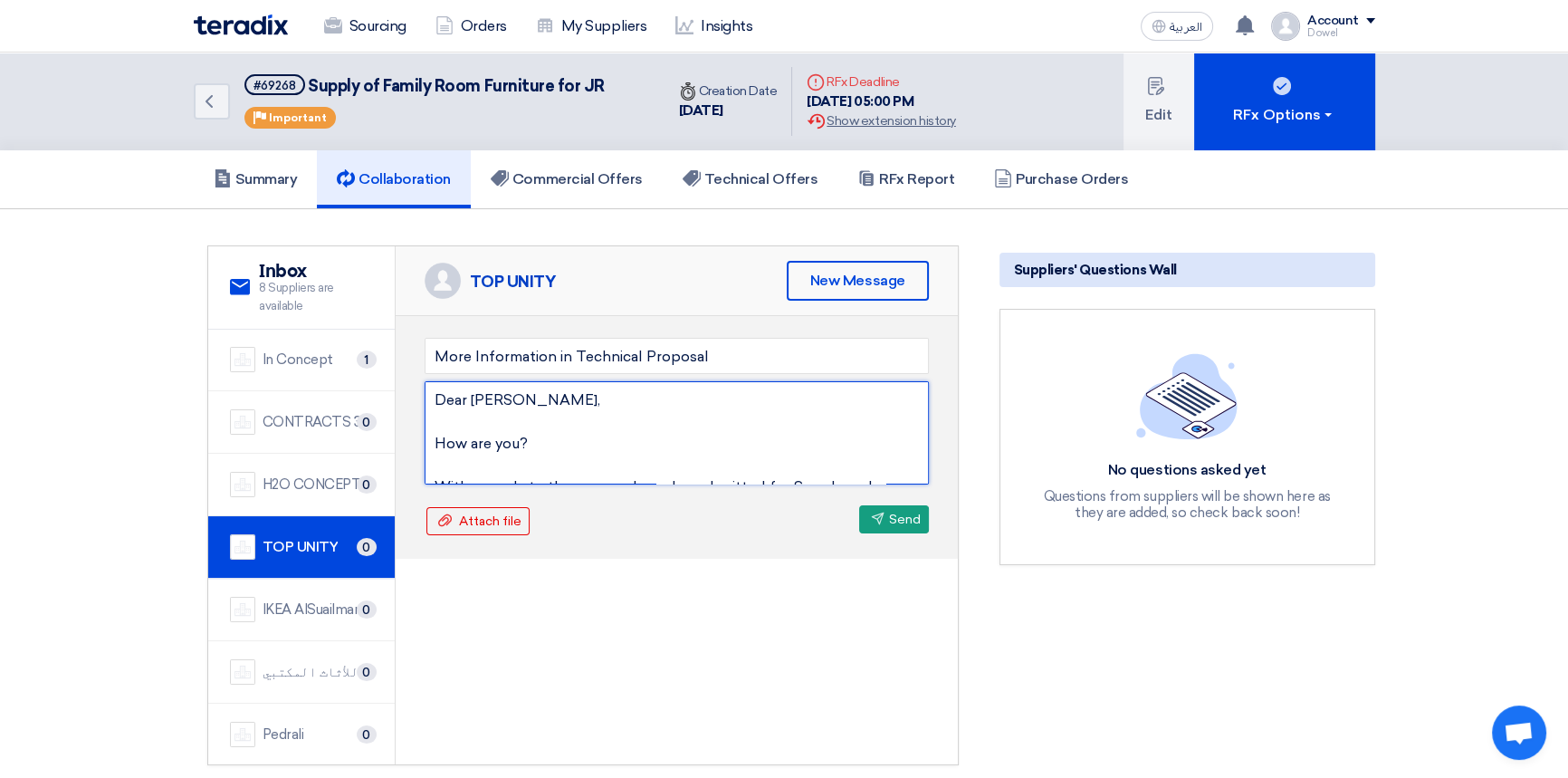 scroll, scrollTop: 511, scrollLeft: 0, axis: vertical 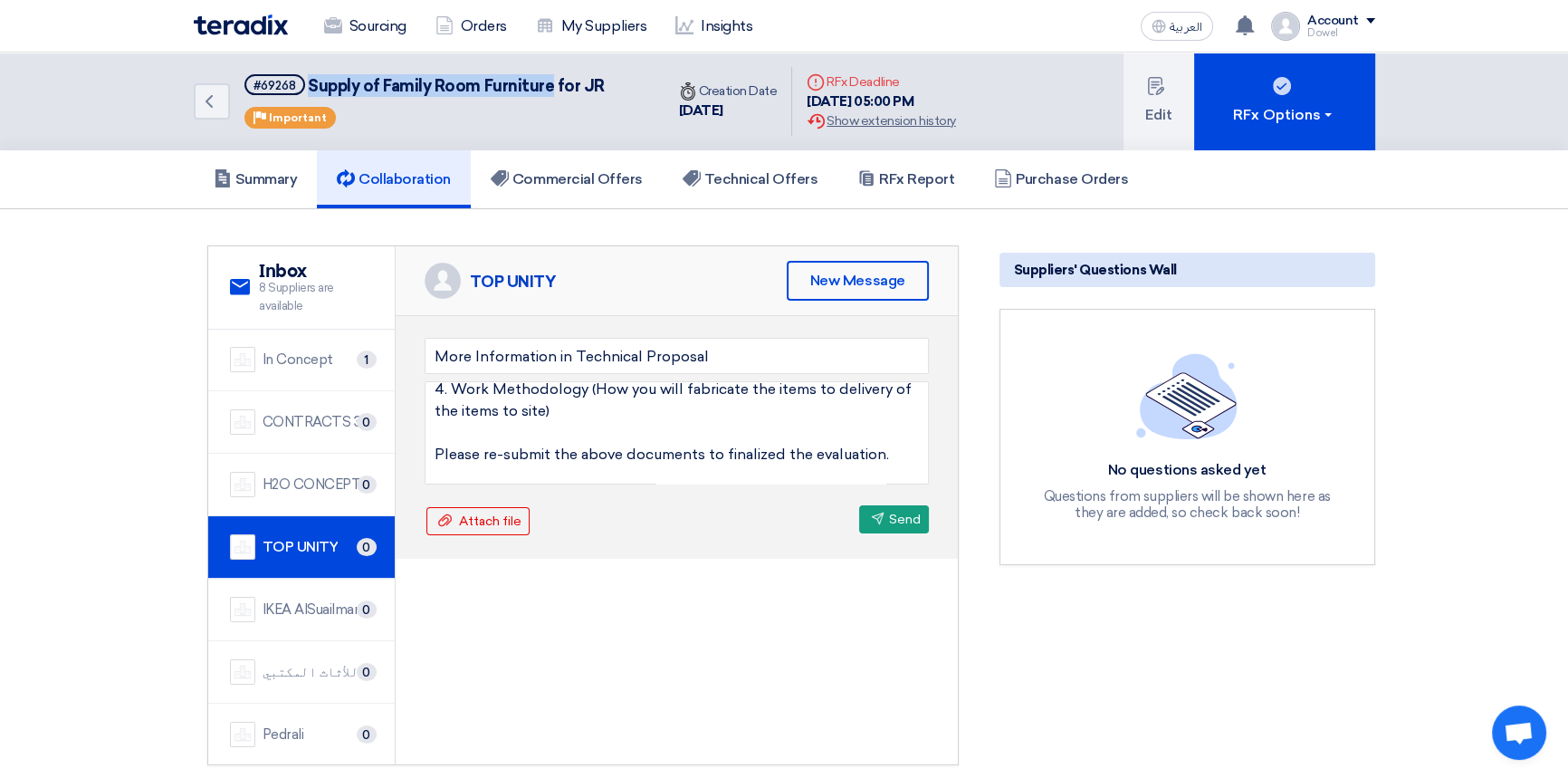 drag, startPoint x: 311, startPoint y: 85, endPoint x: 553, endPoint y: 76, distance: 242.1673 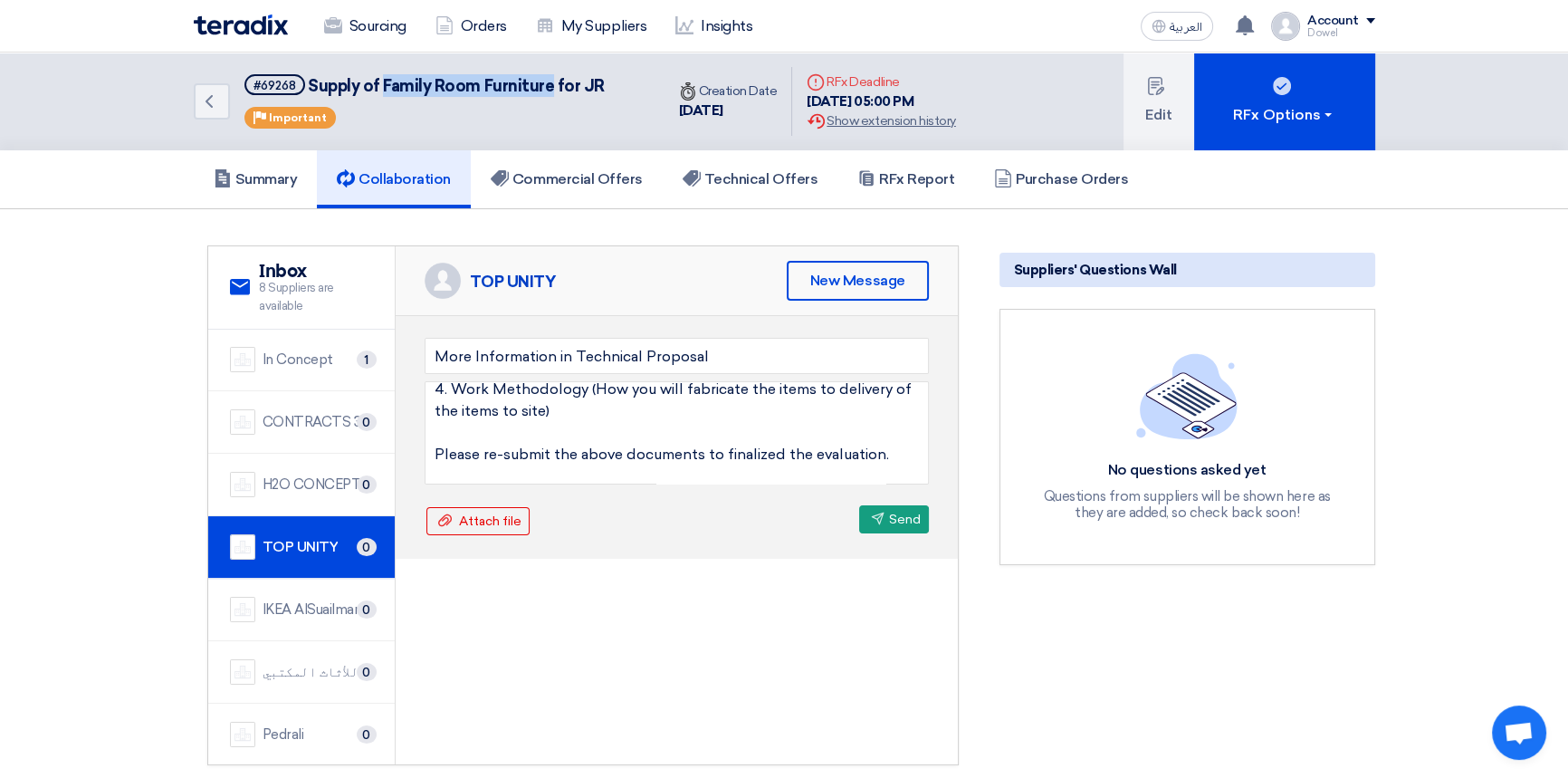 drag, startPoint x: 383, startPoint y: 86, endPoint x: 549, endPoint y: 83, distance: 166.02711 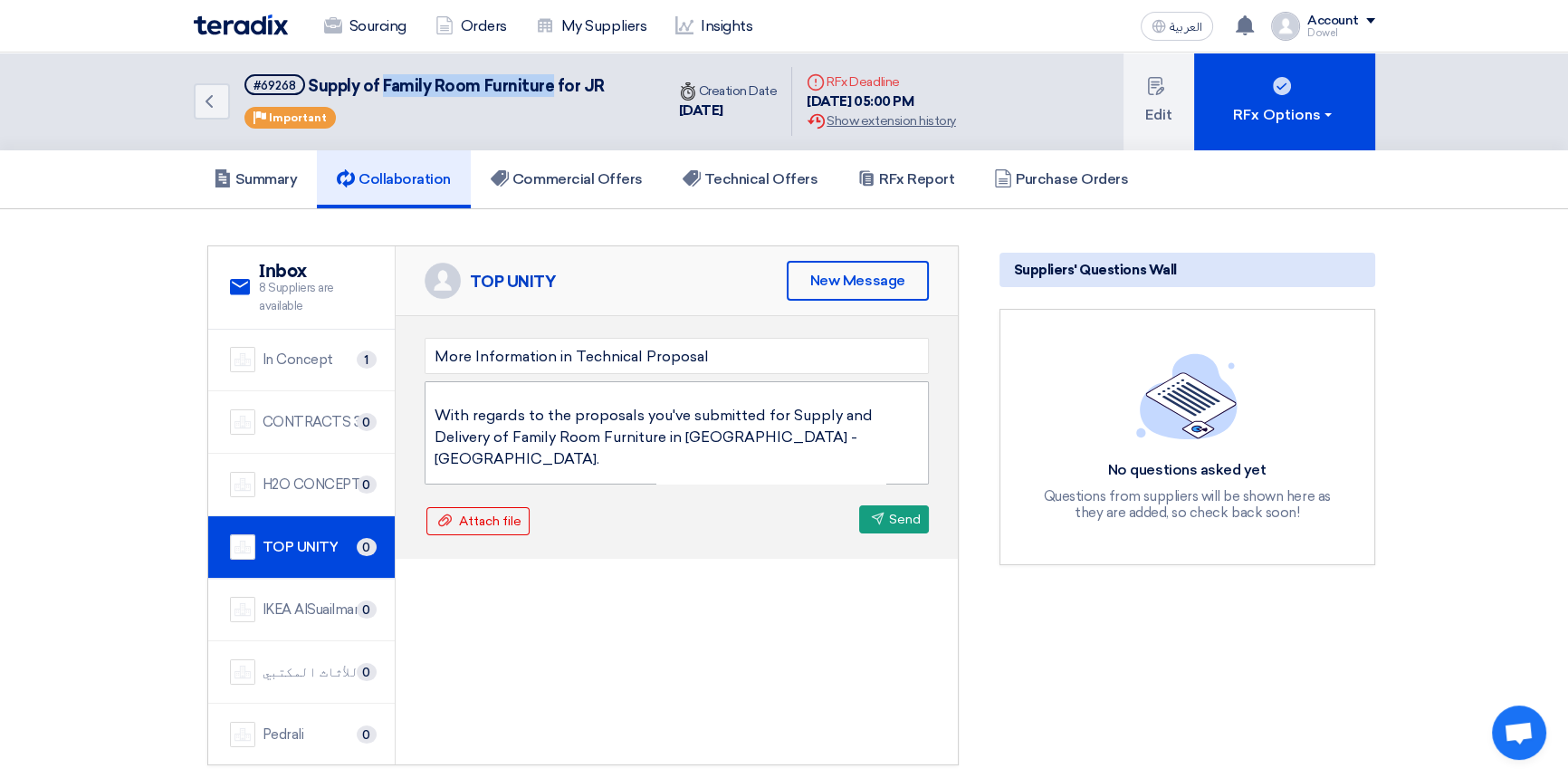 scroll, scrollTop: 100, scrollLeft: 0, axis: vertical 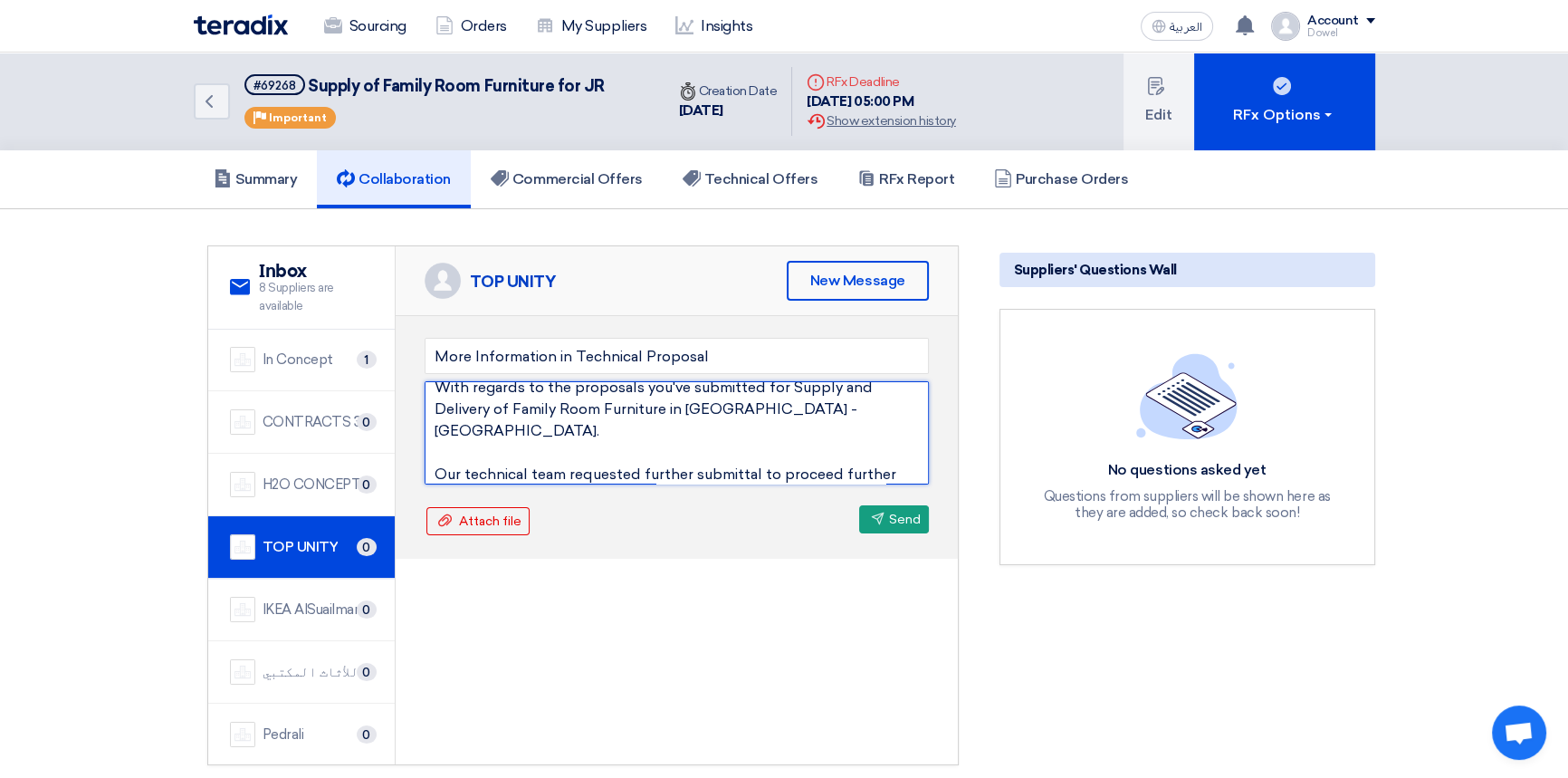 click on "Dear [PERSON_NAME],
How are you?
With regards to the proposals you've submitted for Supply and Delivery of Family Room Furniture in [GEOGRAPHIC_DATA] - [GEOGRAPHIC_DATA].
Our technical team requested further submittal to proceed further with the evaluation:
1. Mood Boards - Actual sample for the materials proposed in the RFP like (leather, wood, steel, ceramic, etc.) all materials mentioned in your proposals.
2. Data Specifications - Material Data specification for all materials mentioned in  your proposal.
In technical proposal submittal, please comply below documents for our further review:
1. BOQ without price
2. Material specification (as per above comments)
3. Company profile
4. Work Methodology (How you will fabricate the items to delivery of the items to site)
Please re-submit the above documents to finalized the evaluation.
Thanks." at bounding box center (676, 433) 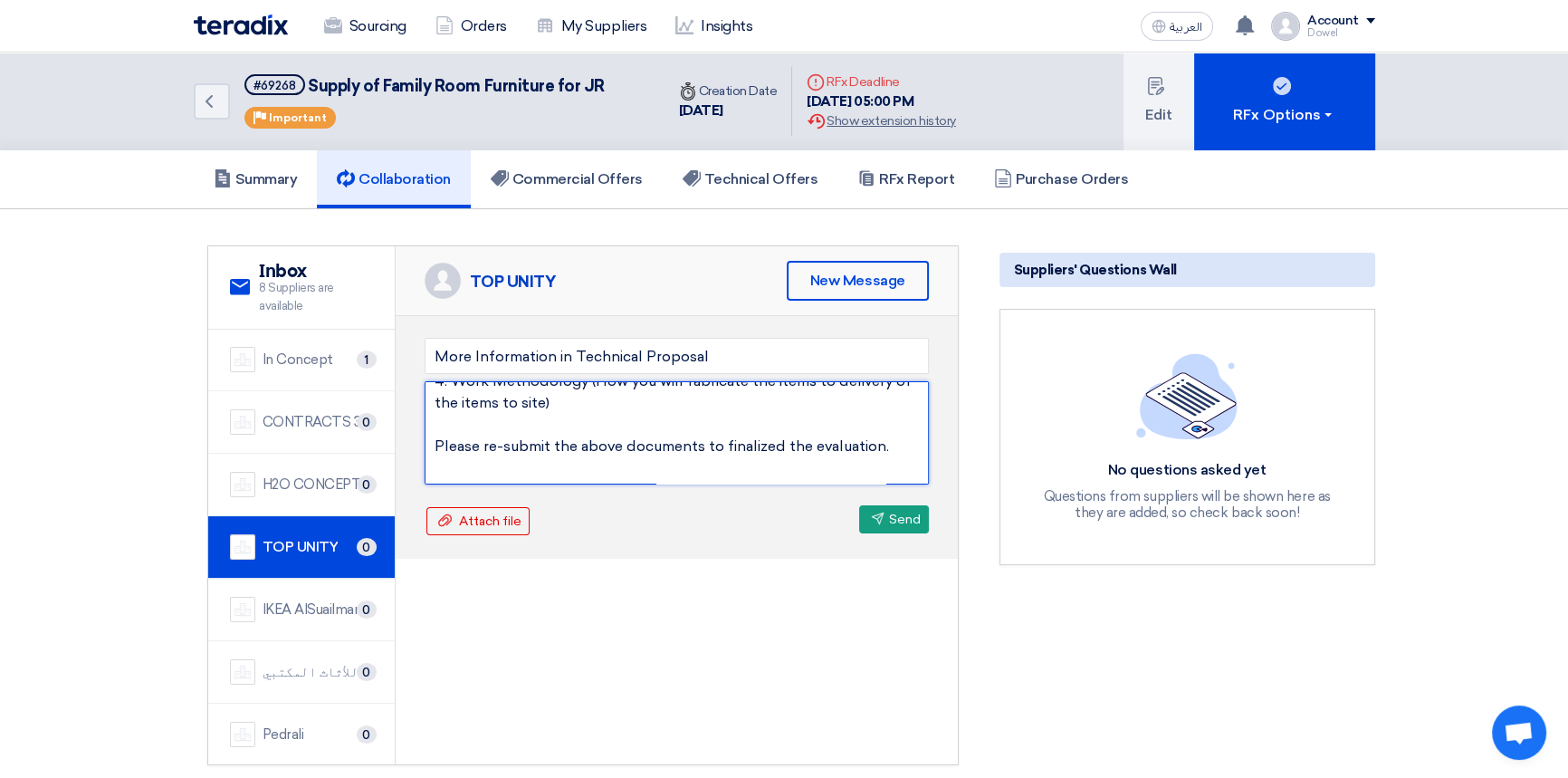 scroll, scrollTop: 521, scrollLeft: 0, axis: vertical 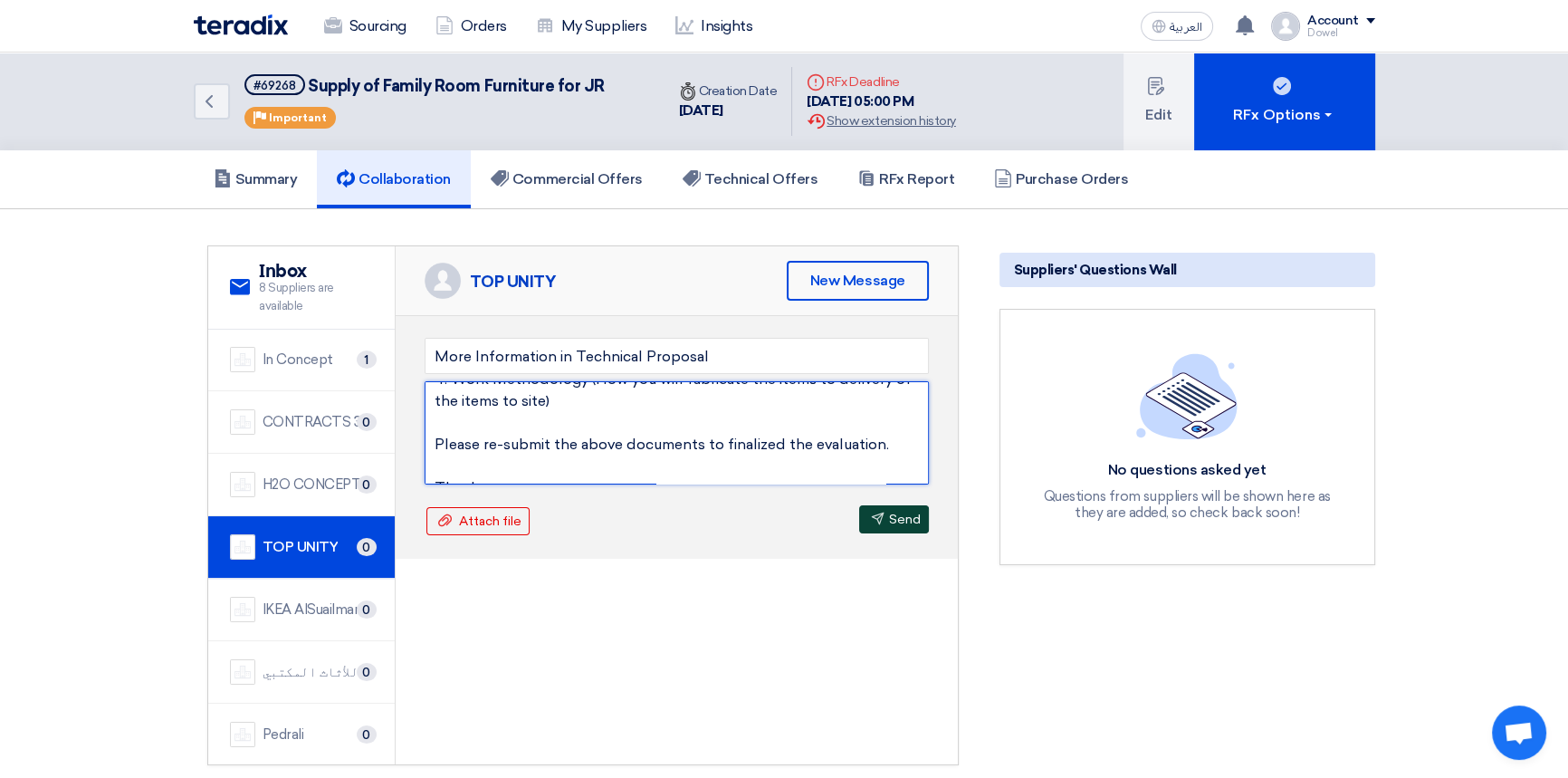 type on "Dear [PERSON_NAME],
How are you?
With regards to the proposals you've submitted for Supply and Delivery of Family Room Furniture in [GEOGRAPHIC_DATA] - [GEOGRAPHIC_DATA].
Our technical team requested further submittal to proceed further with the evaluation:
1. Mood Boards - Actual sample for the materials proposed in the RFP like (leather, wood, steel, ceramic, etc.) all materials mentioned in your proposals.
2. Data Specifications - Material Data specification for all materials mentioned in  your proposal.
In technical proposal submittal, please comply below documents for our further review:
1. BOQ without price
2. Material specification (as per above comments)
3. Company profile
4. Work Methodology (How you will fabricate the items to delivery of the items to site)
Please re-submit the above documents to finalized the evaluation.
Thanks." 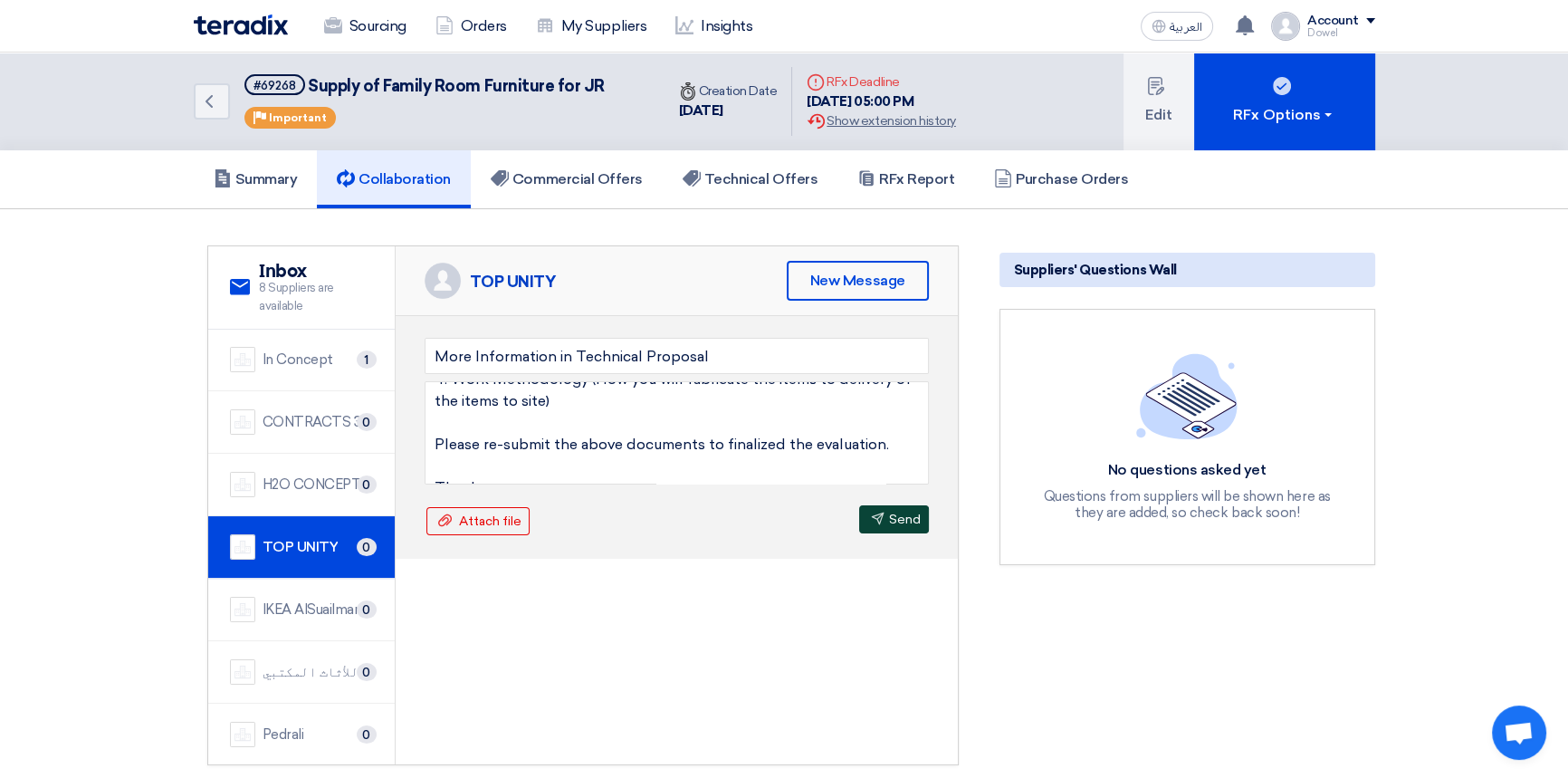 click on "Send
Send" at bounding box center (894, 519) 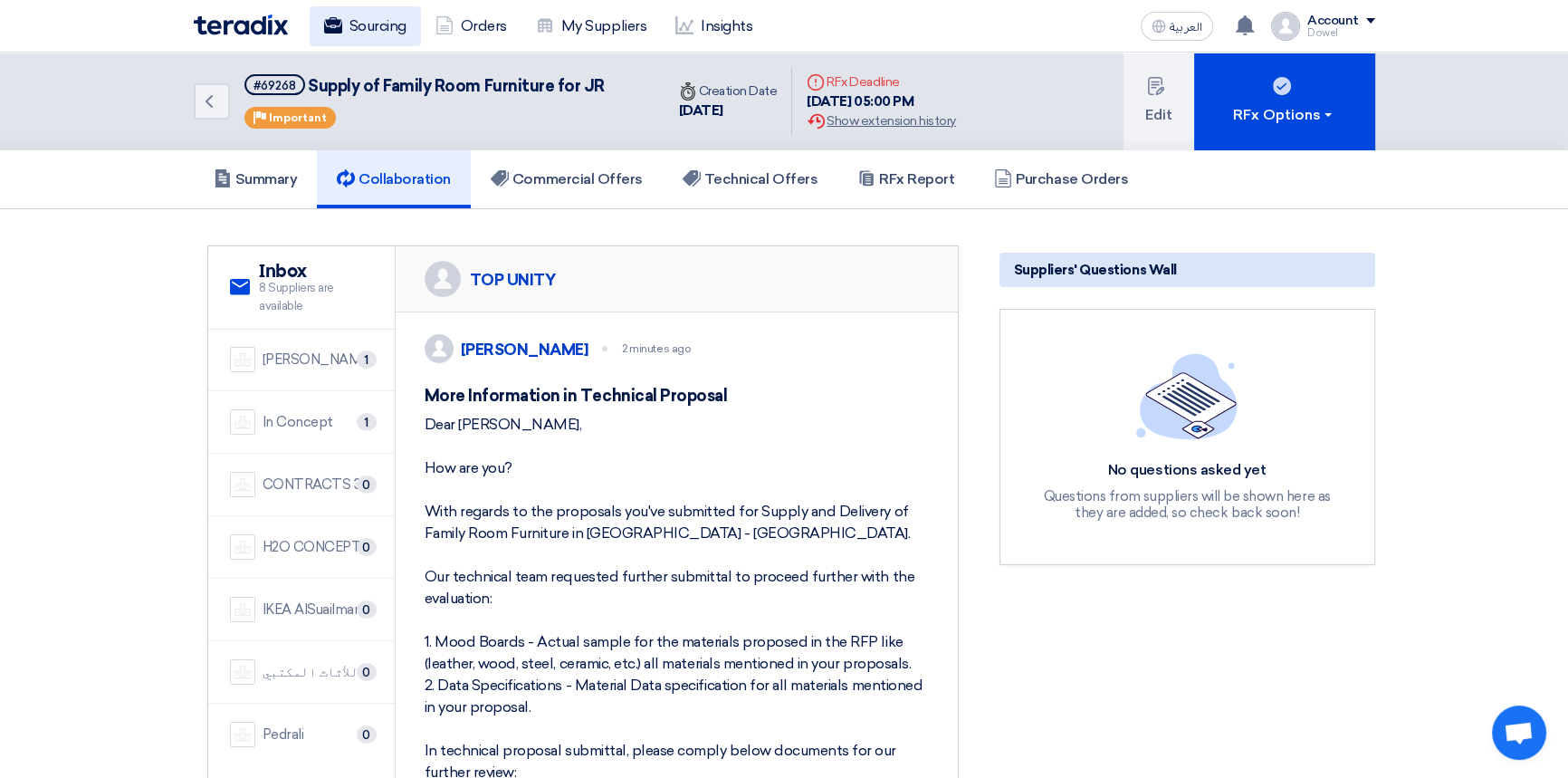 click on "Sourcing" 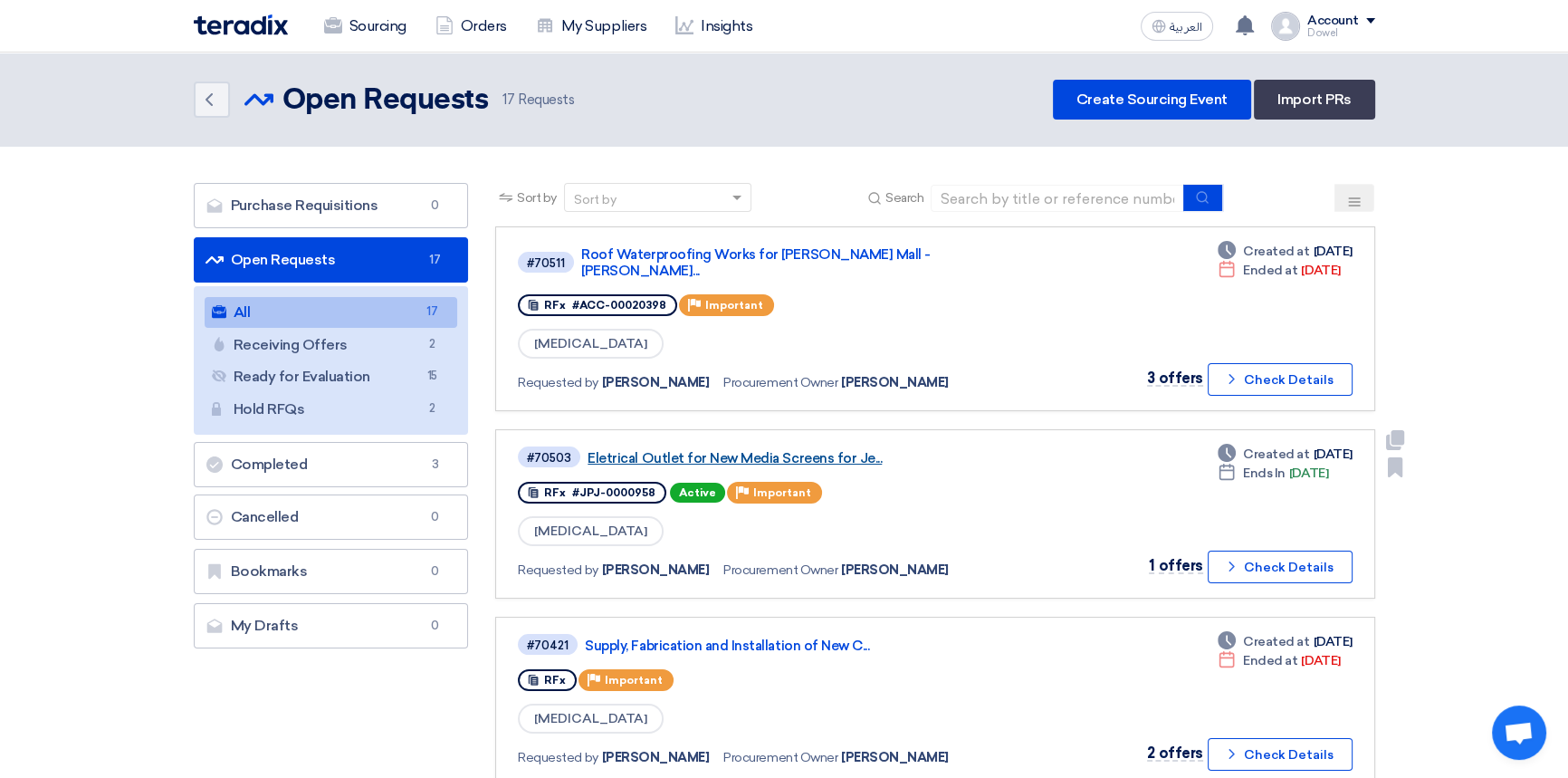 click on "Eletrical Outlet for New Media Screens for Je..." 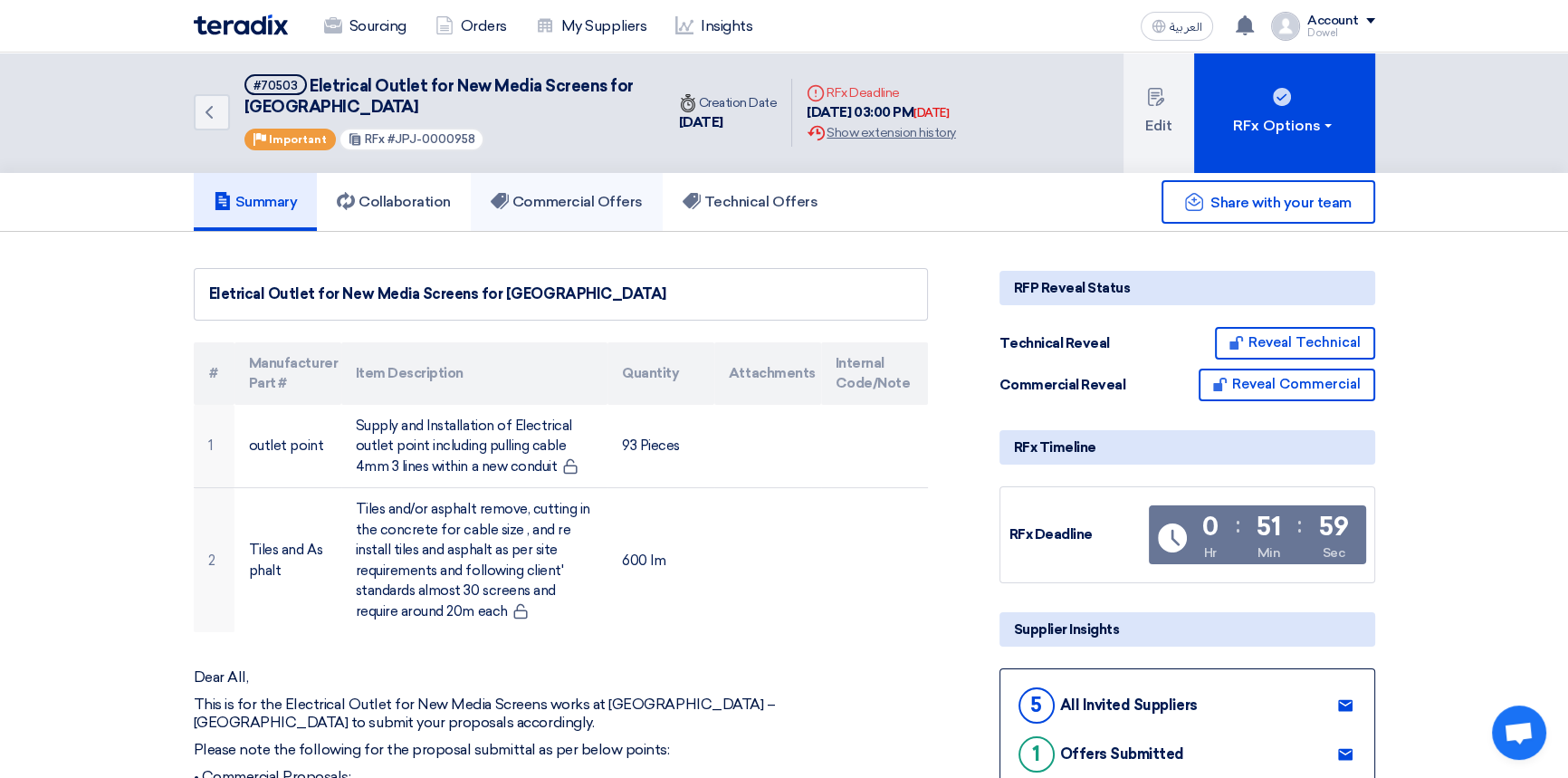 click on "Commercial Offers" 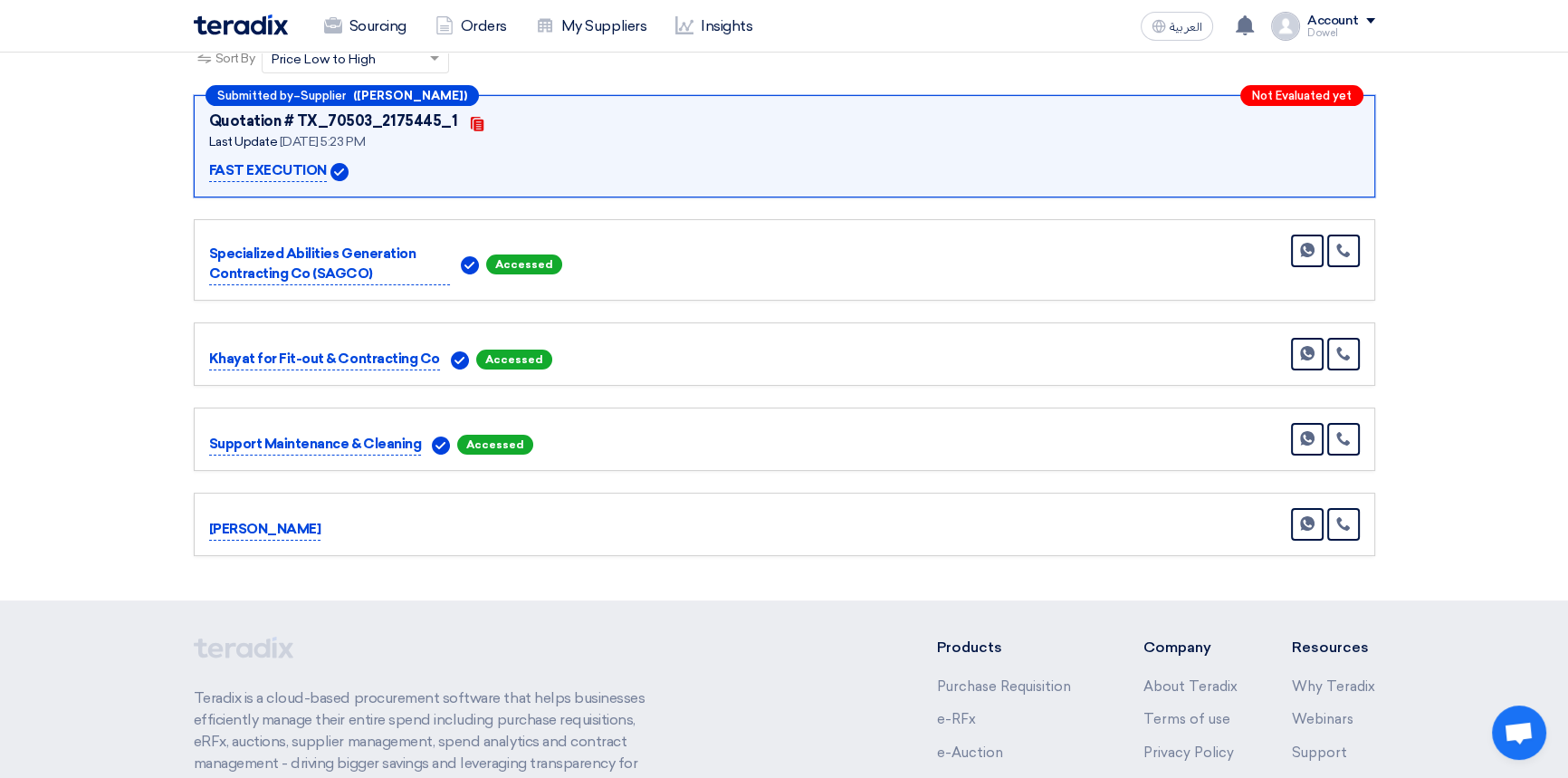 scroll, scrollTop: 329, scrollLeft: 0, axis: vertical 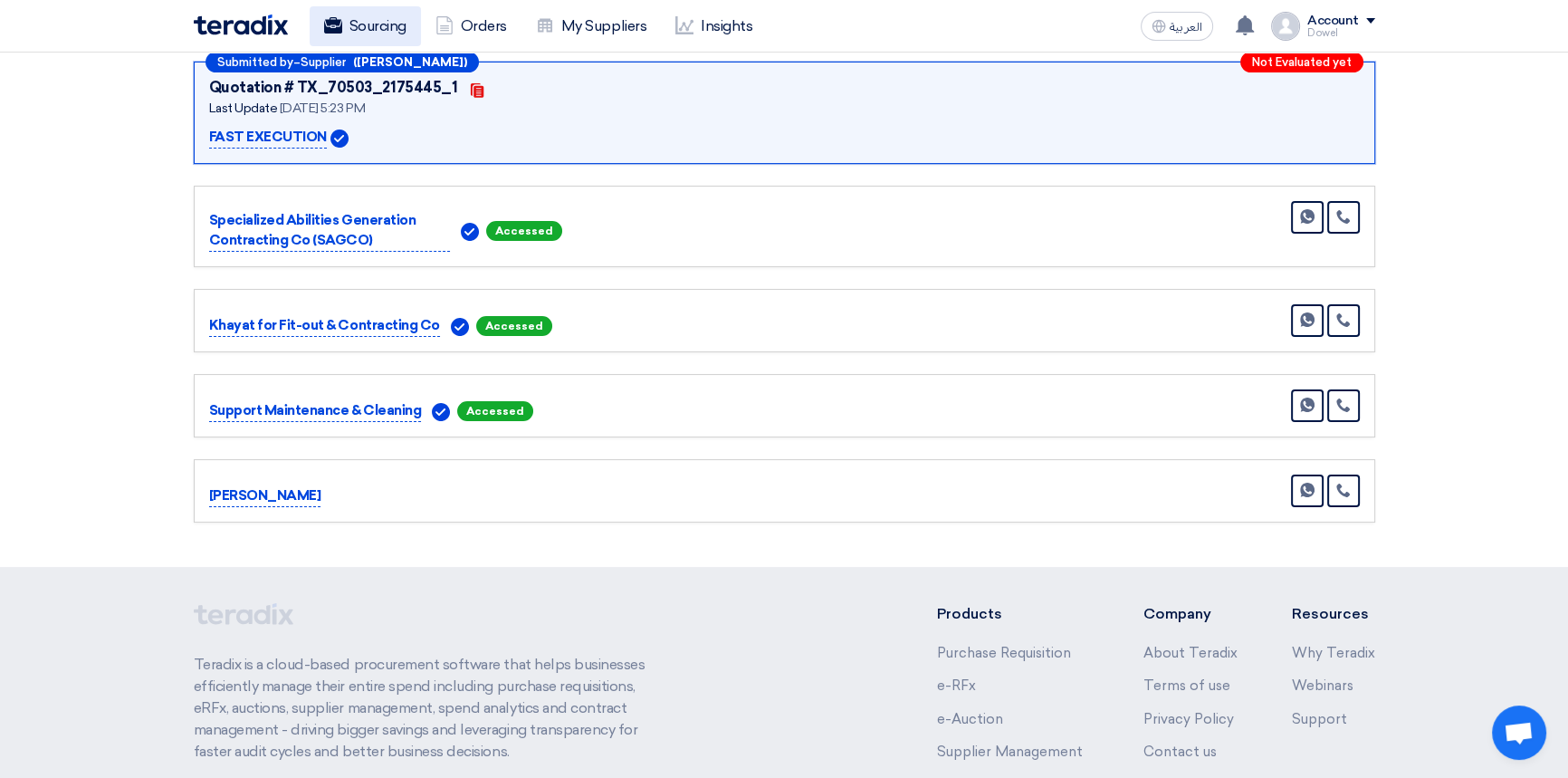 click on "Sourcing" 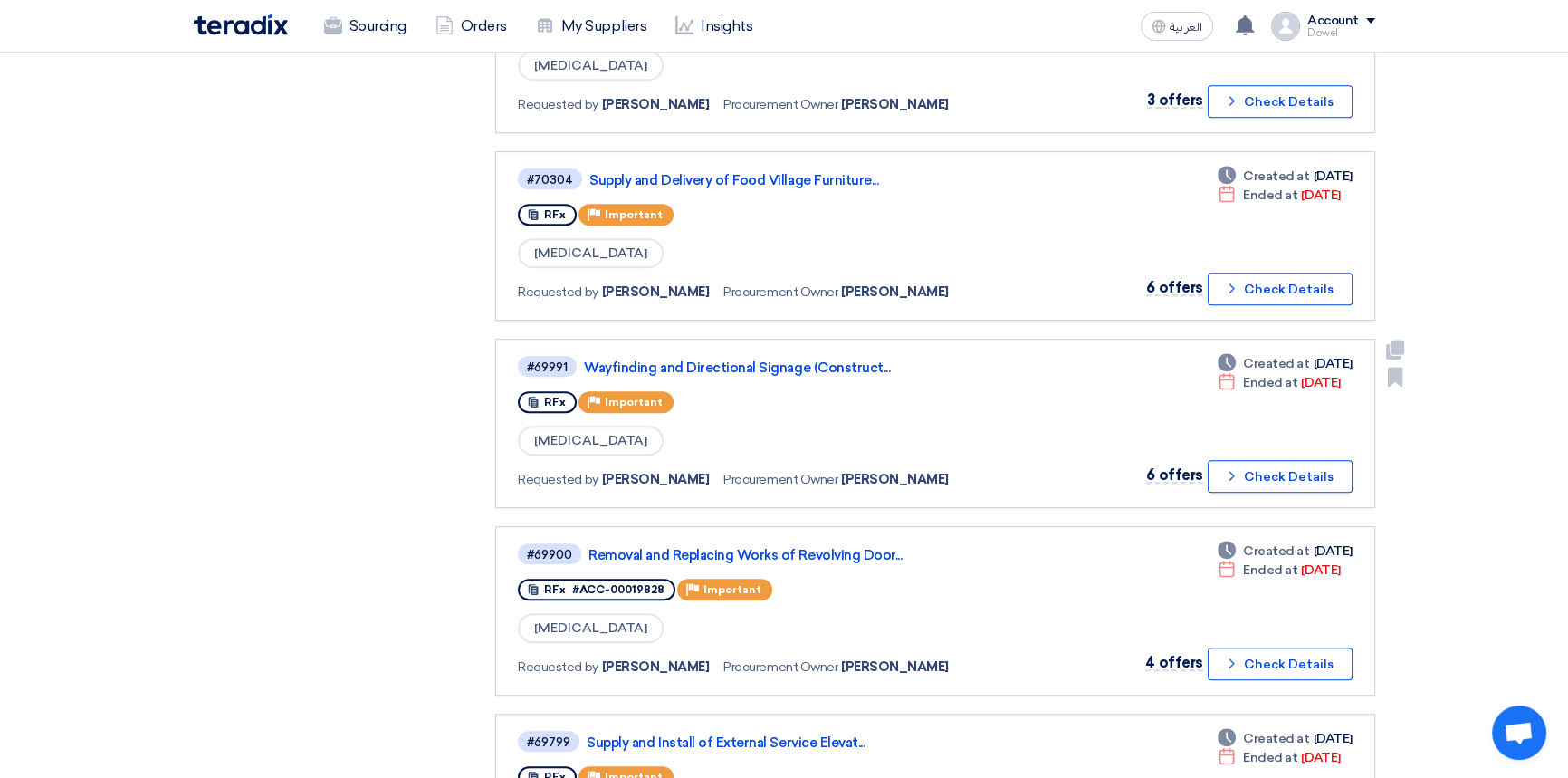 scroll, scrollTop: 1070, scrollLeft: 0, axis: vertical 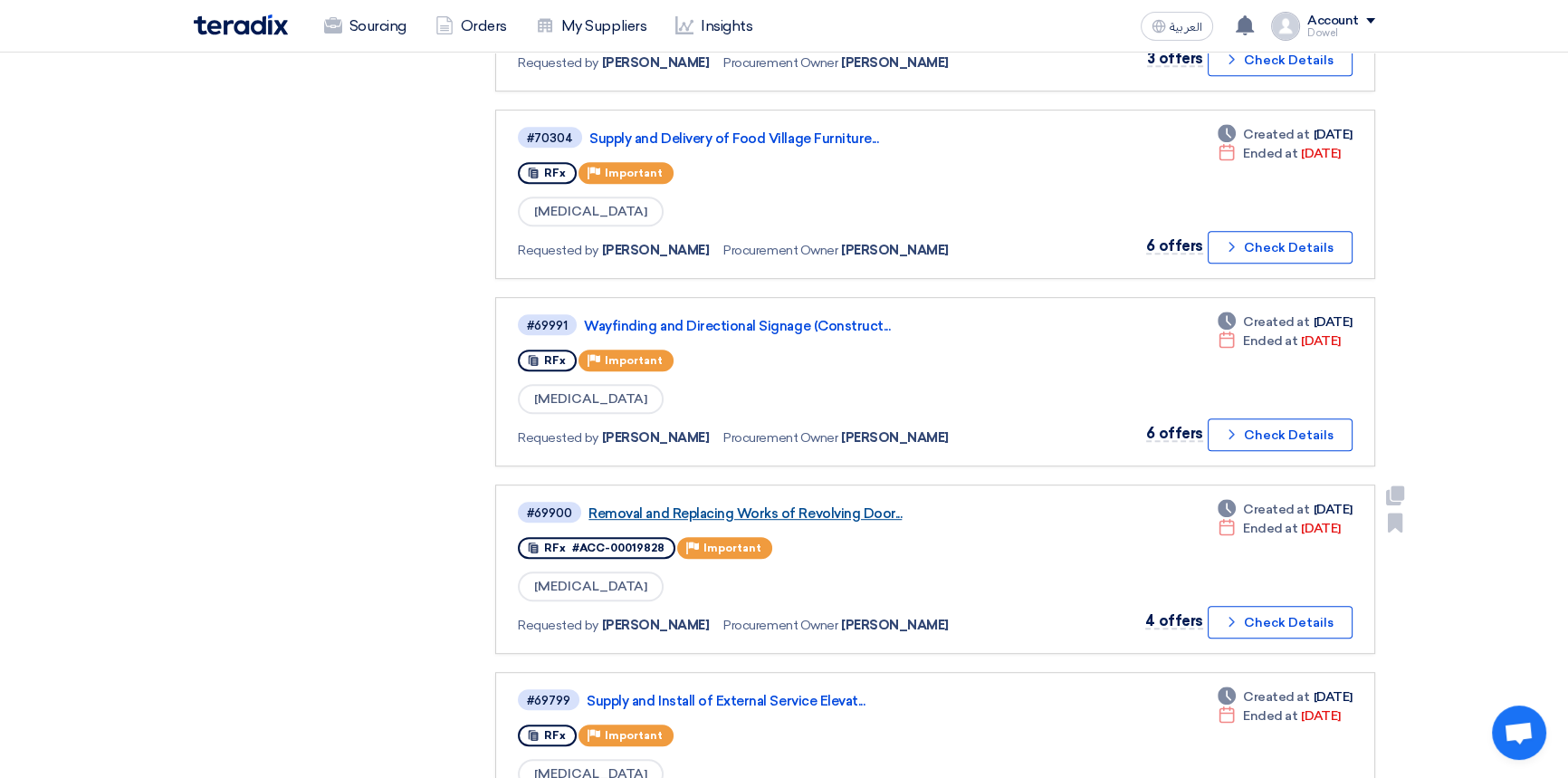 click on "Removal and Replacing Works of Revolving Door..." 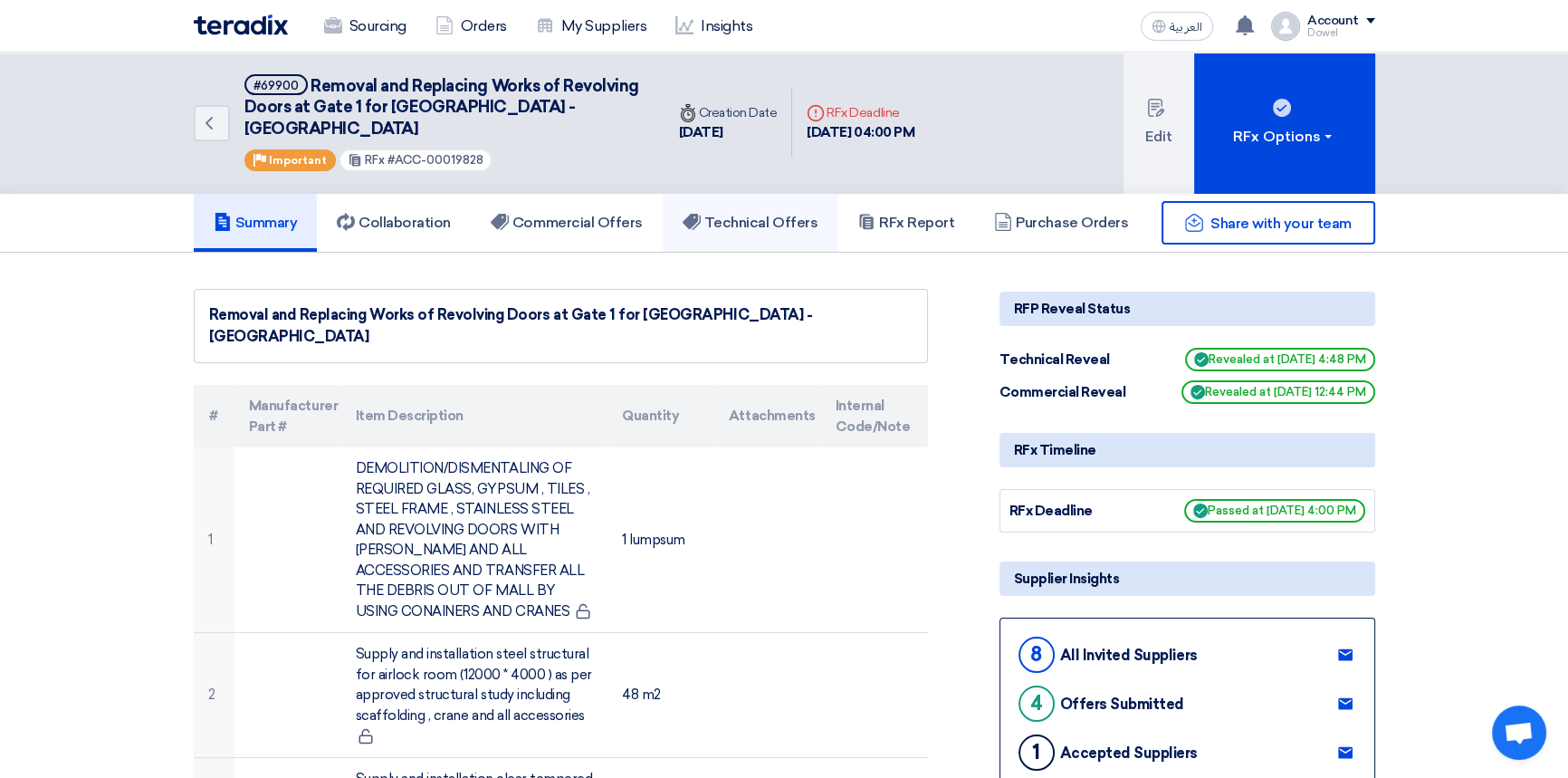 click on "Technical Offers" 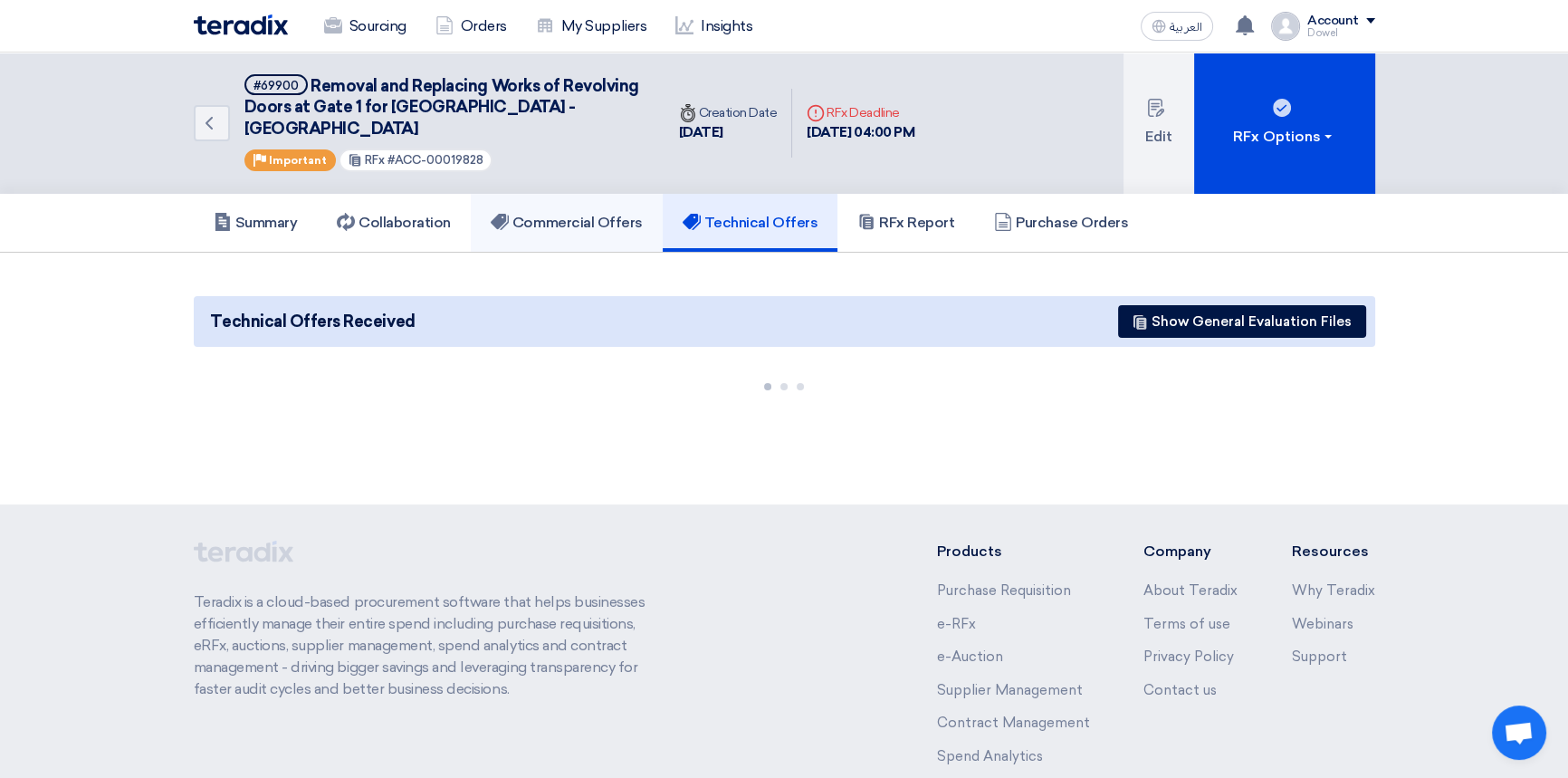 click on "Commercial Offers" 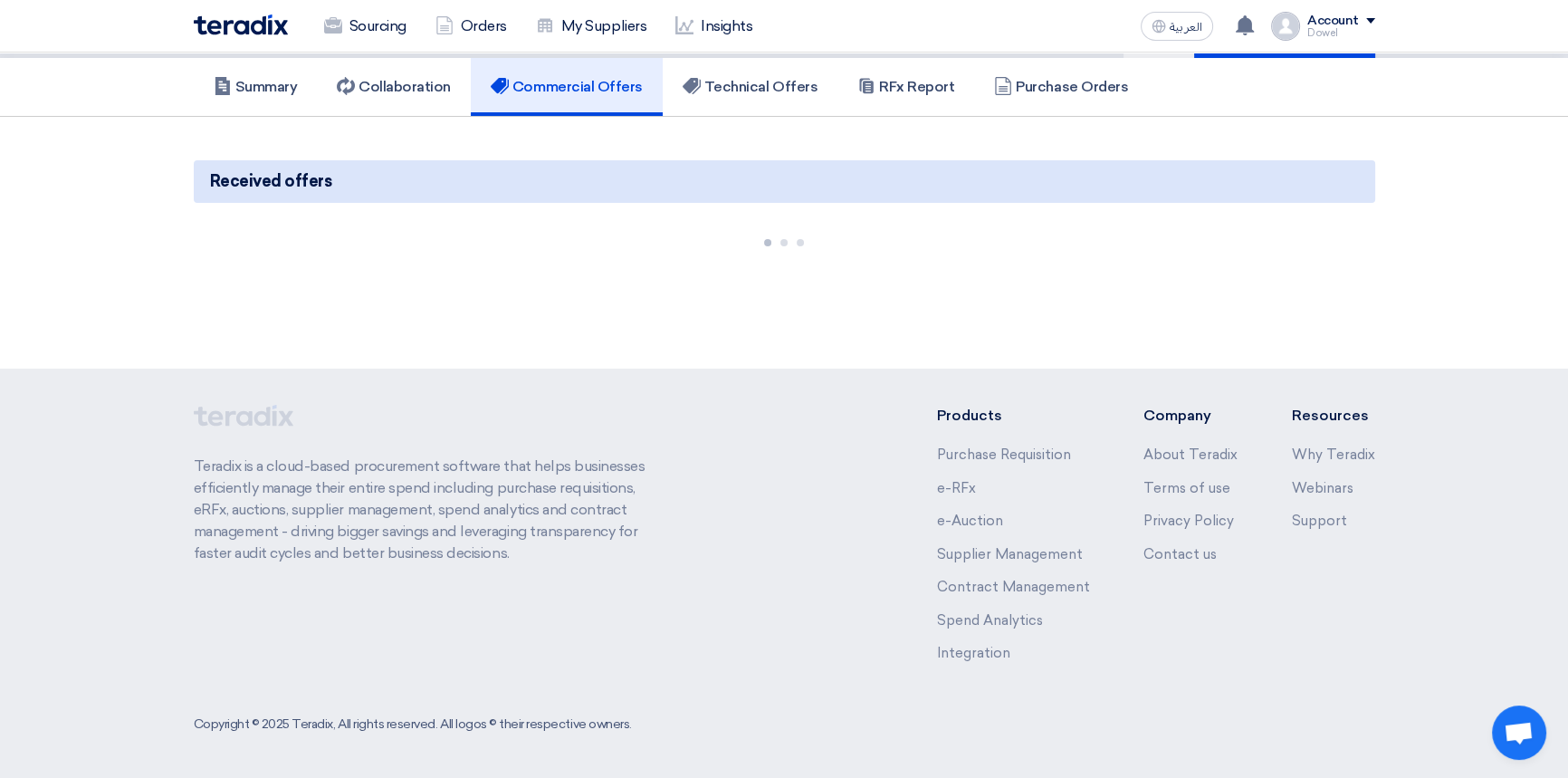 scroll, scrollTop: 0, scrollLeft: 0, axis: both 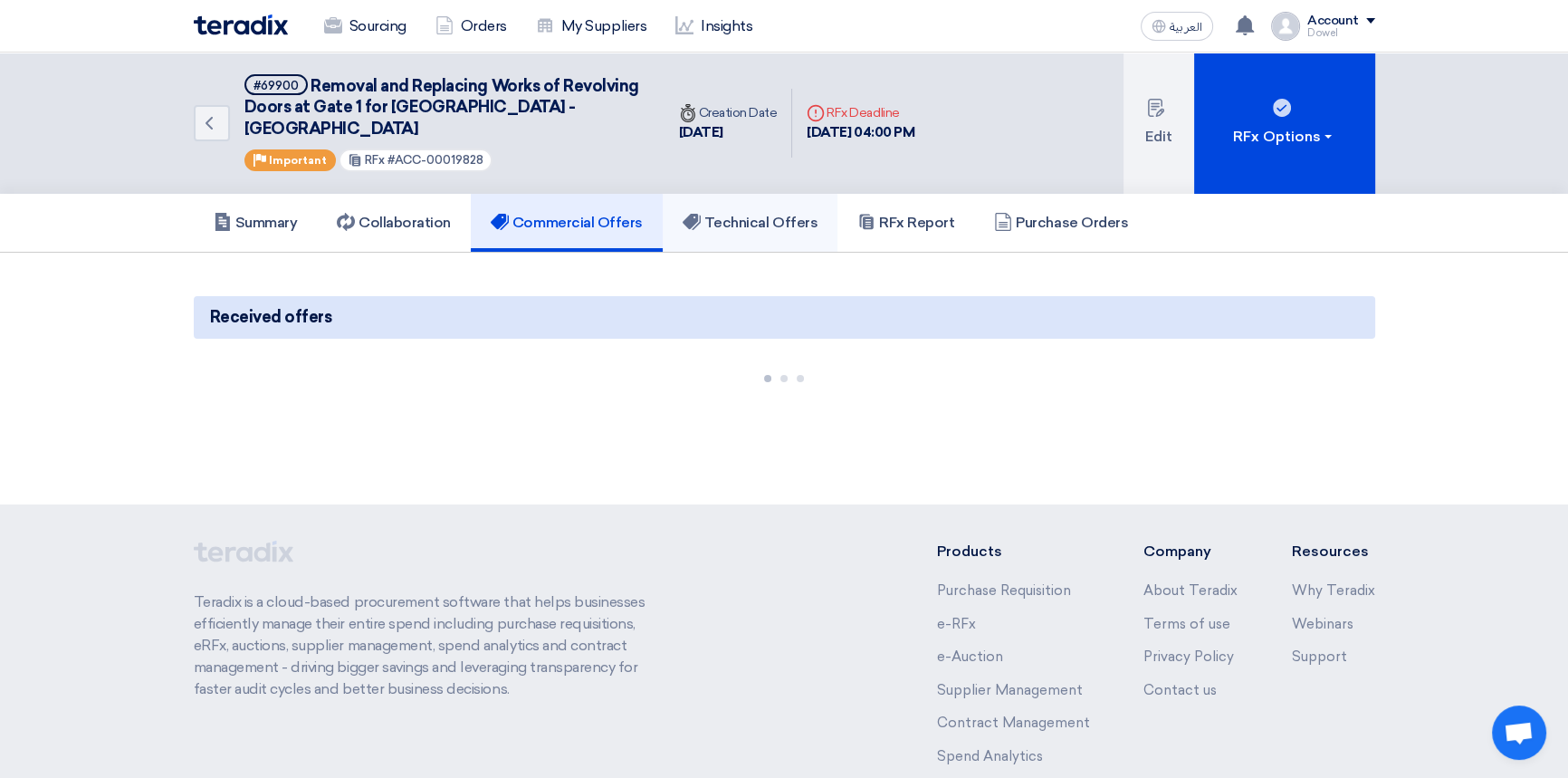 click on "Technical Offers" 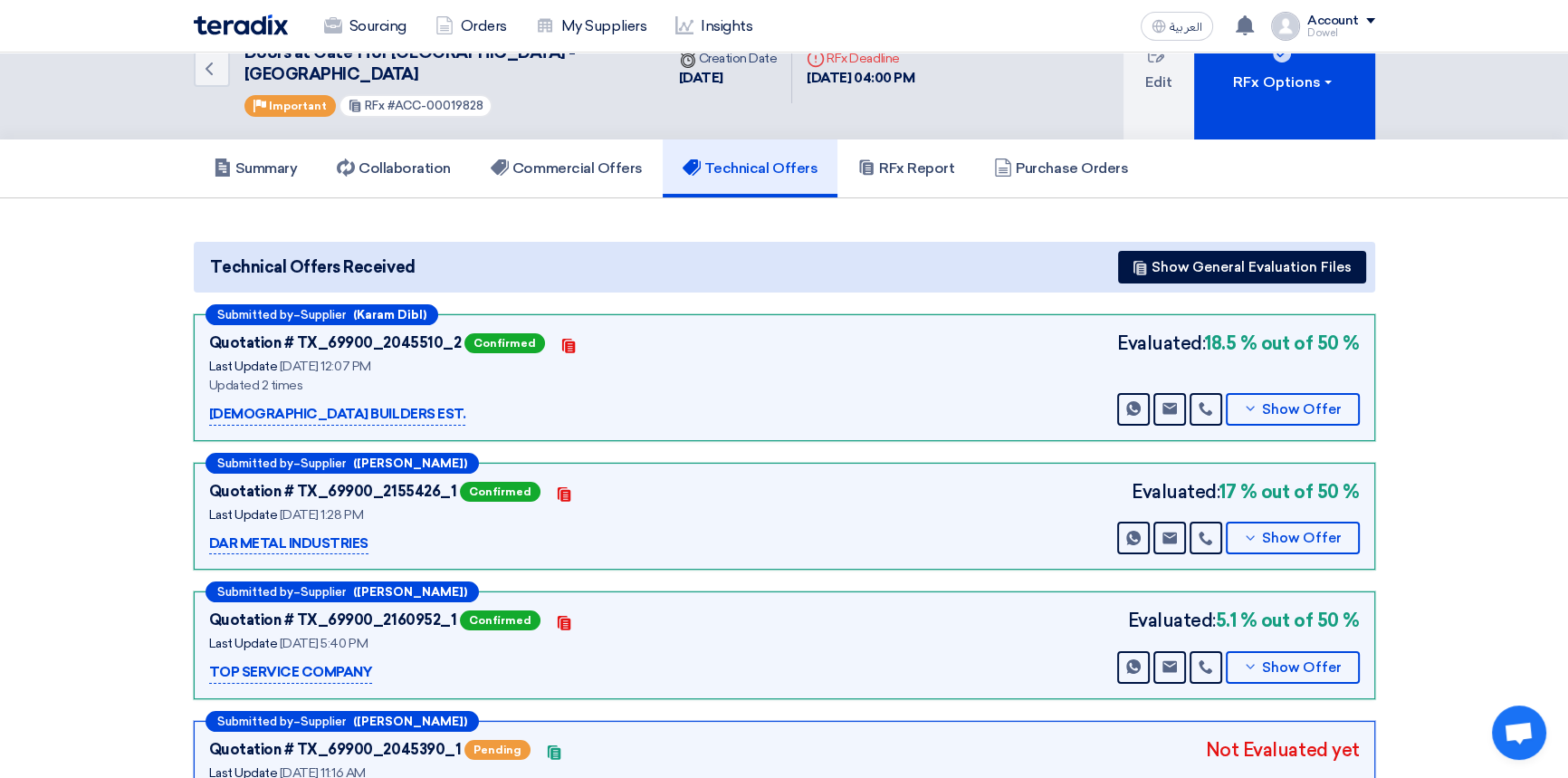 scroll, scrollTop: 82, scrollLeft: 0, axis: vertical 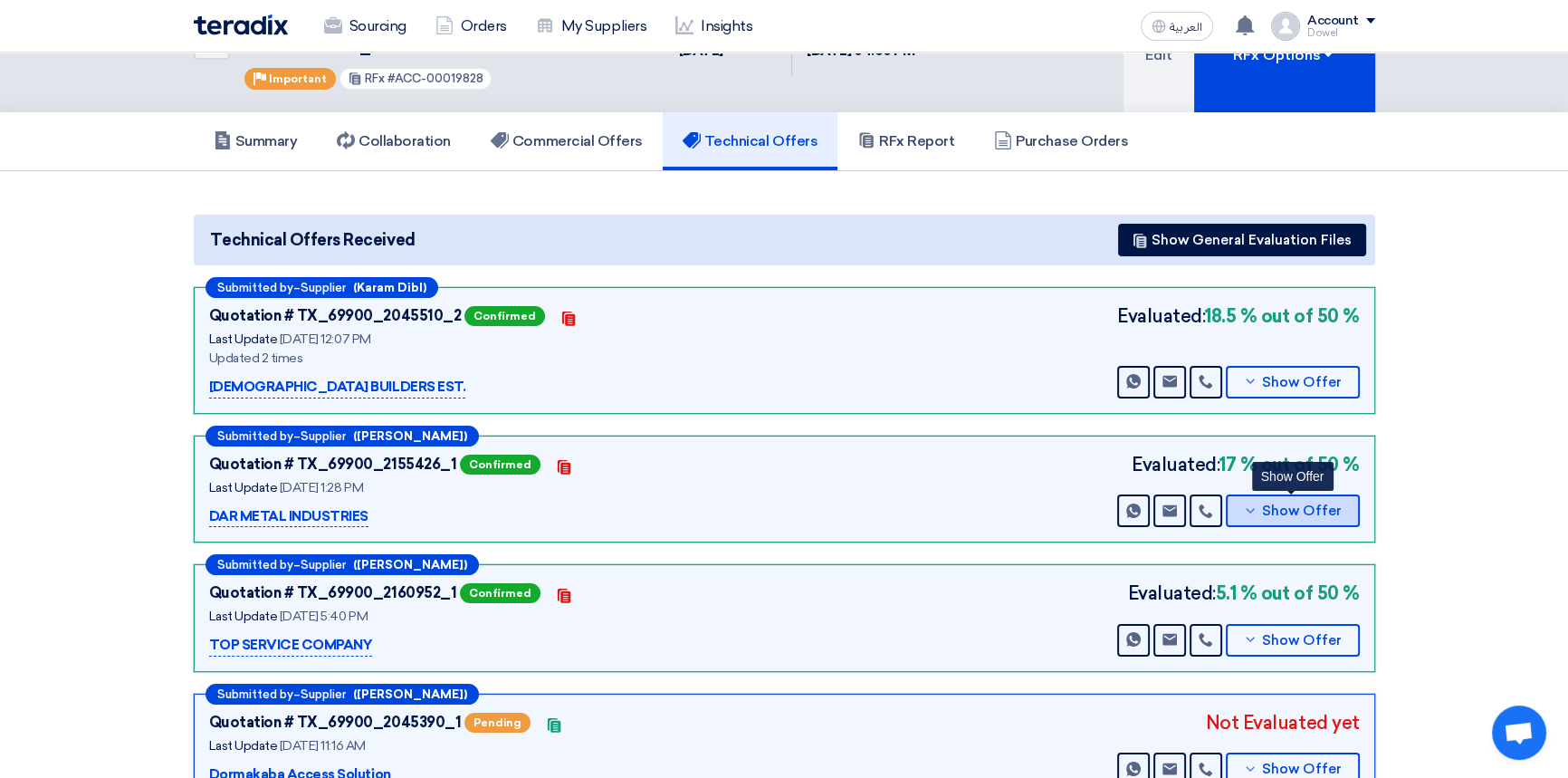 click on "Show Offer" at bounding box center (1302, 511) 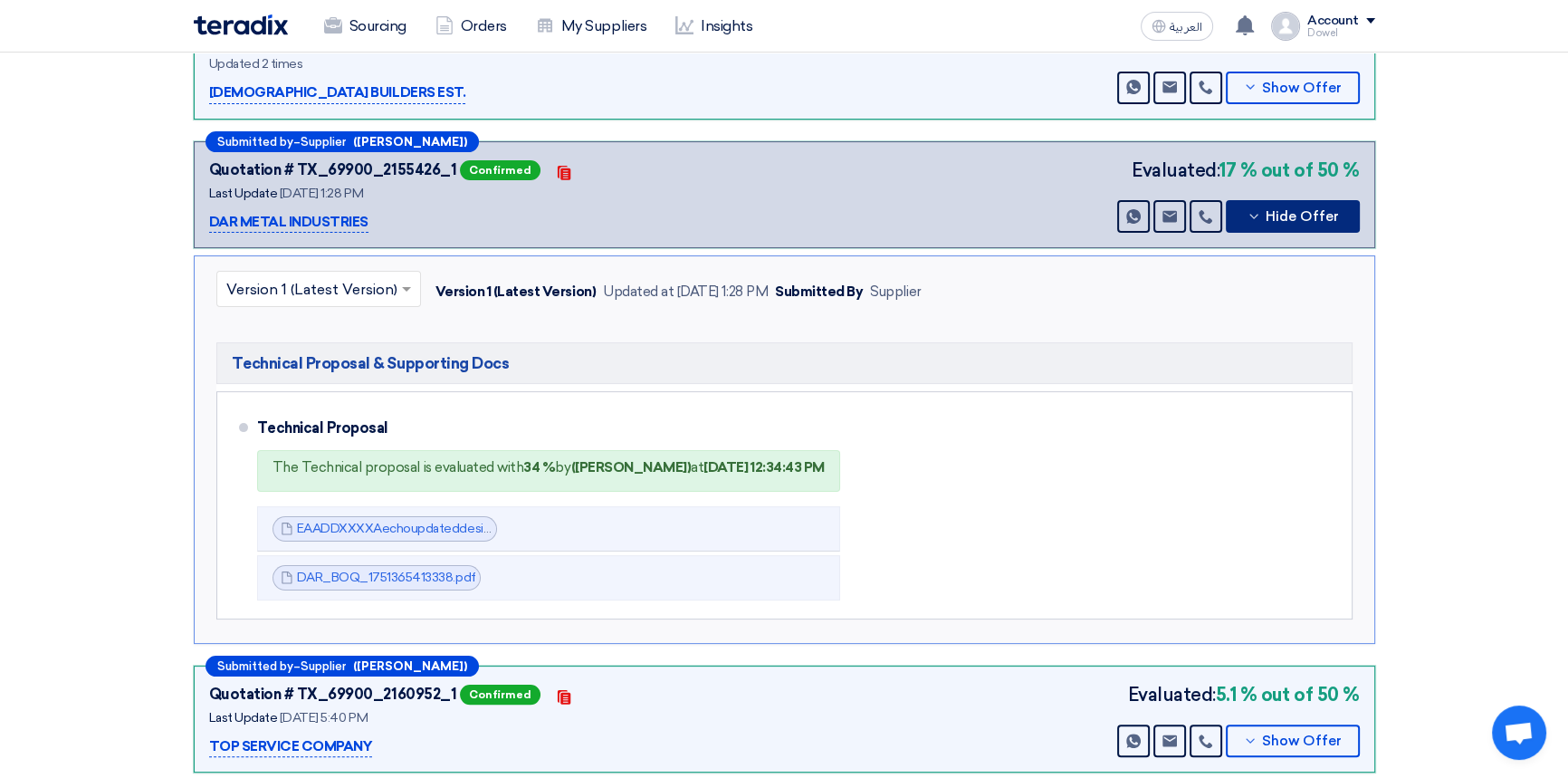 scroll, scrollTop: 411, scrollLeft: 0, axis: vertical 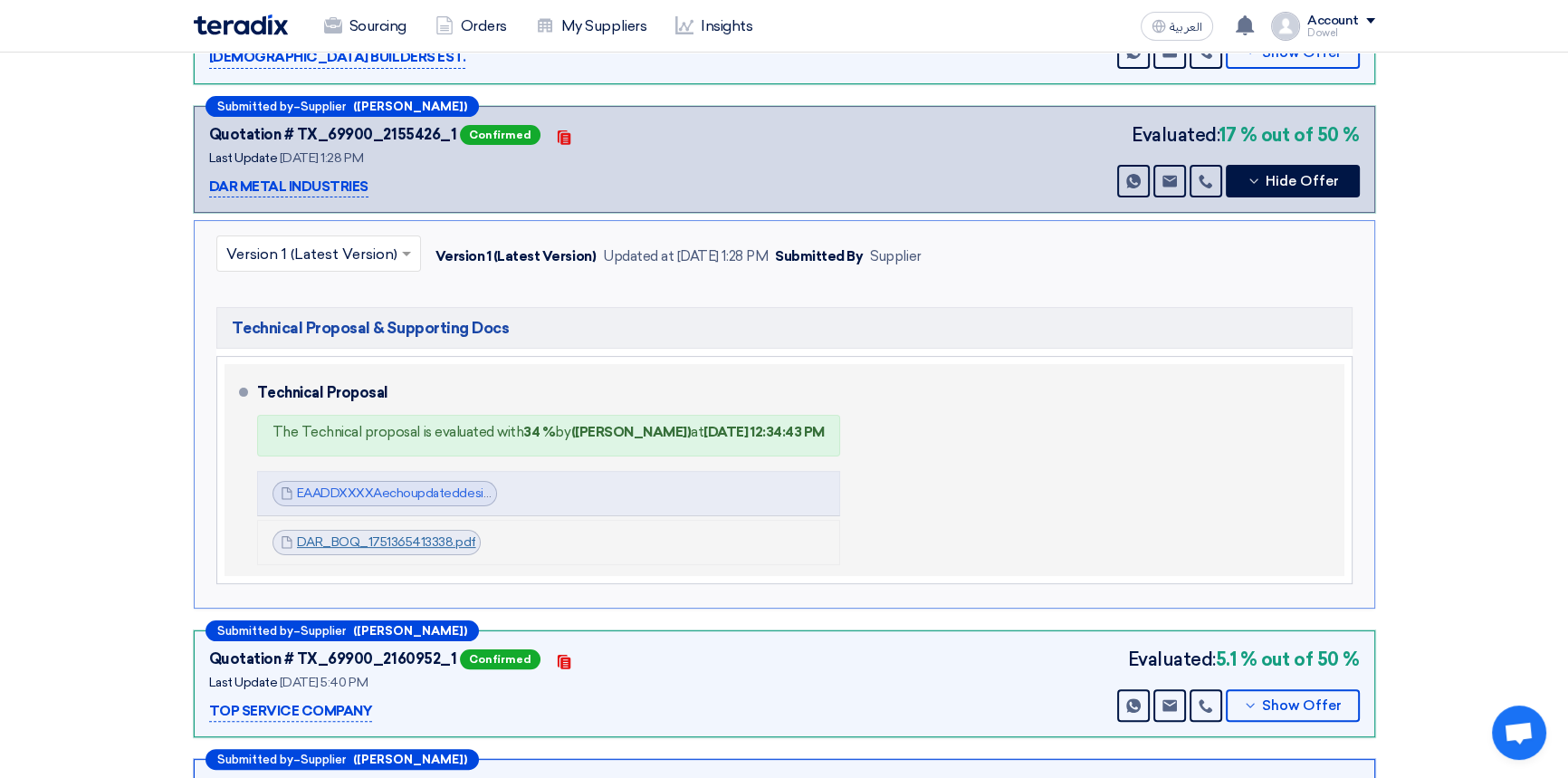 click on "DAR_BOQ_1751365413338.pdf" at bounding box center (387, 542) 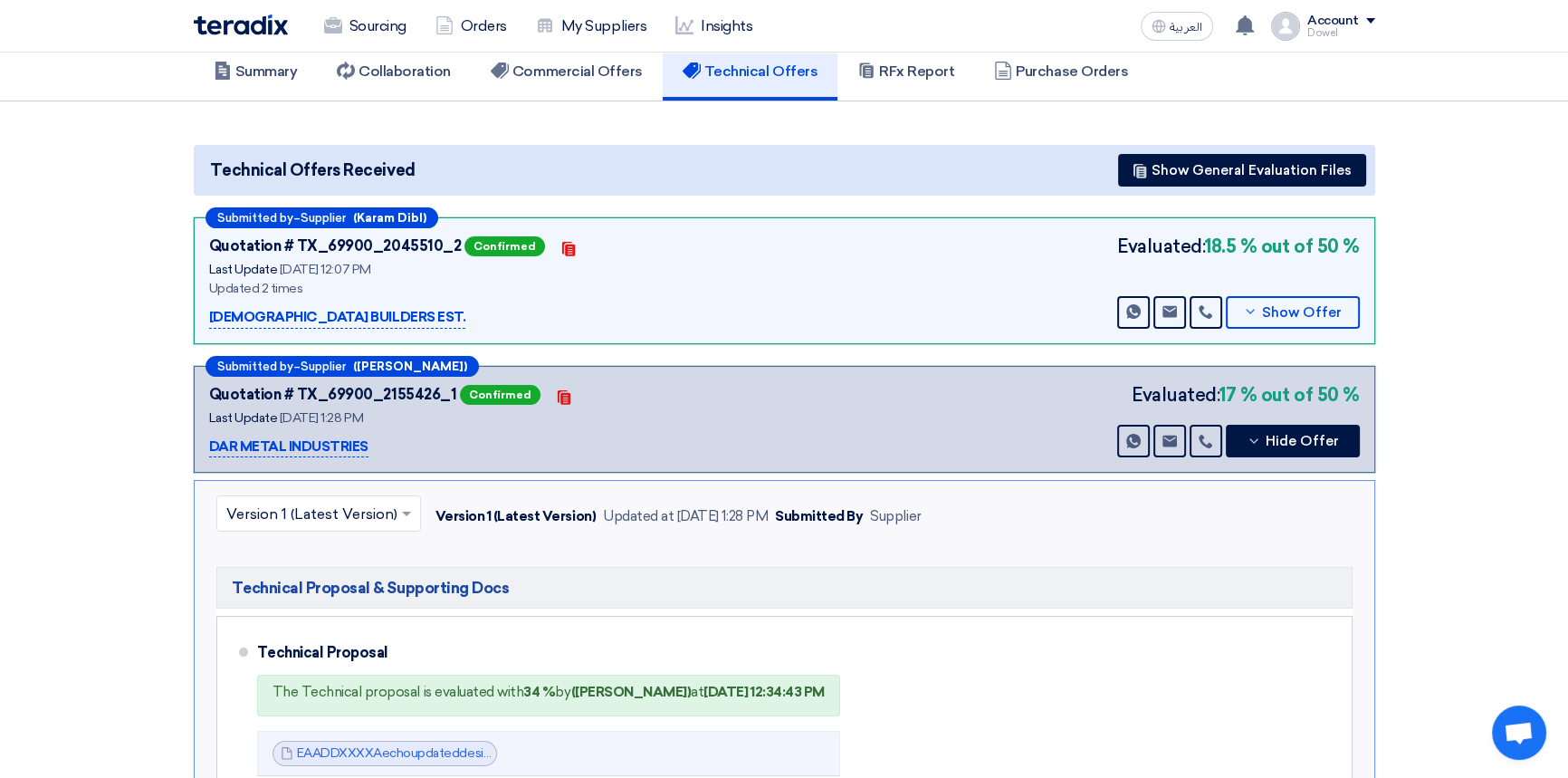 scroll, scrollTop: 82, scrollLeft: 0, axis: vertical 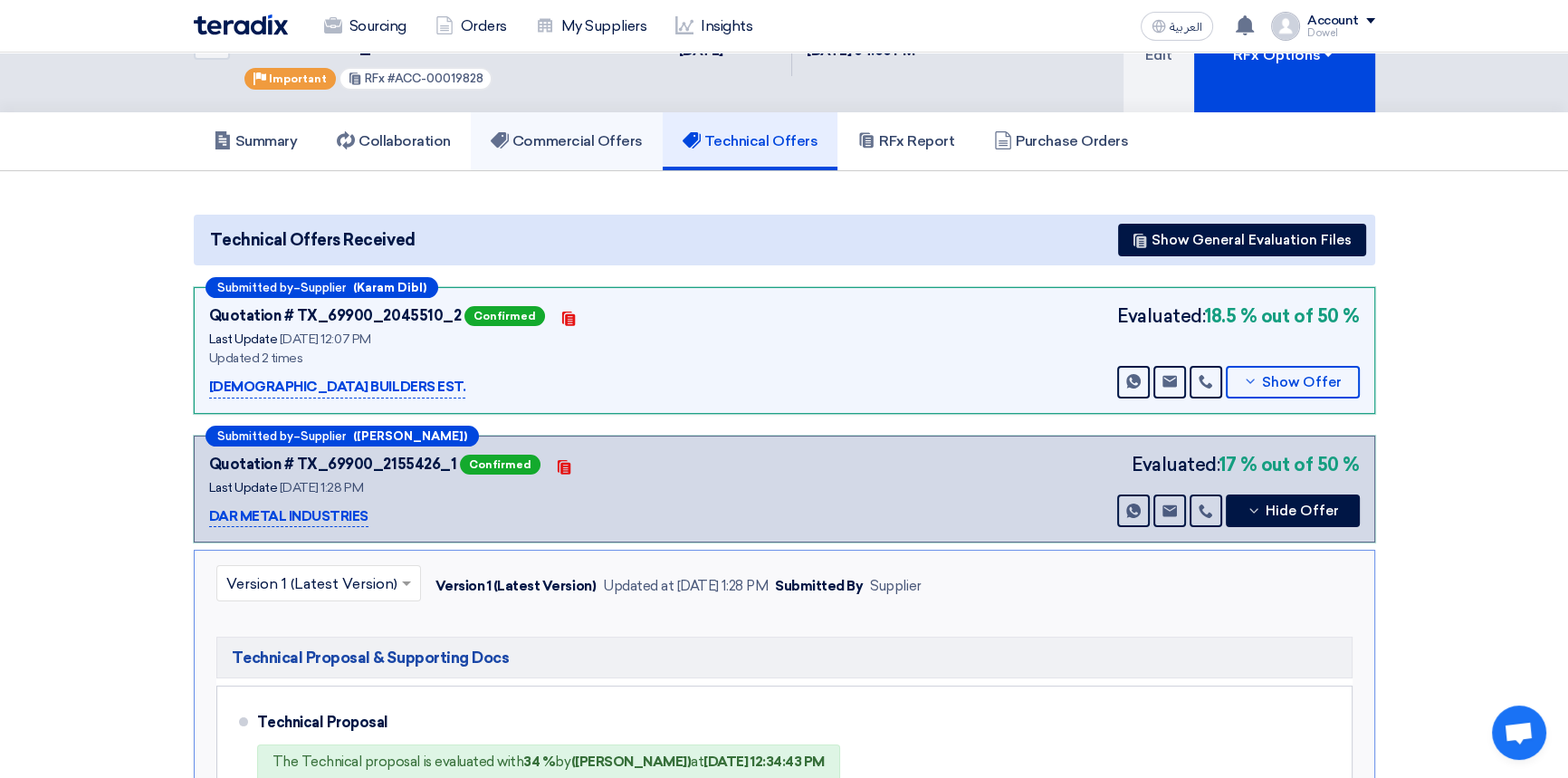 drag, startPoint x: 579, startPoint y: 118, endPoint x: 578, endPoint y: 127, distance: 9.055385 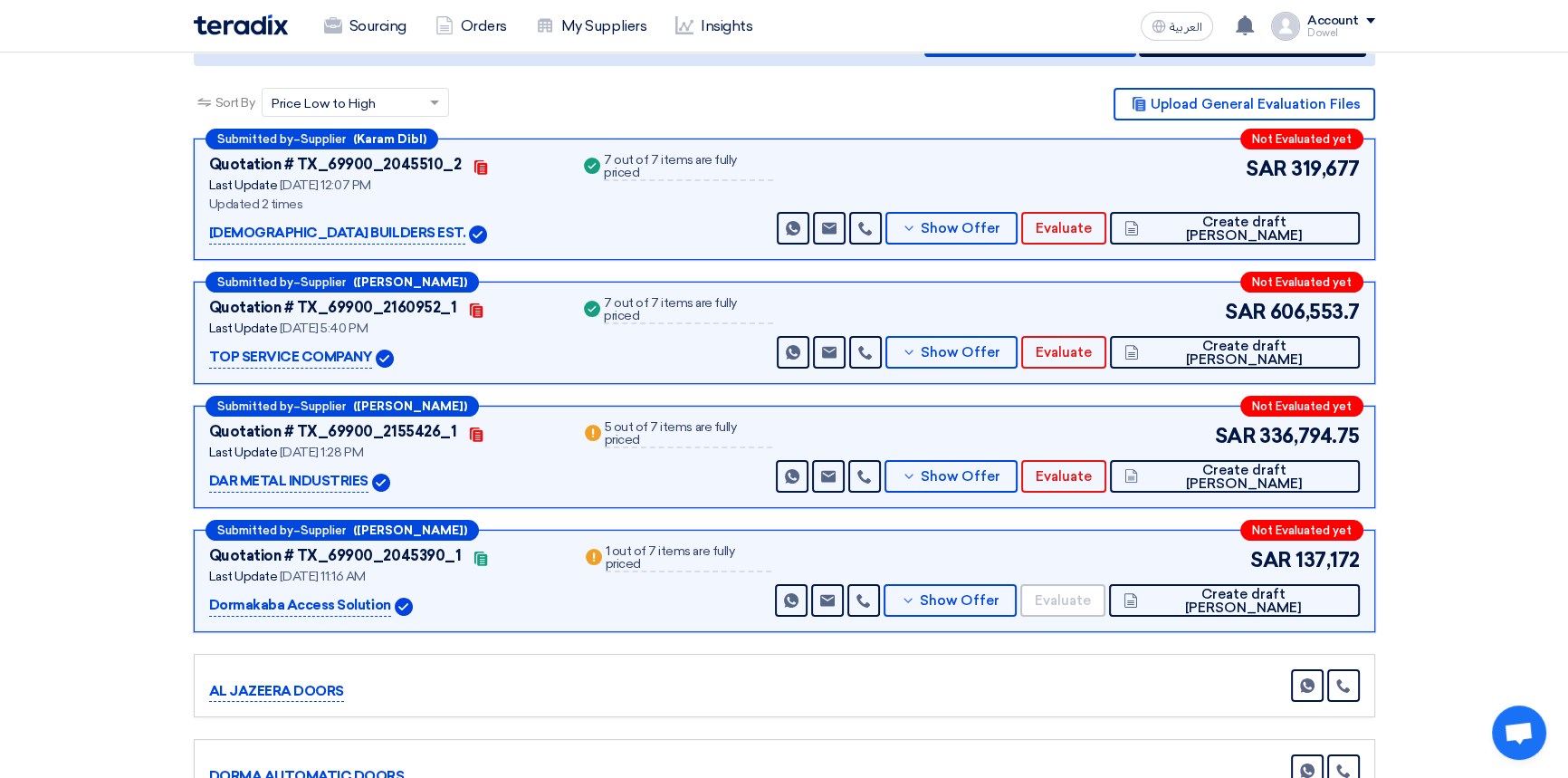 scroll, scrollTop: 329, scrollLeft: 0, axis: vertical 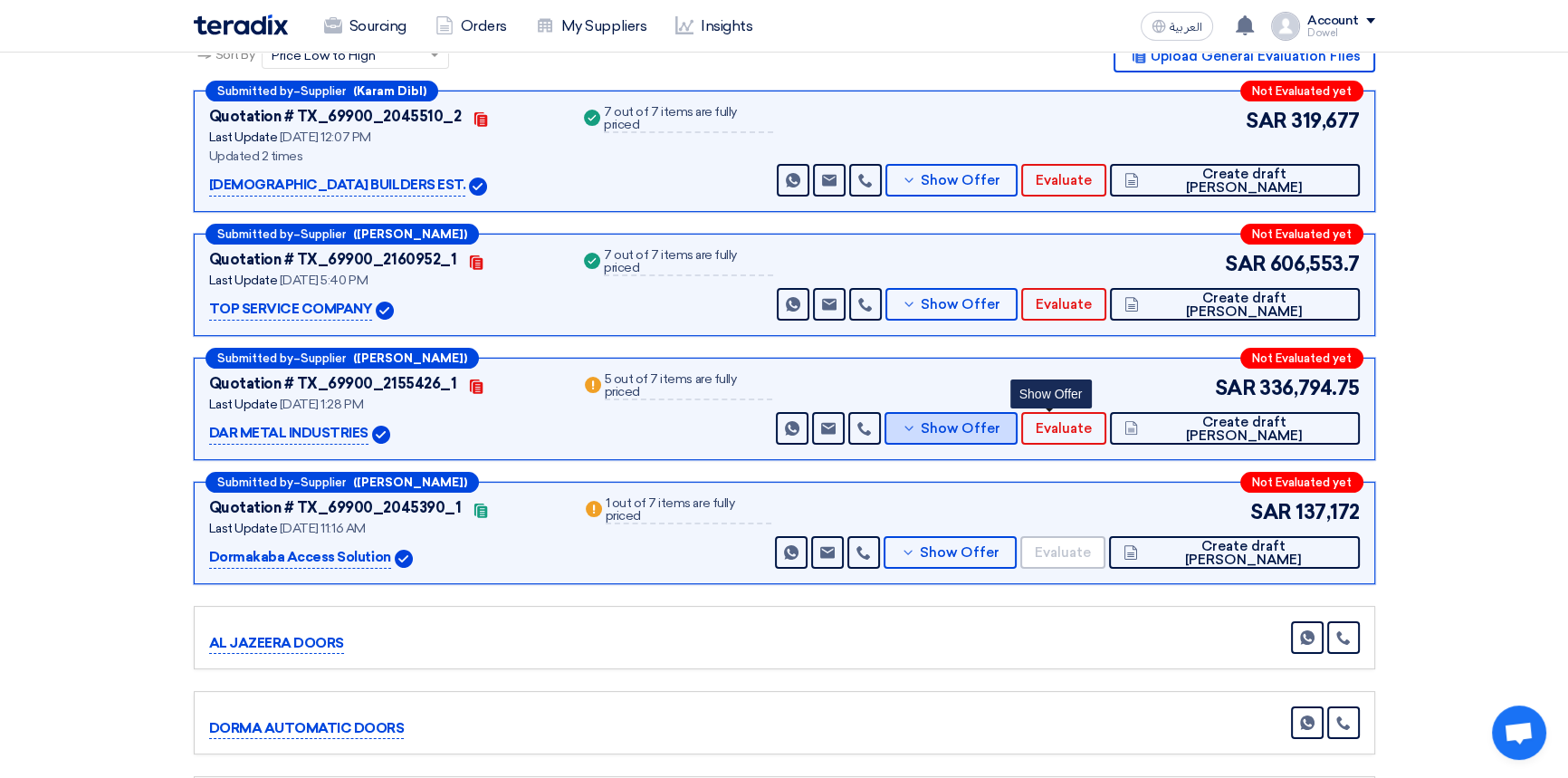 click on "Show Offer" at bounding box center (961, 428) 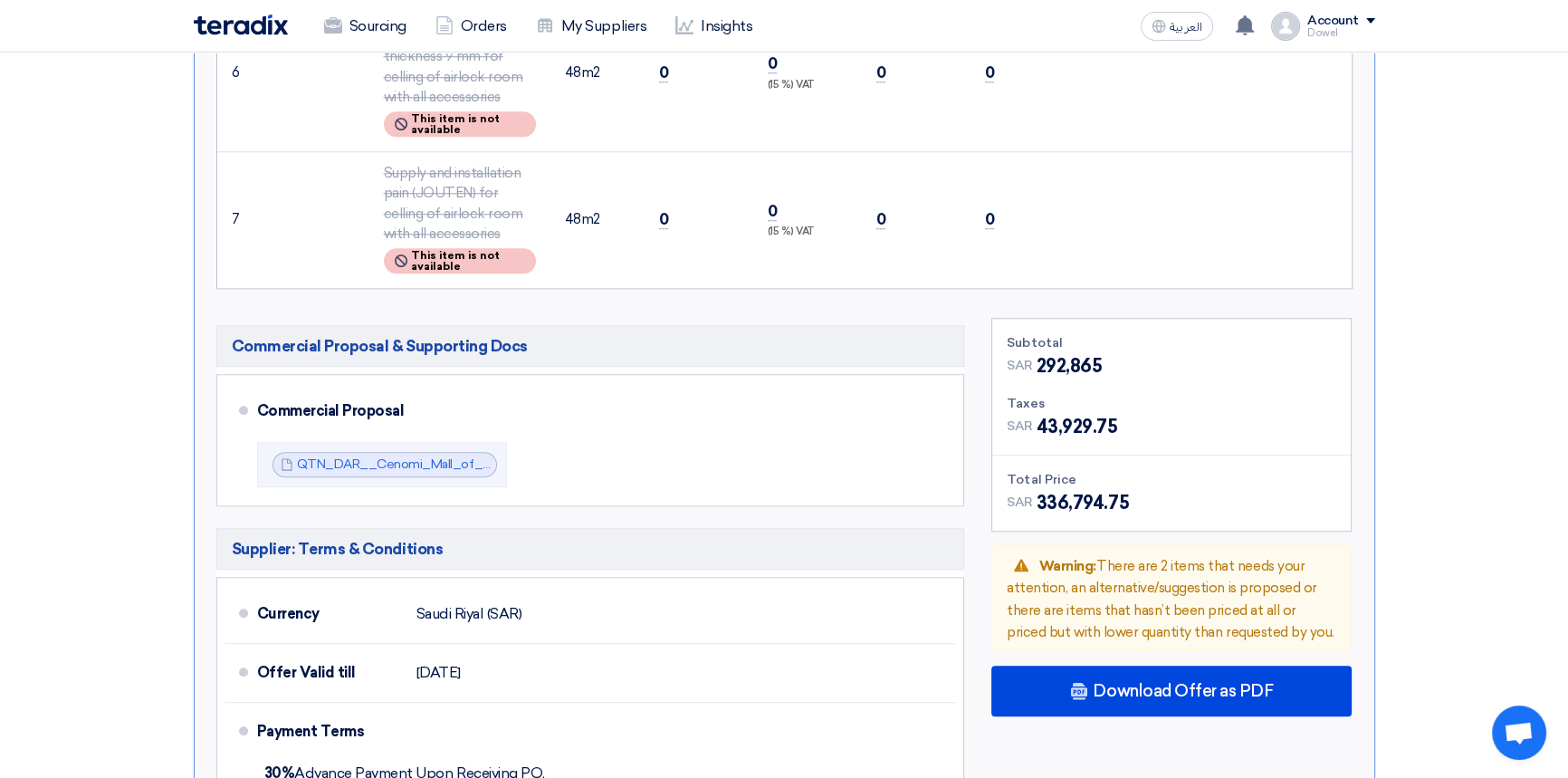 scroll, scrollTop: 2058, scrollLeft: 0, axis: vertical 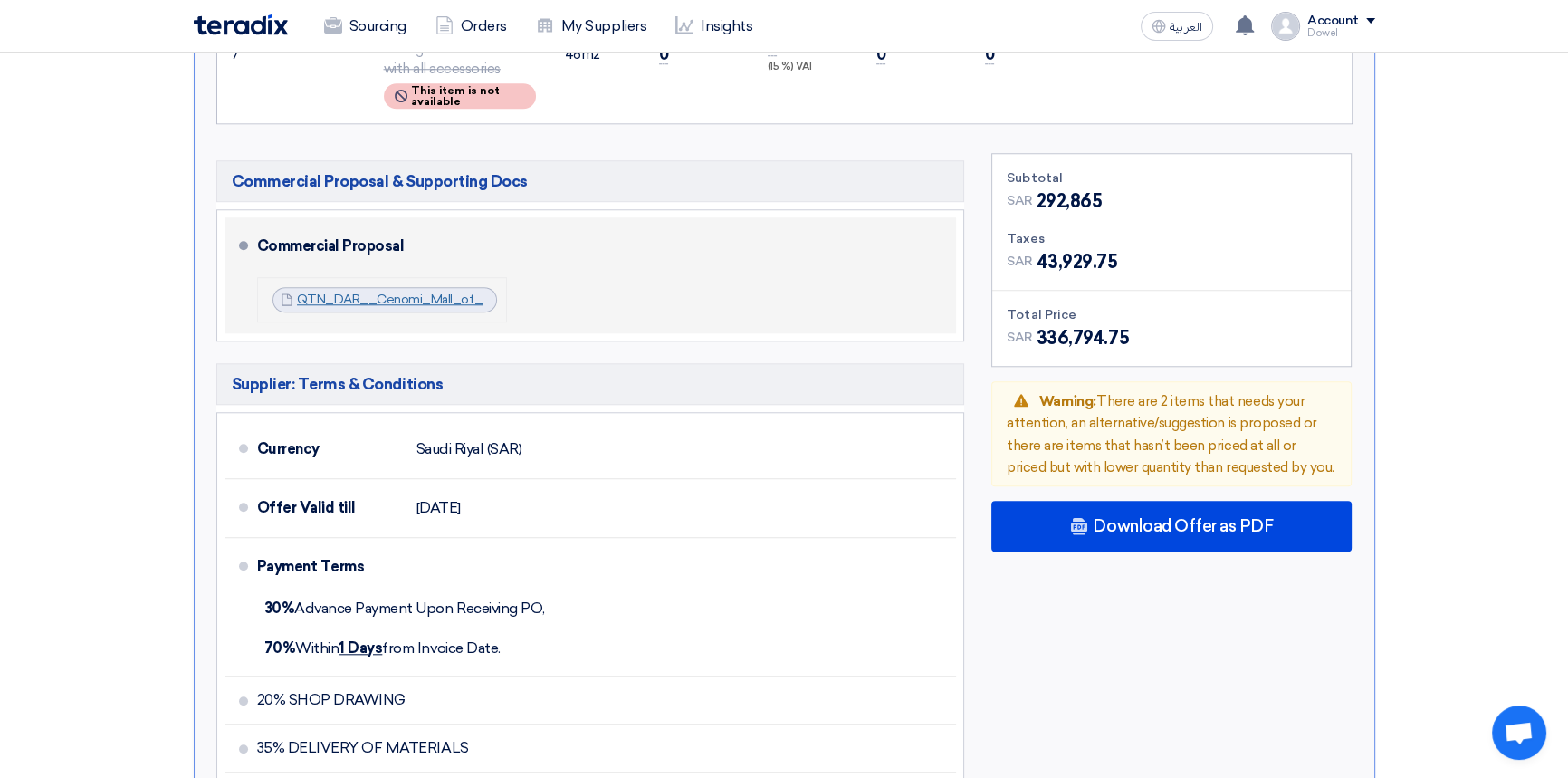 click on "QTN_DAR__Cenomi_Mall_of_Arabia_Airlock_Entrance_Steel__Glass_1751205915618.pdf" at bounding box center (559, 299) 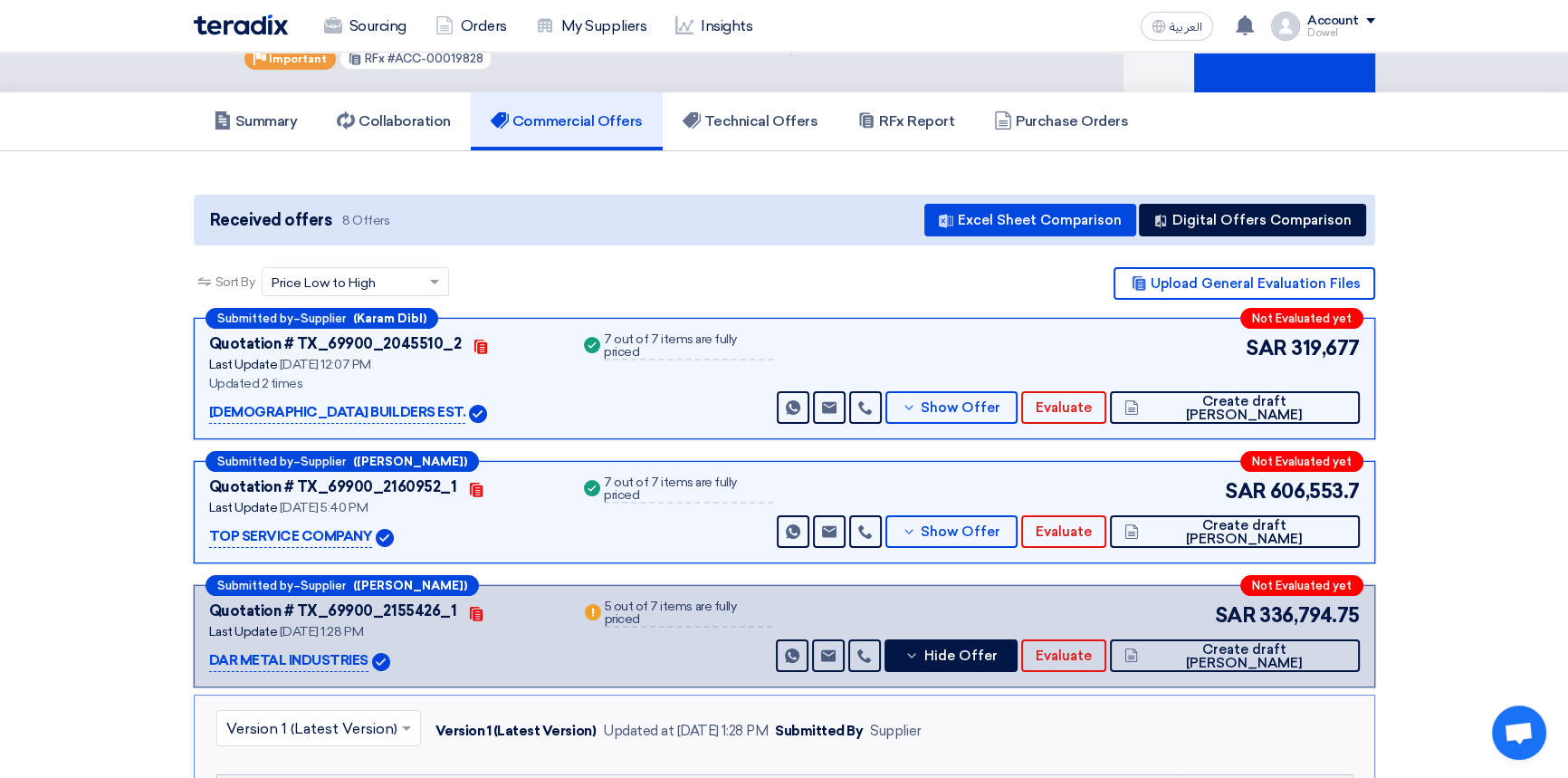 scroll, scrollTop: 0, scrollLeft: 0, axis: both 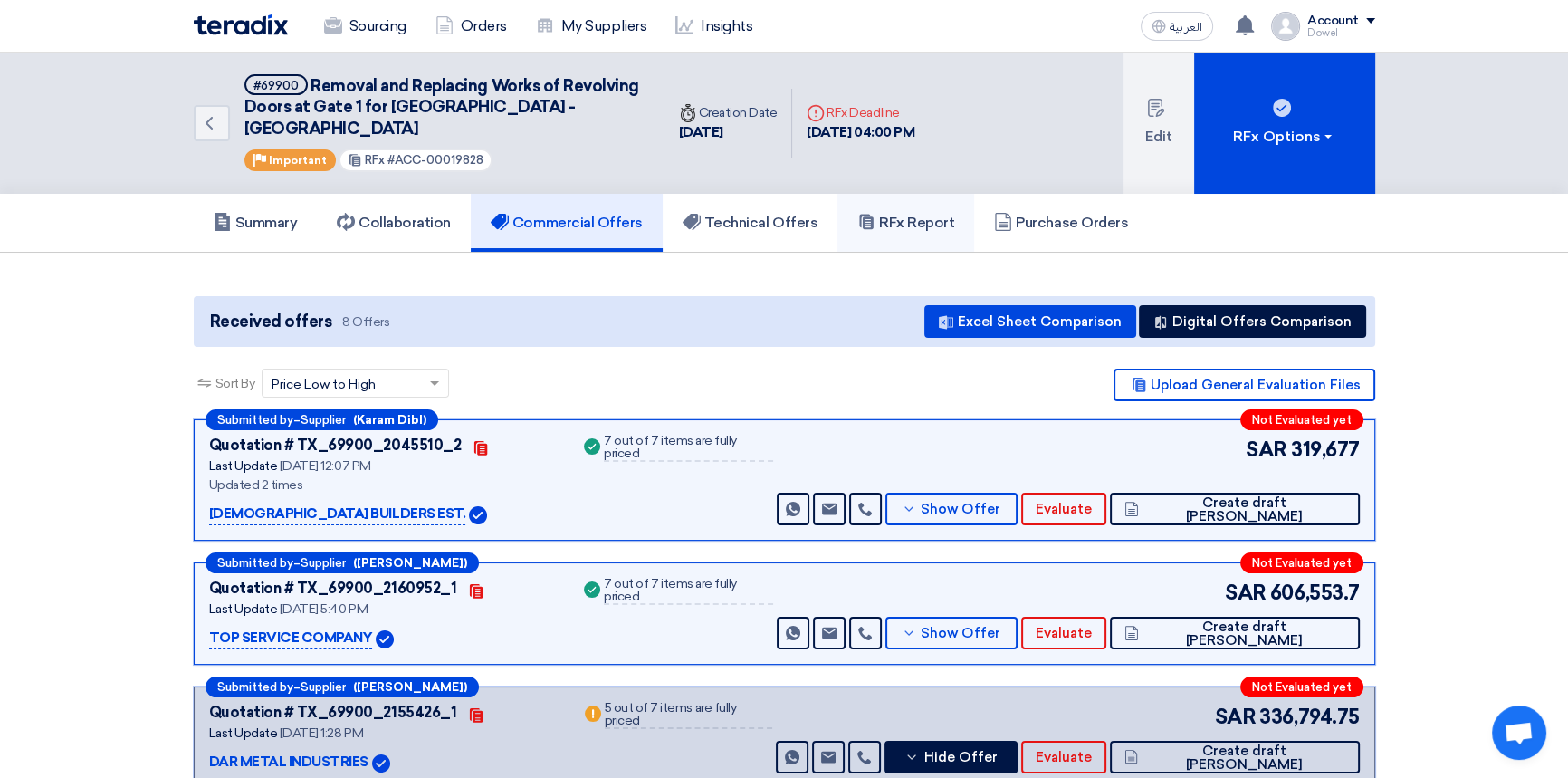 click on "RFx Report" 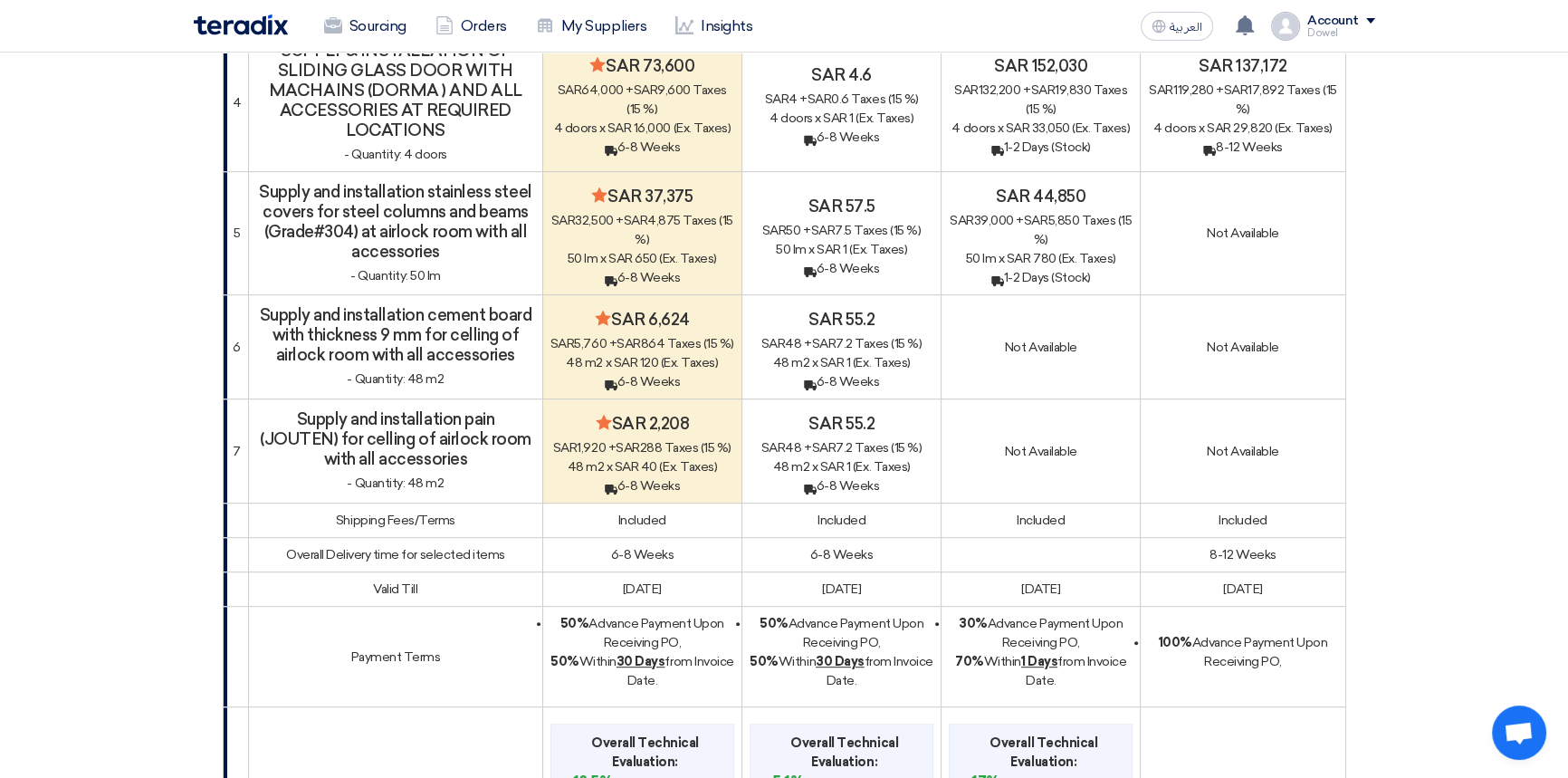 scroll, scrollTop: 906, scrollLeft: 0, axis: vertical 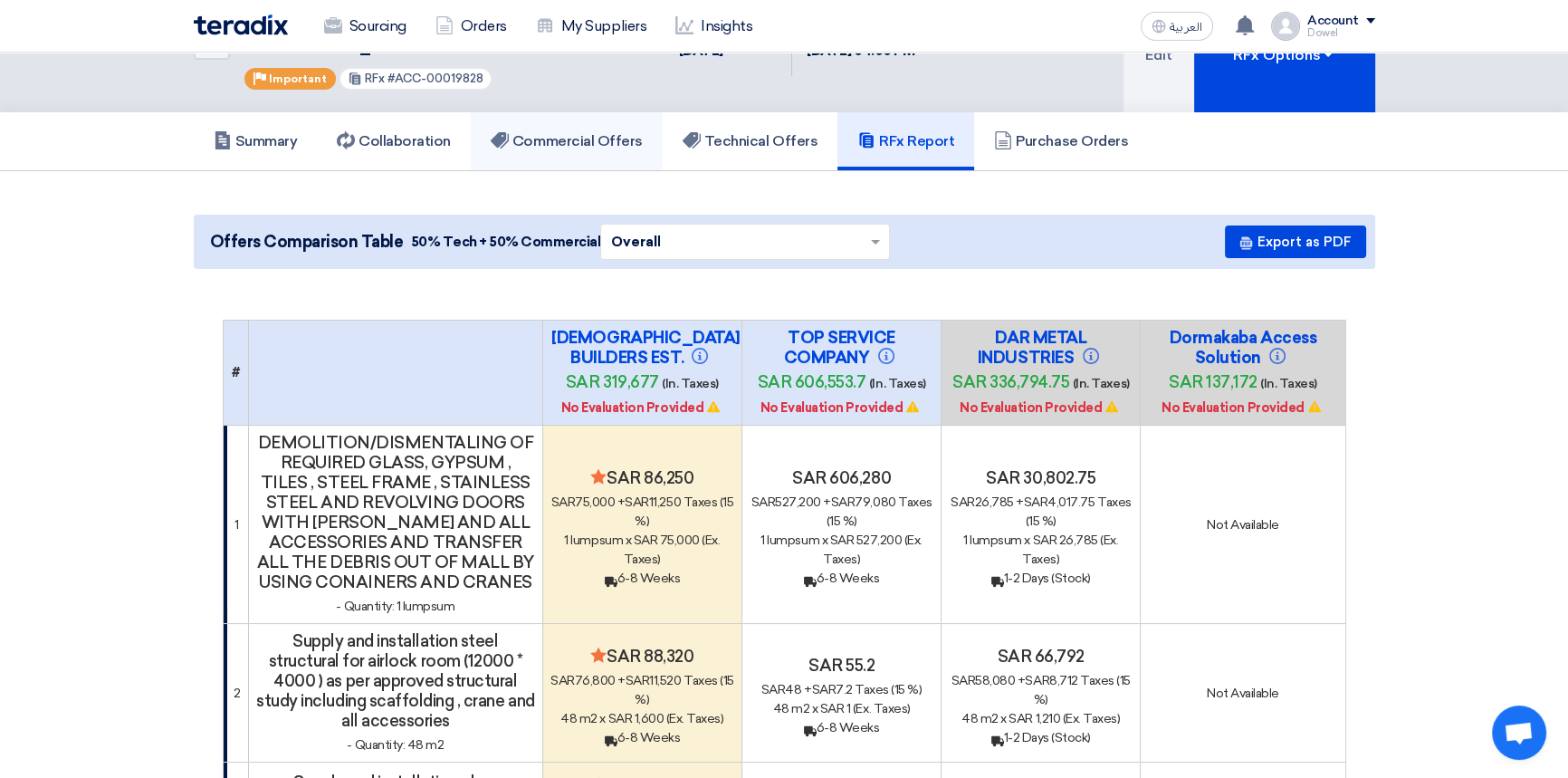click on "Commercial Offers" 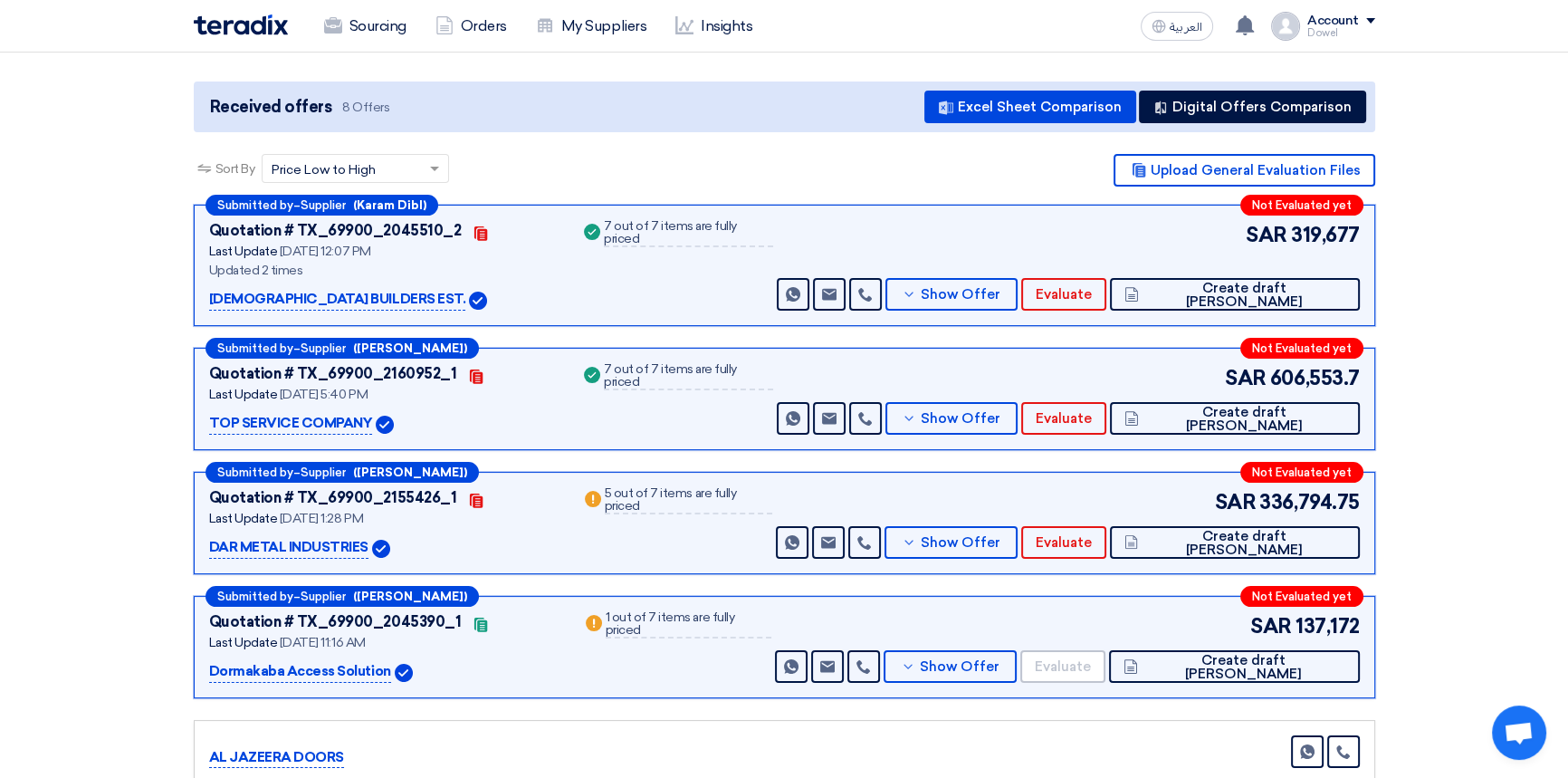 scroll, scrollTop: 164, scrollLeft: 0, axis: vertical 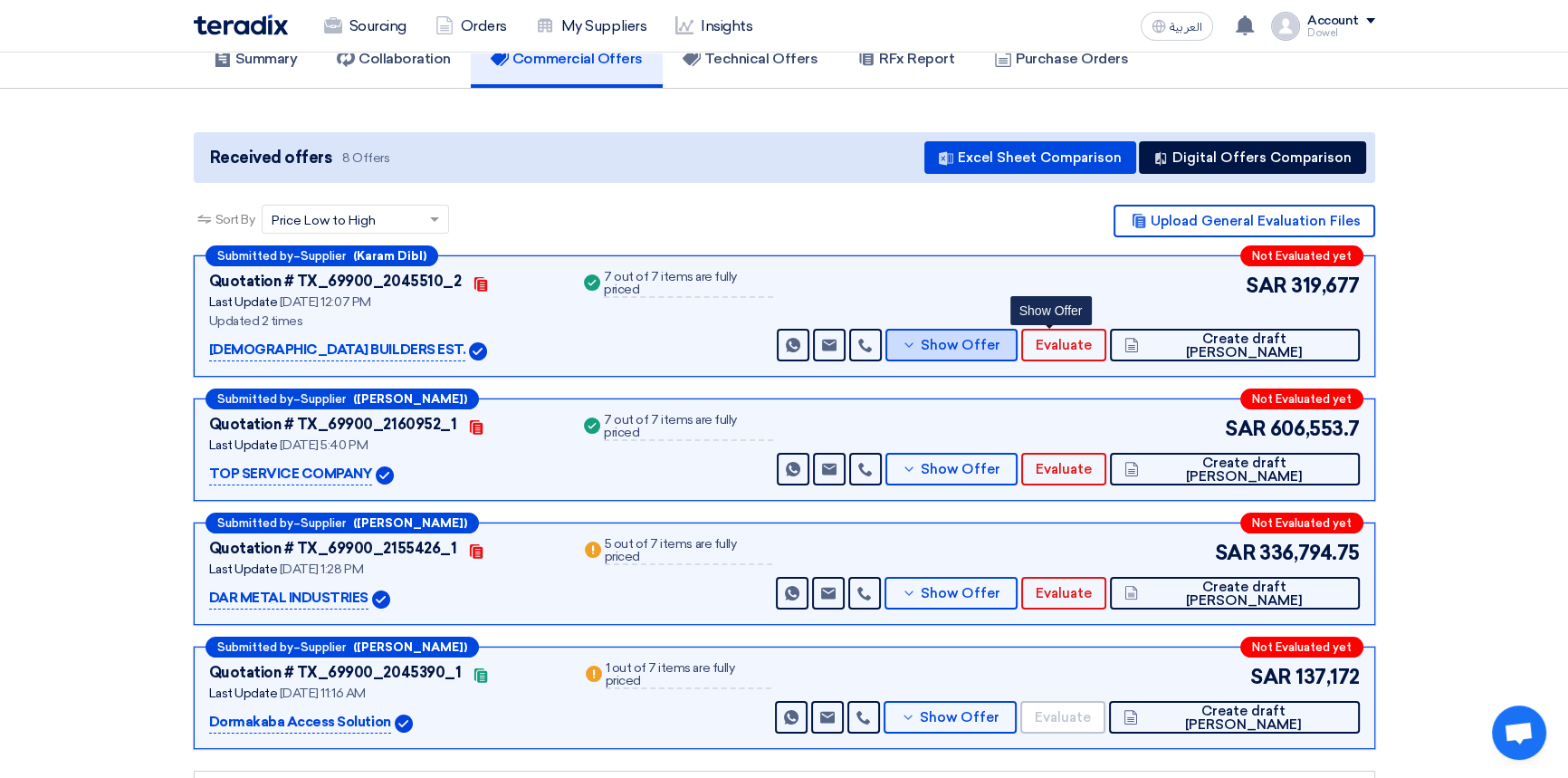 click on "Show Offer" at bounding box center [961, 345] 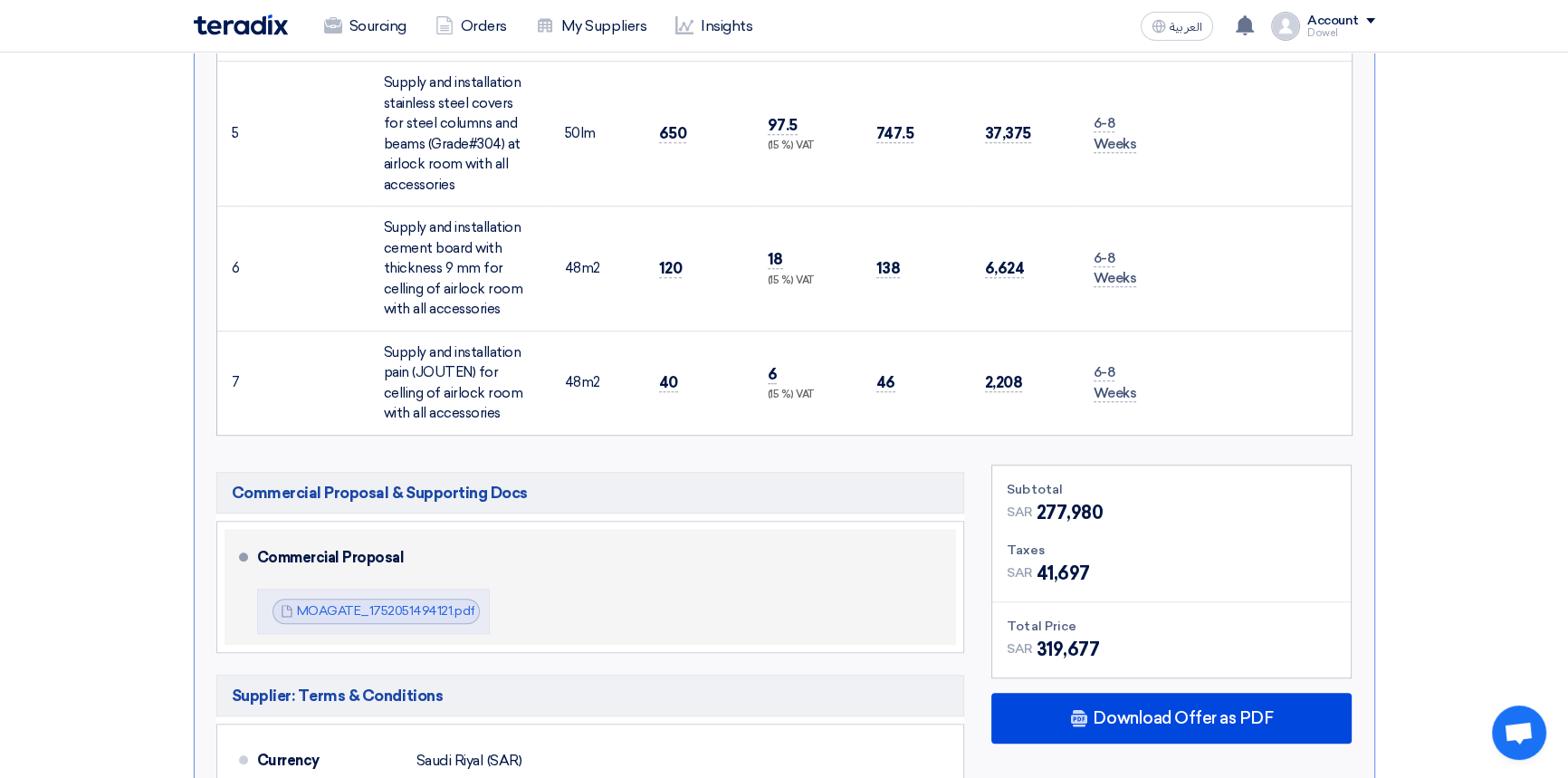 scroll, scrollTop: 1811, scrollLeft: 0, axis: vertical 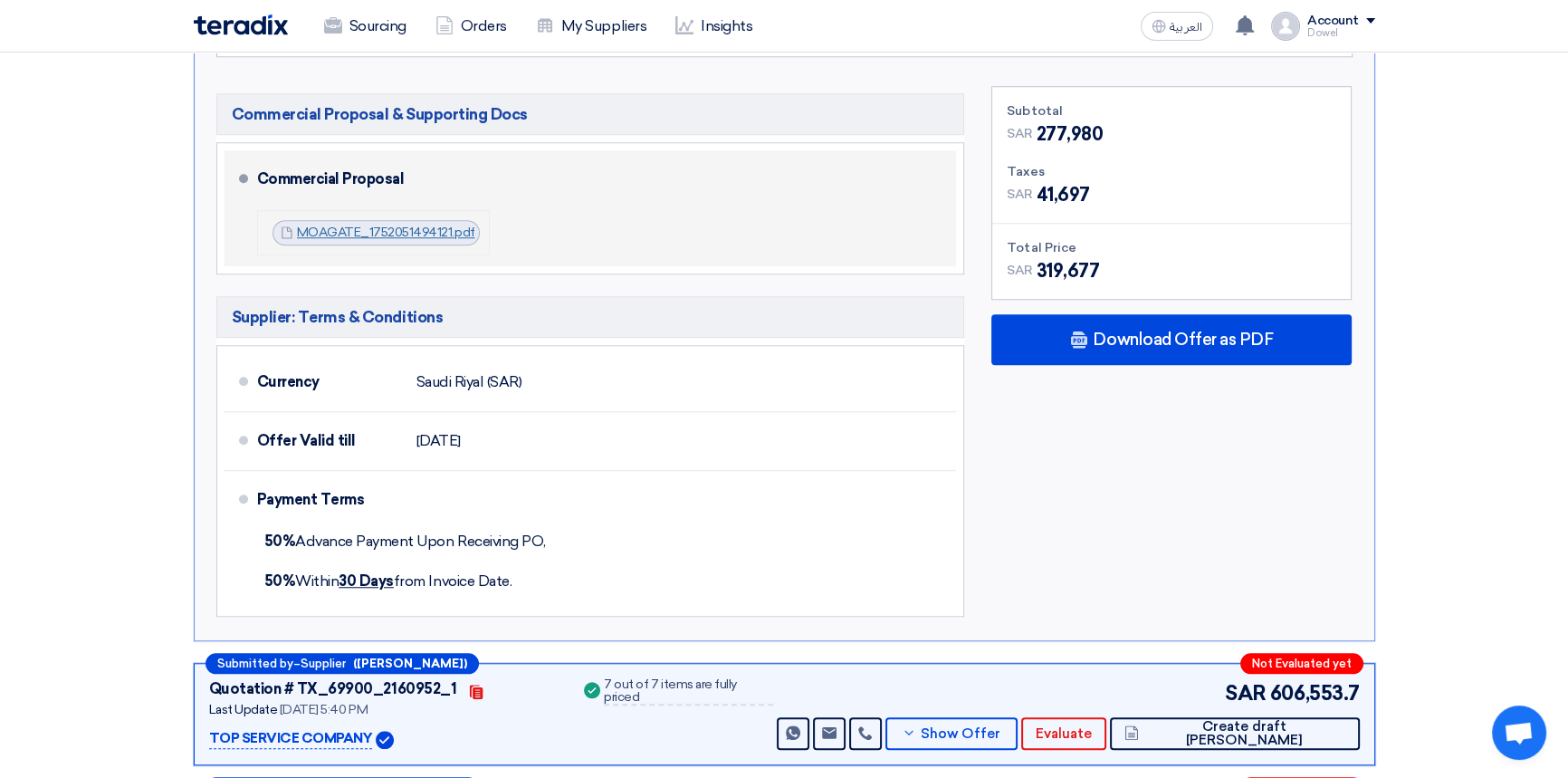 click on "MOAGATE_1752051494121.pdf" at bounding box center [386, 232] 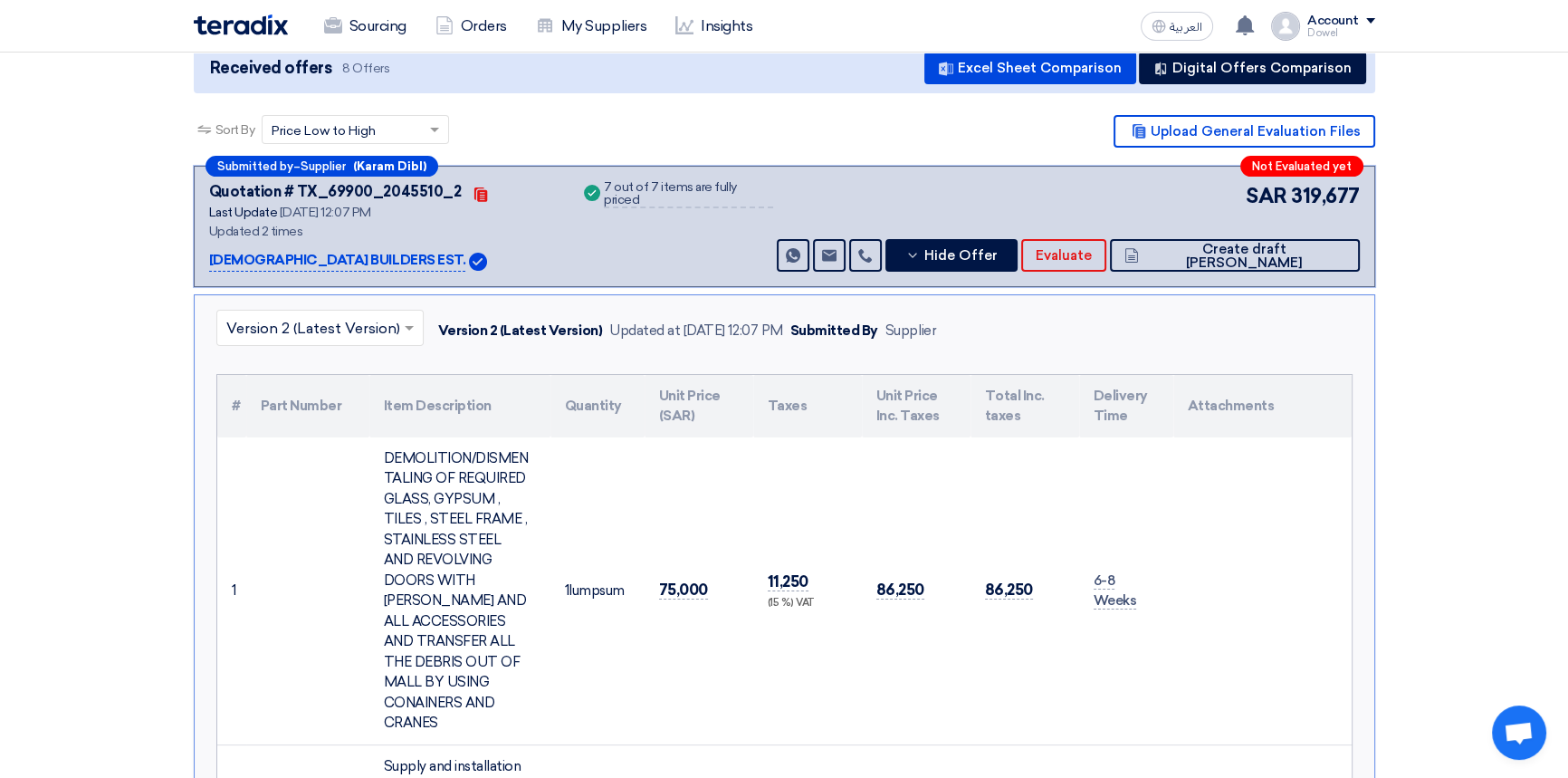 scroll, scrollTop: 246, scrollLeft: 0, axis: vertical 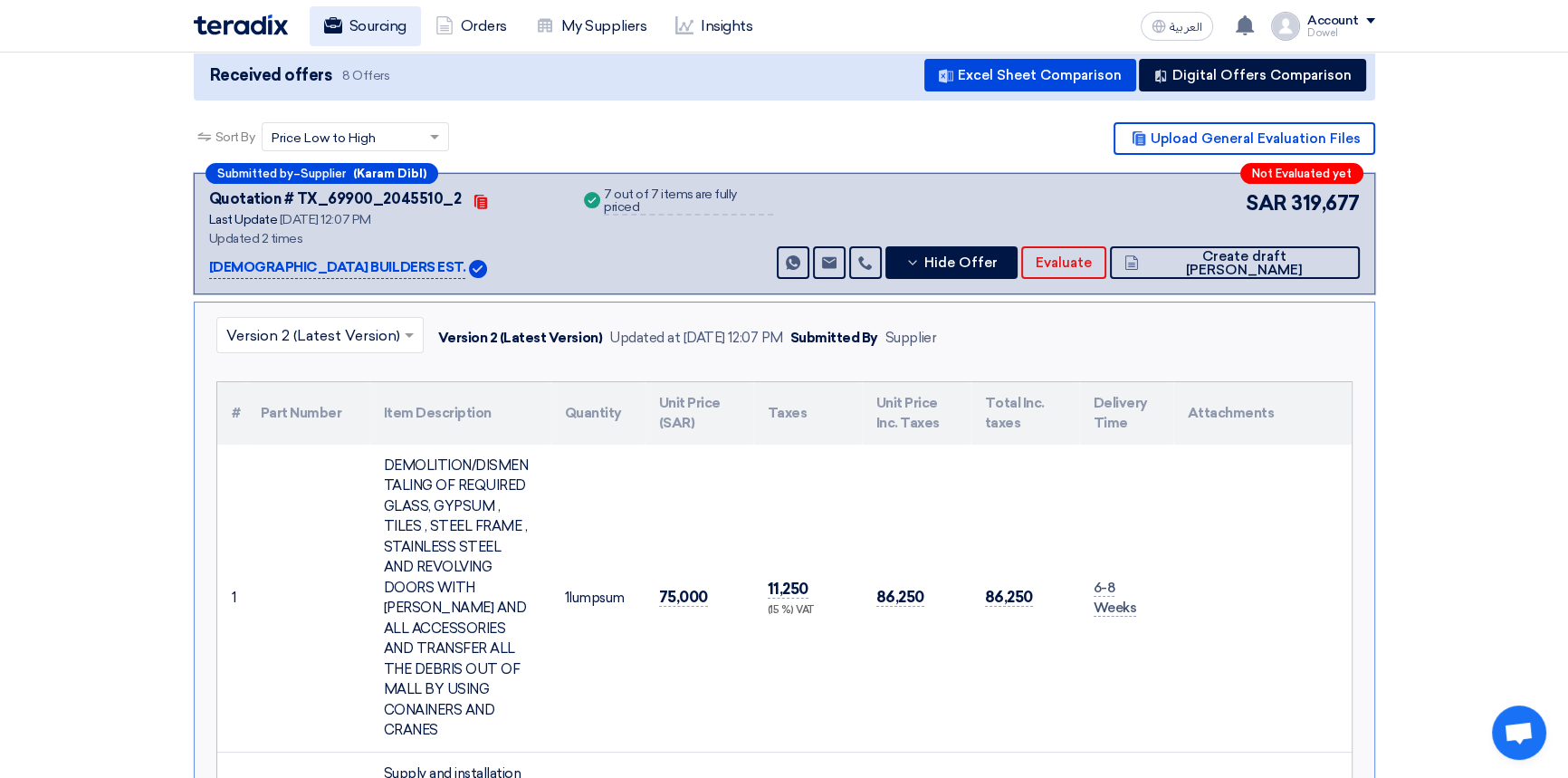click on "Sourcing" 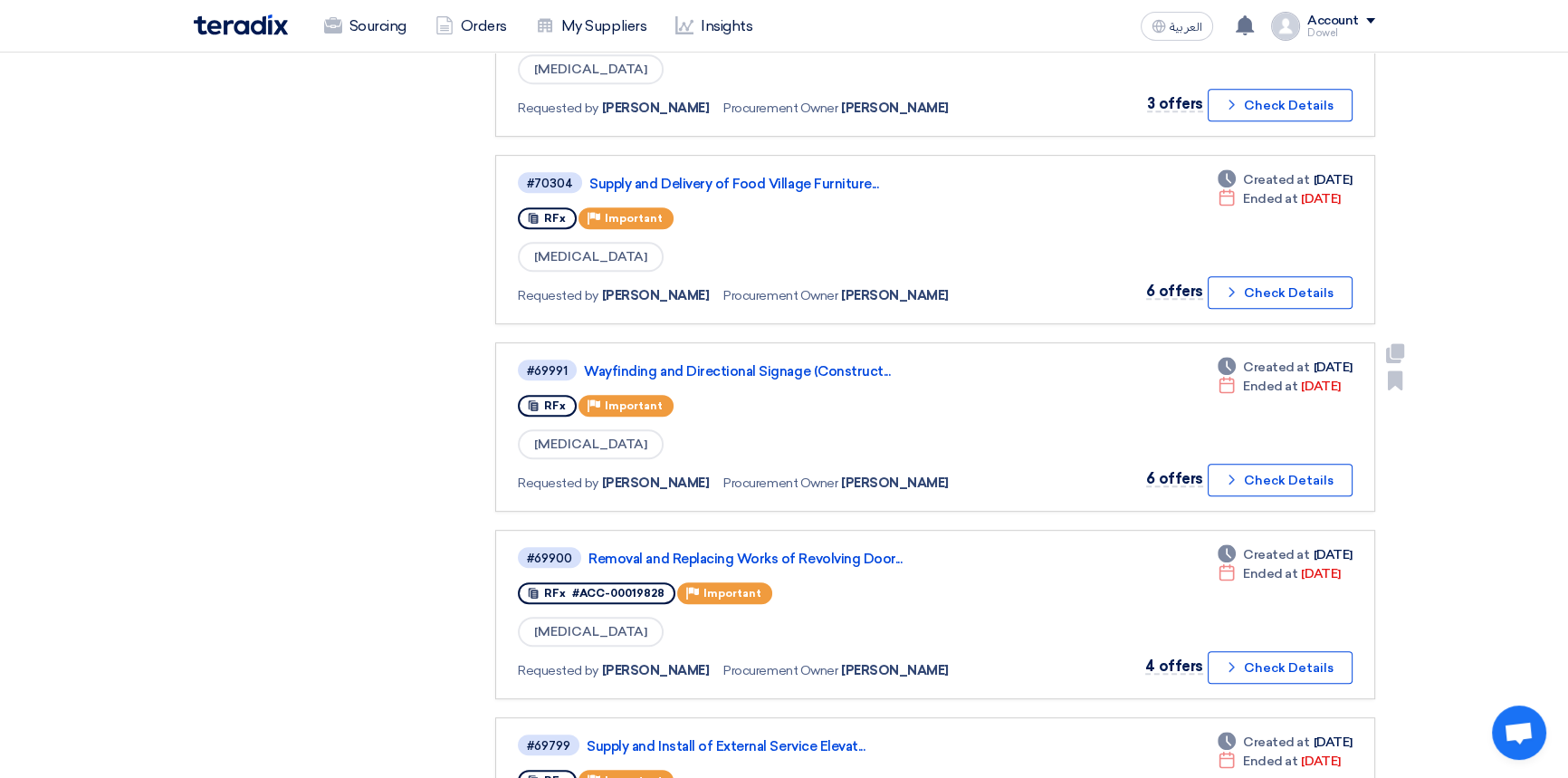 scroll, scrollTop: 1234, scrollLeft: 0, axis: vertical 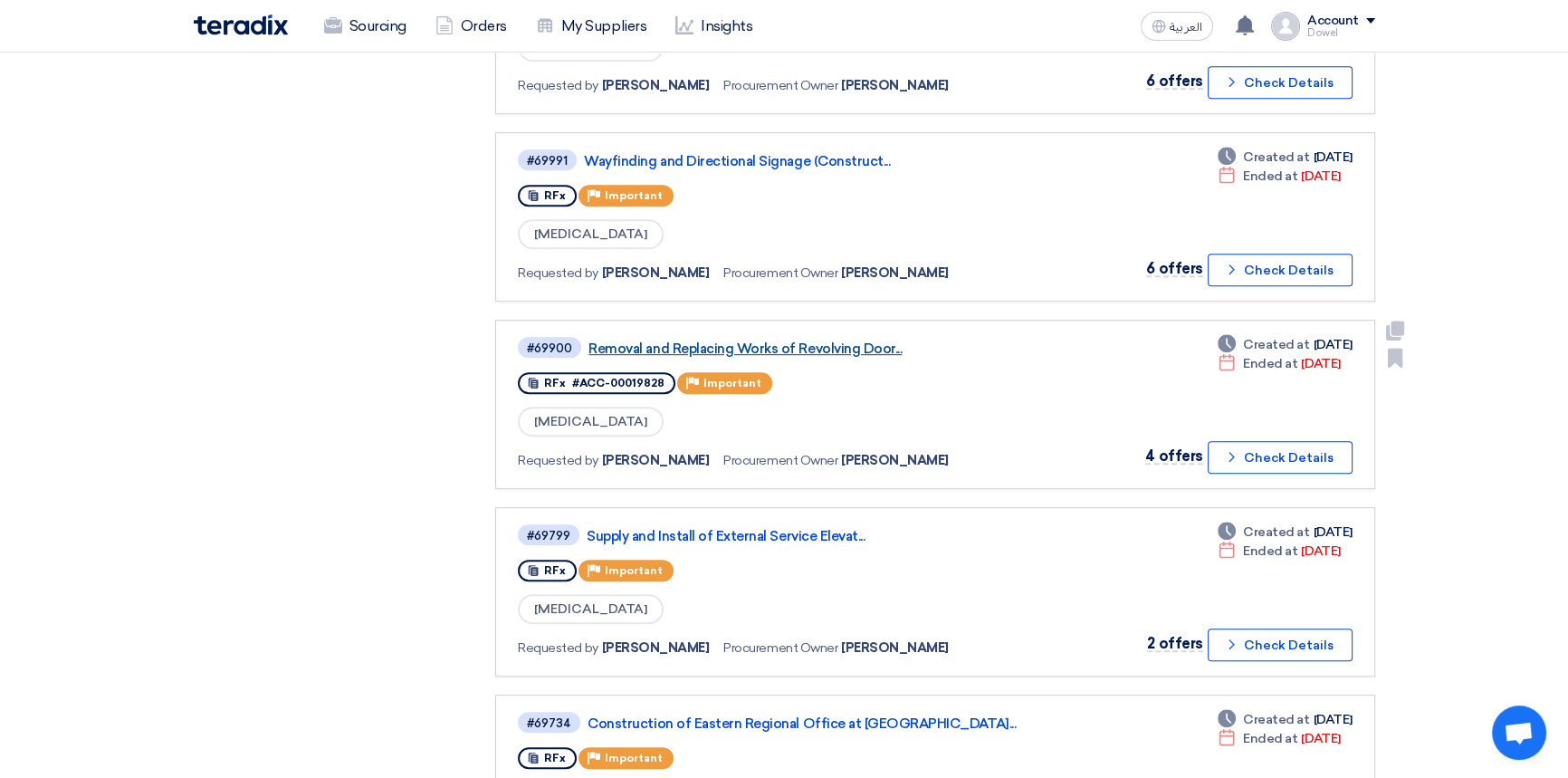 click on "Removal and Replacing Works of Revolving Door..." 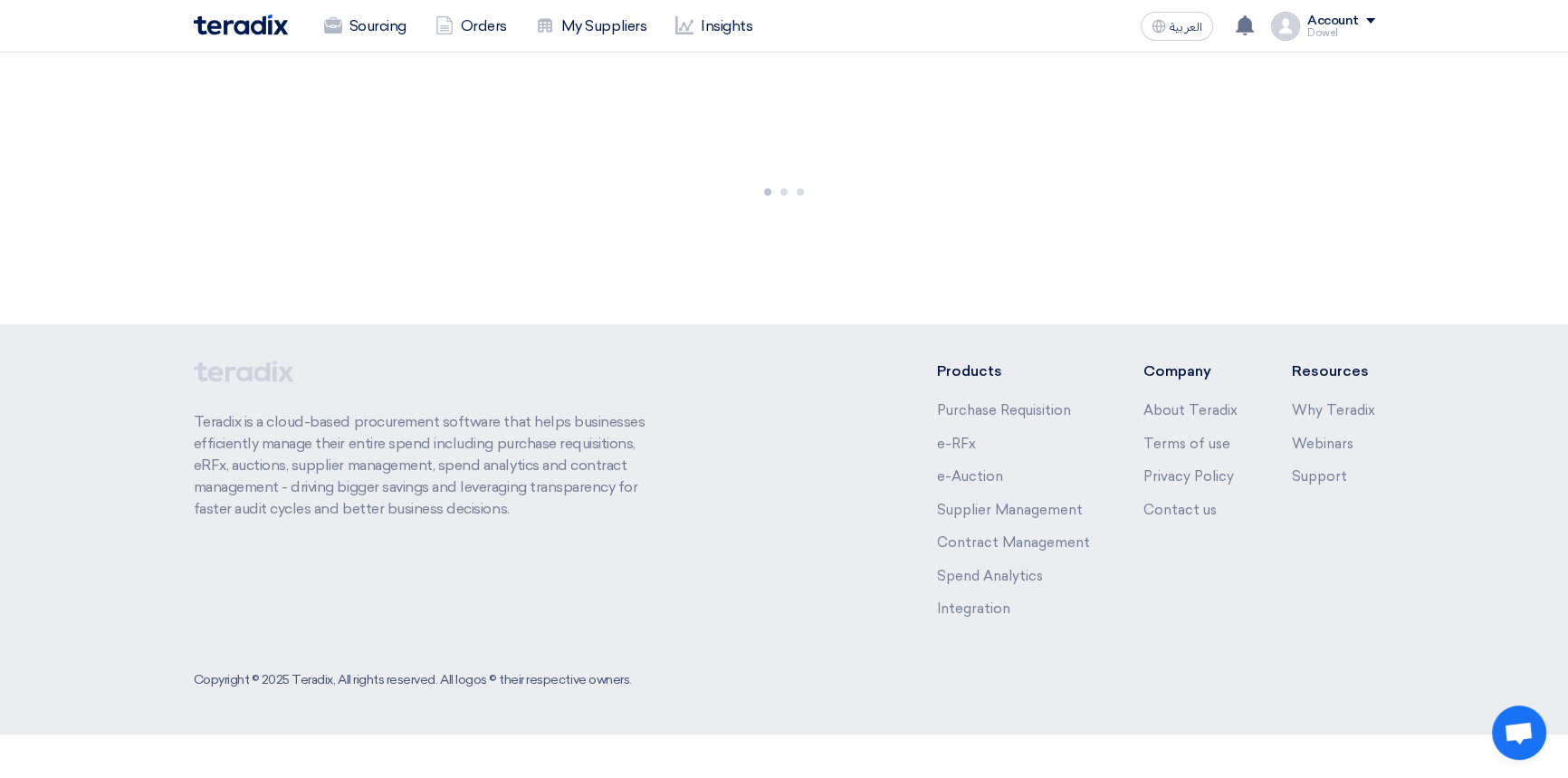 scroll, scrollTop: 0, scrollLeft: 0, axis: both 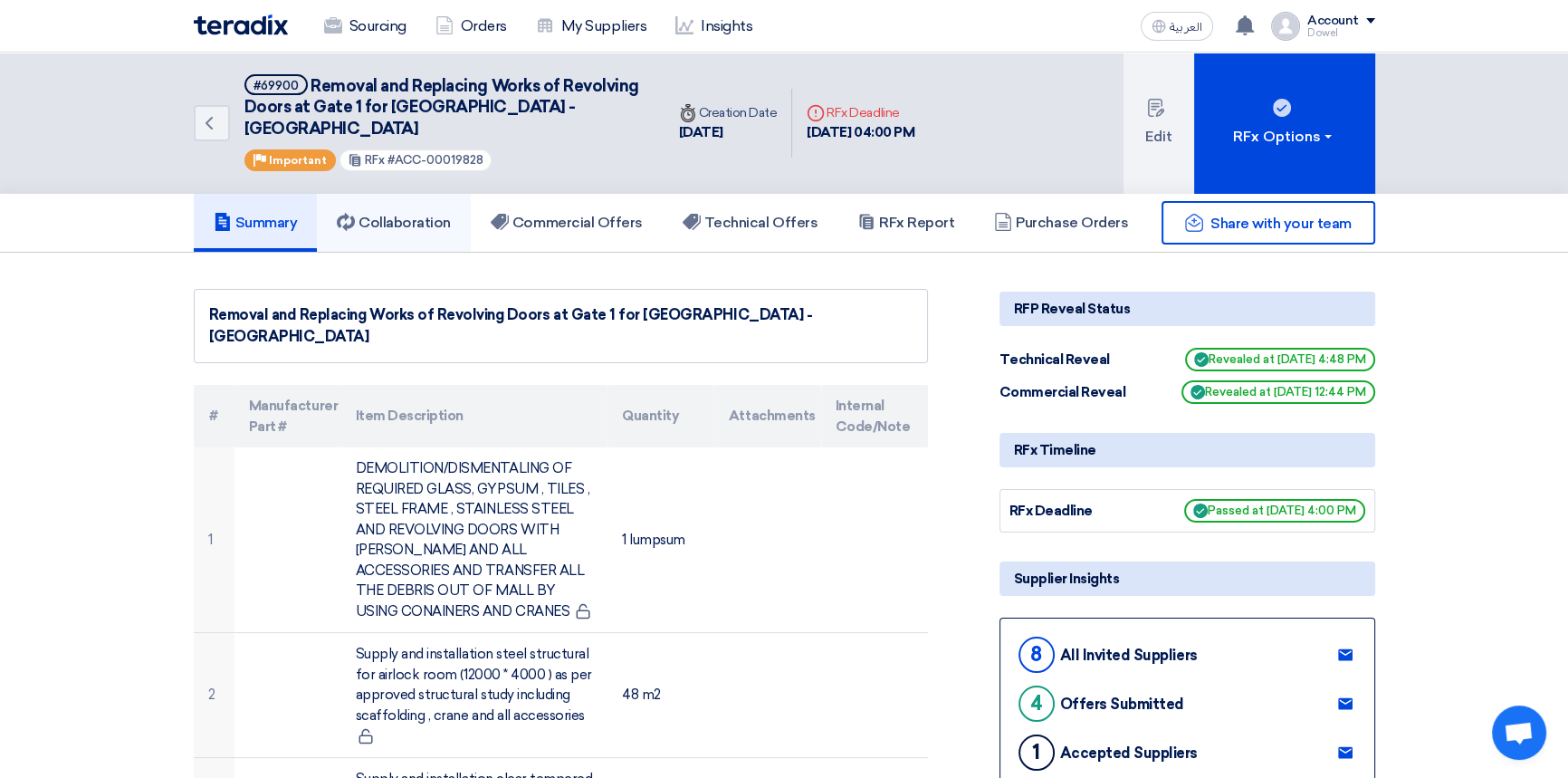 click on "Collaboration" 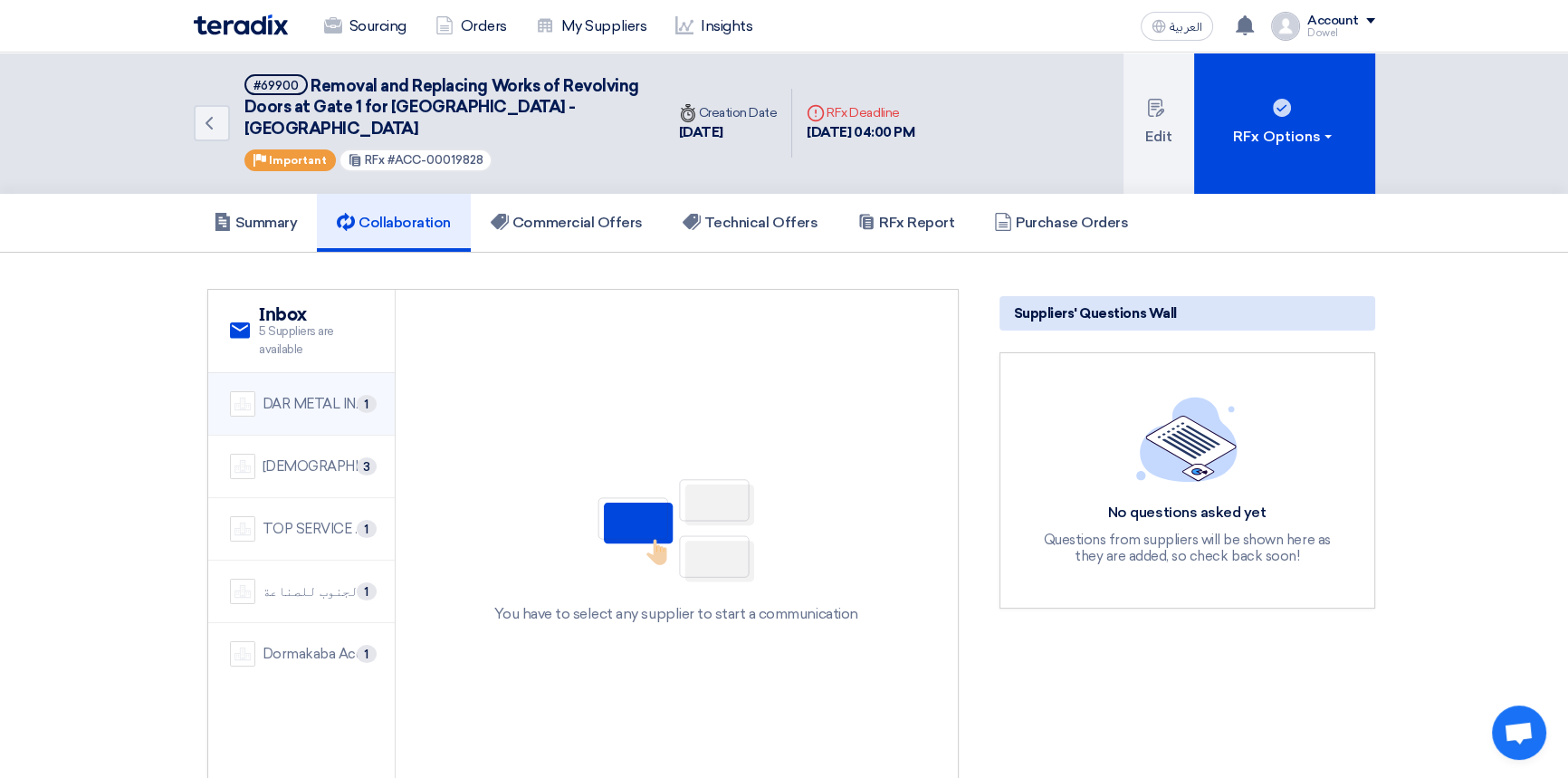 drag, startPoint x: 310, startPoint y: 384, endPoint x: 326, endPoint y: 401, distance: 23.345235 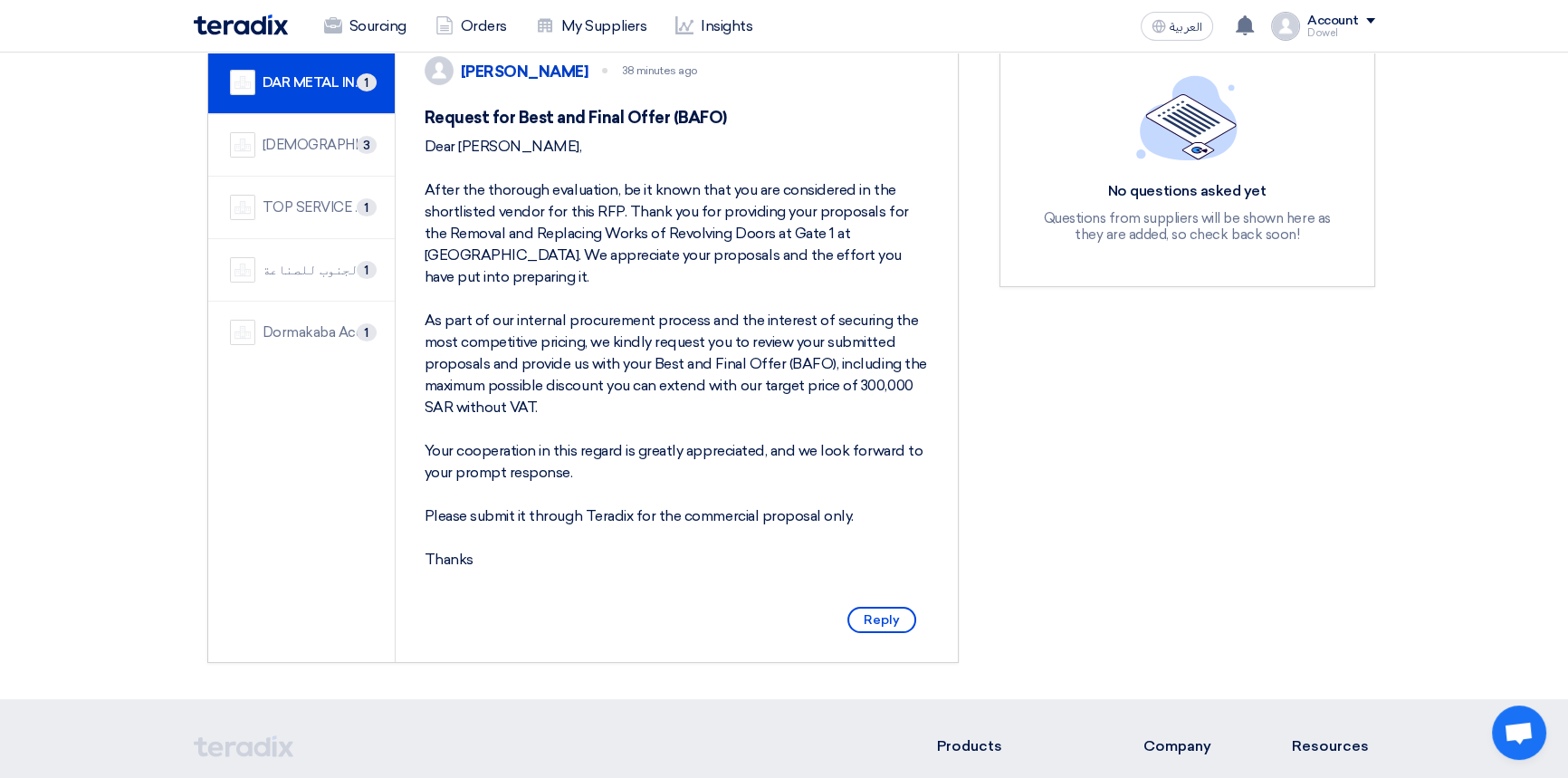 scroll, scrollTop: 239, scrollLeft: 0, axis: vertical 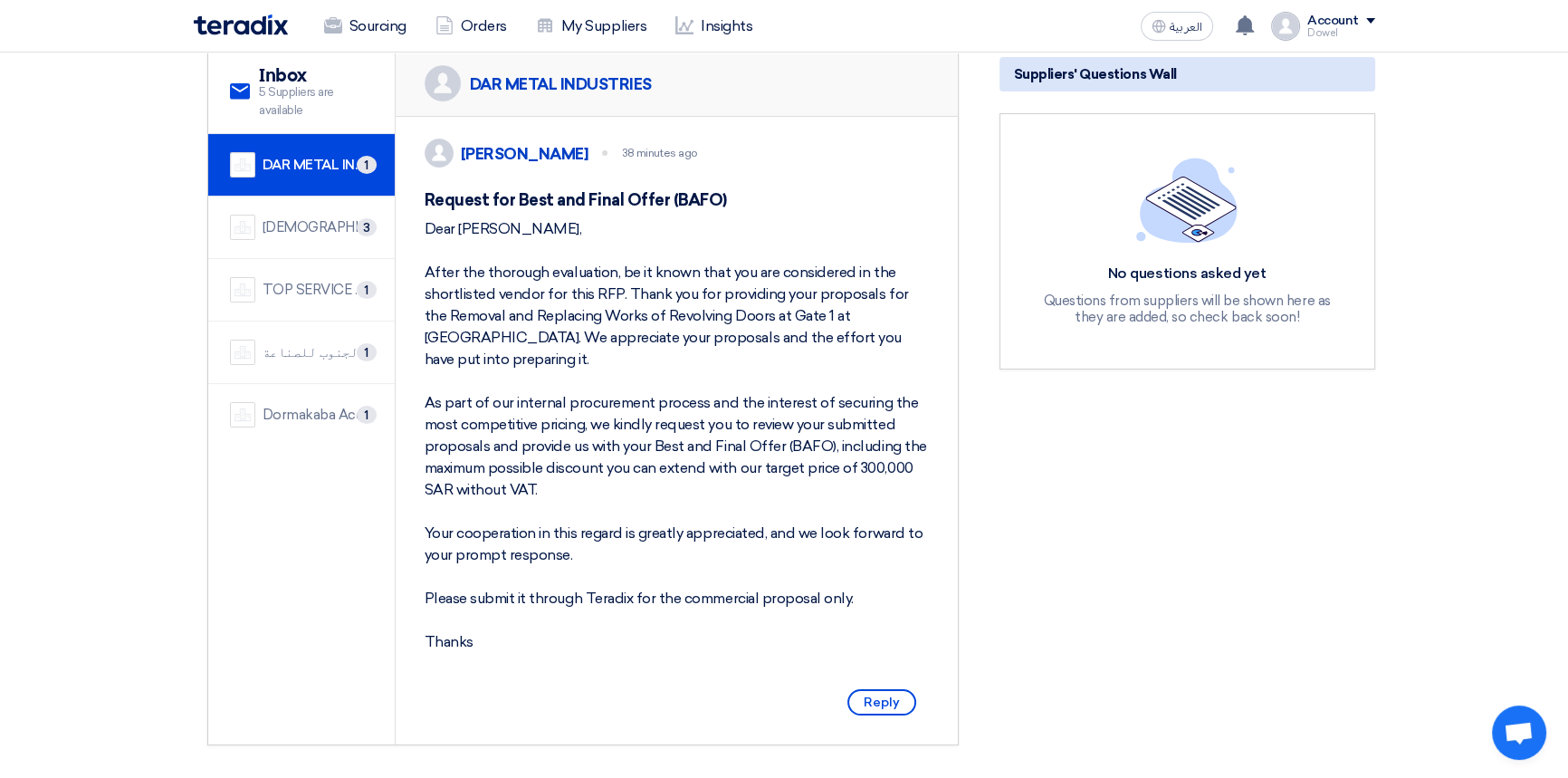 drag, startPoint x: 425, startPoint y: 226, endPoint x: 531, endPoint y: 628, distance: 415.7403 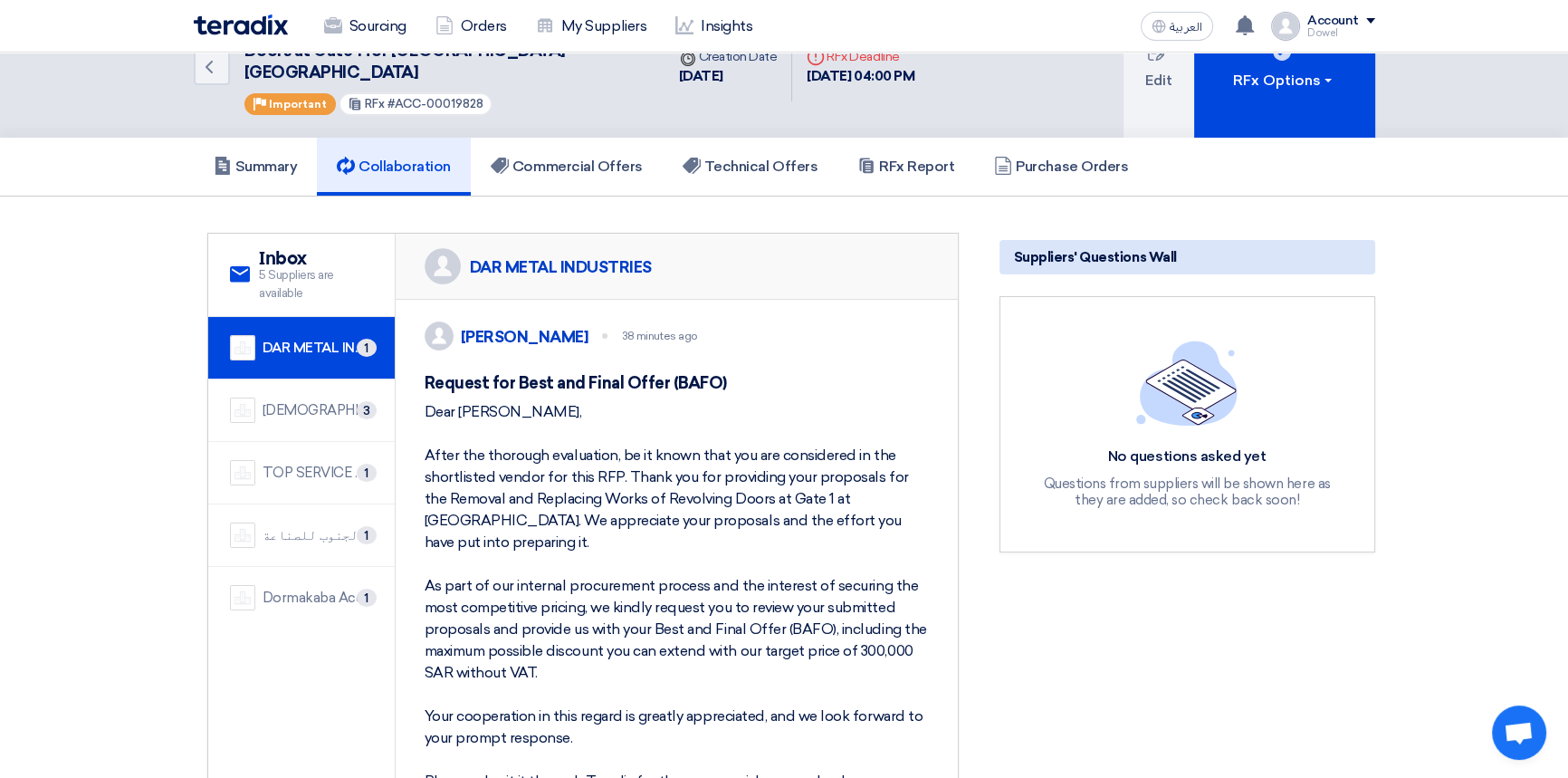 scroll, scrollTop: 0, scrollLeft: 0, axis: both 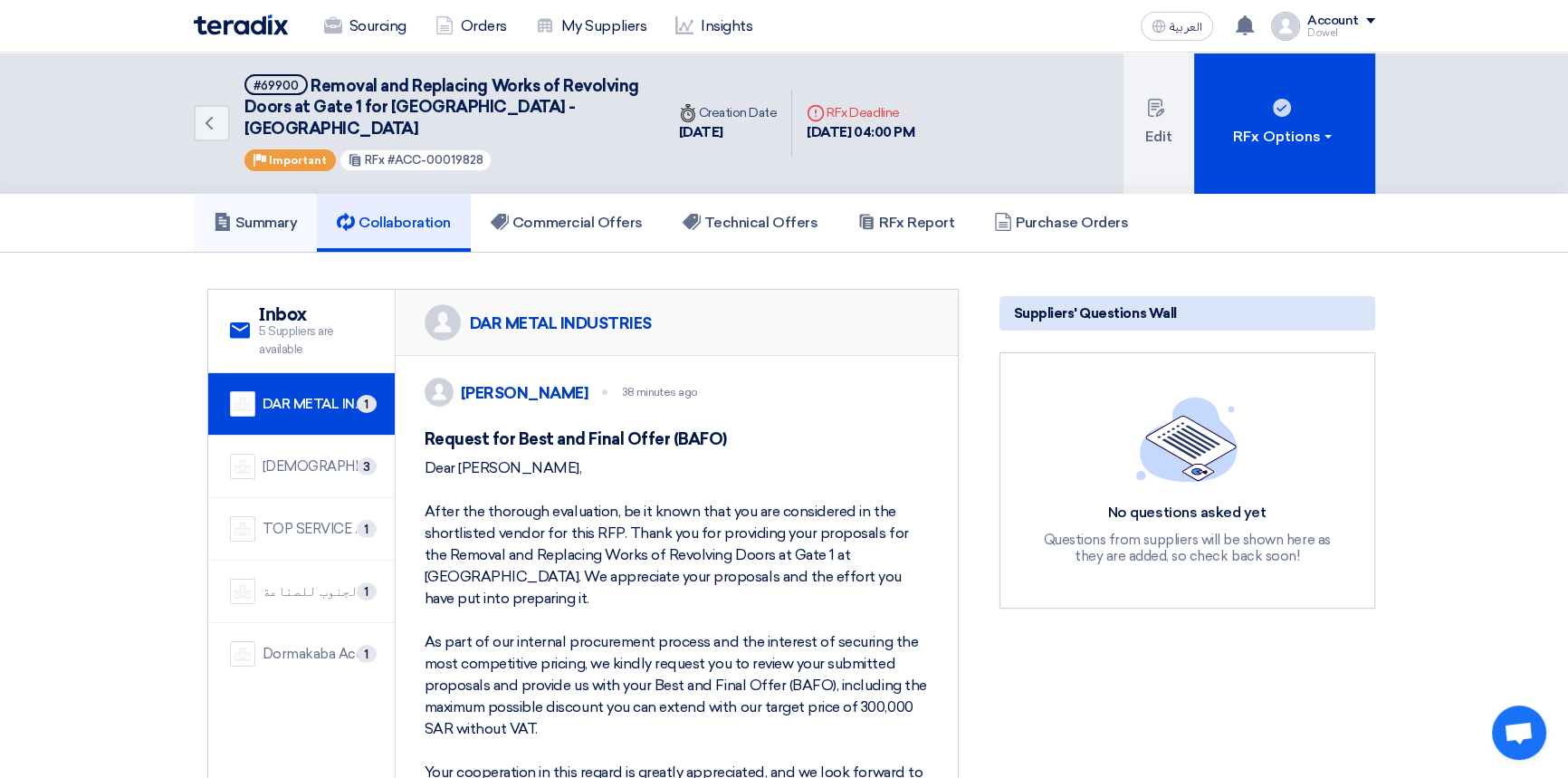 click on "Summary" 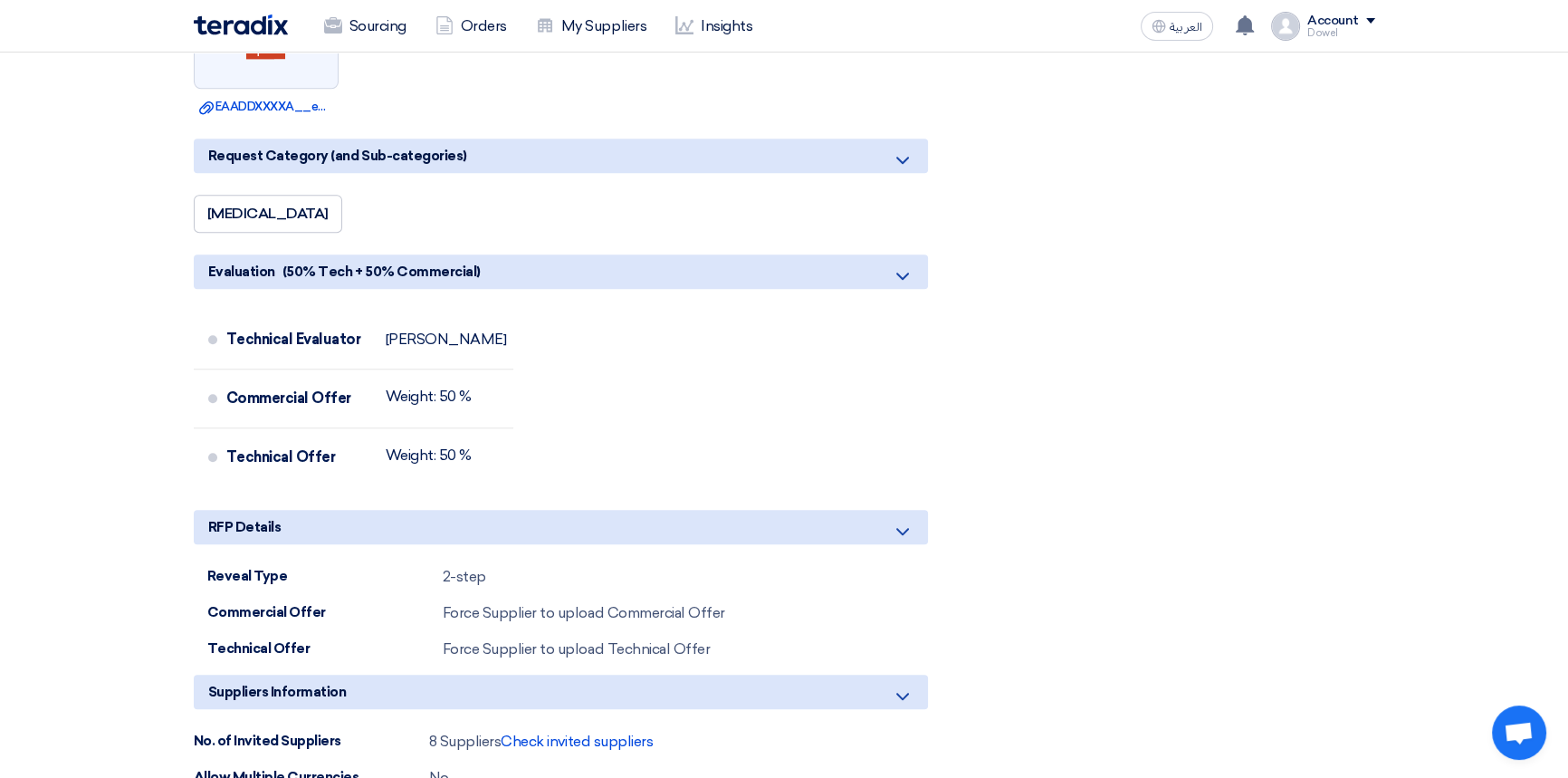 scroll, scrollTop: 1564, scrollLeft: 0, axis: vertical 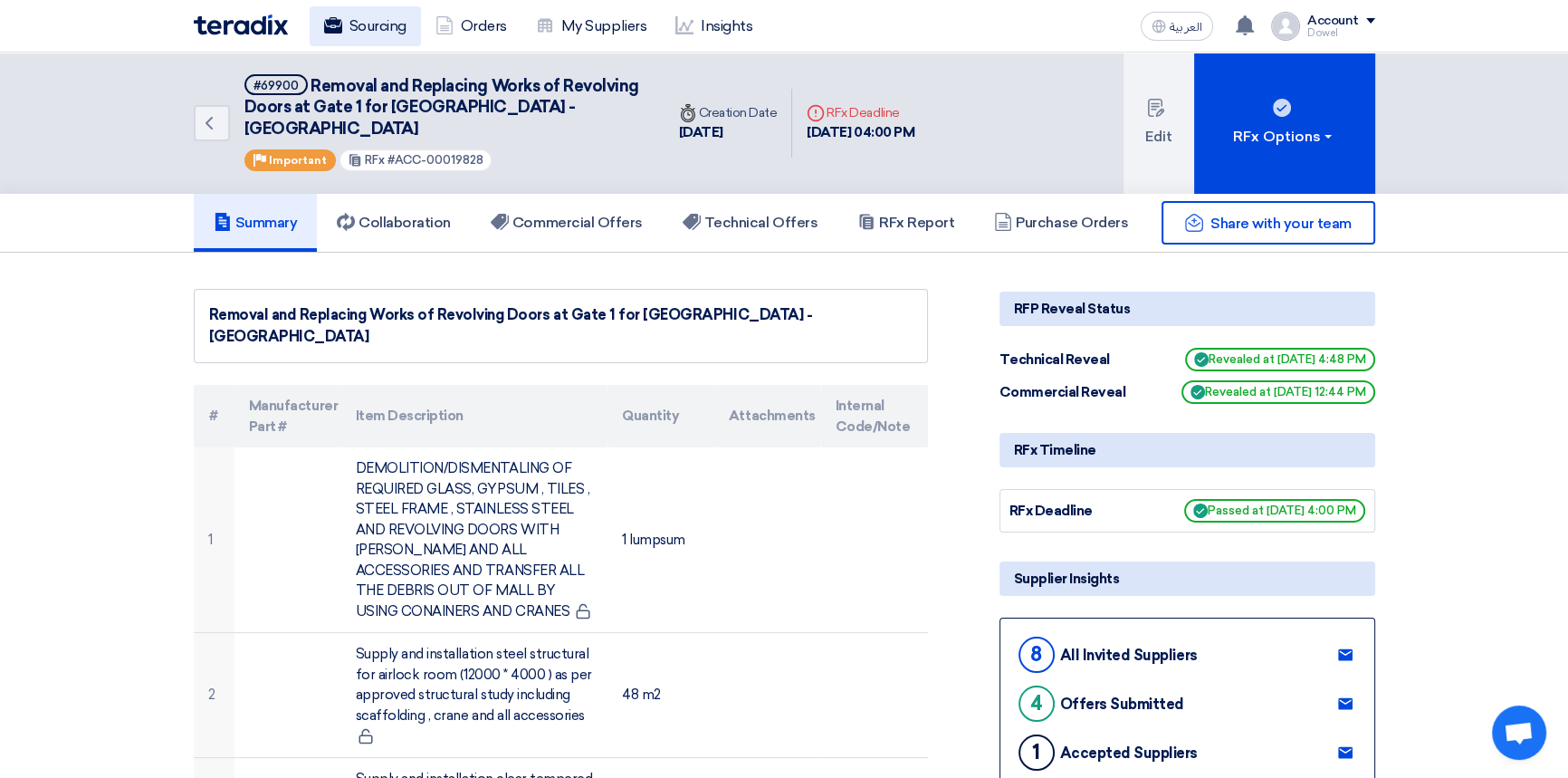 click on "Sourcing" 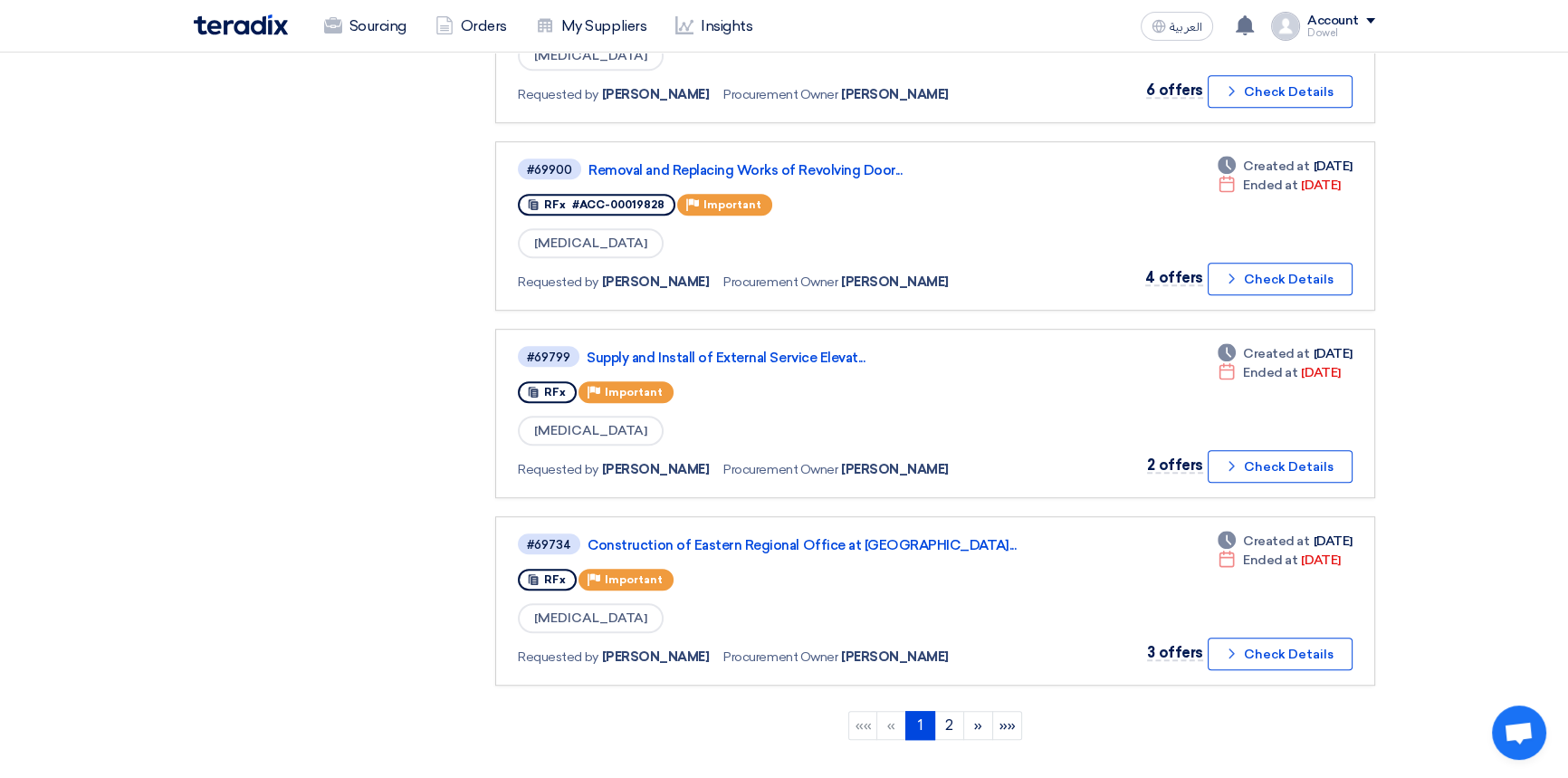scroll, scrollTop: 1389, scrollLeft: 0, axis: vertical 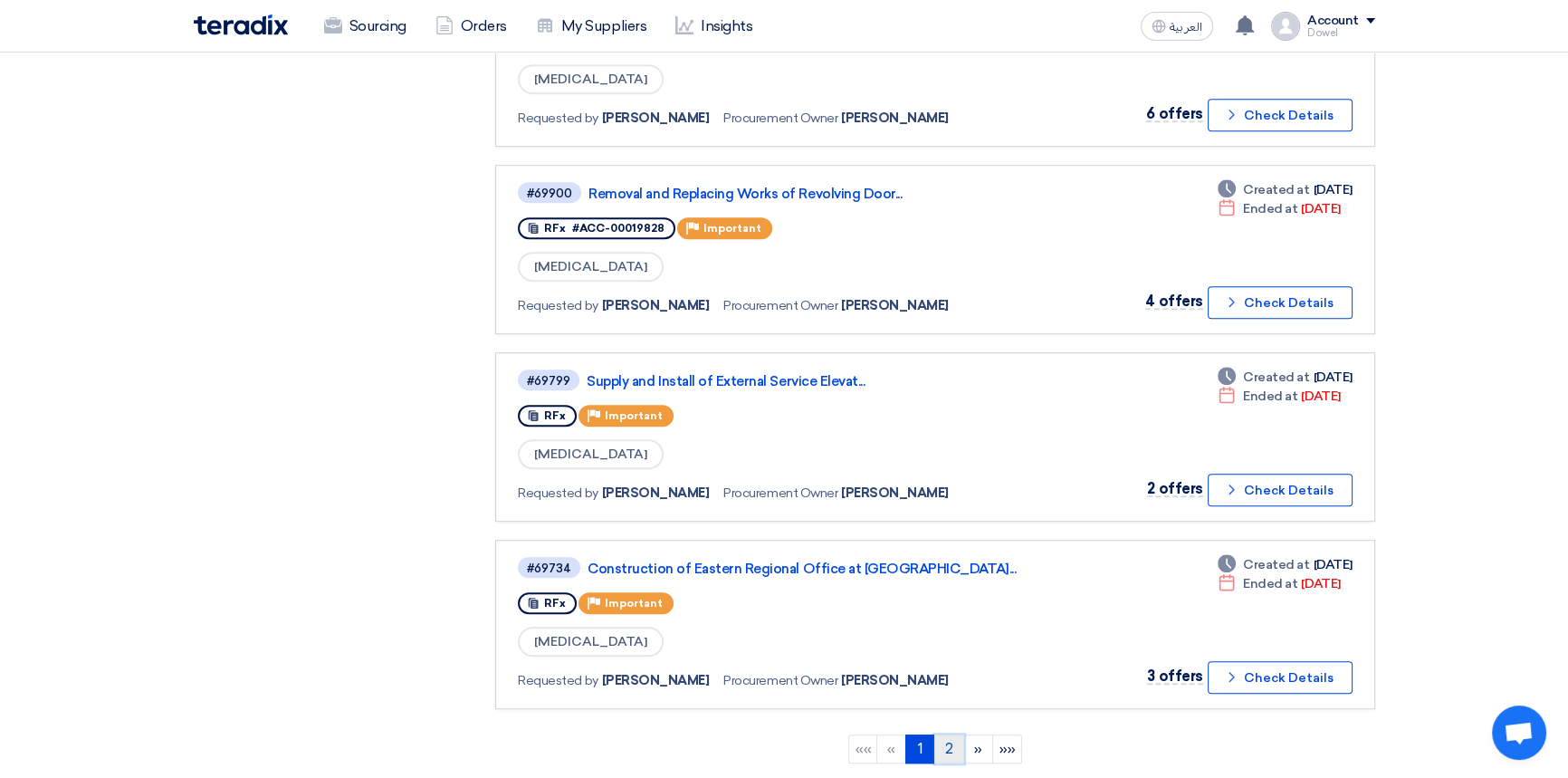 click on "2" 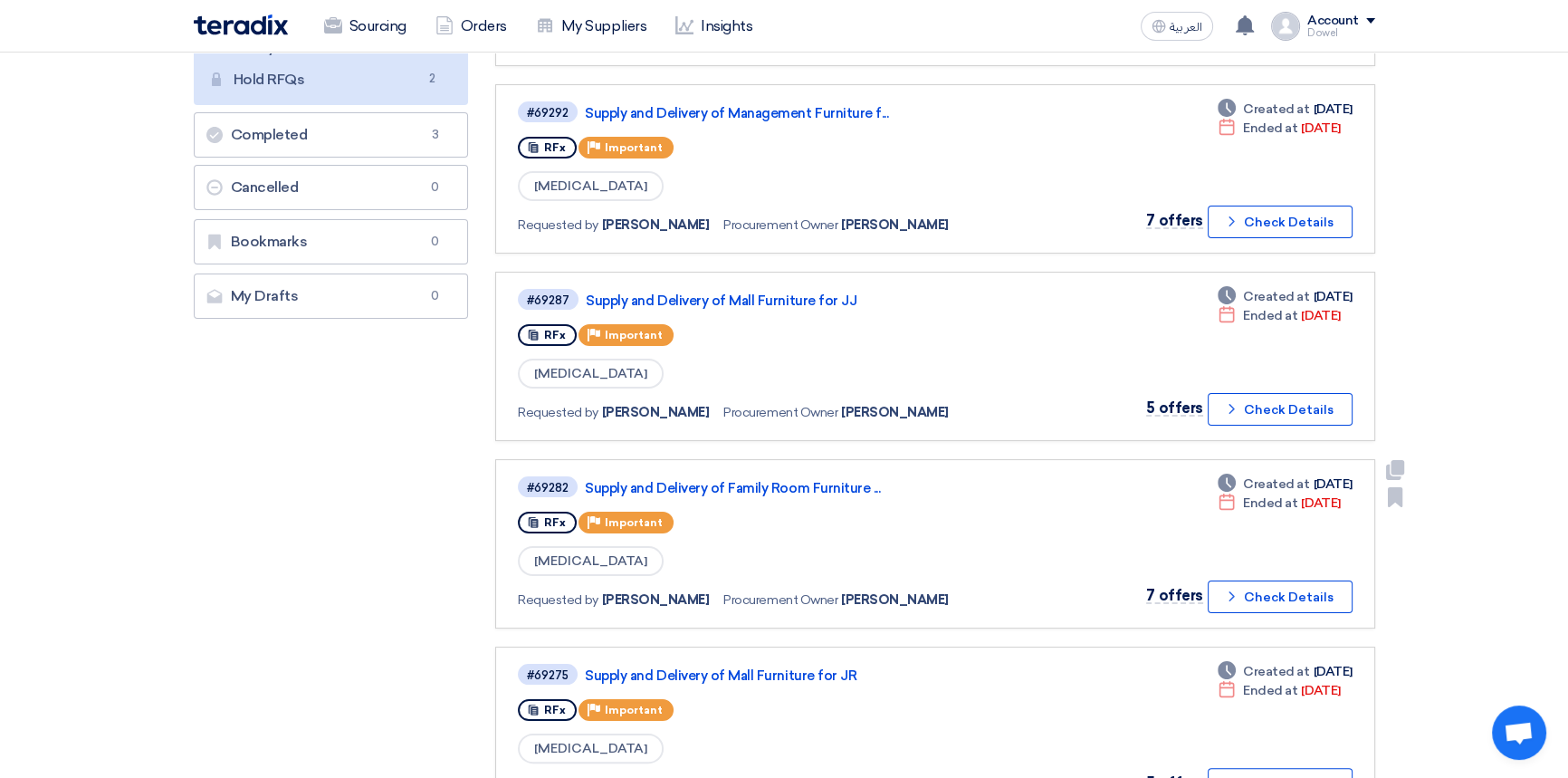 scroll, scrollTop: 411, scrollLeft: 0, axis: vertical 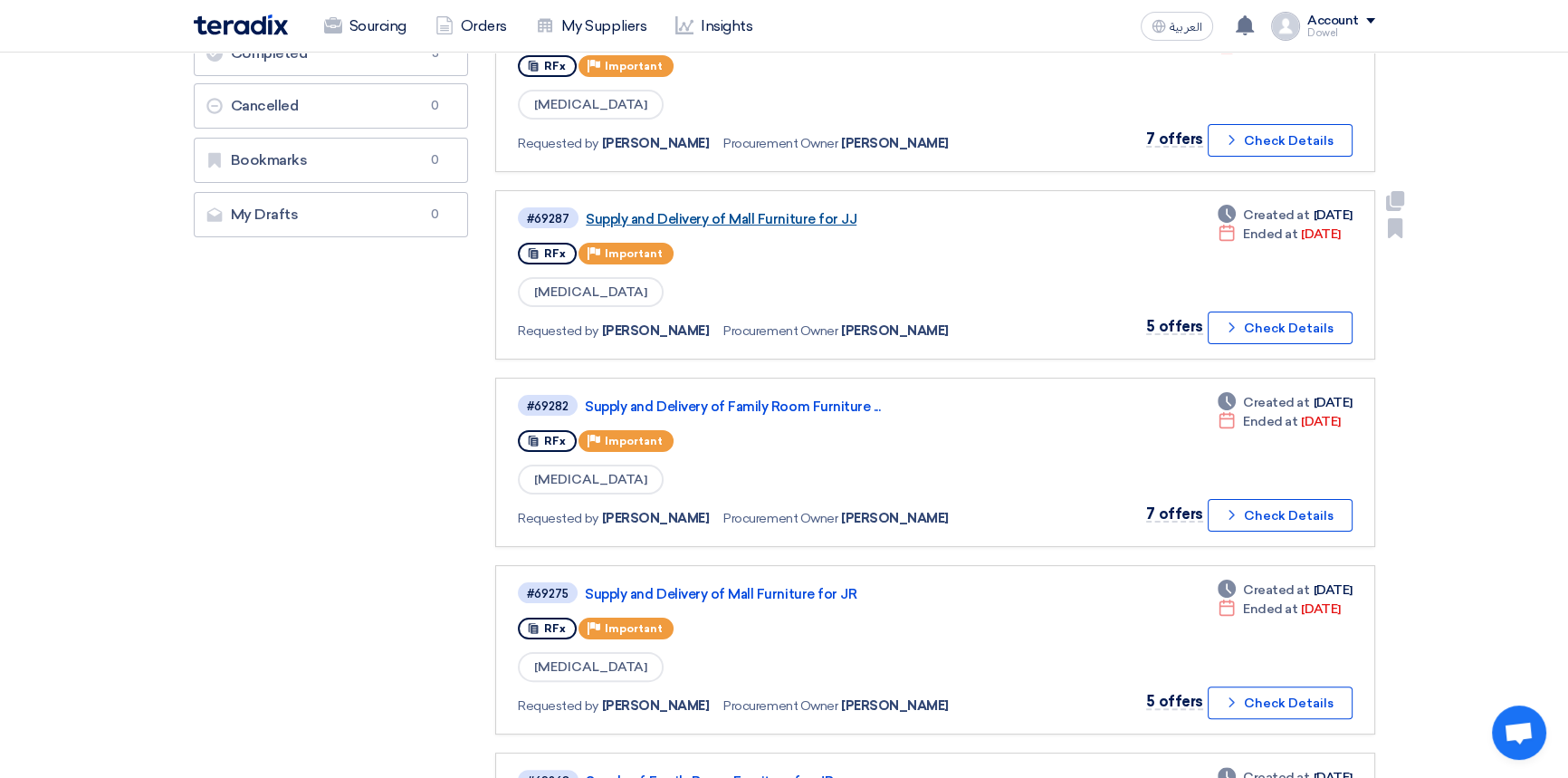 click on "Supply and Delivery of Mall Furniture for JJ" 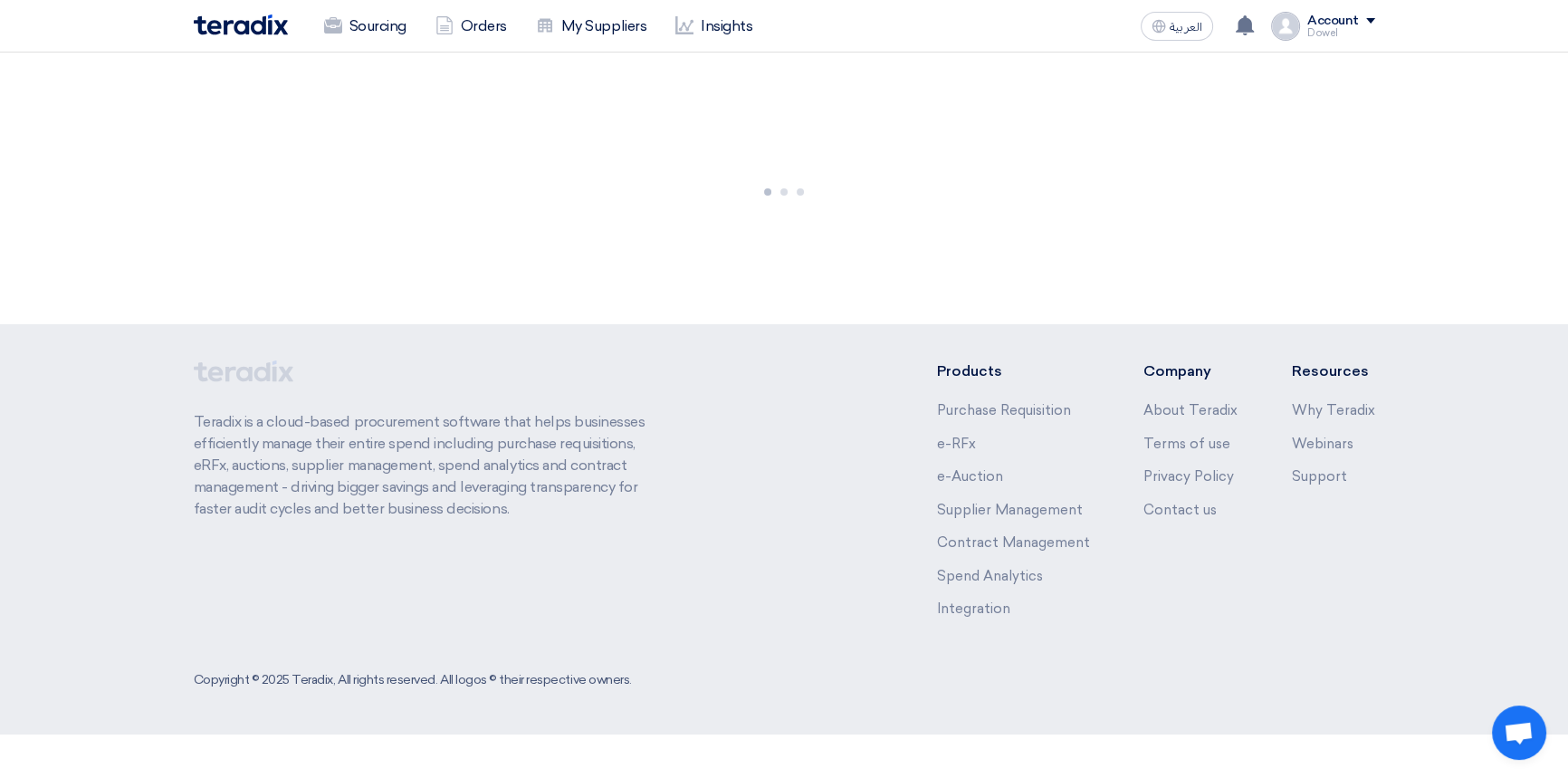 scroll, scrollTop: 0, scrollLeft: 0, axis: both 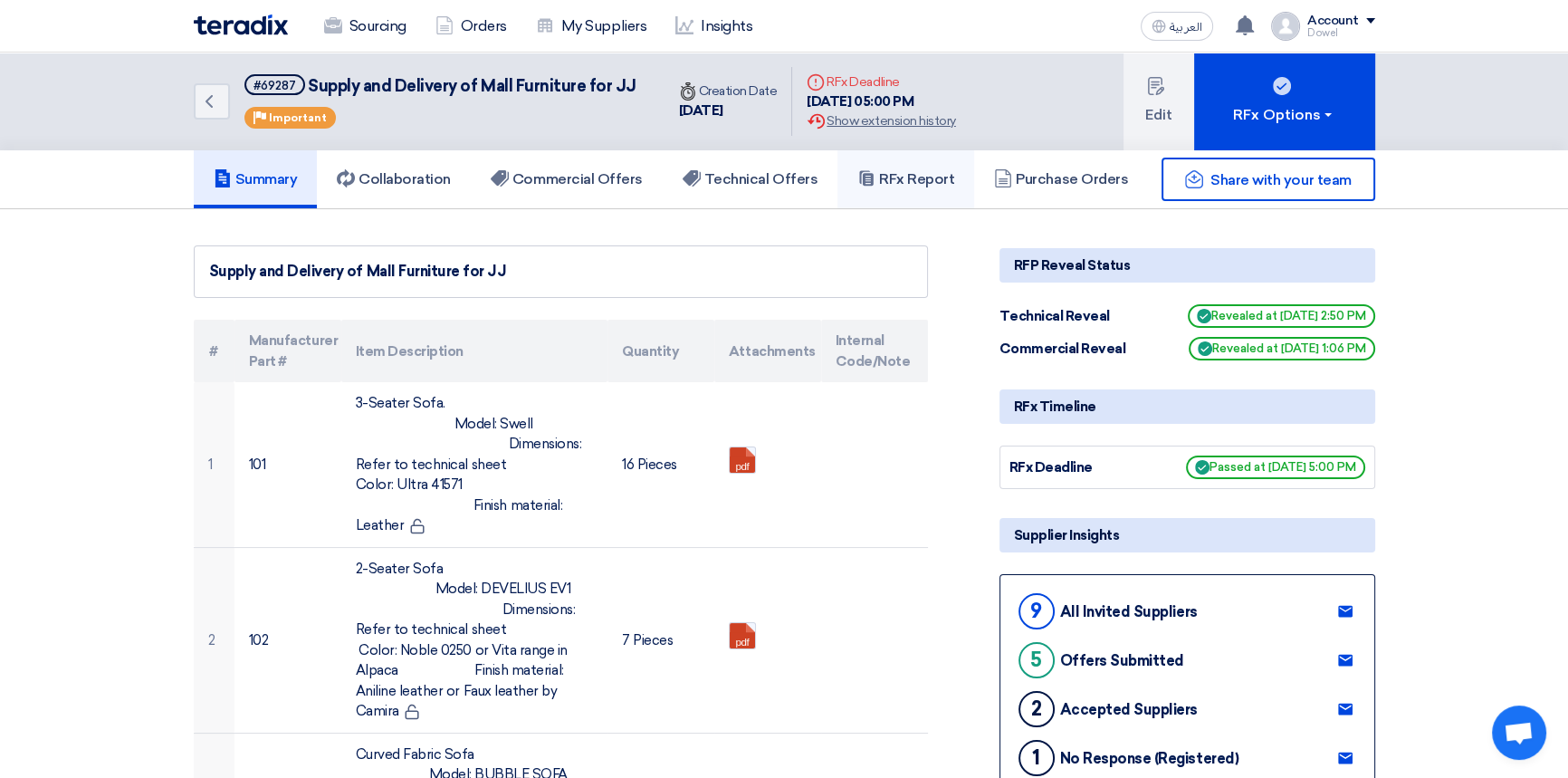 click on "RFx Report" 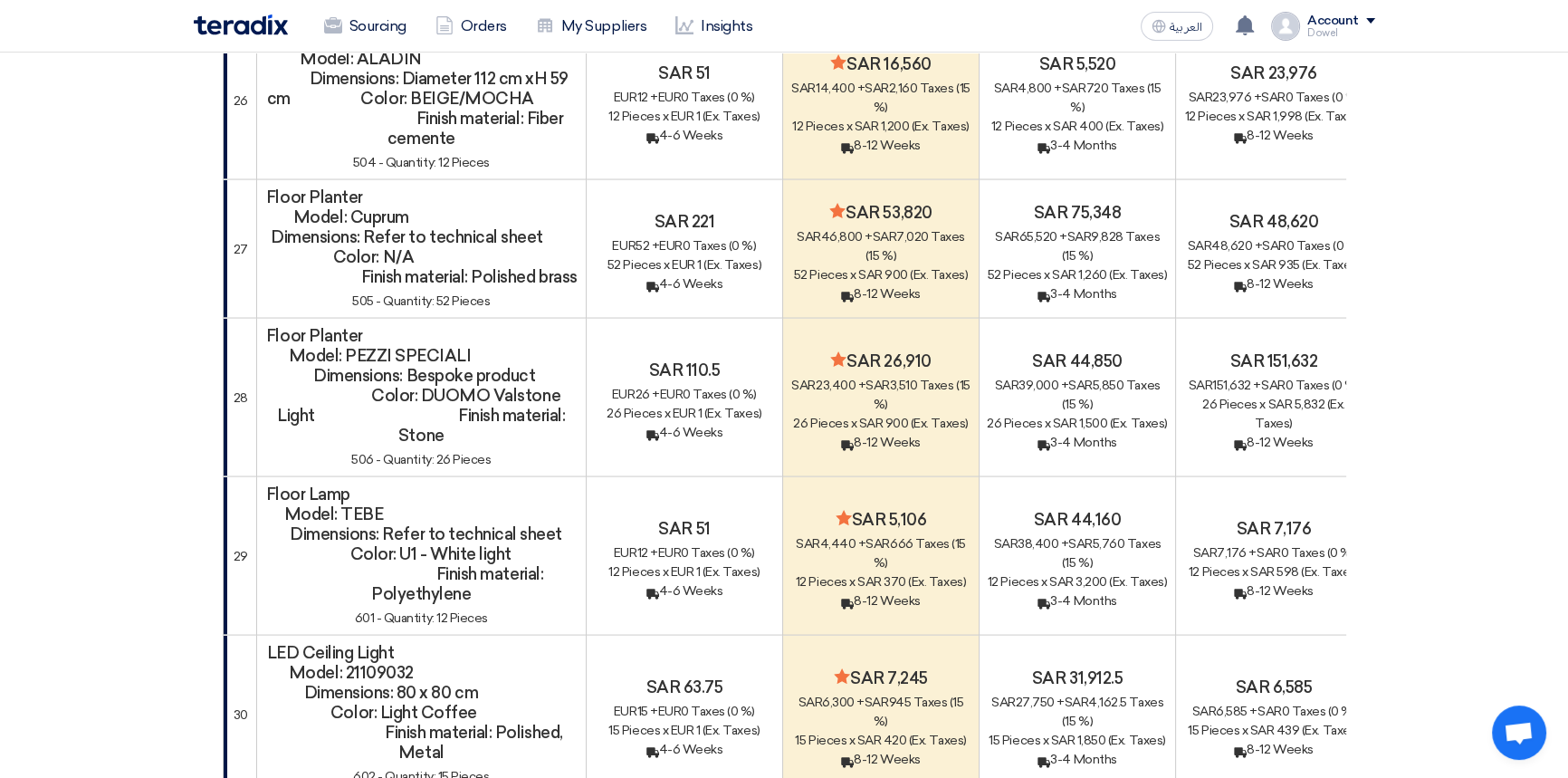 scroll, scrollTop: 4775, scrollLeft: 0, axis: vertical 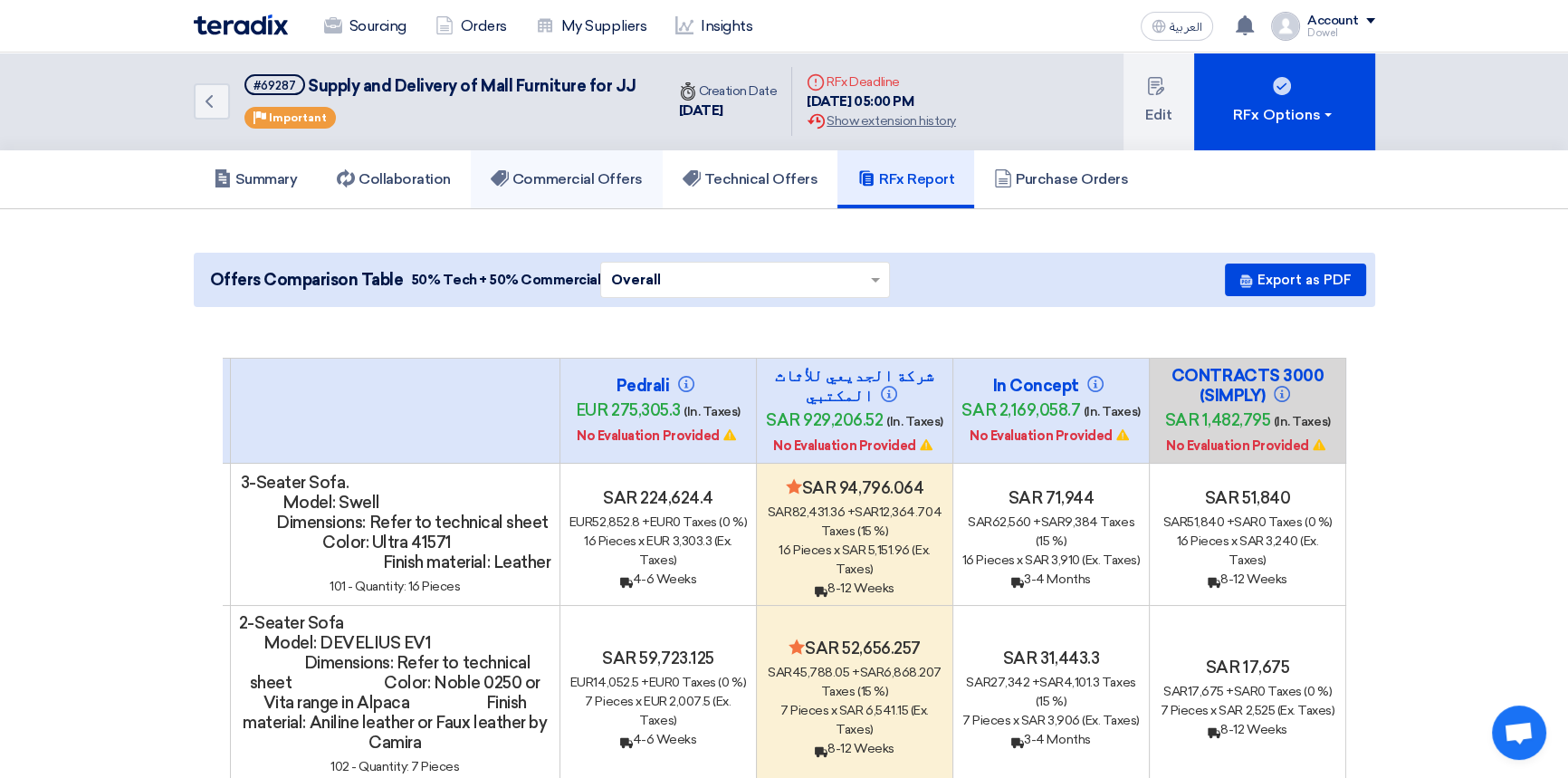 click on "Commercial Offers" 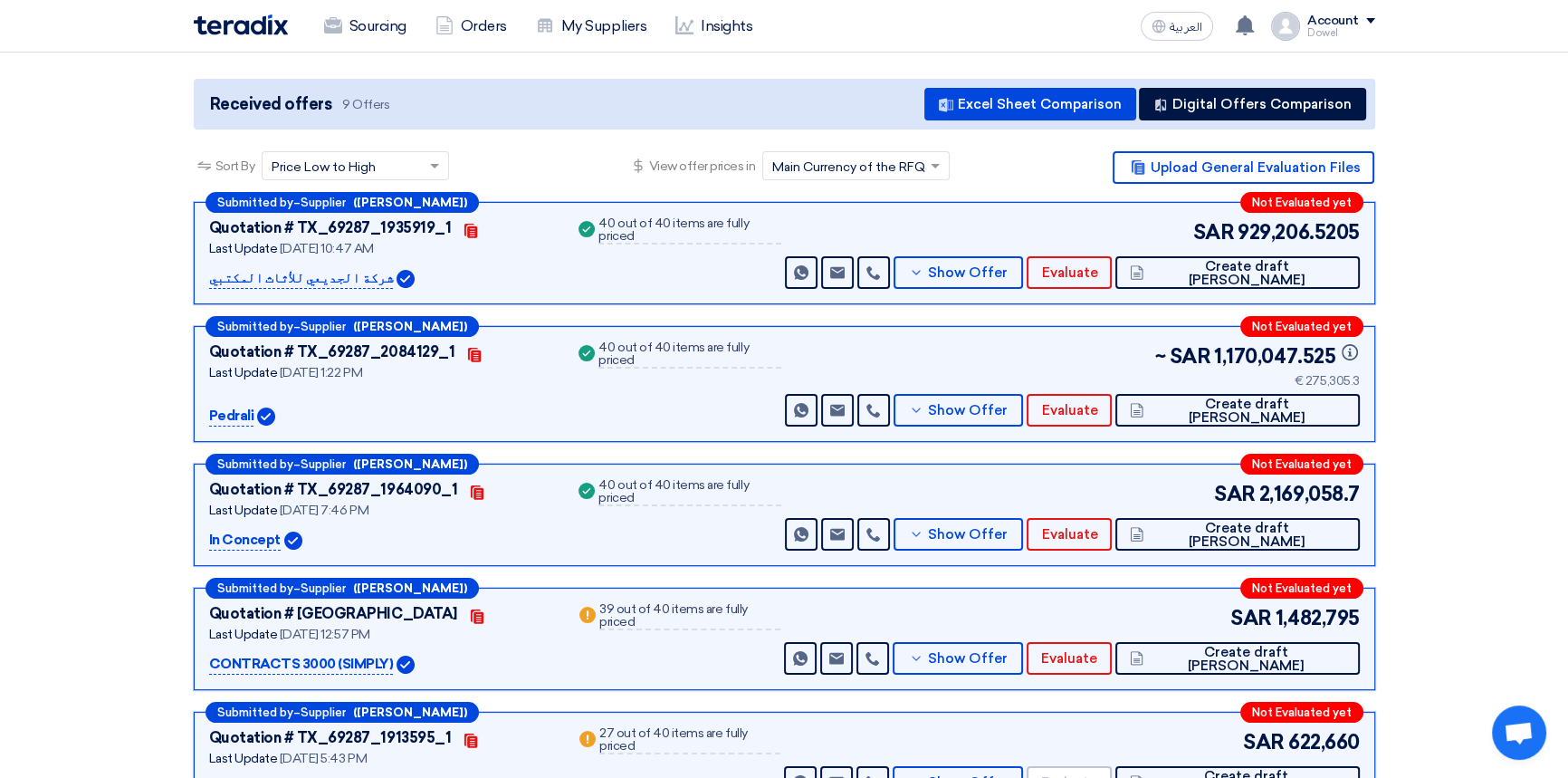 scroll, scrollTop: 0, scrollLeft: 0, axis: both 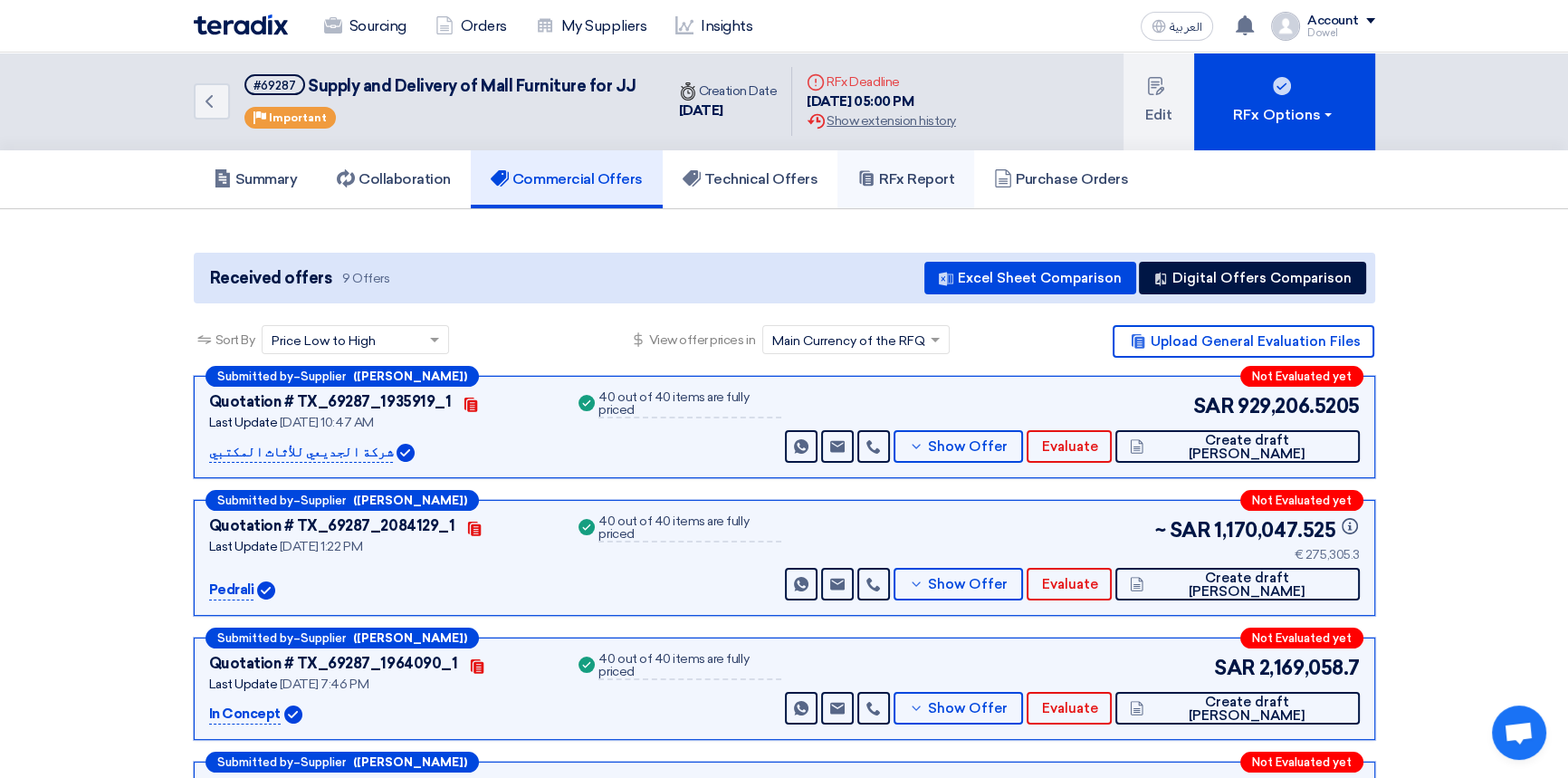 click on "RFx Report" 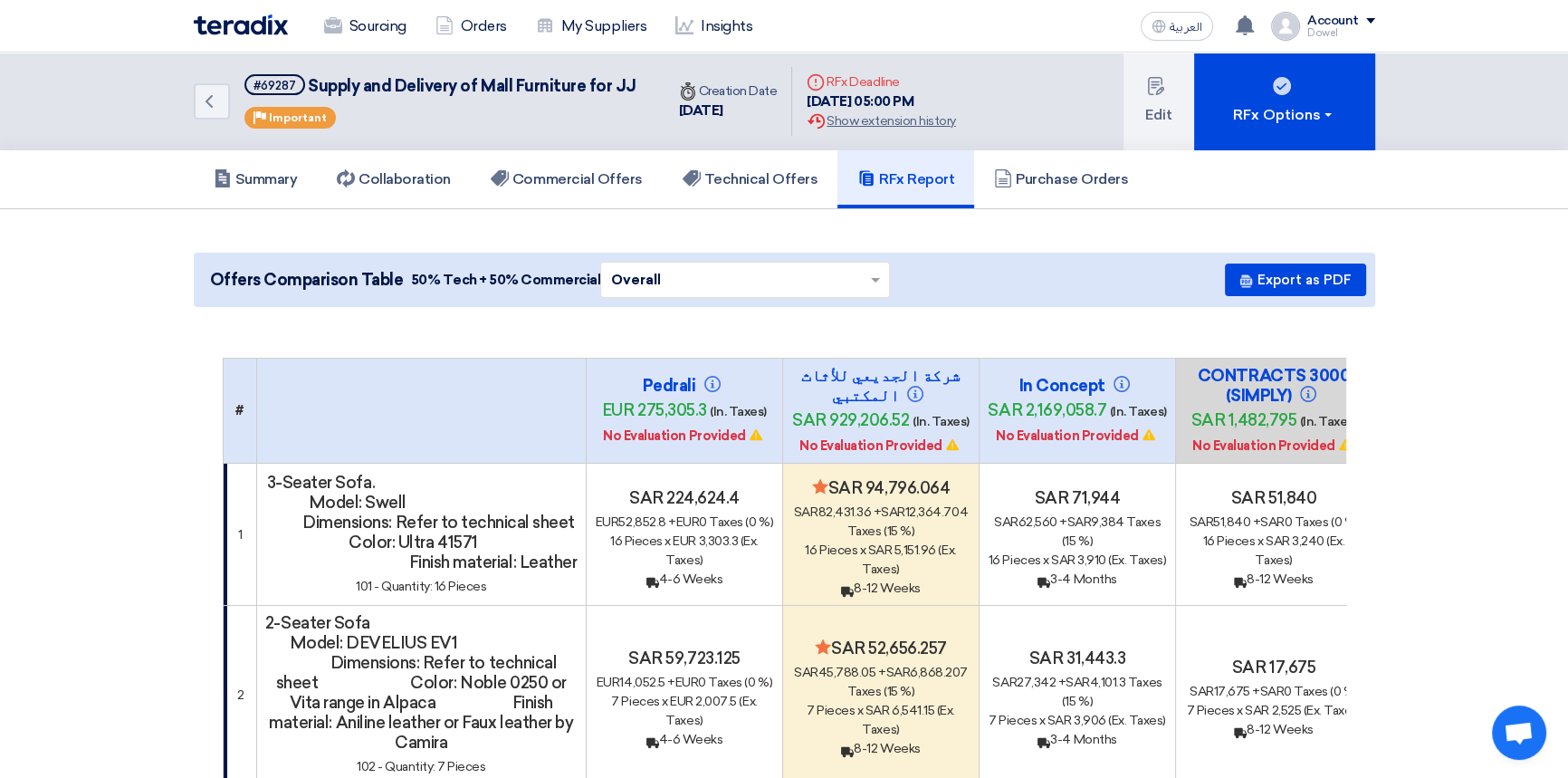 scroll, scrollTop: 82, scrollLeft: 0, axis: vertical 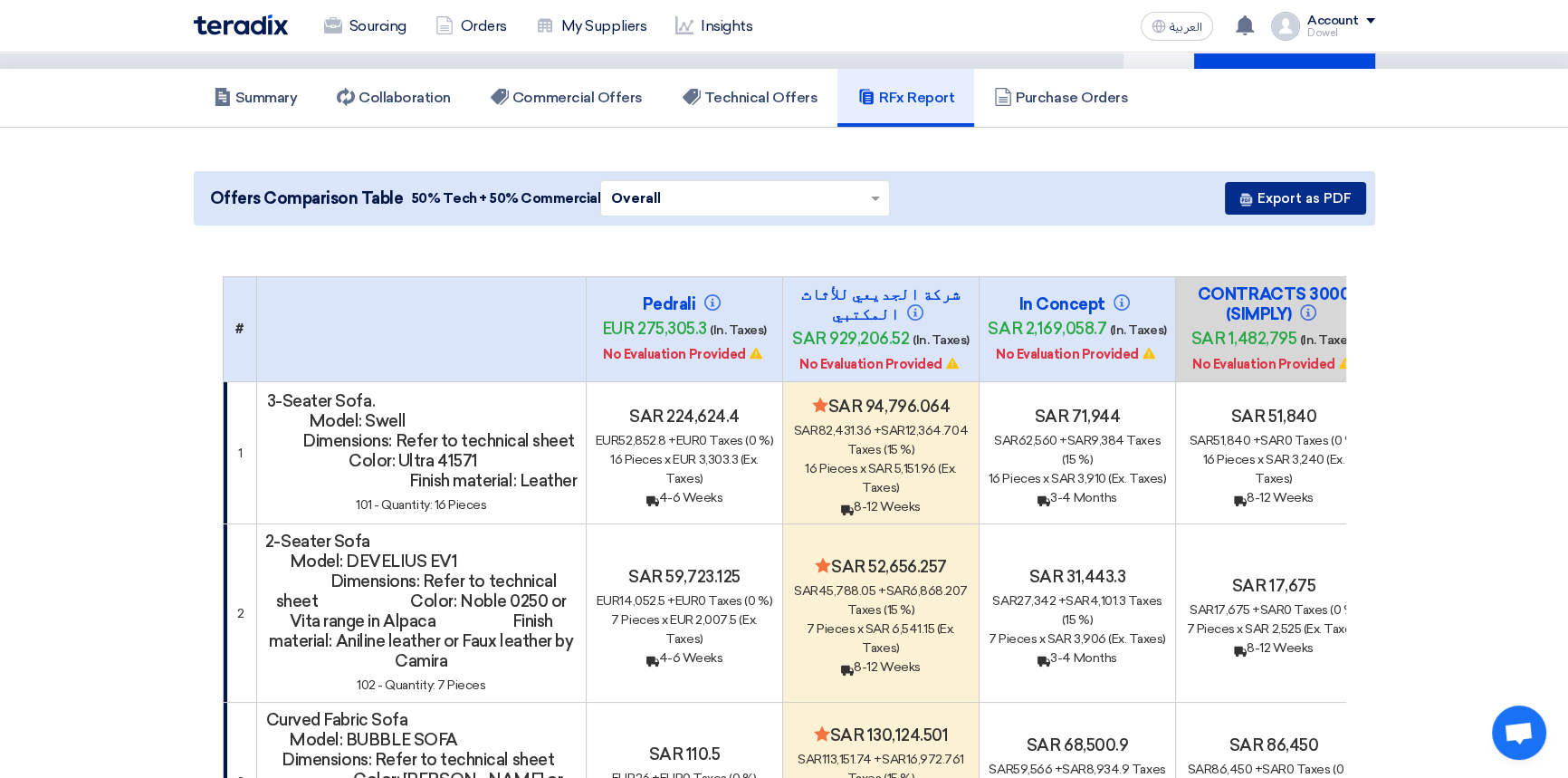click on "Export as PDF" 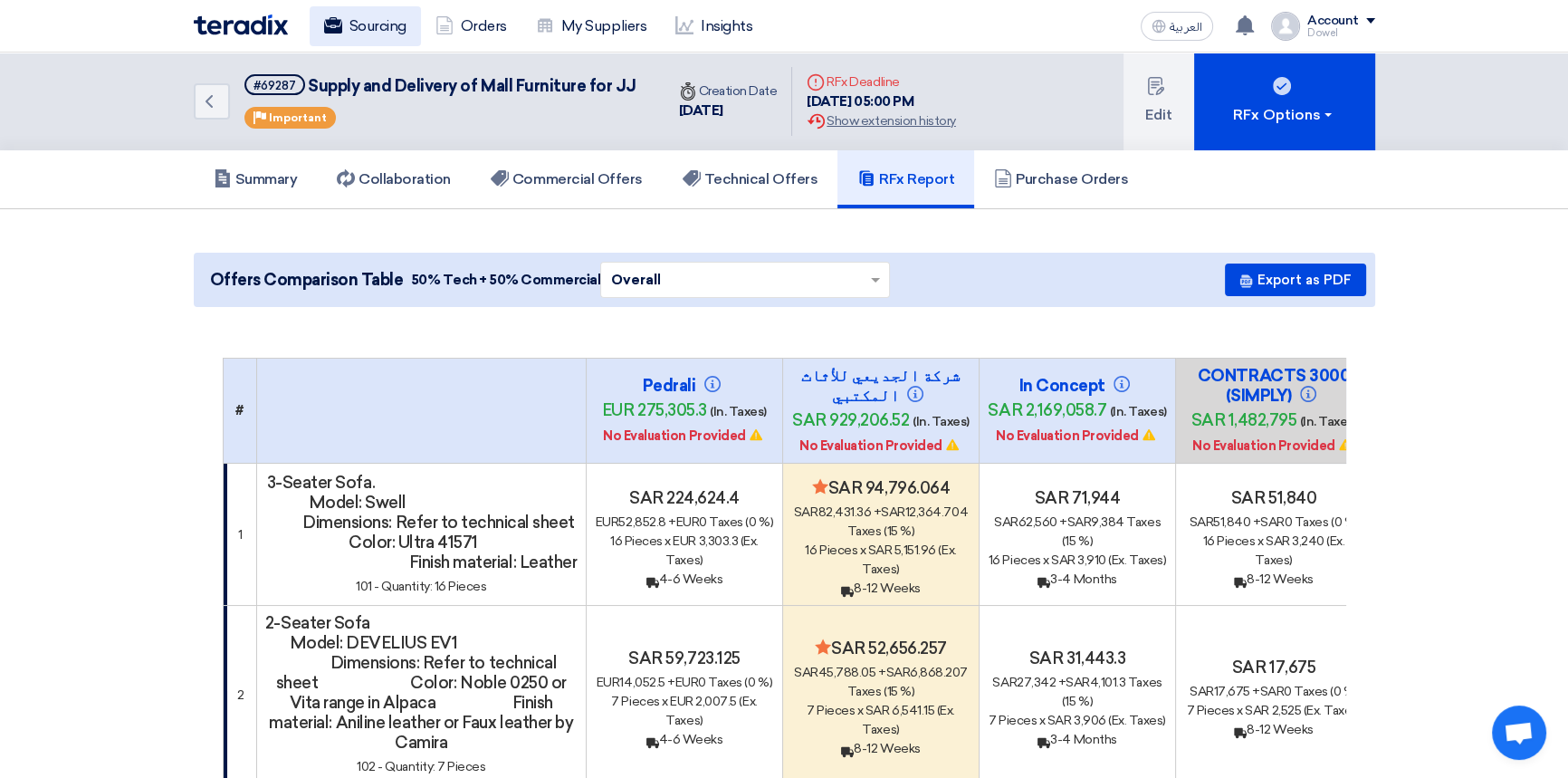 click on "Sourcing" 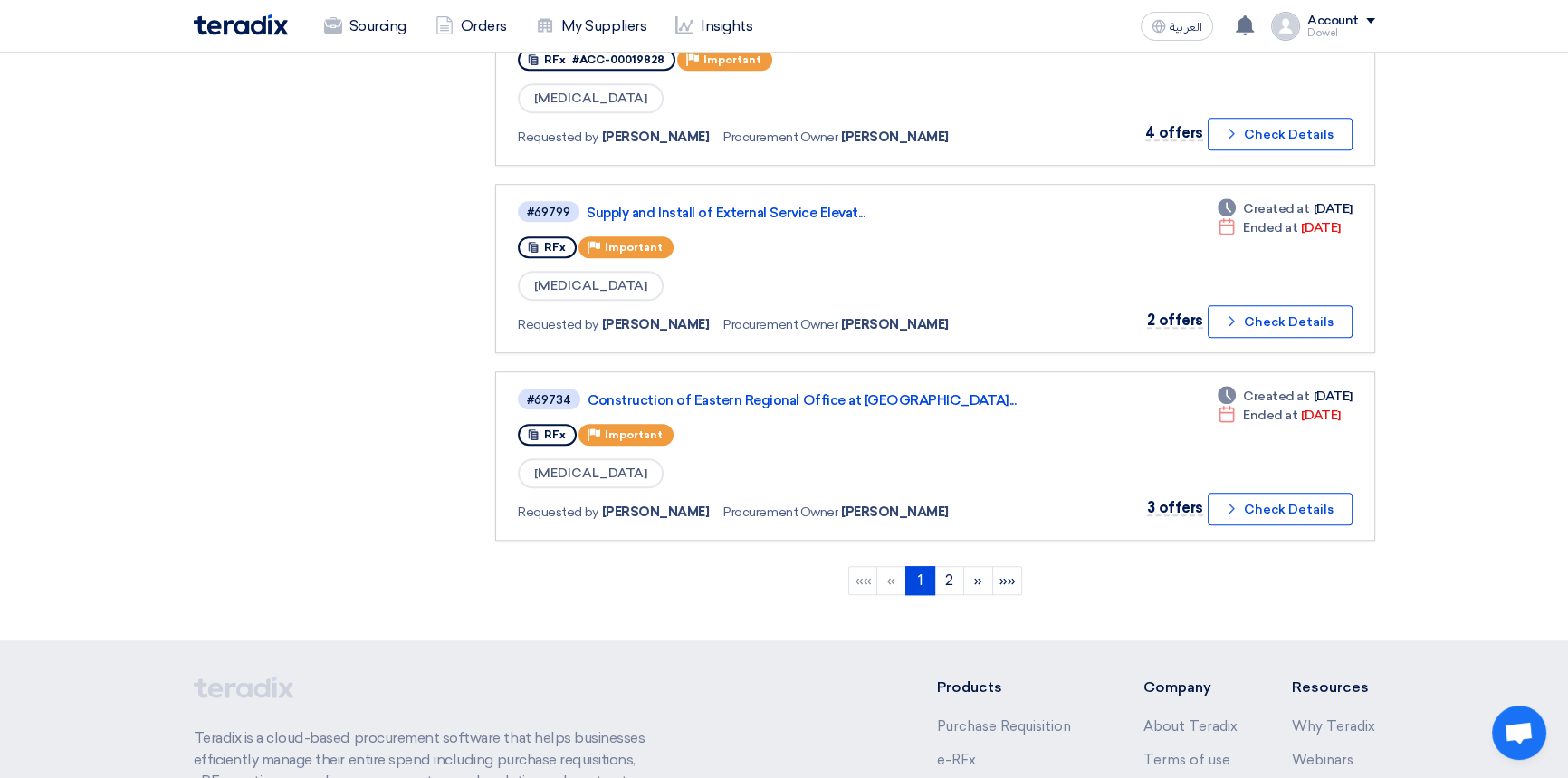 scroll, scrollTop: 1554, scrollLeft: 0, axis: vertical 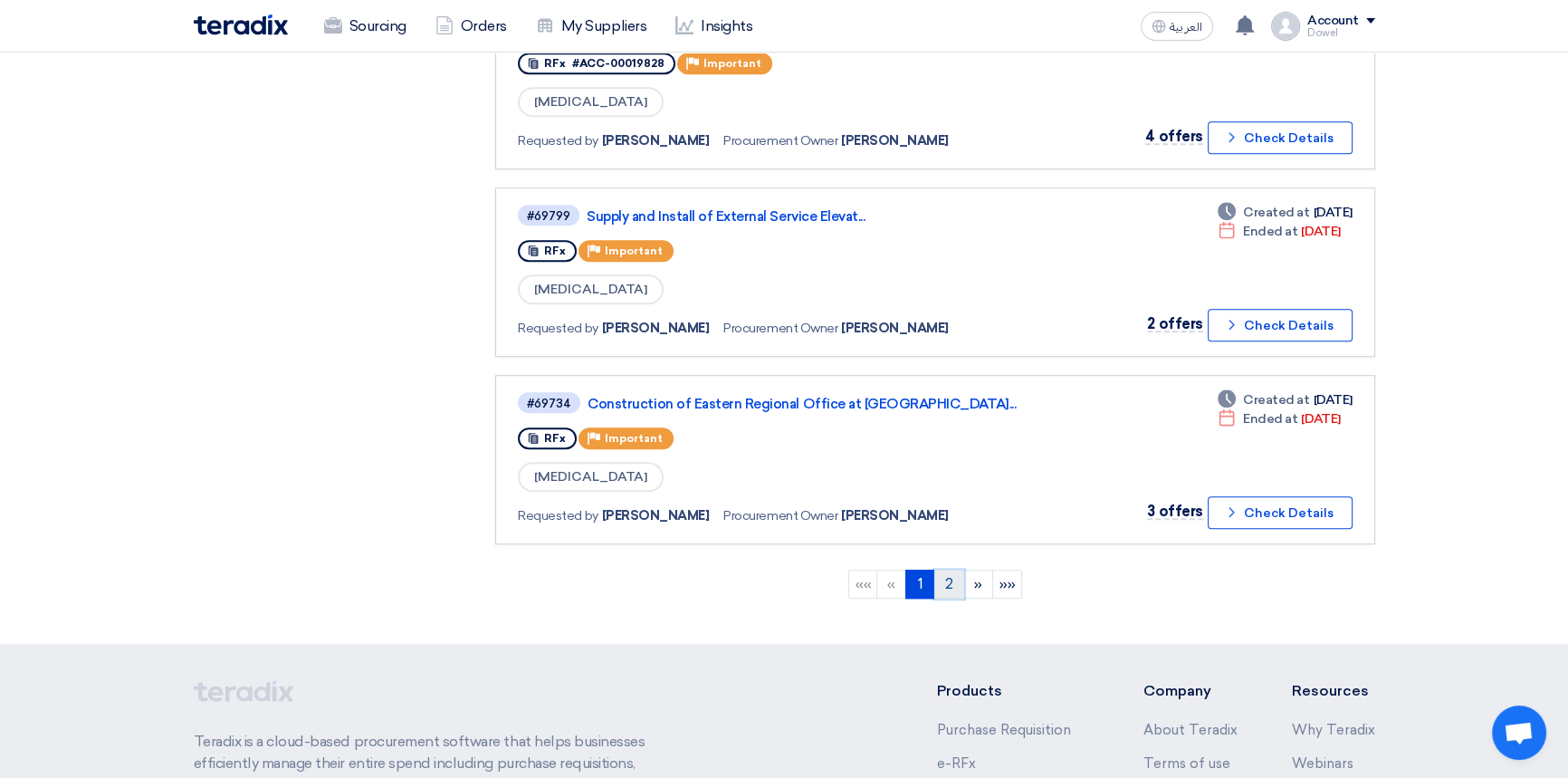 click on "2" 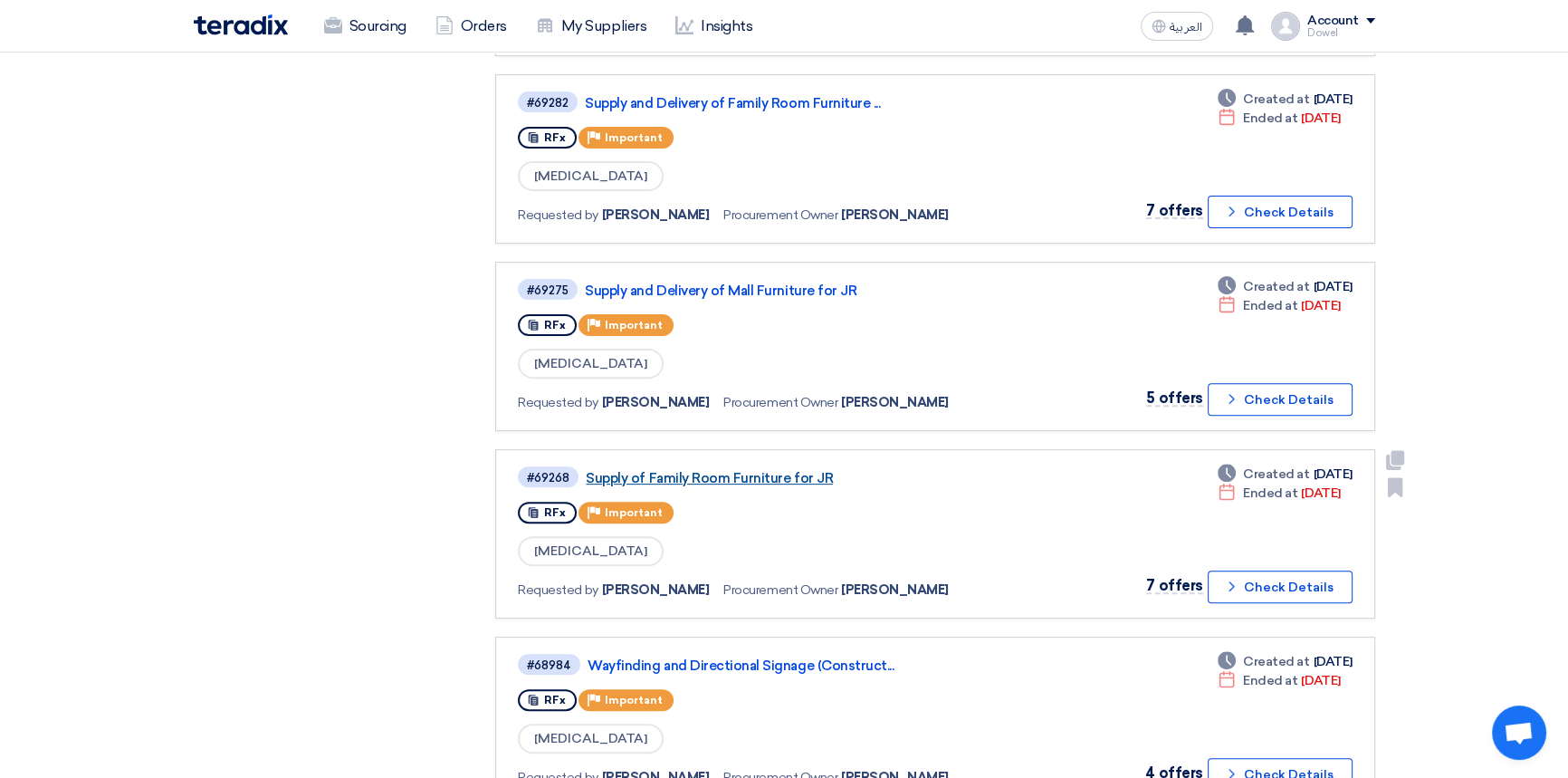 scroll, scrollTop: 666, scrollLeft: 0, axis: vertical 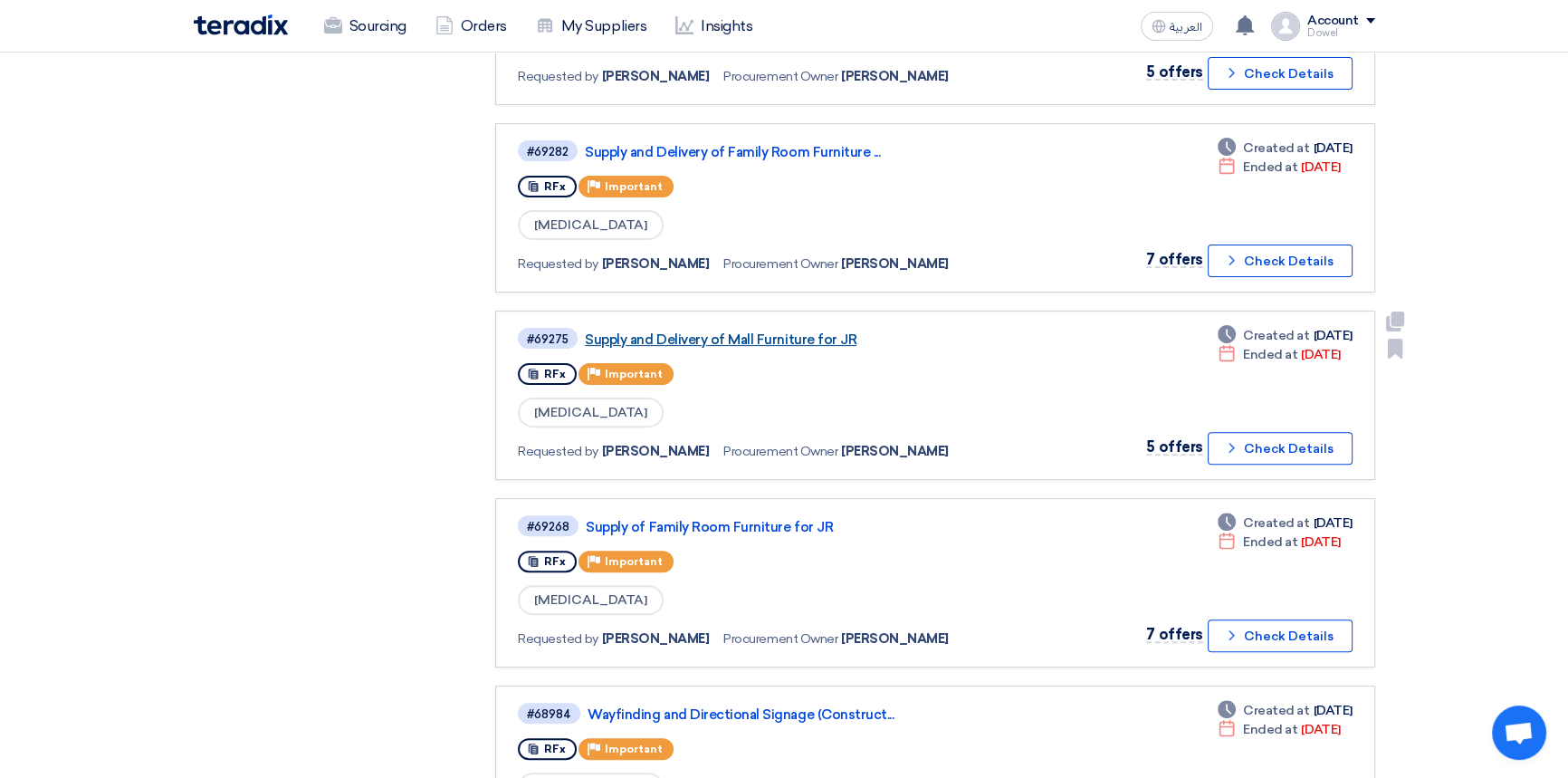 click on "Supply and Delivery of Mall Furniture for JR" 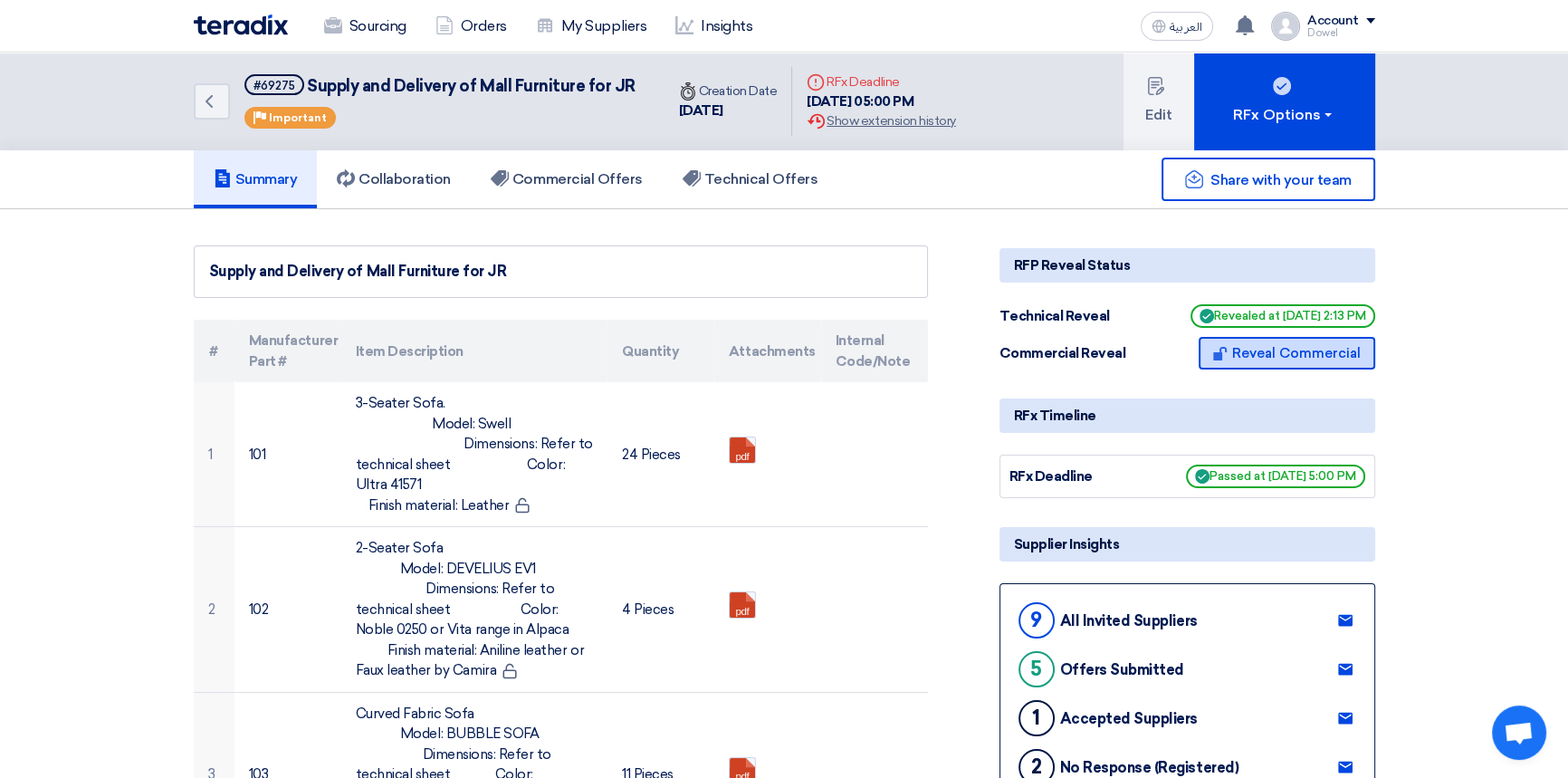 click on "Reveal Commercial" 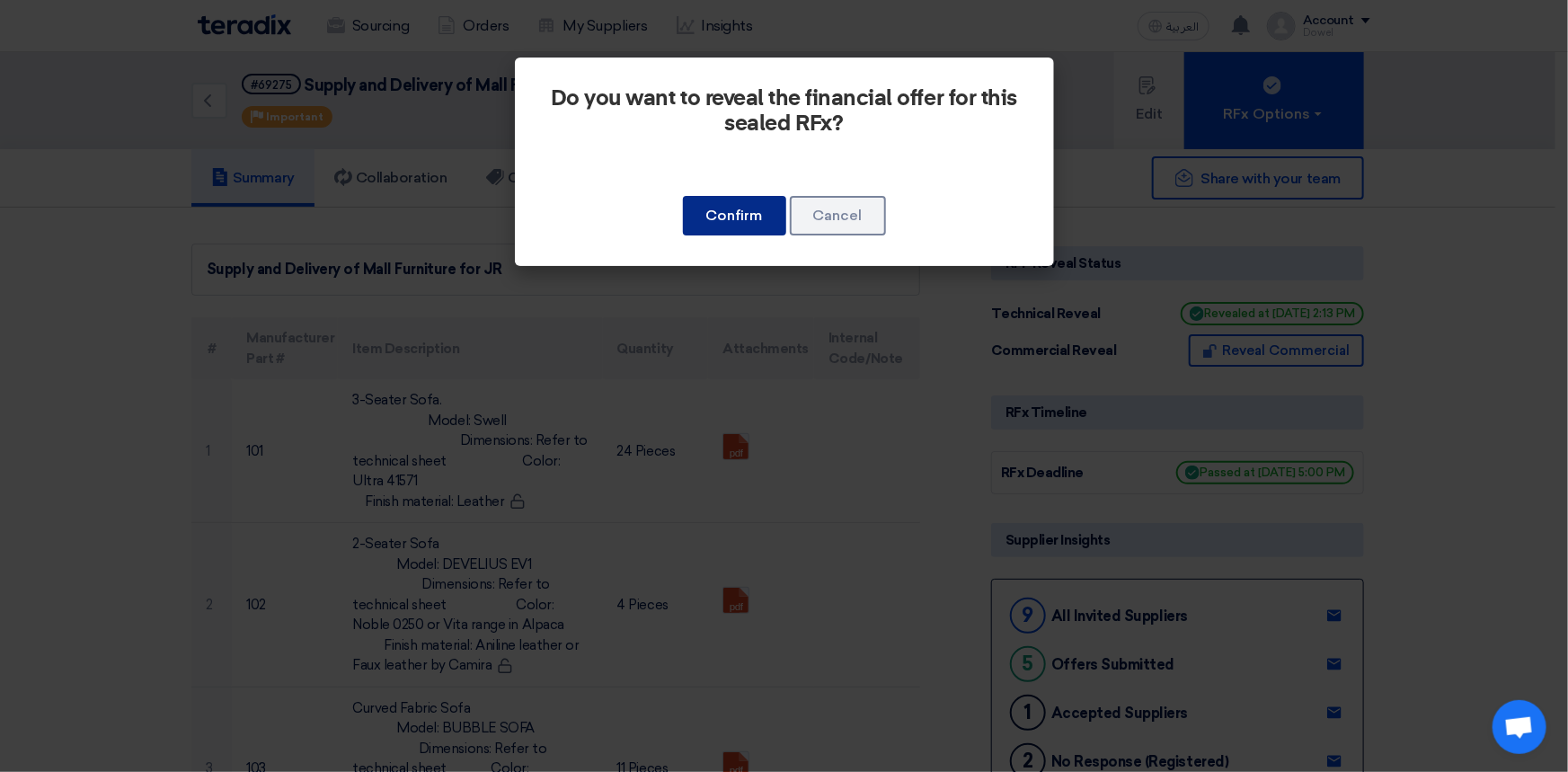click on "Confirm" 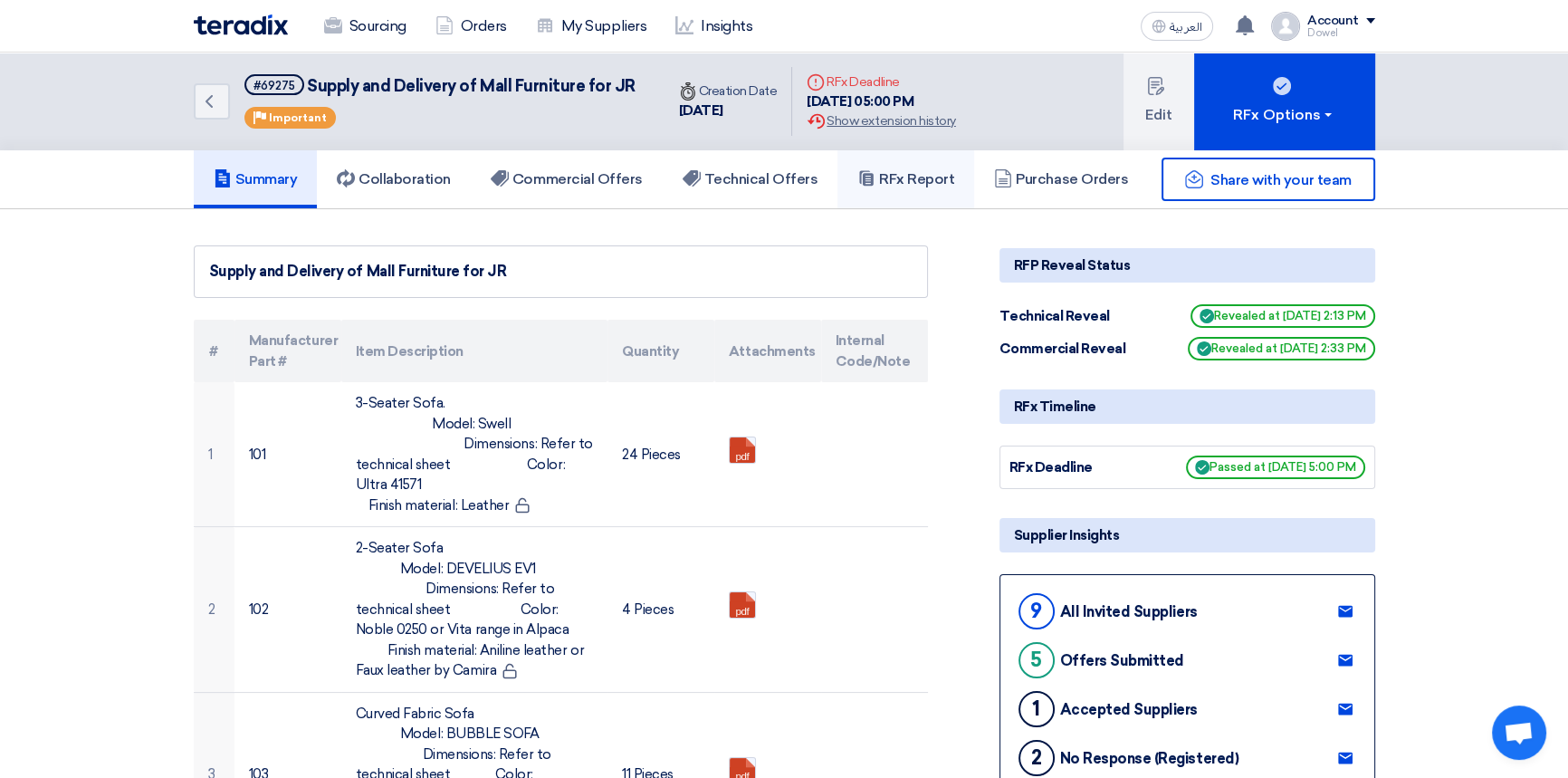 click on "RFx Report" 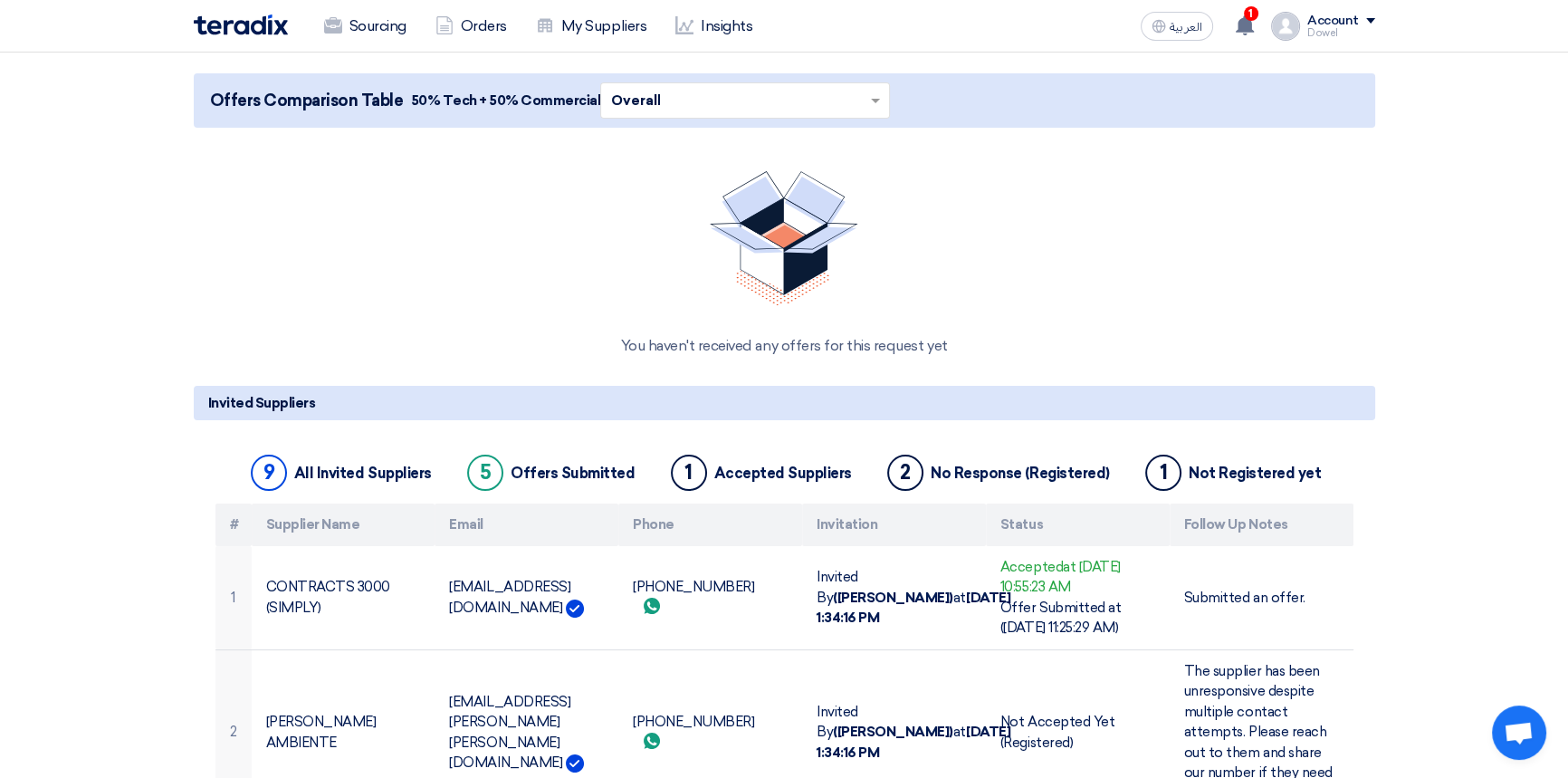 scroll, scrollTop: 0, scrollLeft: 0, axis: both 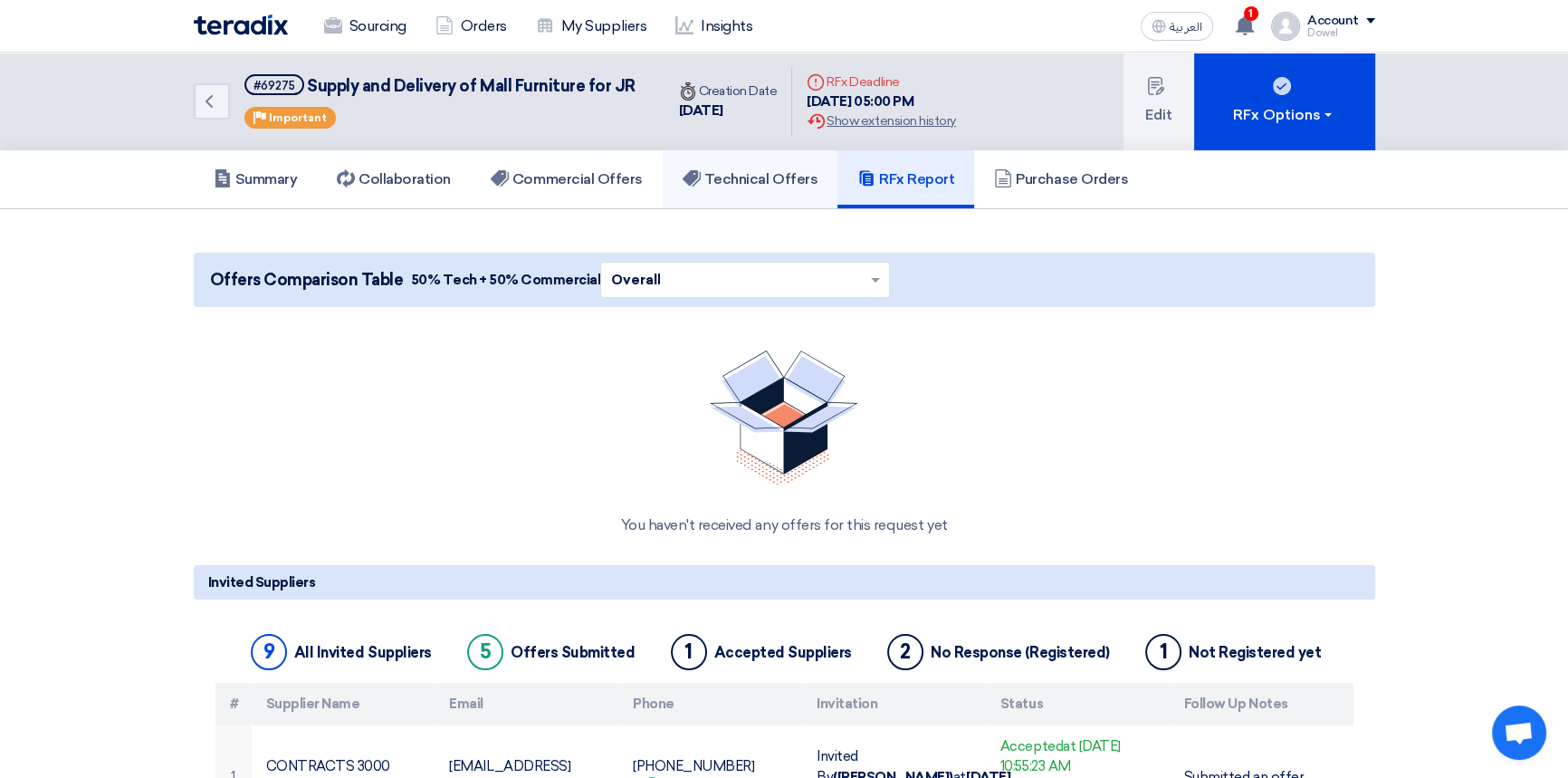 click on "Technical Offers" 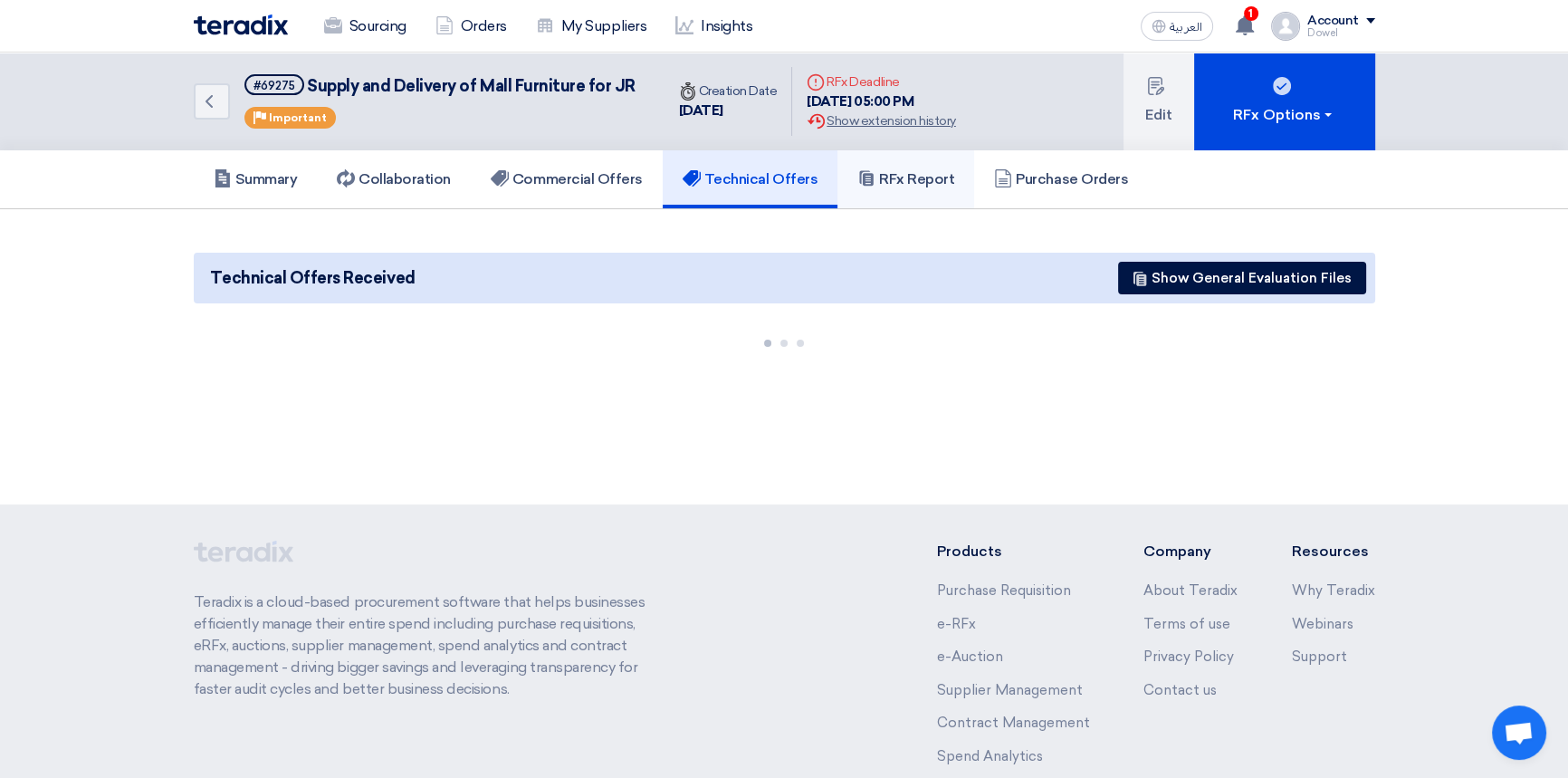 click on "RFx Report" 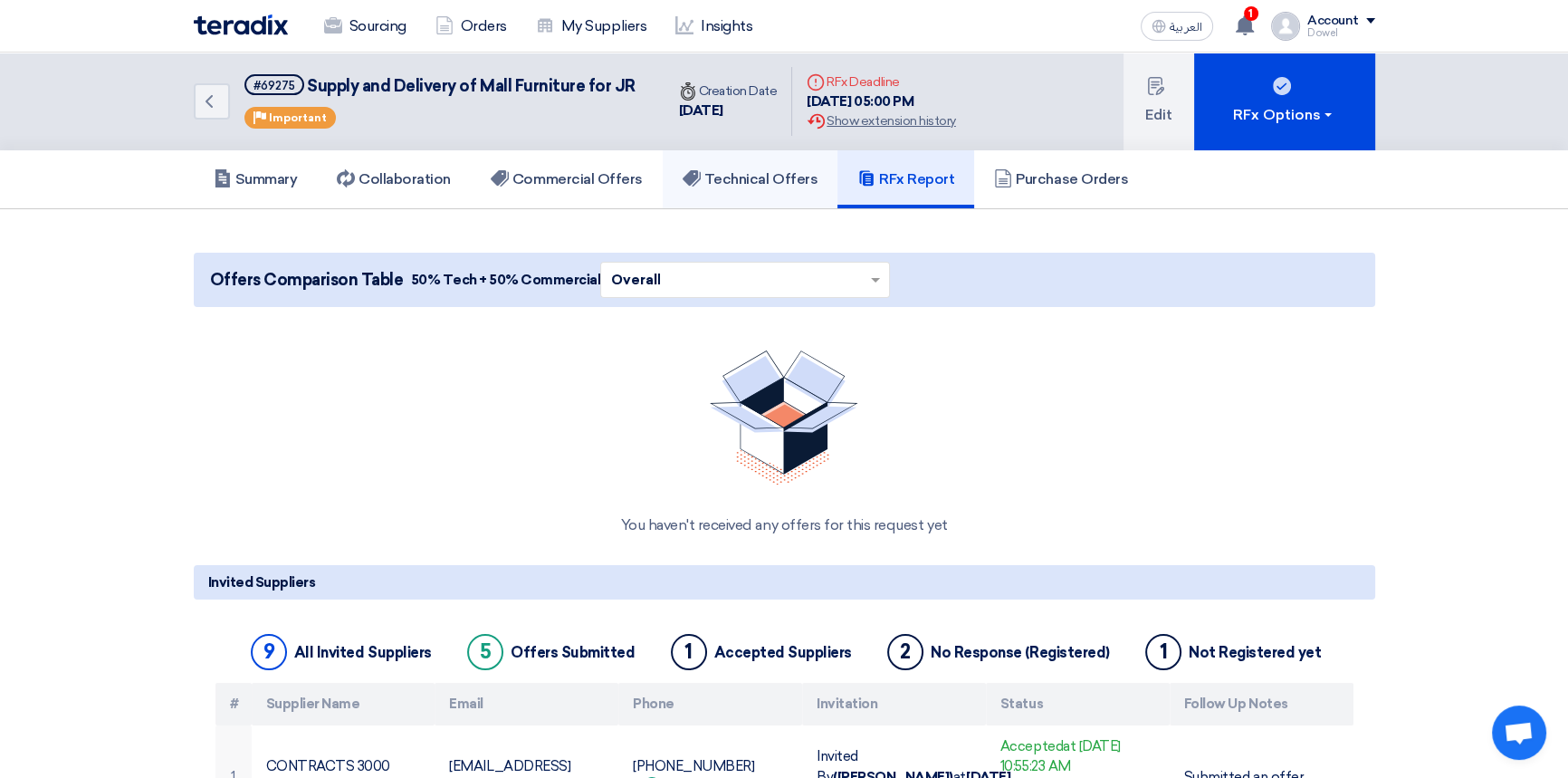 click on "Technical Offers" 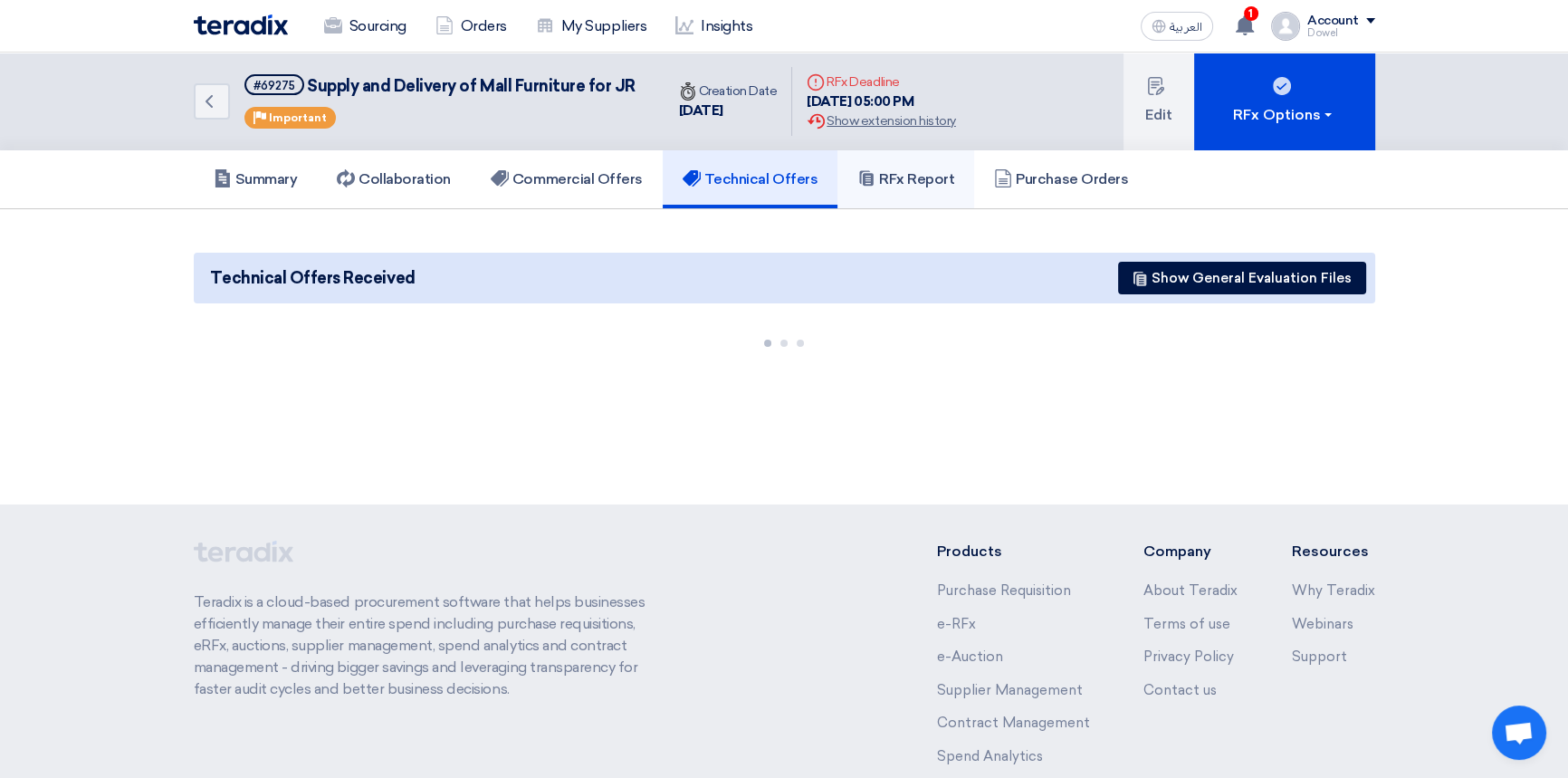 click on "RFx Report" 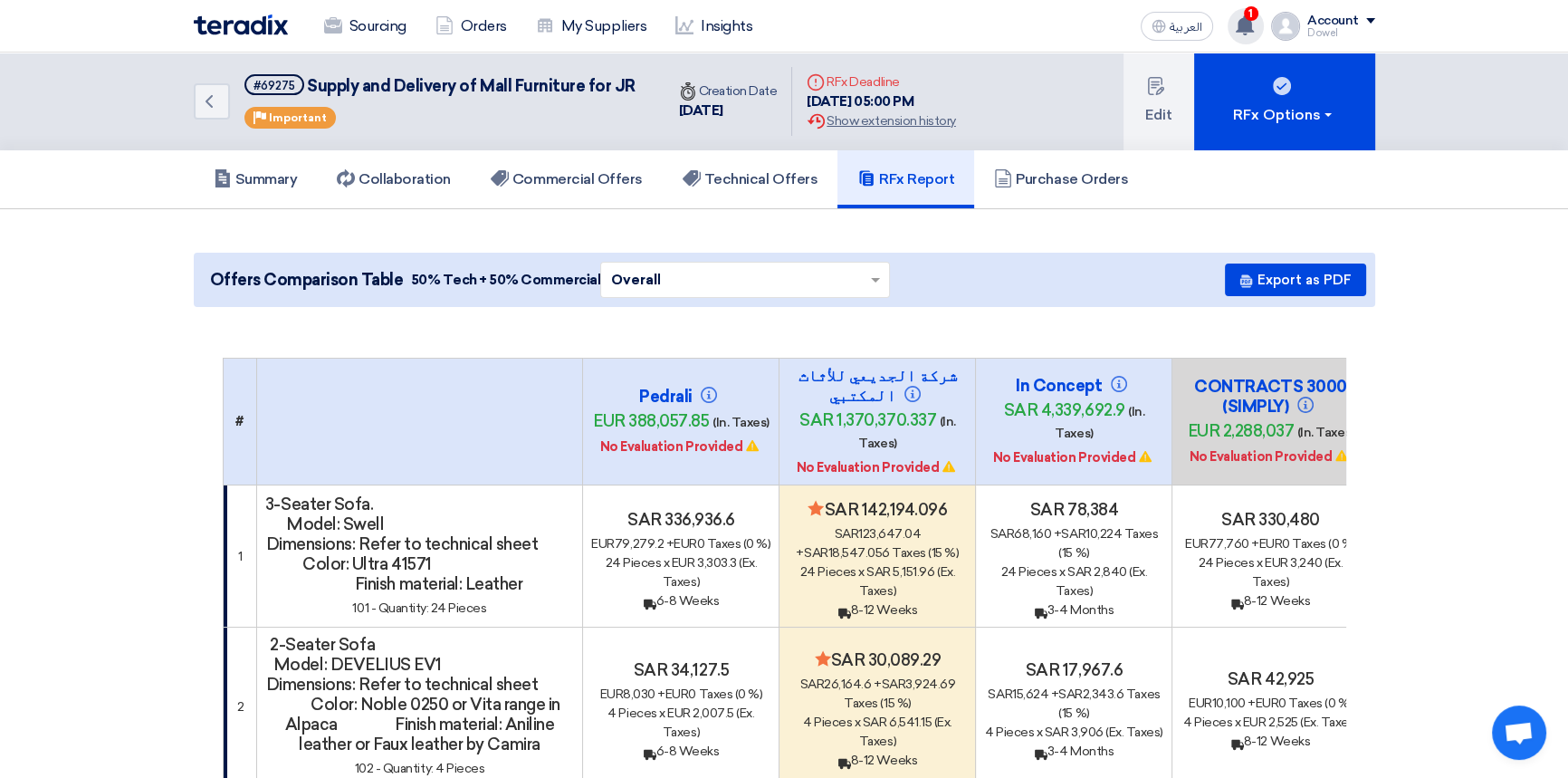 click on "1
You received a new message from DAR METAL INDUSTRIES regarding your Removal and Replacing Works of Revolving Doors at Gate 1 for [GEOGRAPHIC_DATA] - Jeddah request..
25 minutes ago
You have a new offer for 'Roof Waterproofing Works for [PERSON_NAME]' request with total price '*****'
4 hours ago" 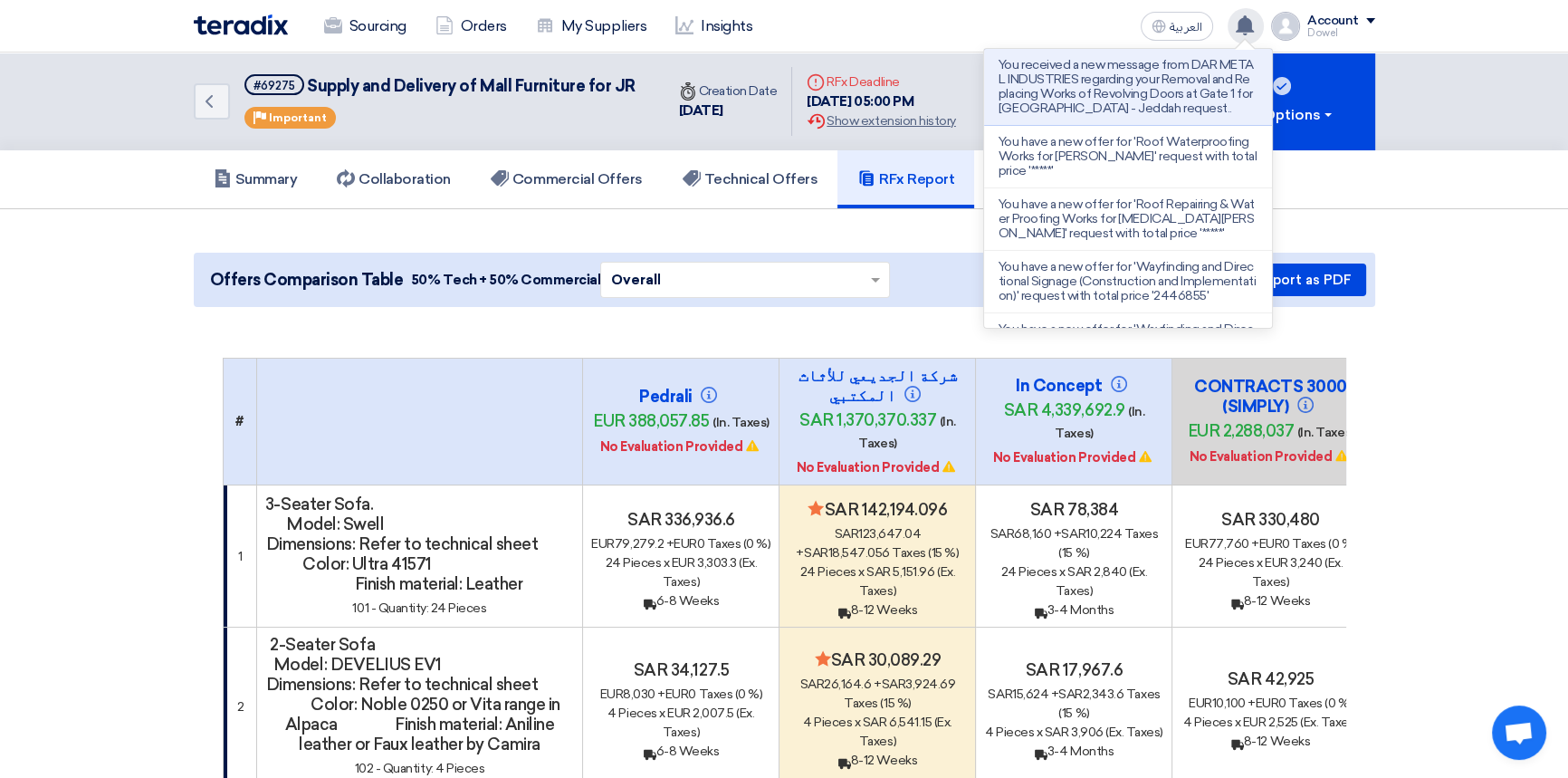 click on "Sourcing
Orders
My Suppliers
Insights
العربية
ع" 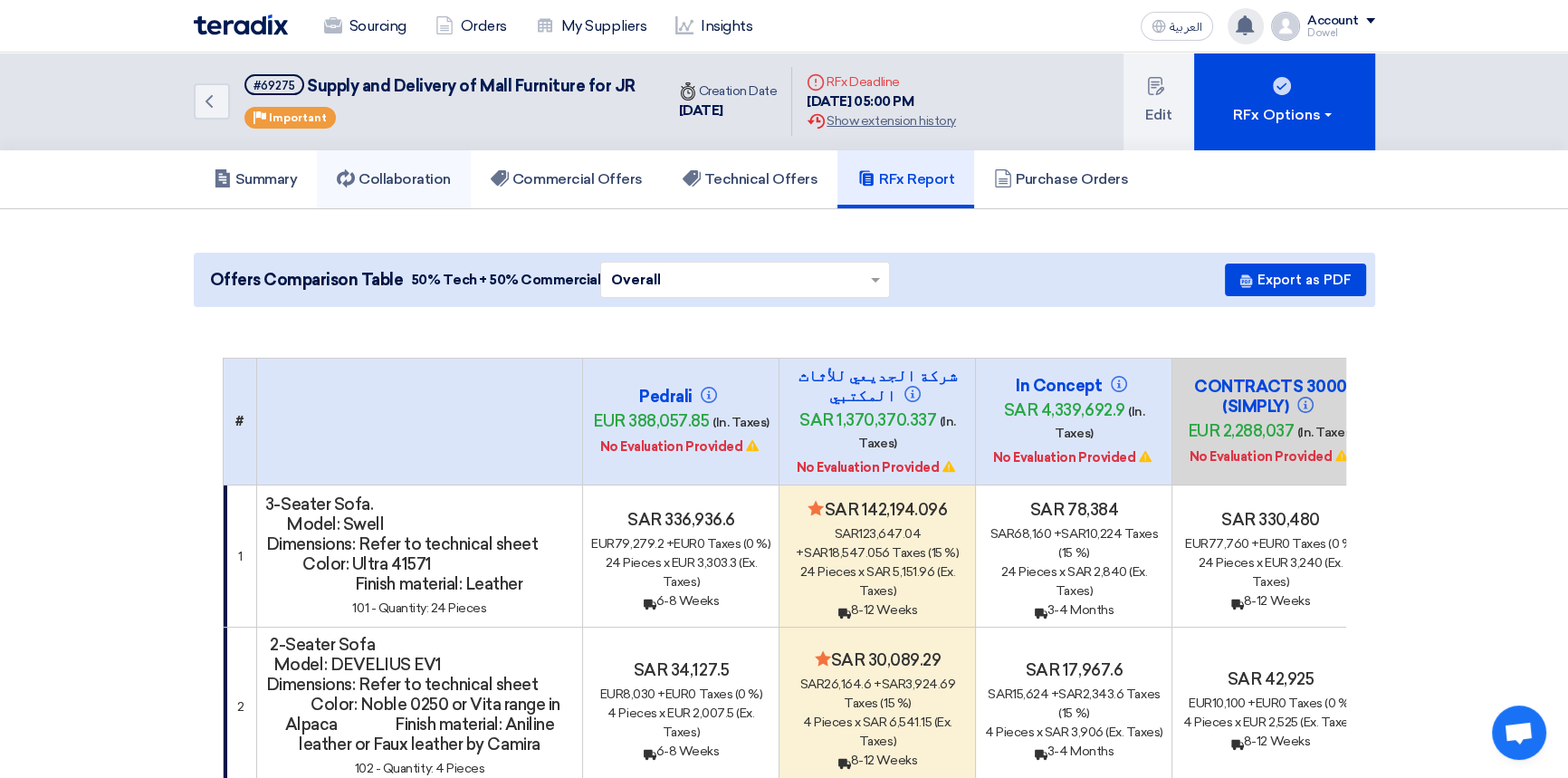 click on "Collaboration" 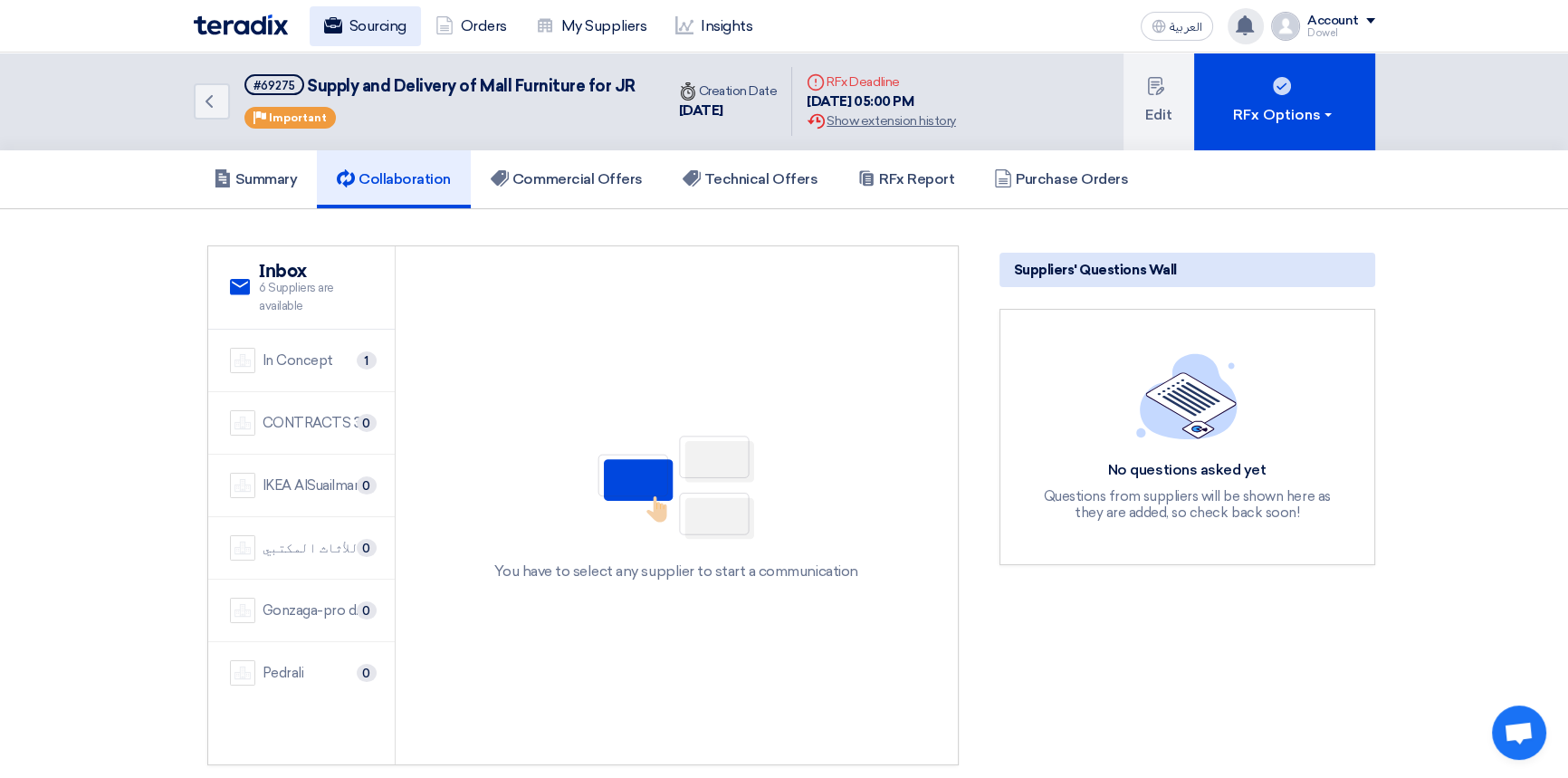 click on "Sourcing" 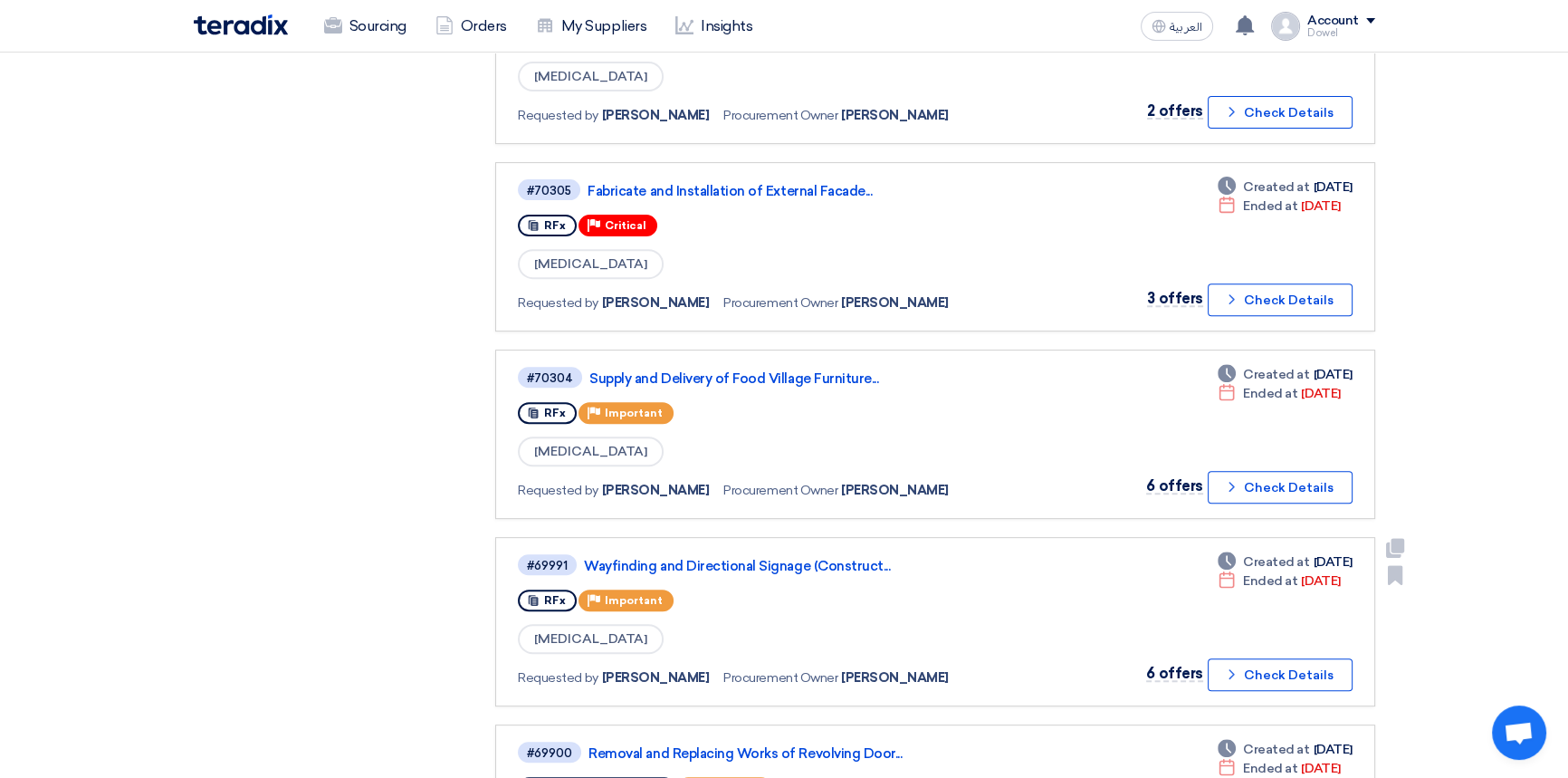 scroll, scrollTop: 1070, scrollLeft: 0, axis: vertical 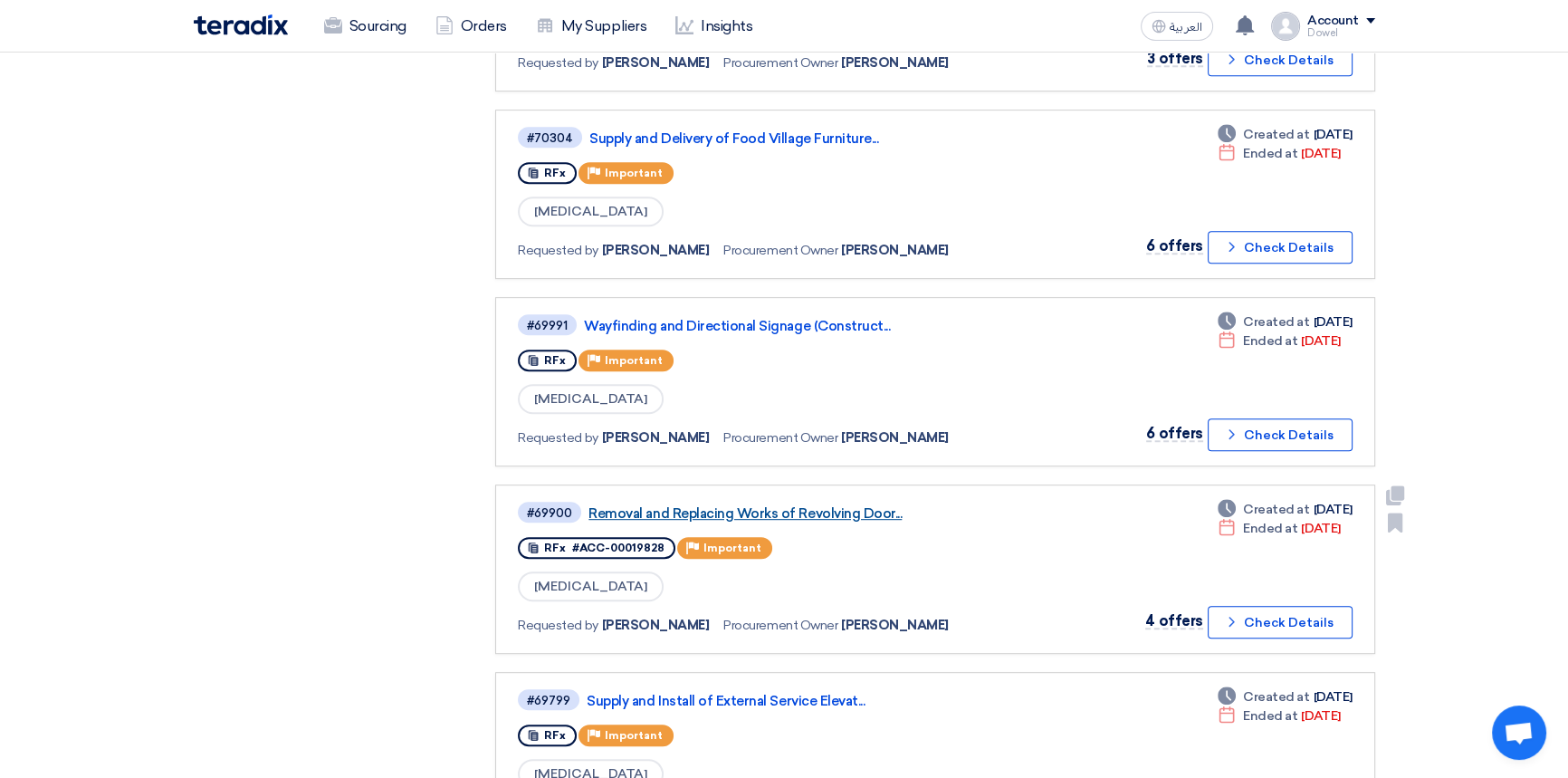 click on "Removal and Replacing Works of Revolving Door..." 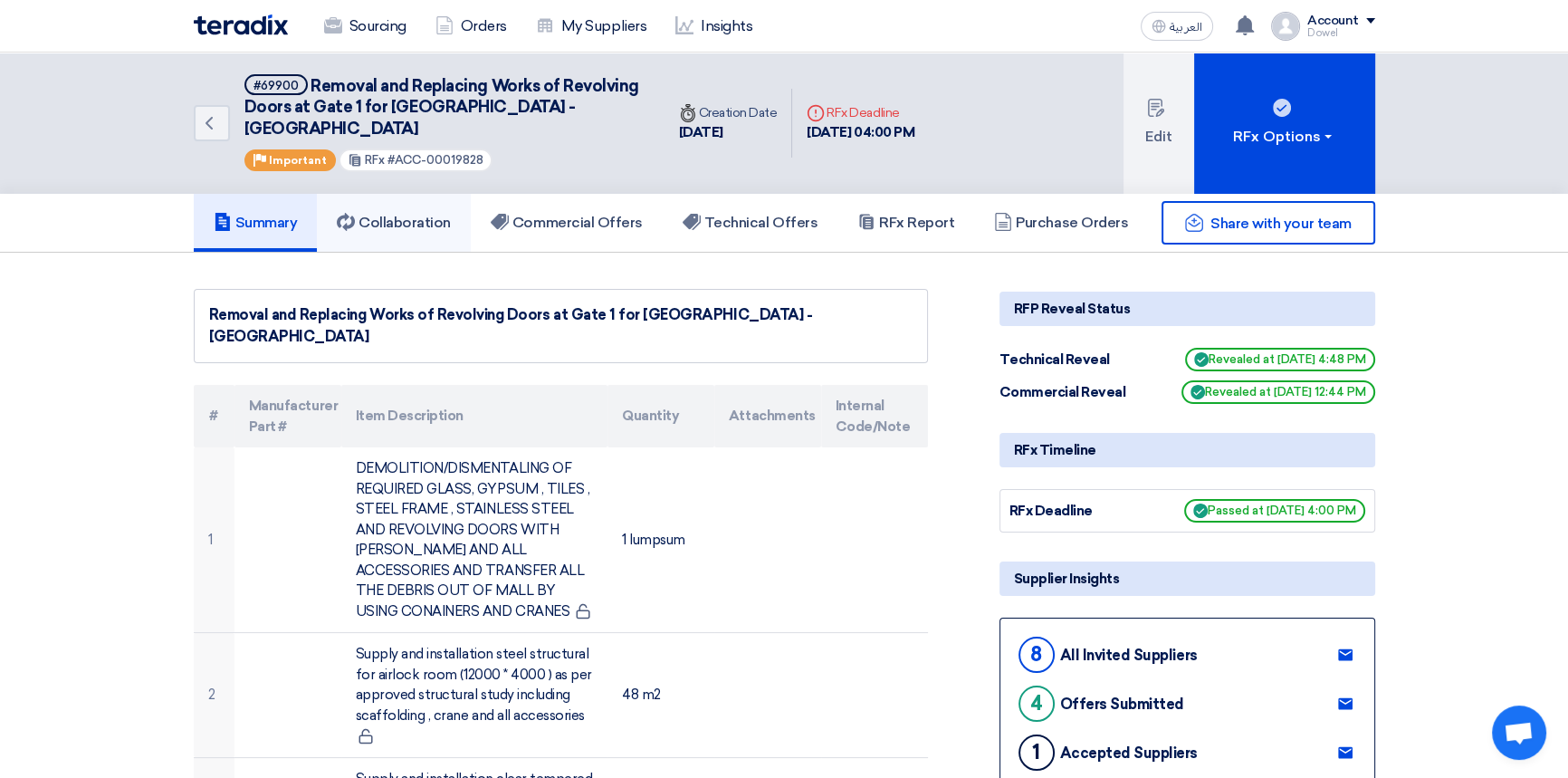 click on "Collaboration" 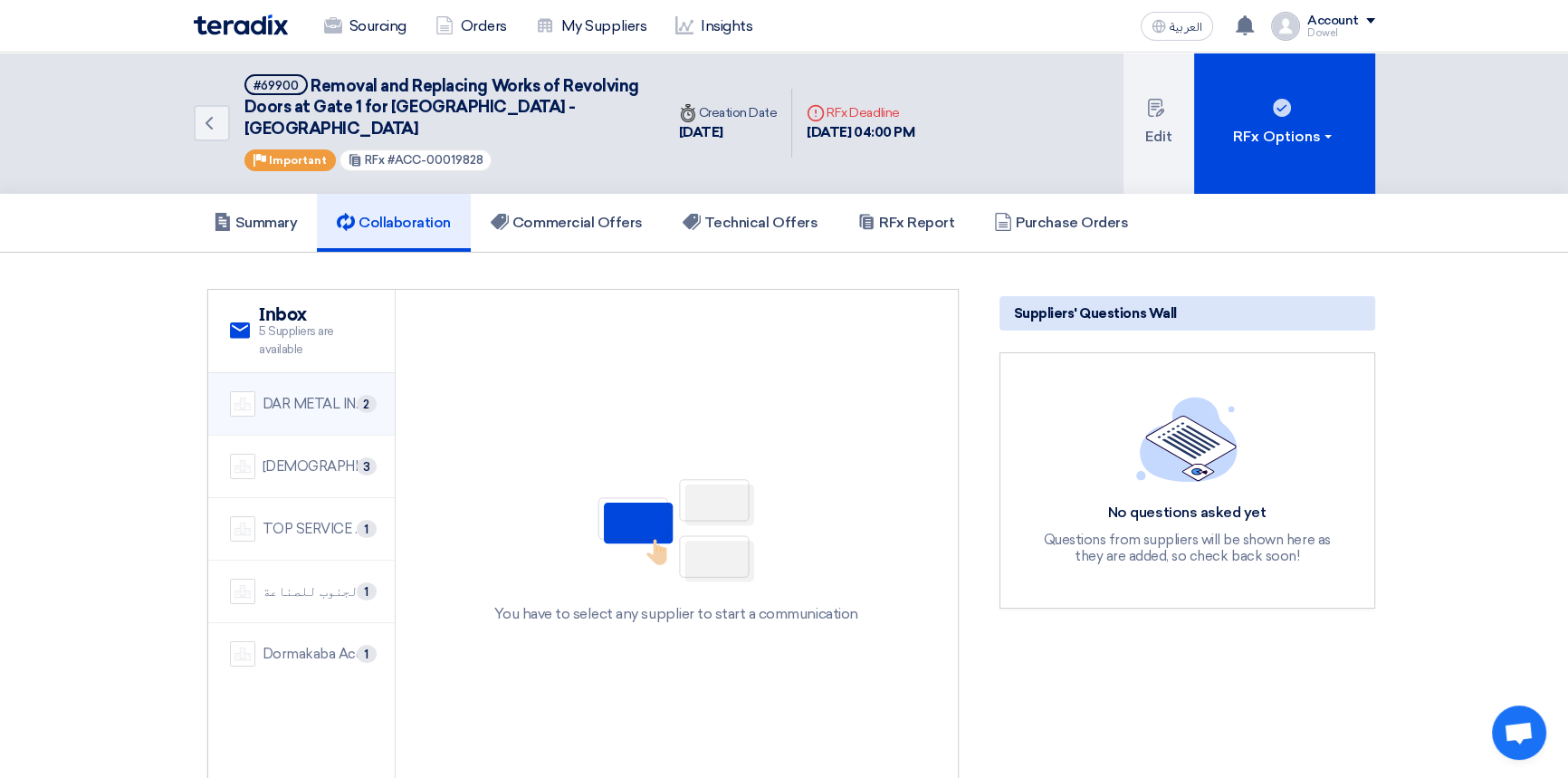 click on "DAR METAL INDUSTRIES" at bounding box center [318, 404] 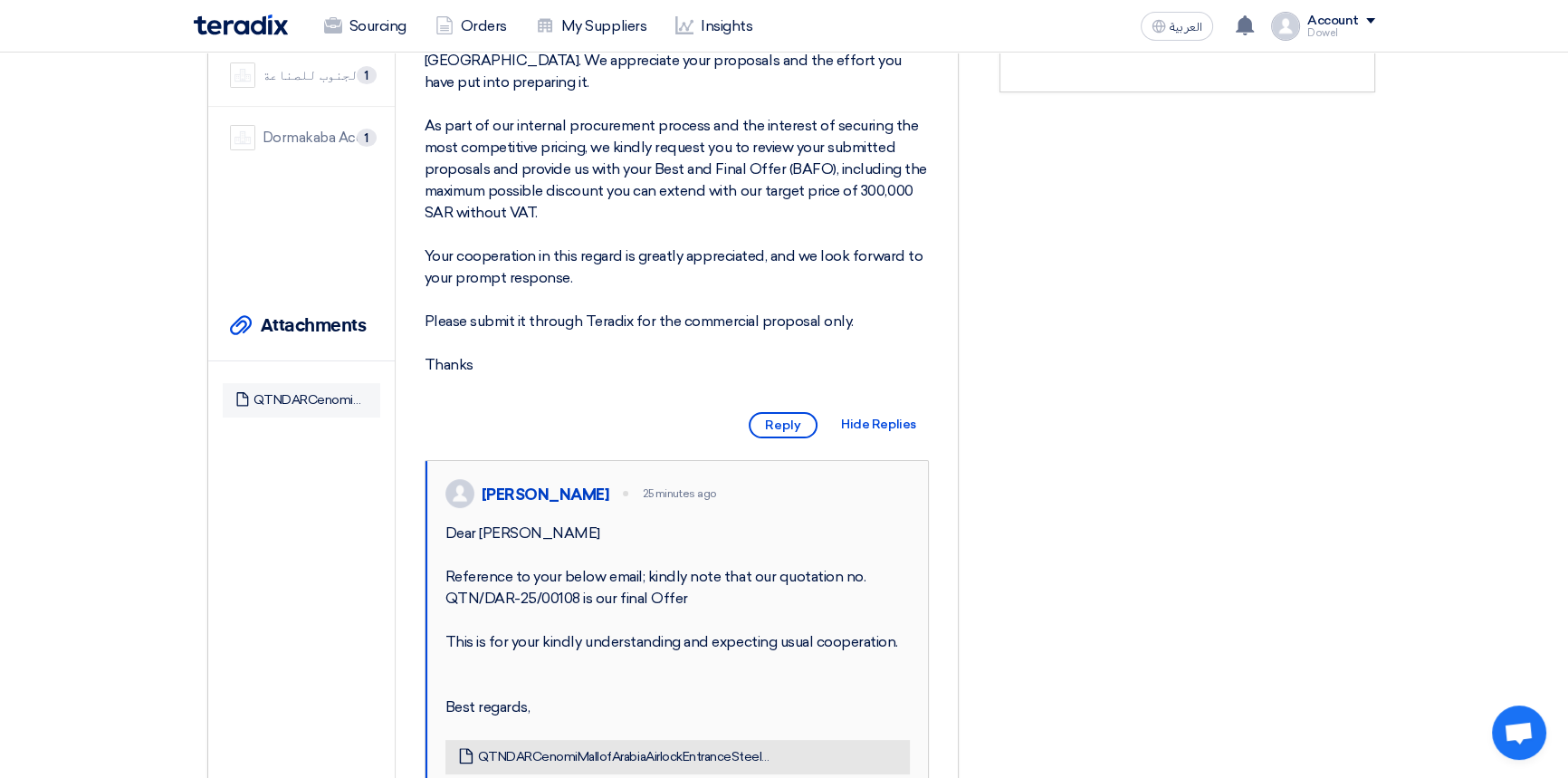 scroll, scrollTop: 823, scrollLeft: 0, axis: vertical 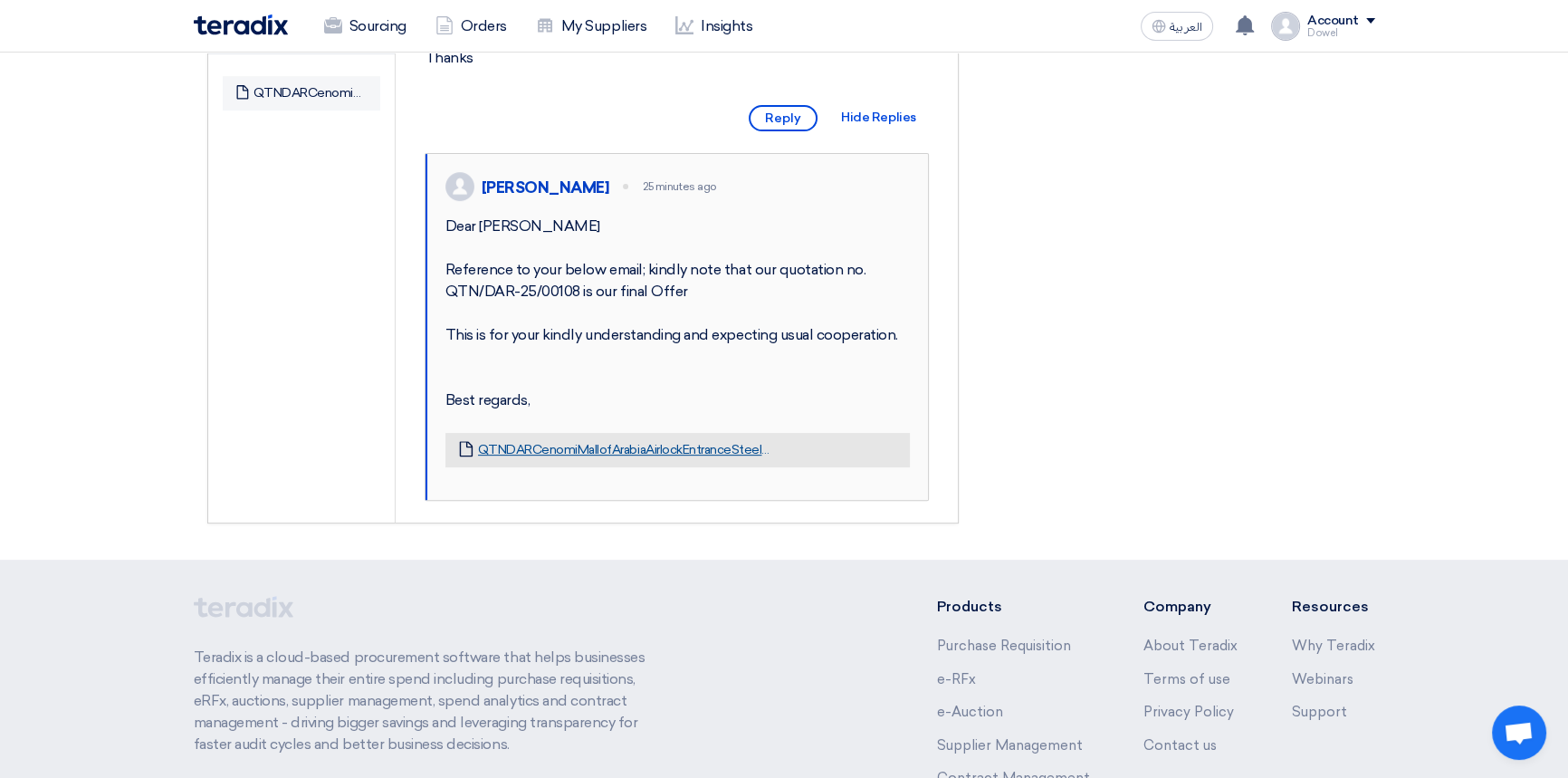 click on "QTNDARCenomiMallofArabiaAirlockEntranceSteelGlass.pdf" at bounding box center (625, 450) 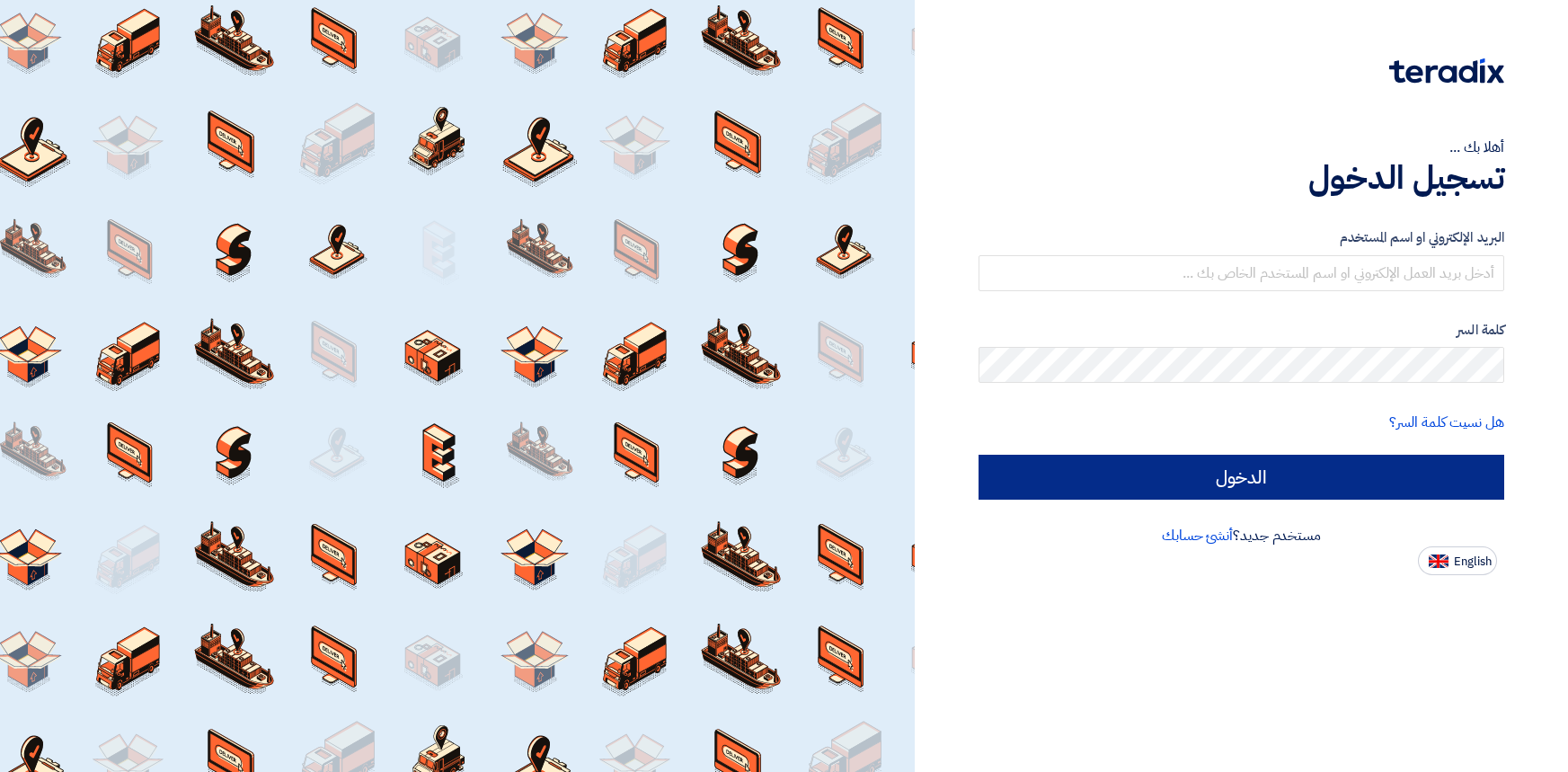 scroll, scrollTop: 0, scrollLeft: 0, axis: both 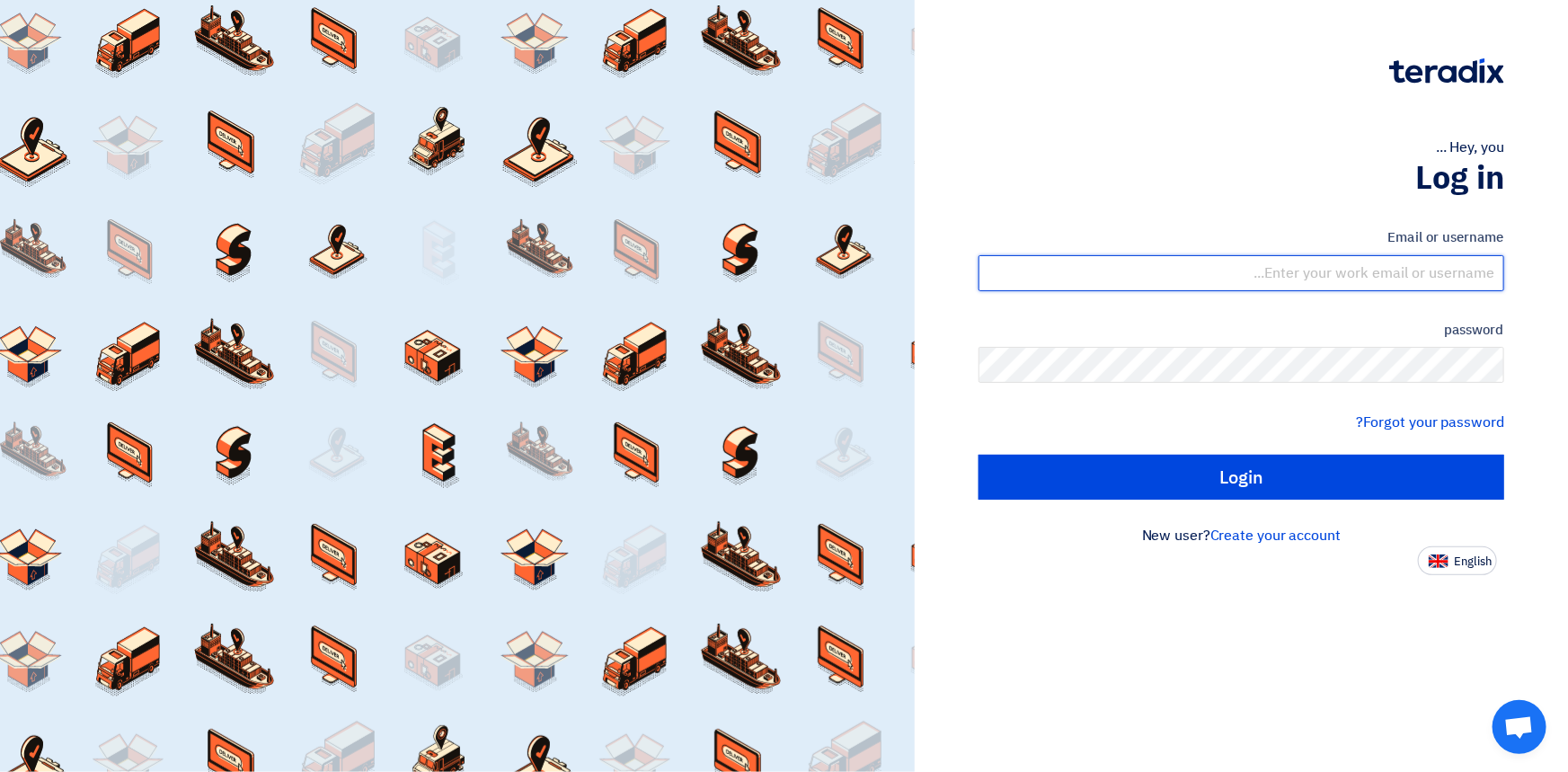 type on "[EMAIL_ADDRESS][PERSON_NAME][DOMAIN_NAME]" 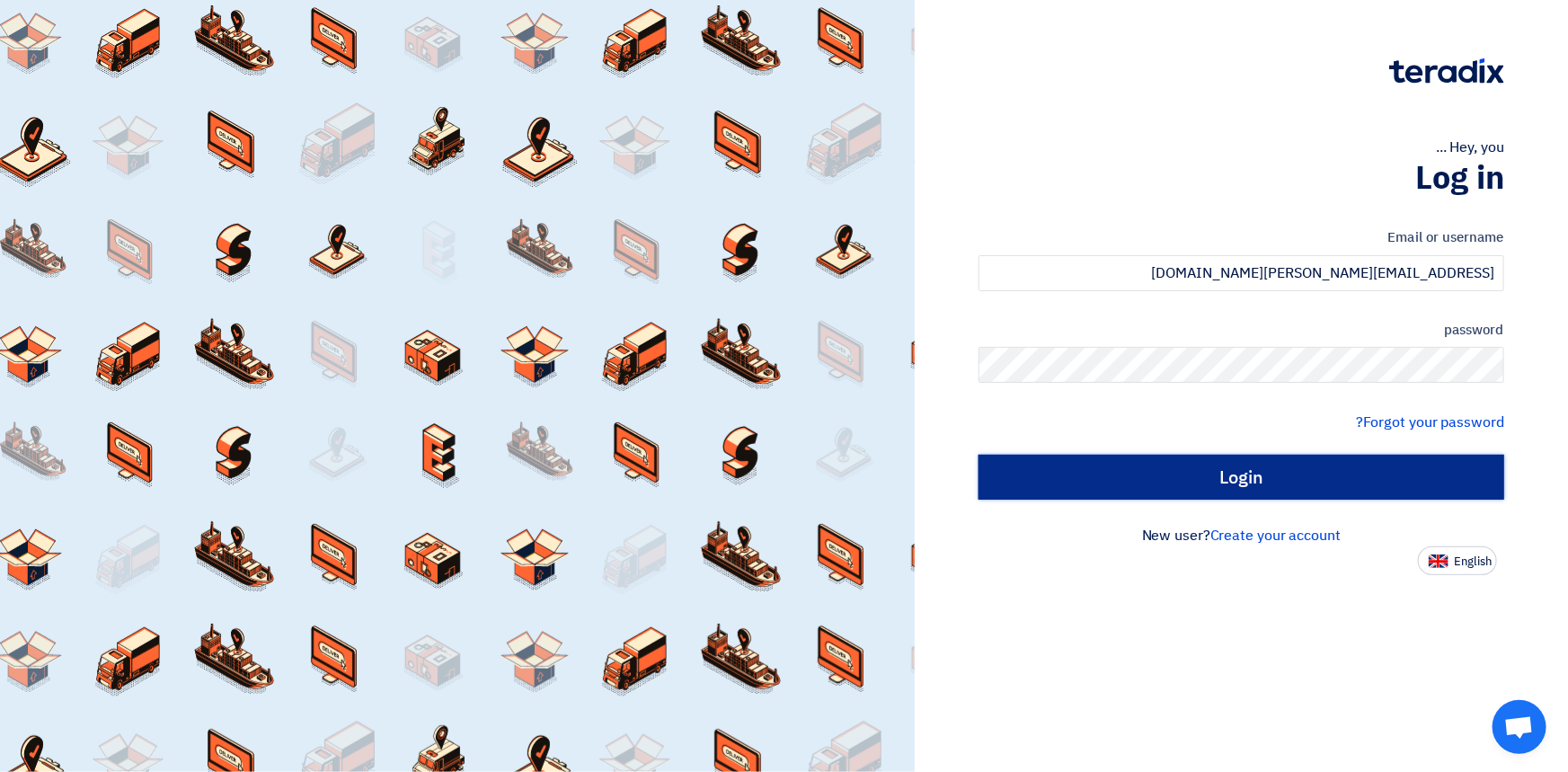 click on "Login" 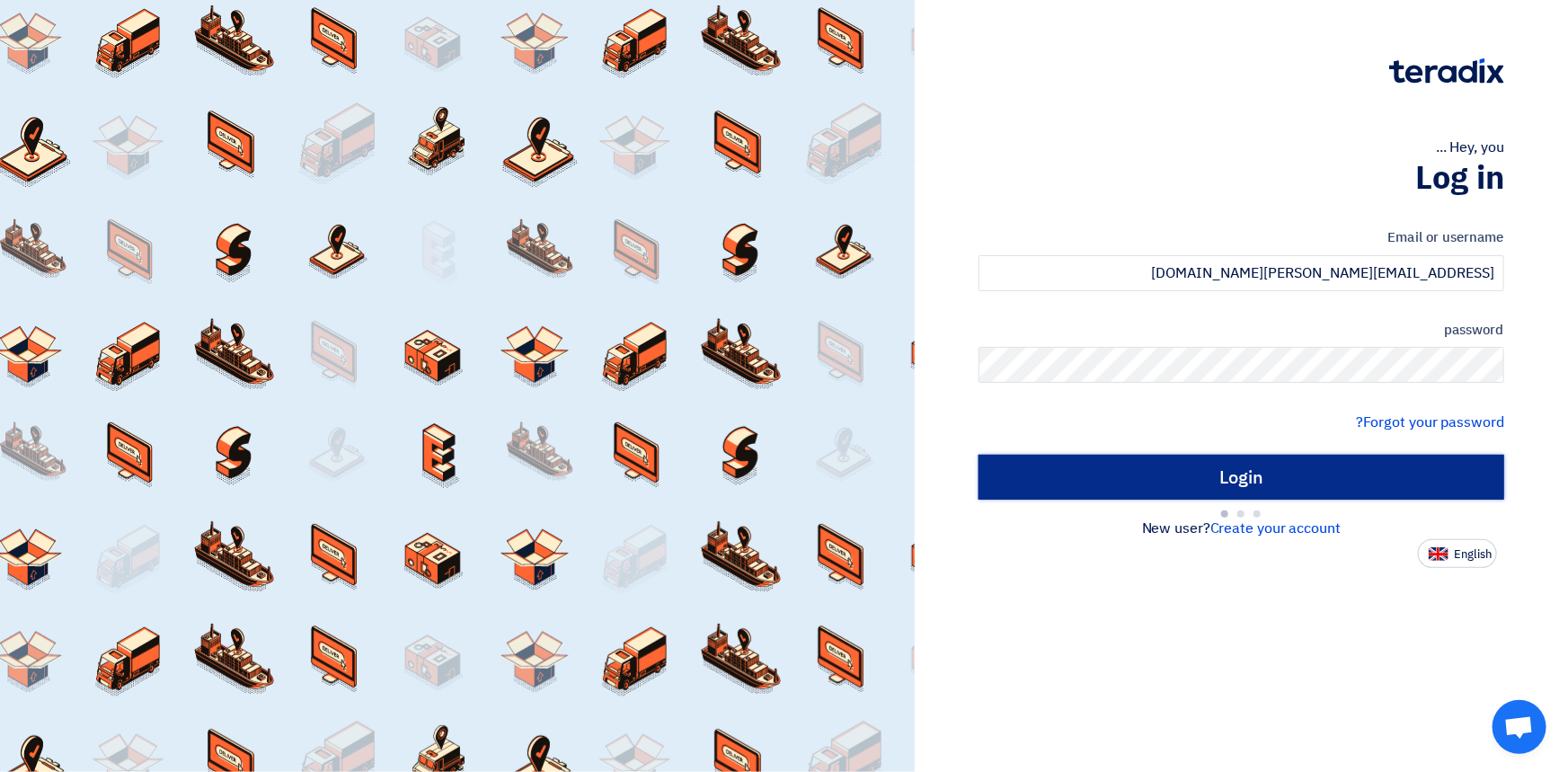 type on "Sign in" 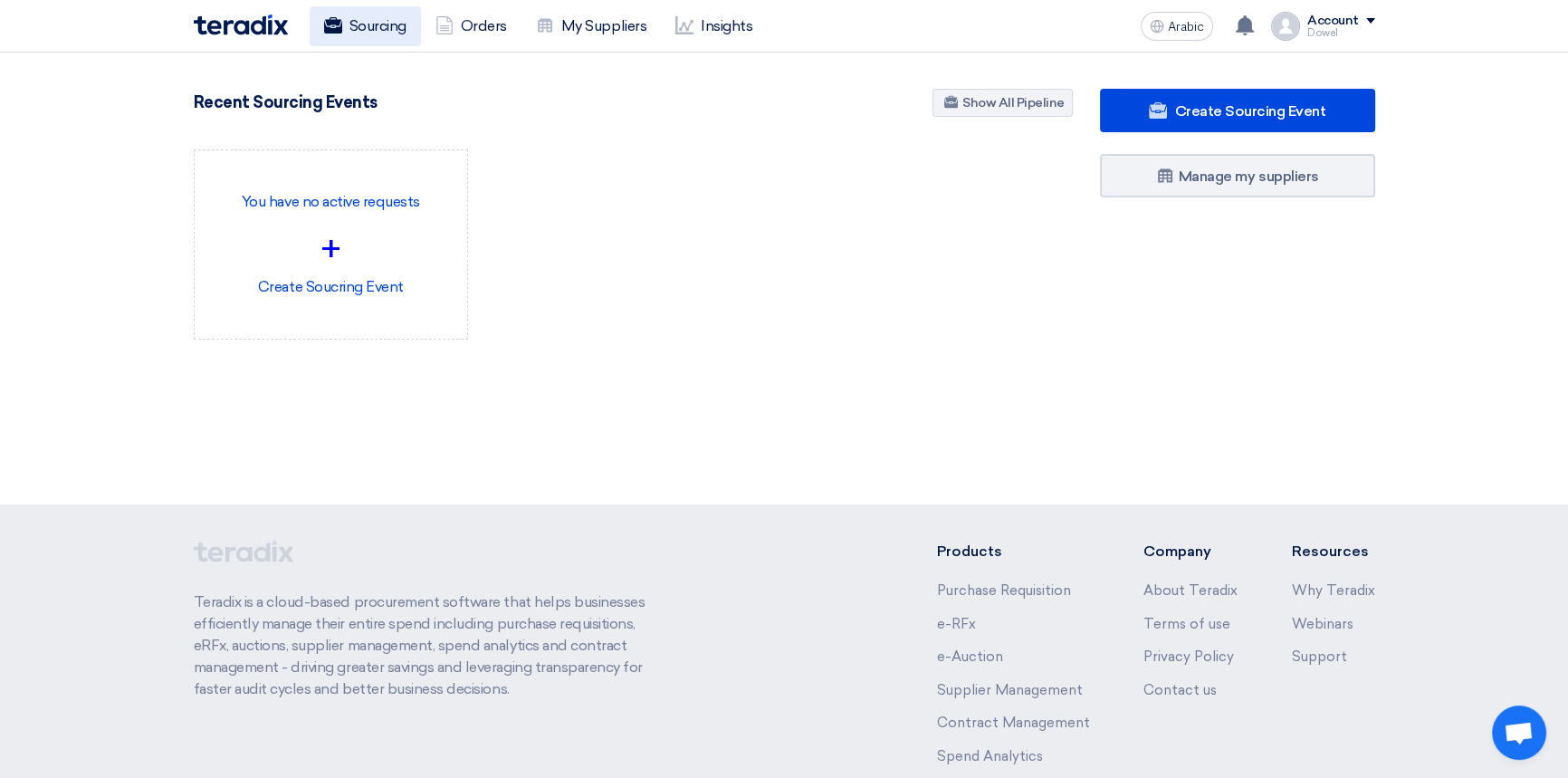 click on "Sourcing" 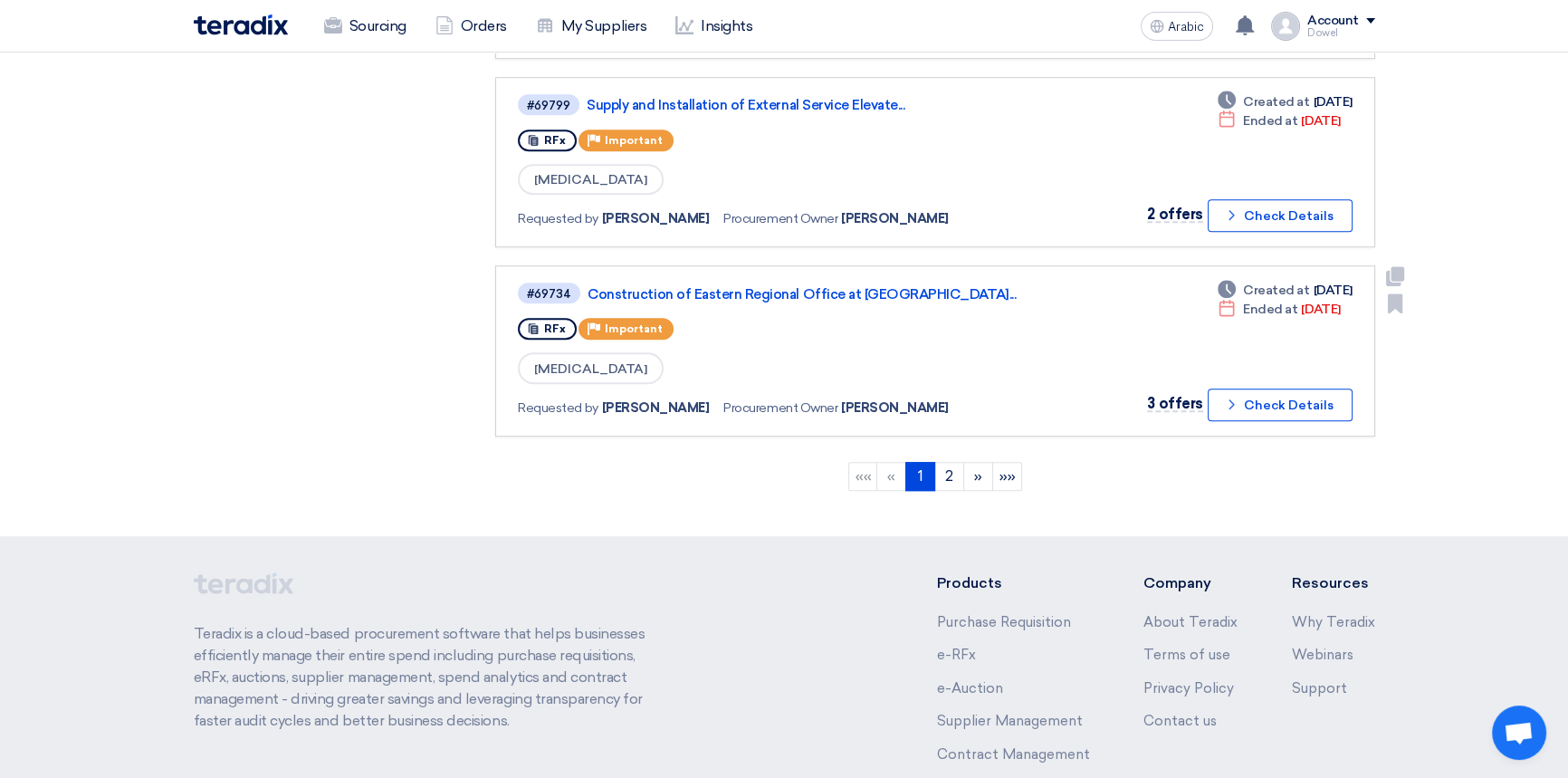 scroll, scrollTop: 1810, scrollLeft: 0, axis: vertical 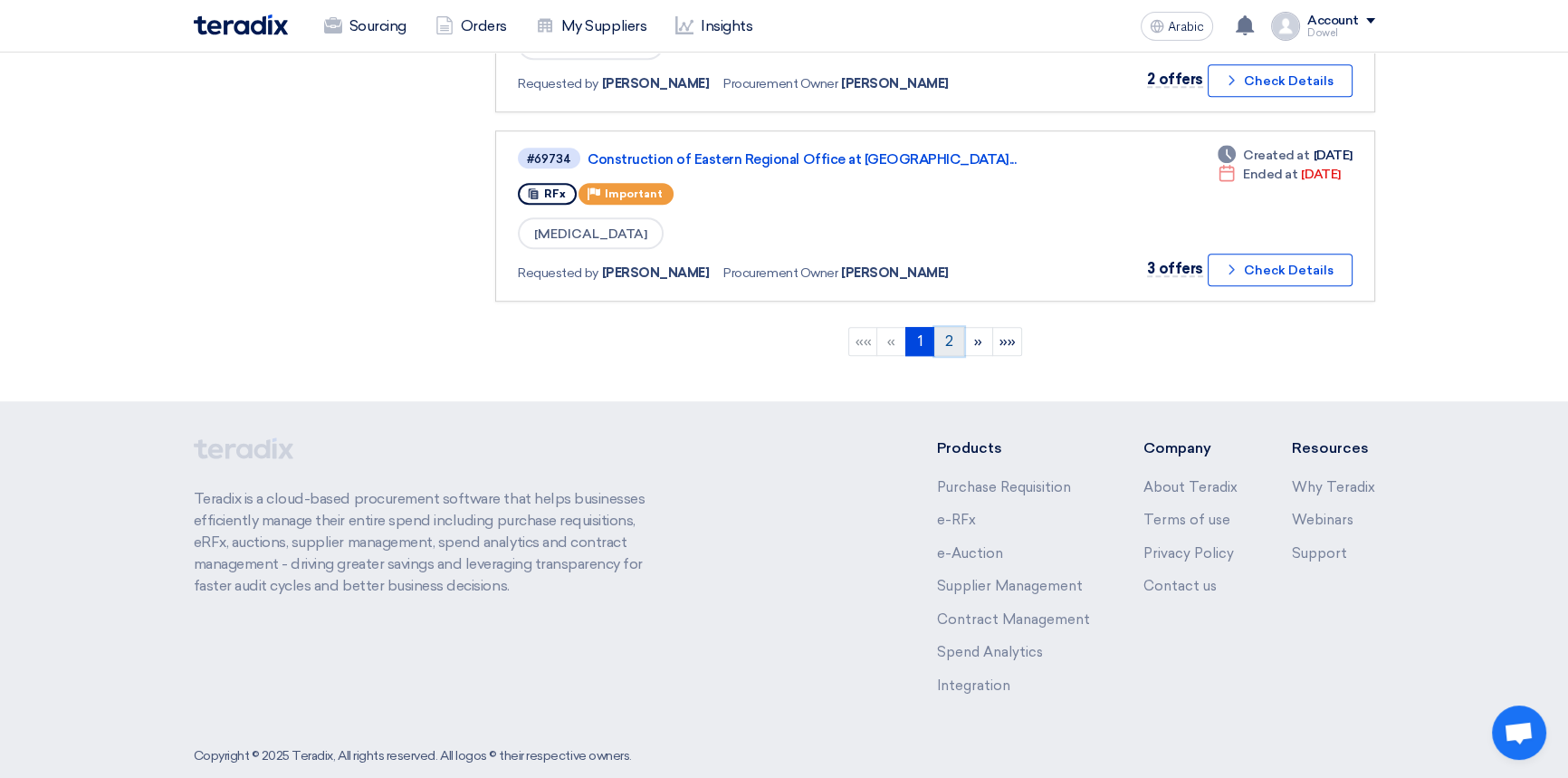 click on "2" 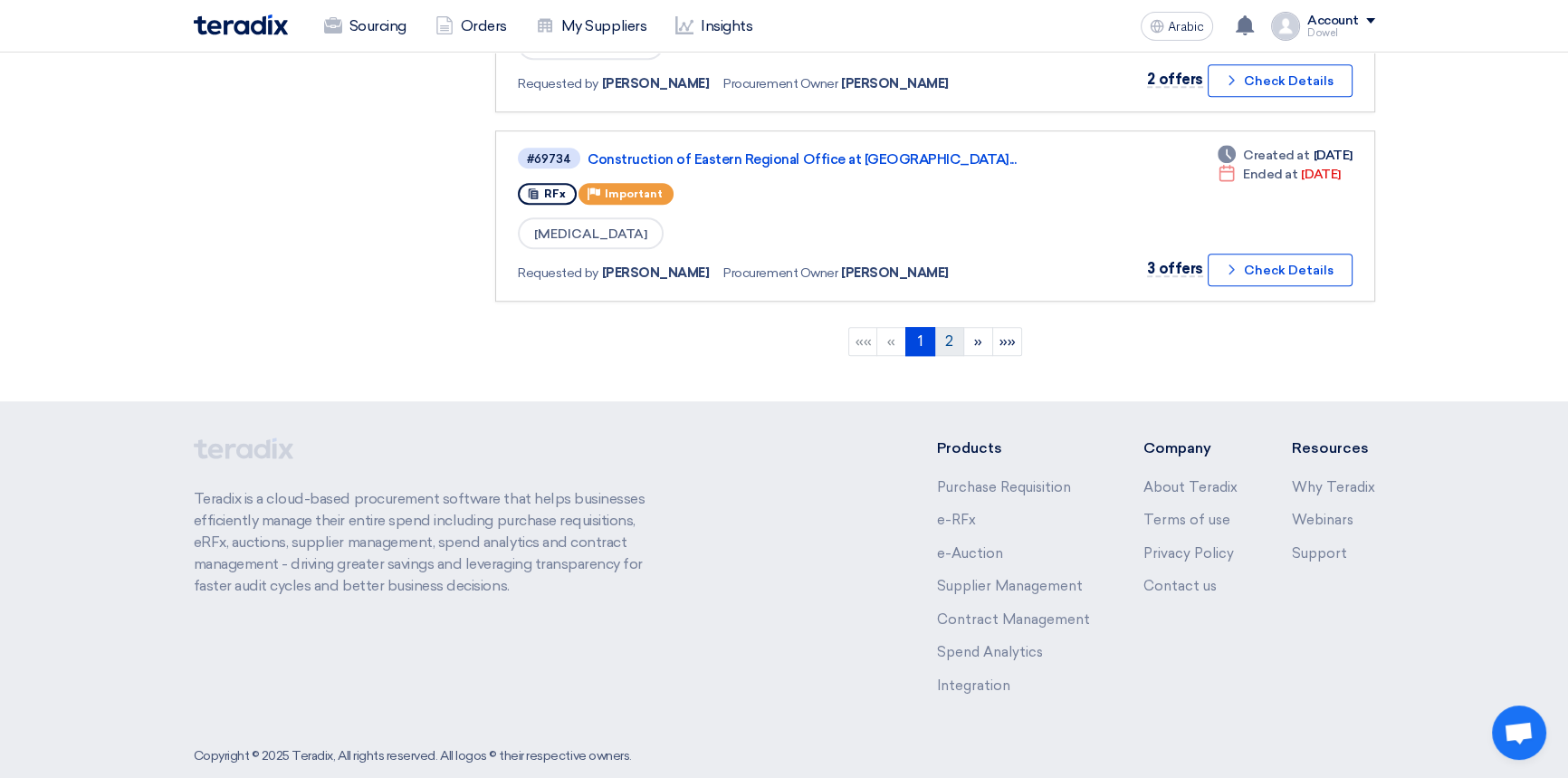 scroll, scrollTop: 0, scrollLeft: 0, axis: both 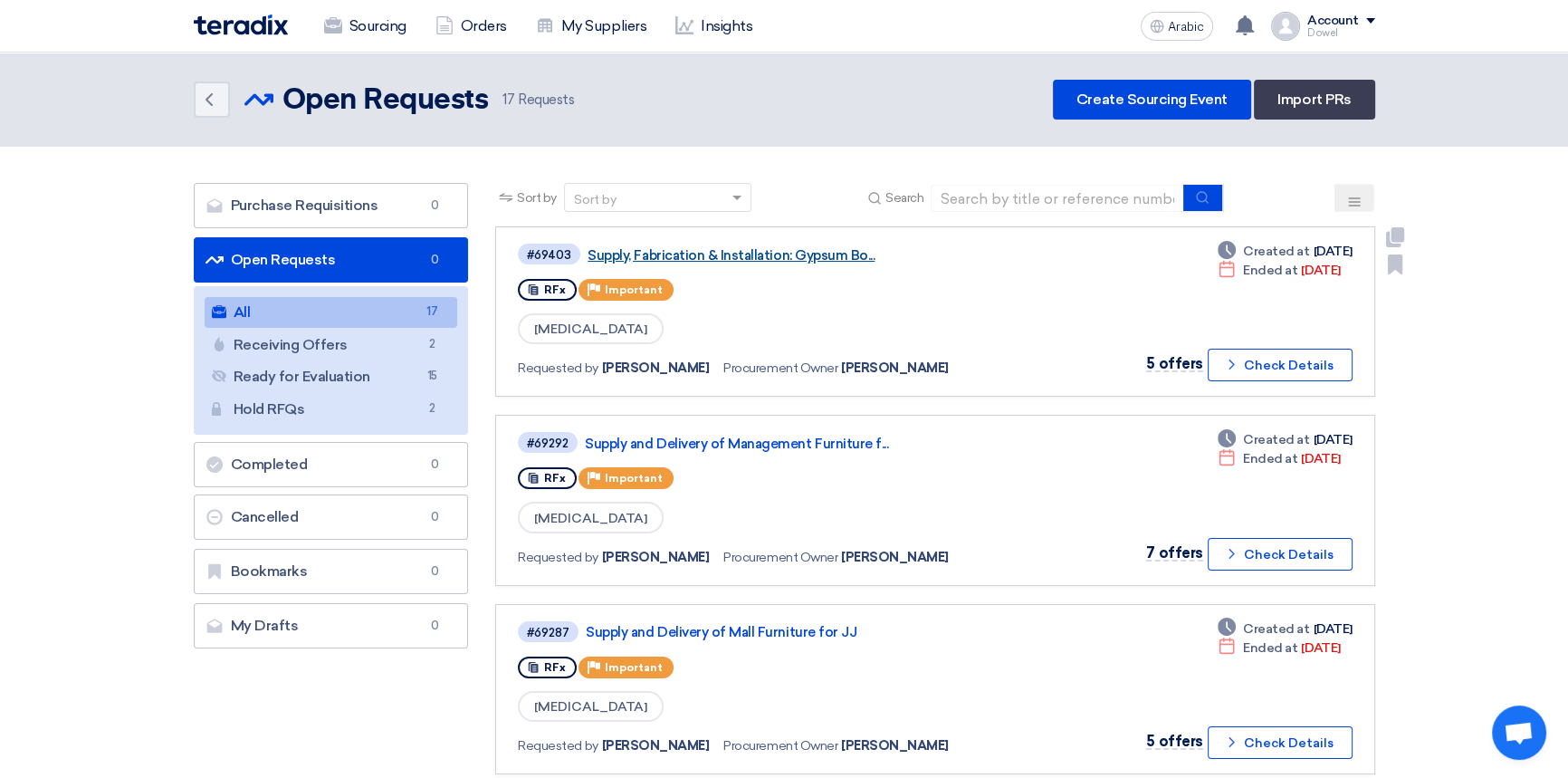 click on "Supply, Fabrication & Installation: Gypsum Bo..." 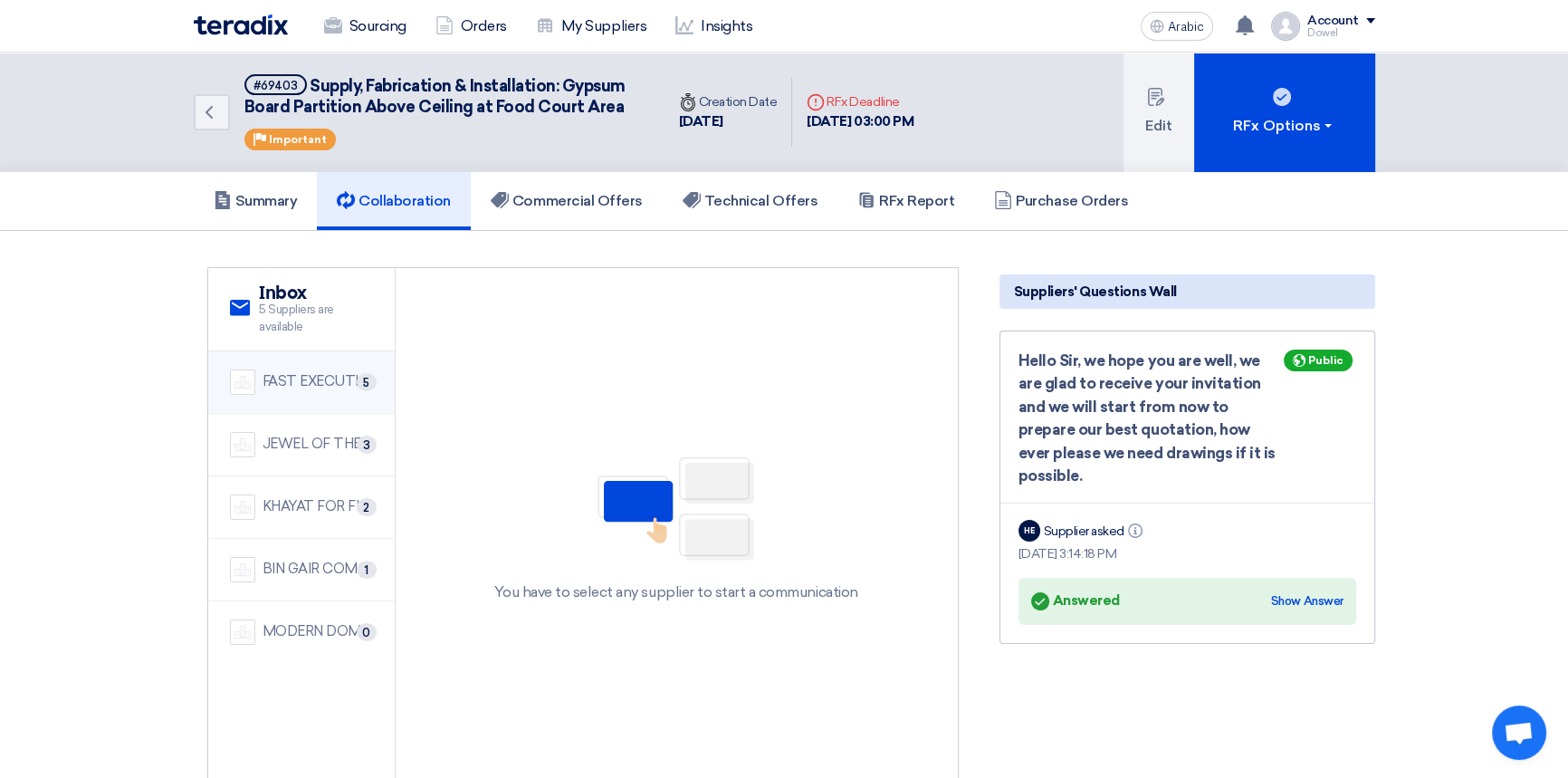 click on "FAST EXECUTION" at bounding box center (320, 381) 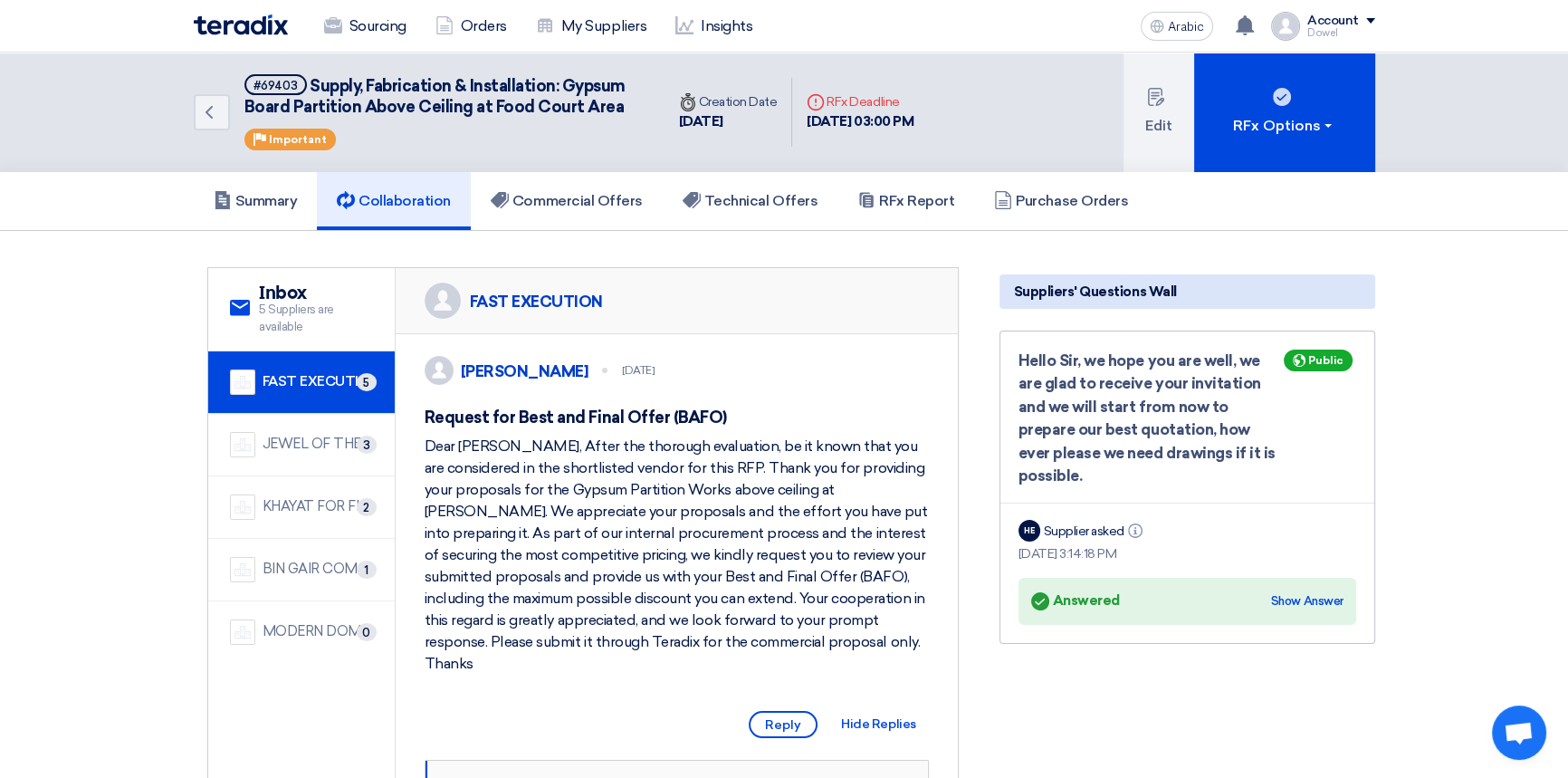 drag, startPoint x: 424, startPoint y: 466, endPoint x: 796, endPoint y: 661, distance: 420.0107 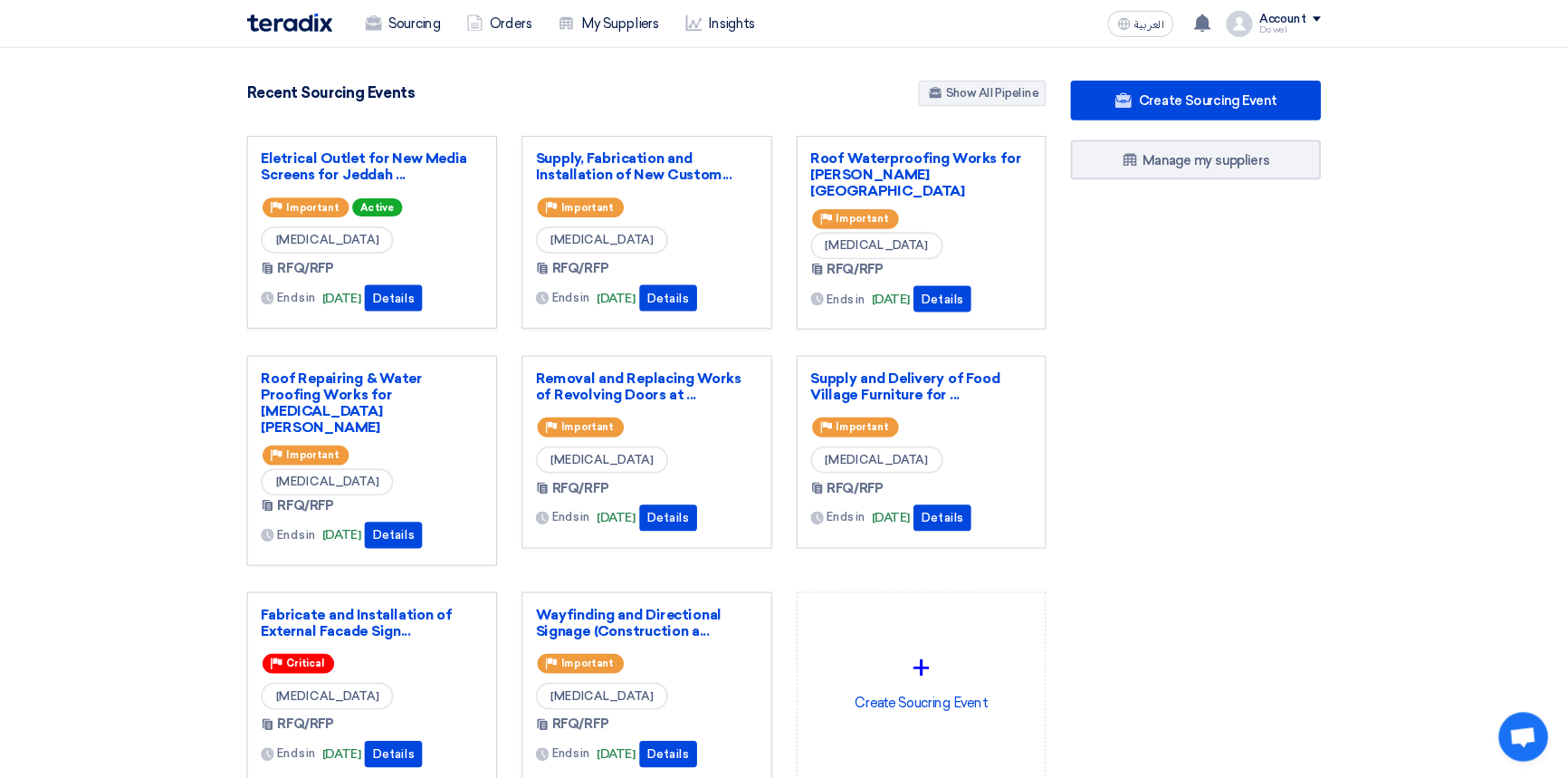 scroll, scrollTop: 0, scrollLeft: 0, axis: both 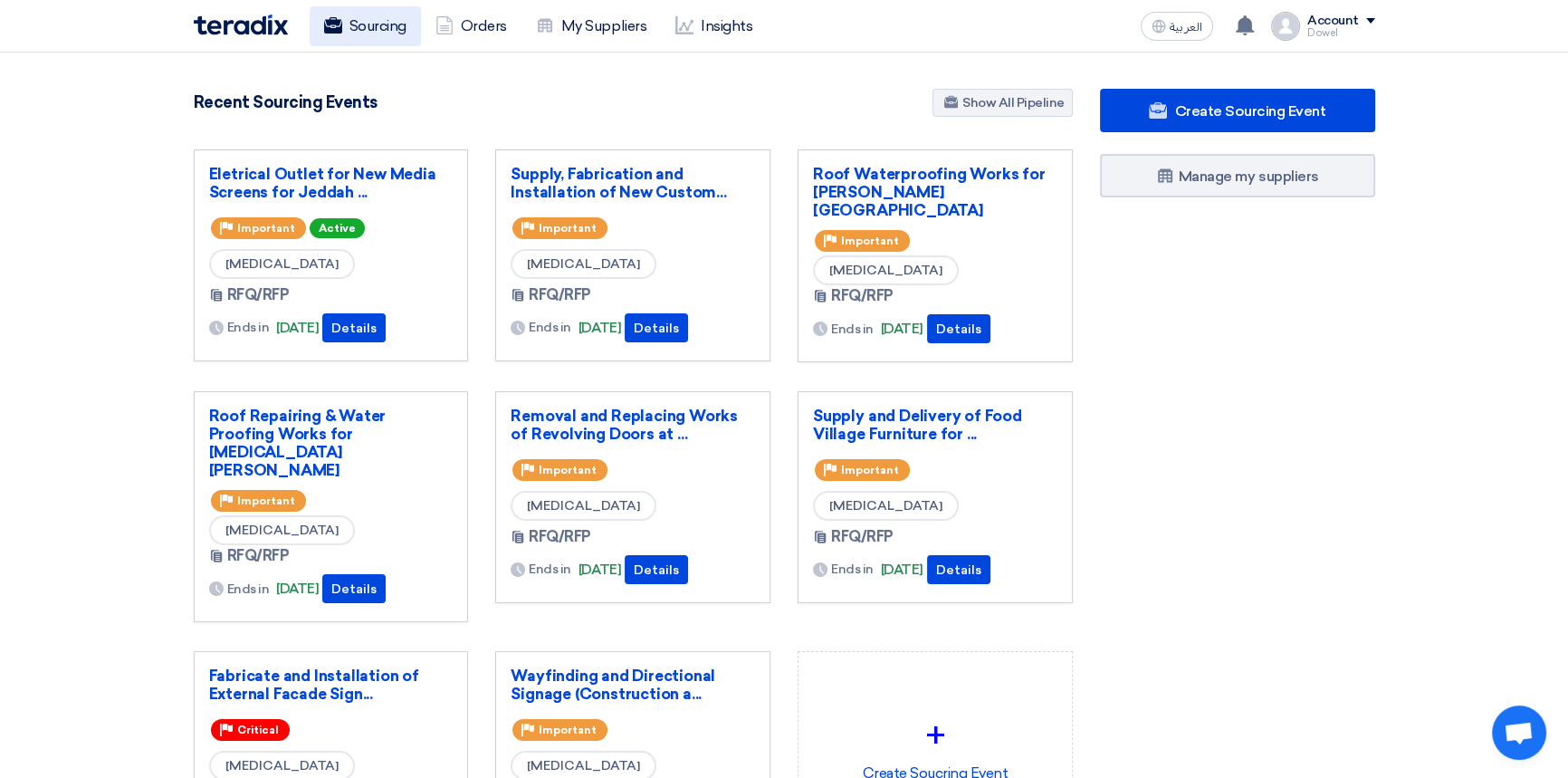 click on "Sourcing" 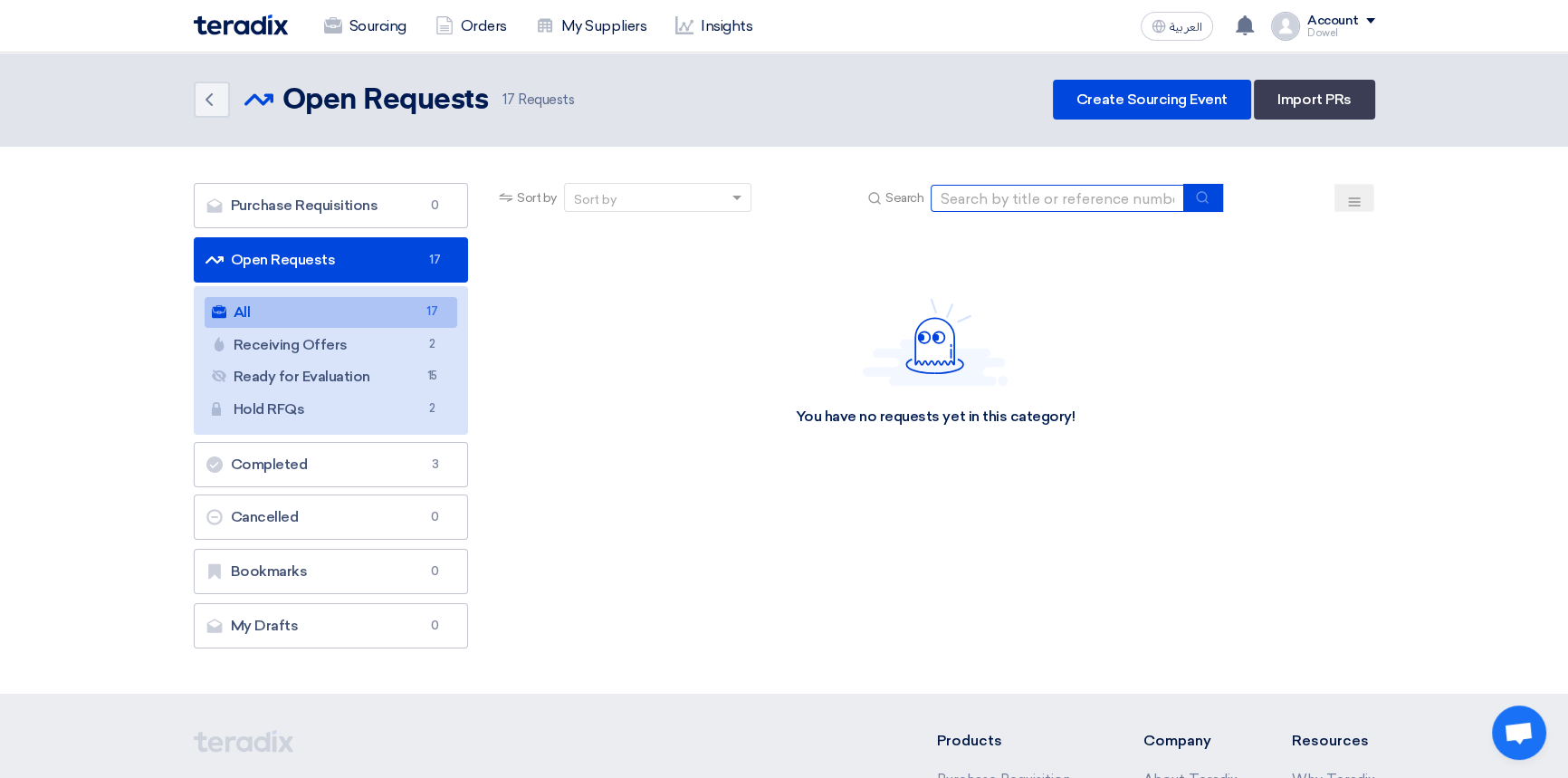 click 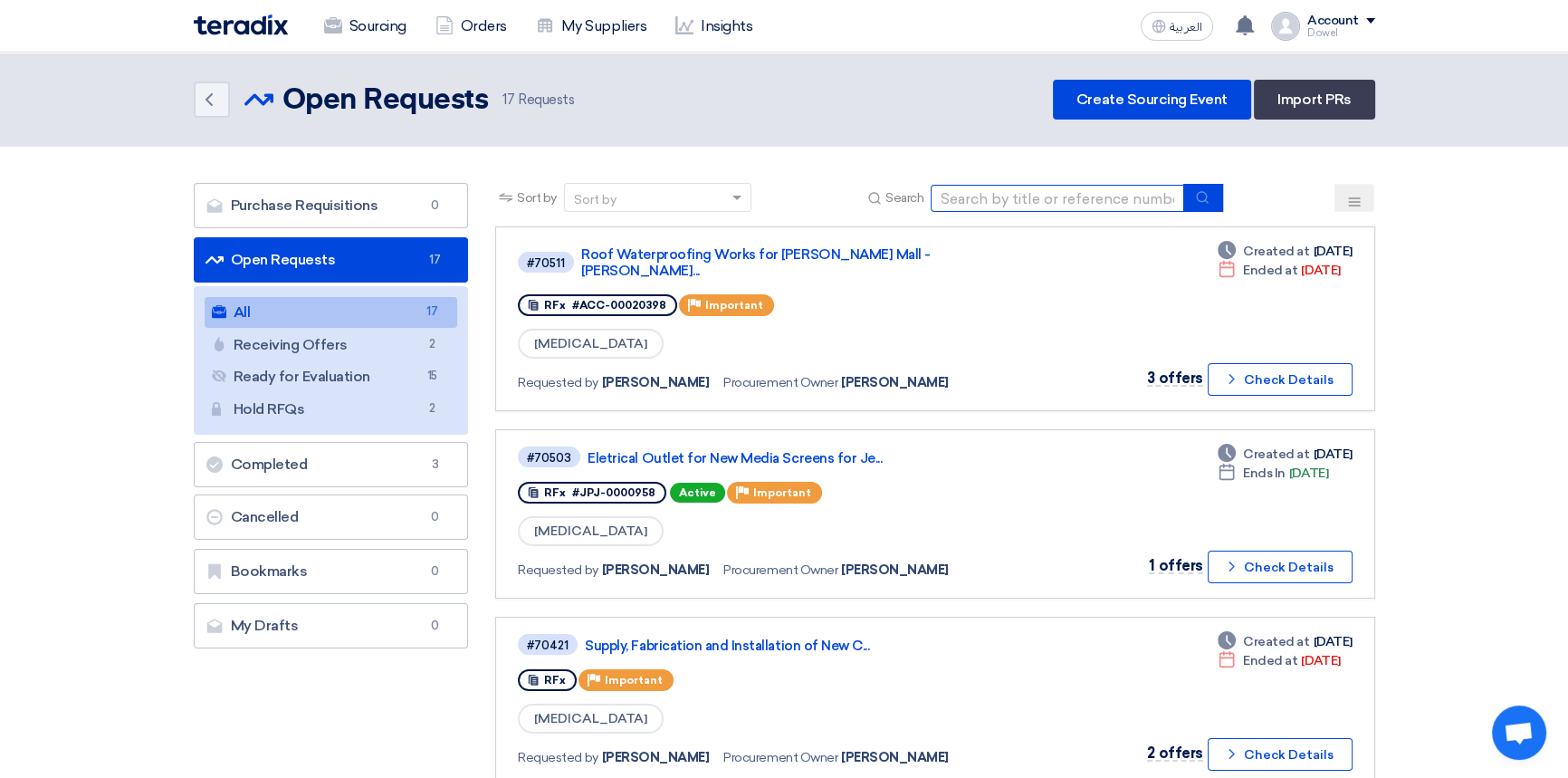 type on "management" 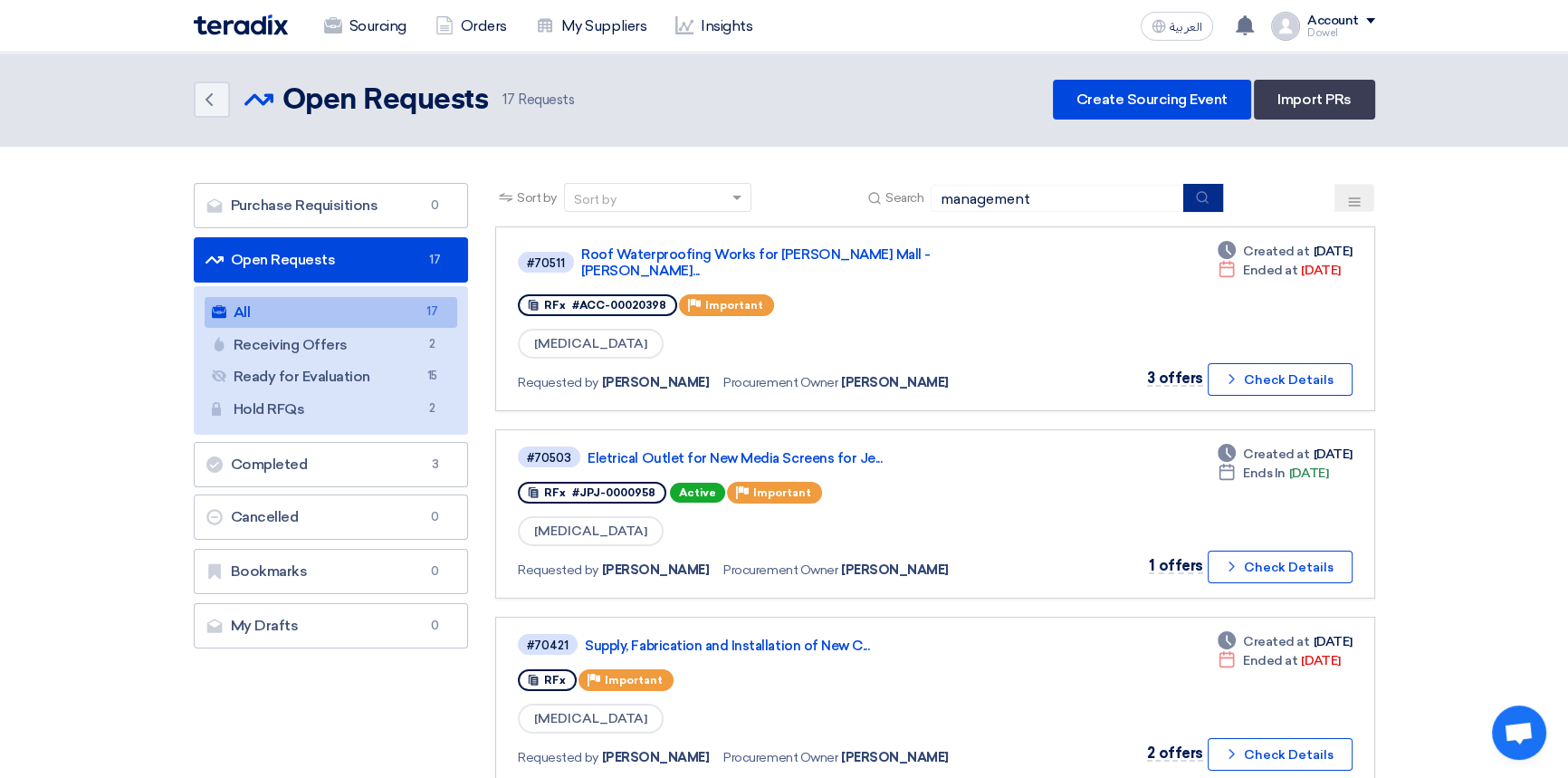 click 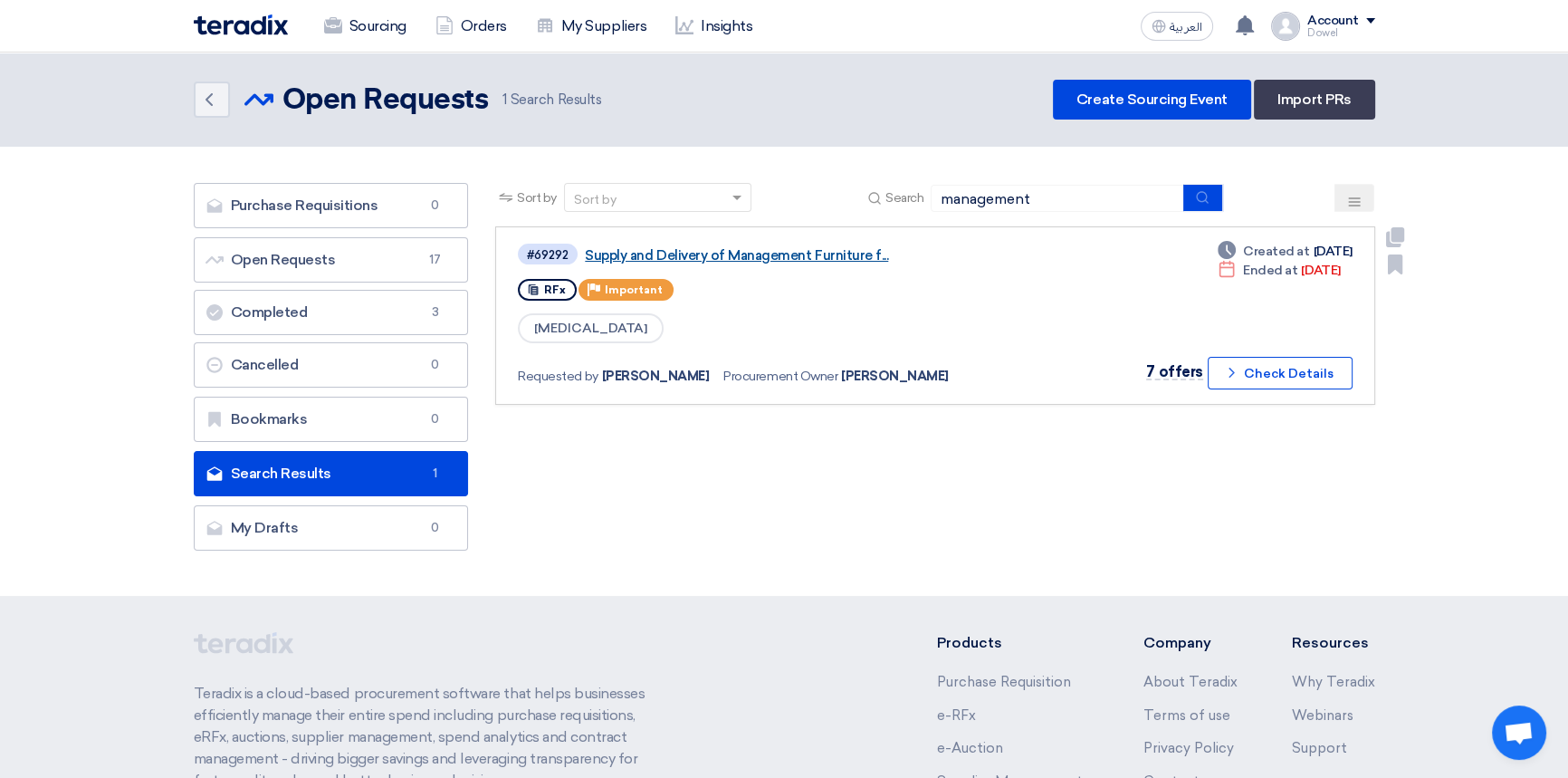 click on "Supply and Delivery of Management Furniture f..." 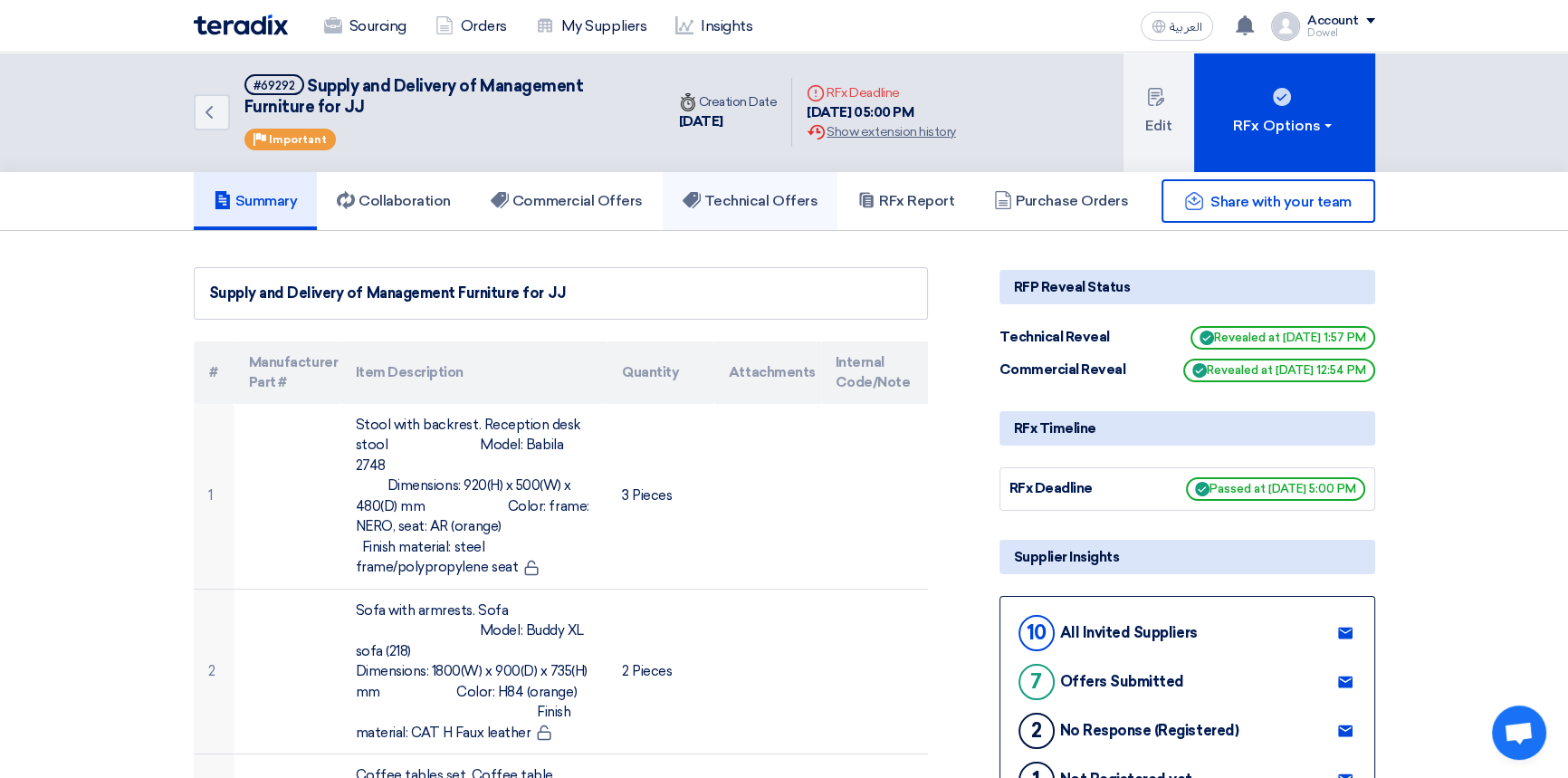 click on "Technical Offers" 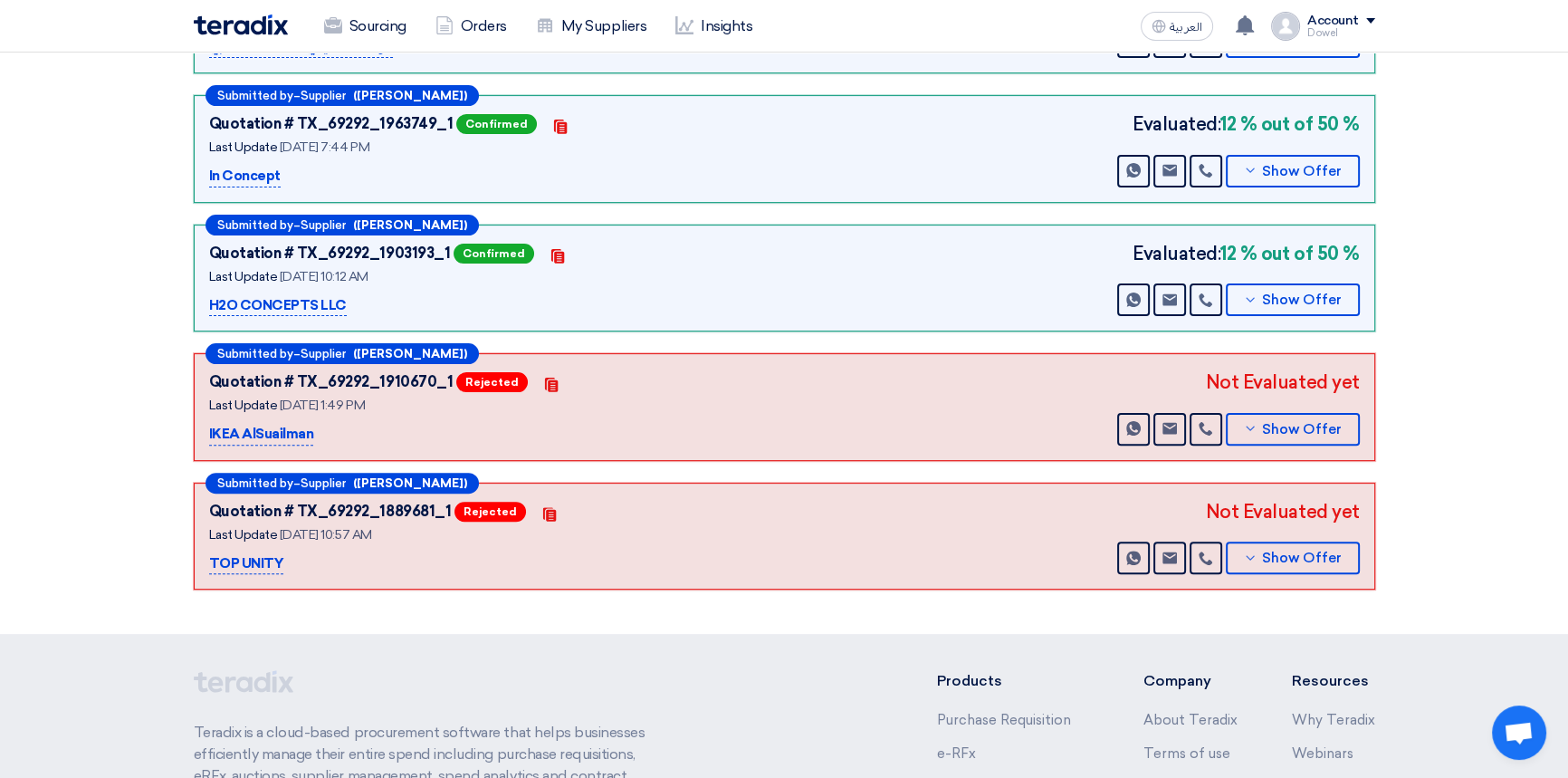 scroll, scrollTop: 658, scrollLeft: 0, axis: vertical 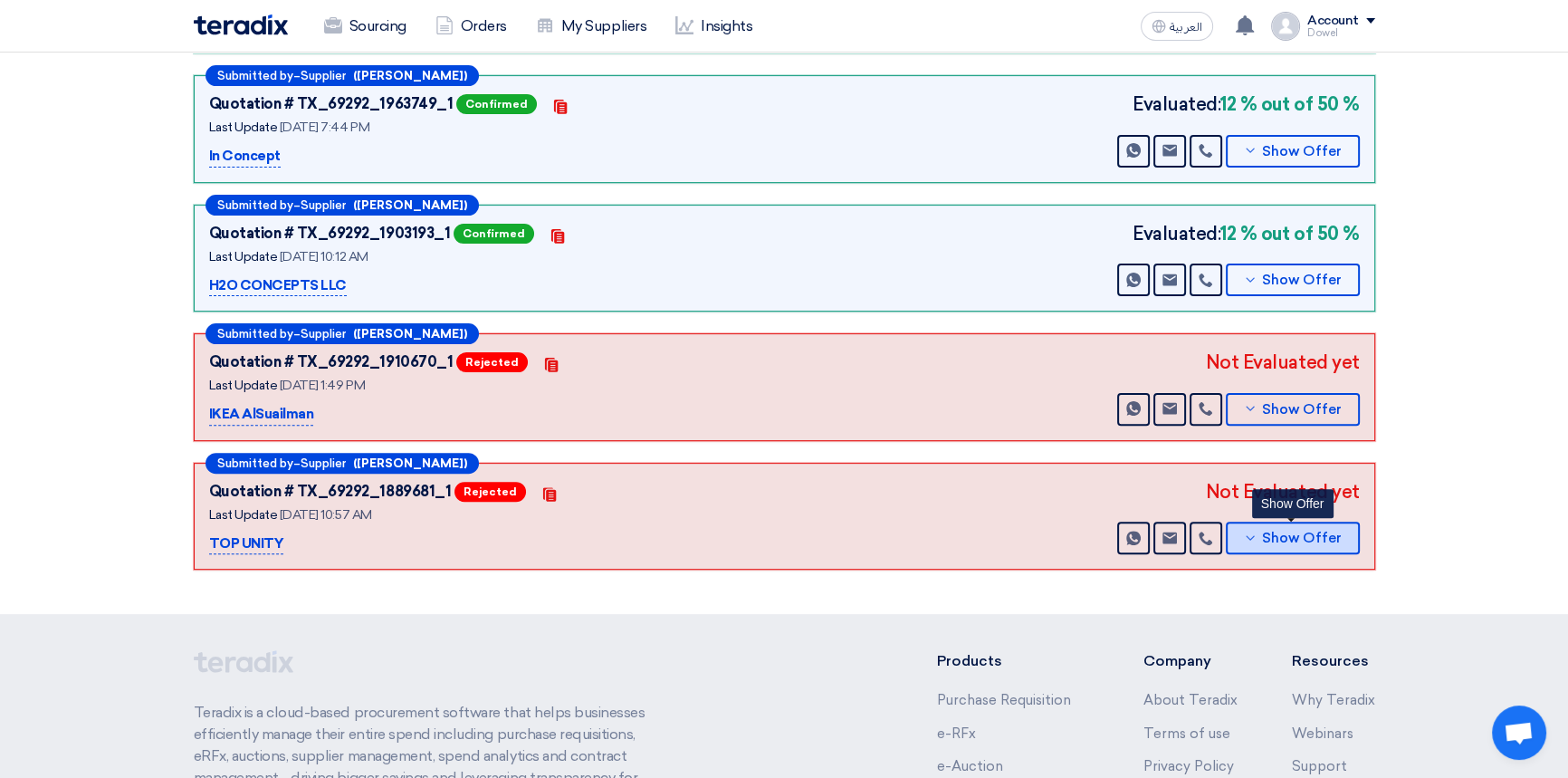 click on "Show Offer" at bounding box center [1293, 538] 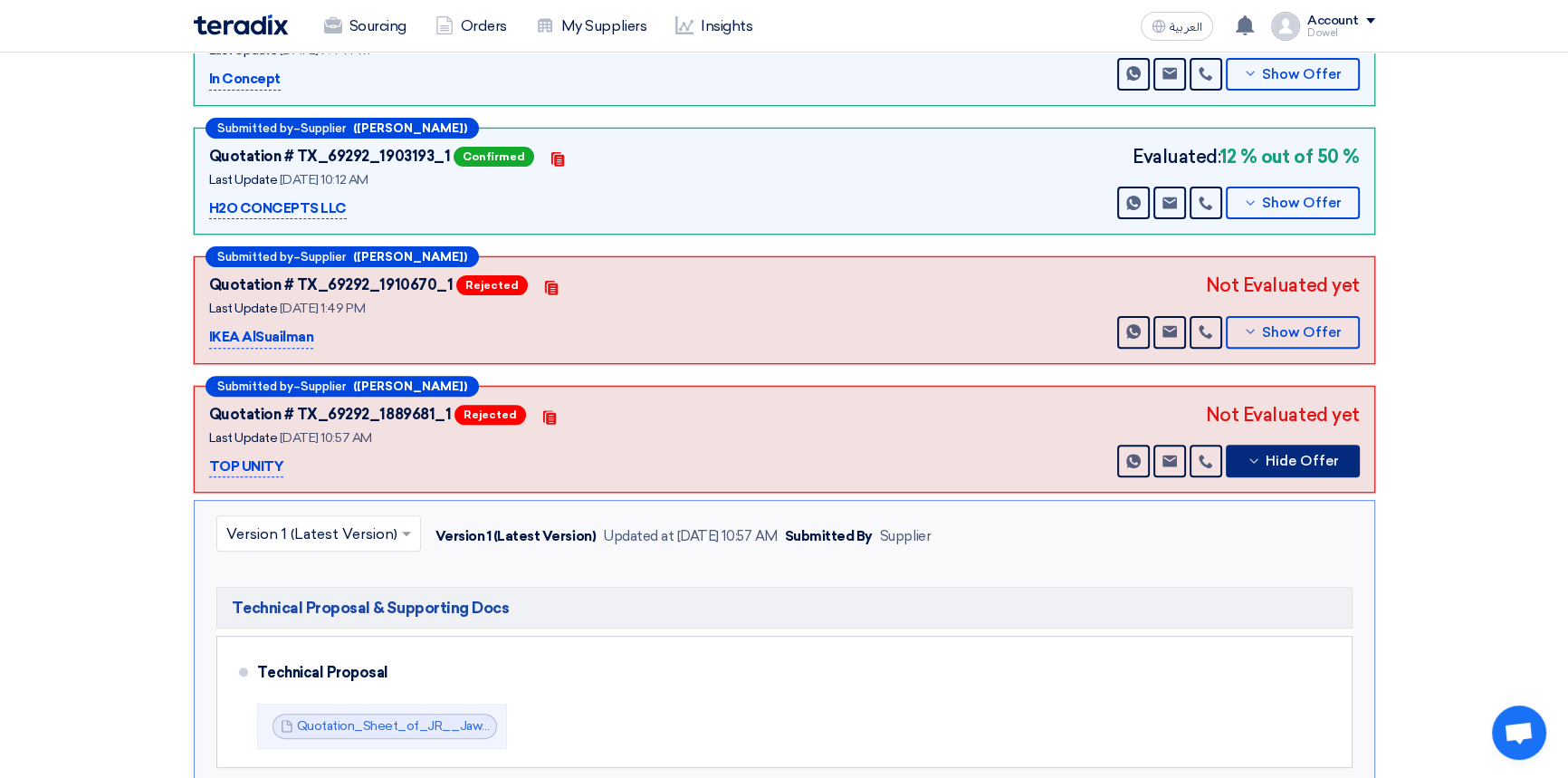 scroll, scrollTop: 823, scrollLeft: 0, axis: vertical 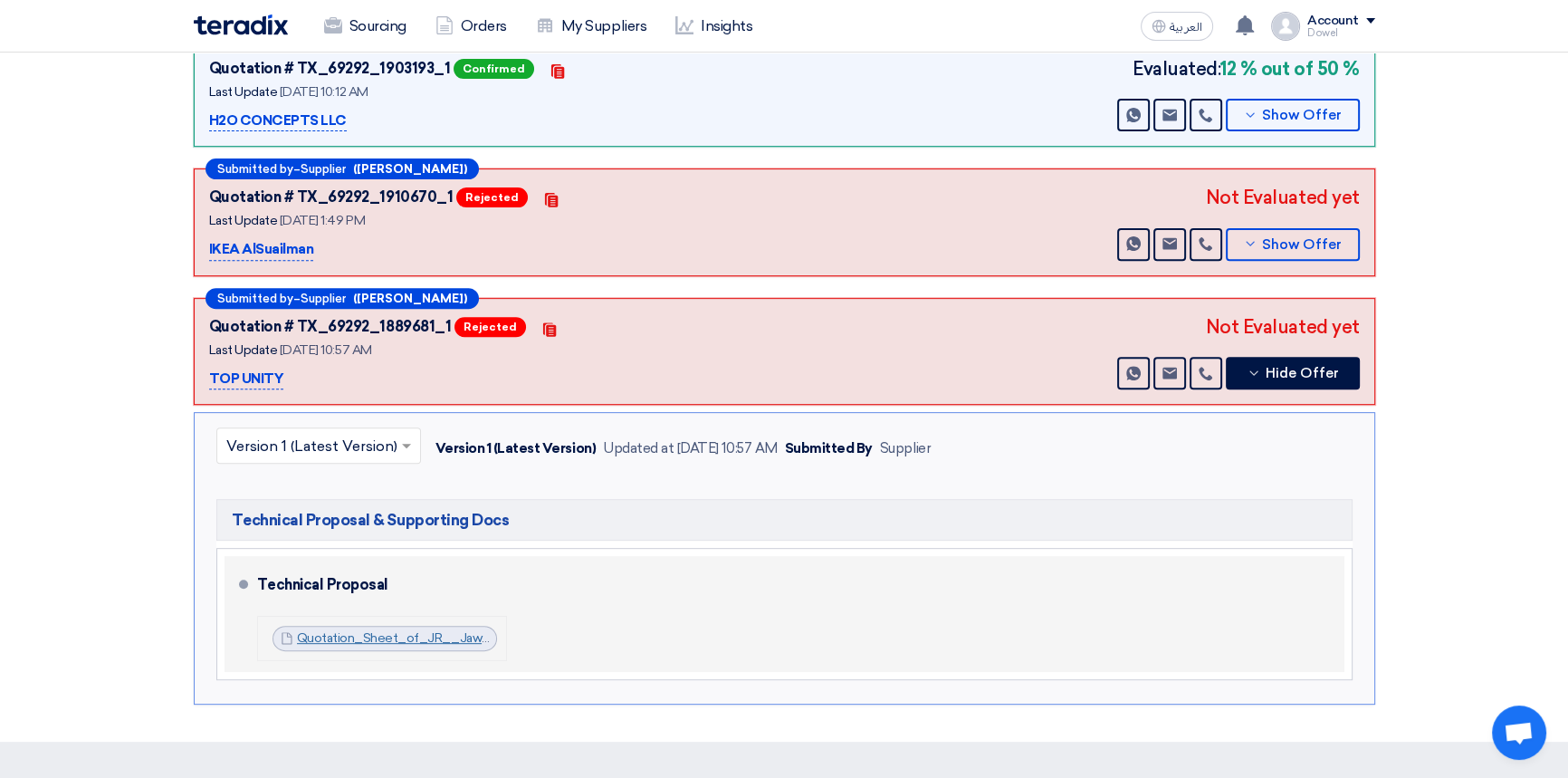 click on "Quotation_Sheet_of_JR__Jawharat_Shopping_Mall_Furniture__1744617442146.pdf" at bounding box center (543, 638) 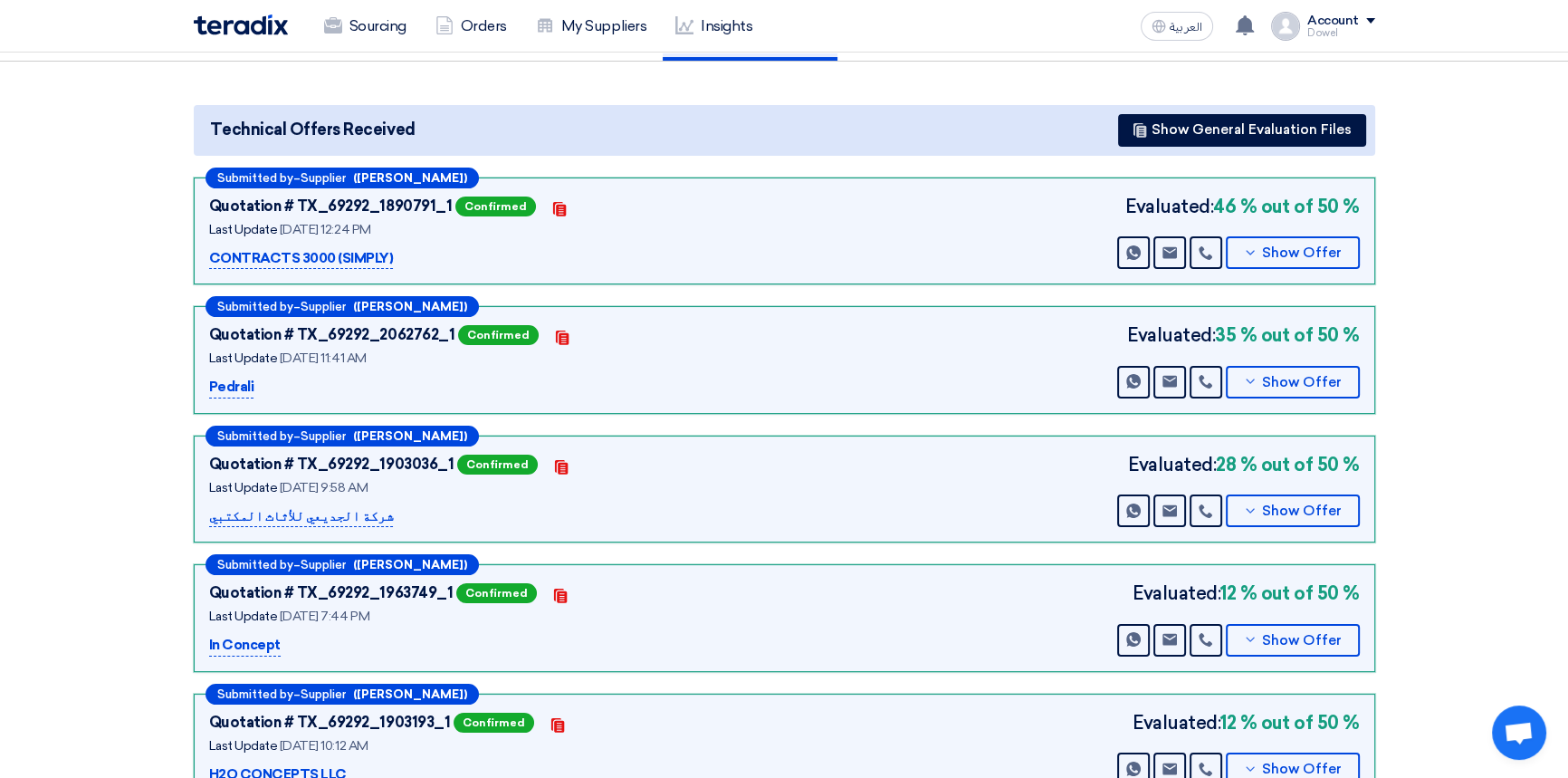 scroll, scrollTop: 0, scrollLeft: 0, axis: both 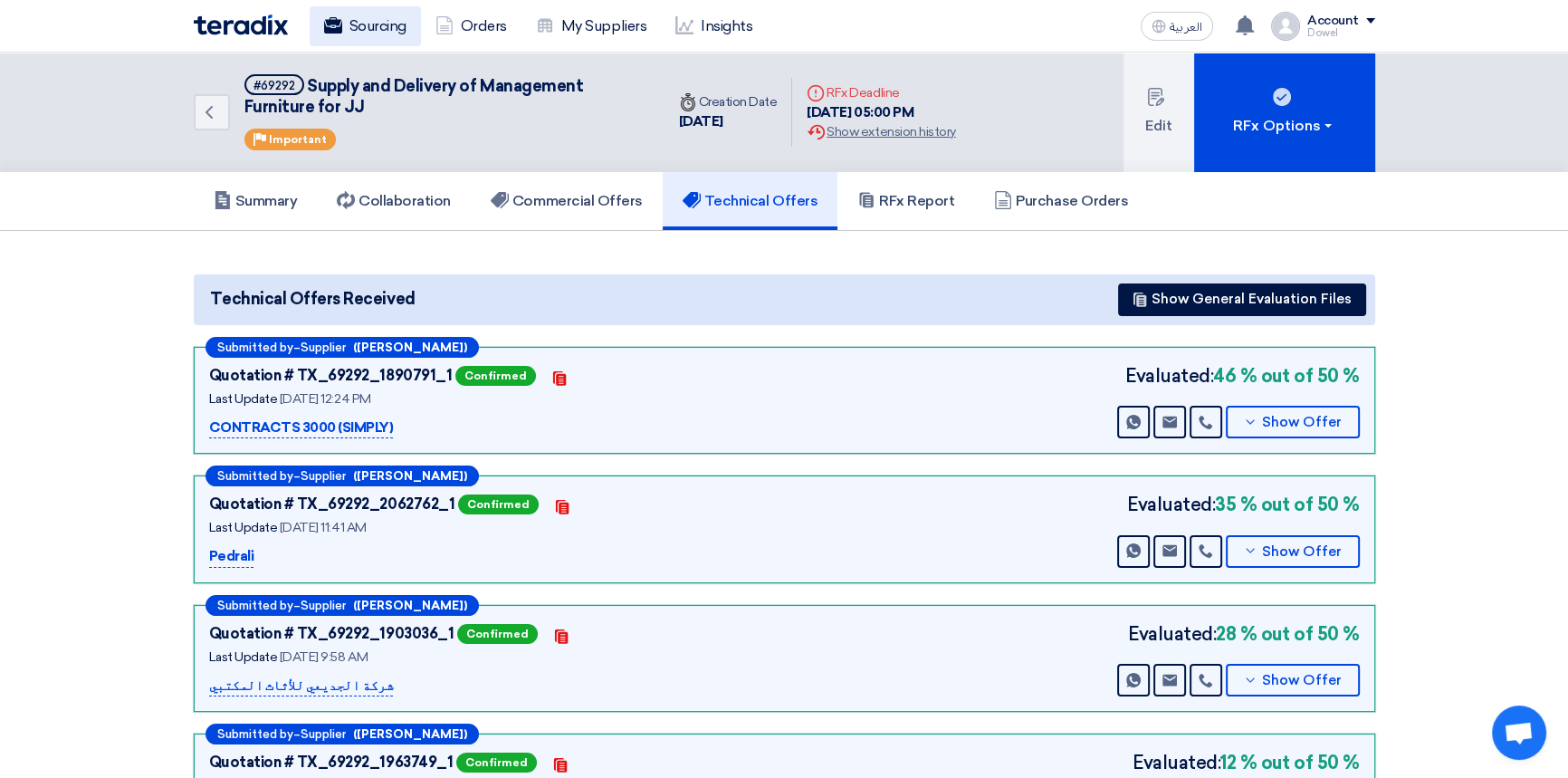 click on "Sourcing" 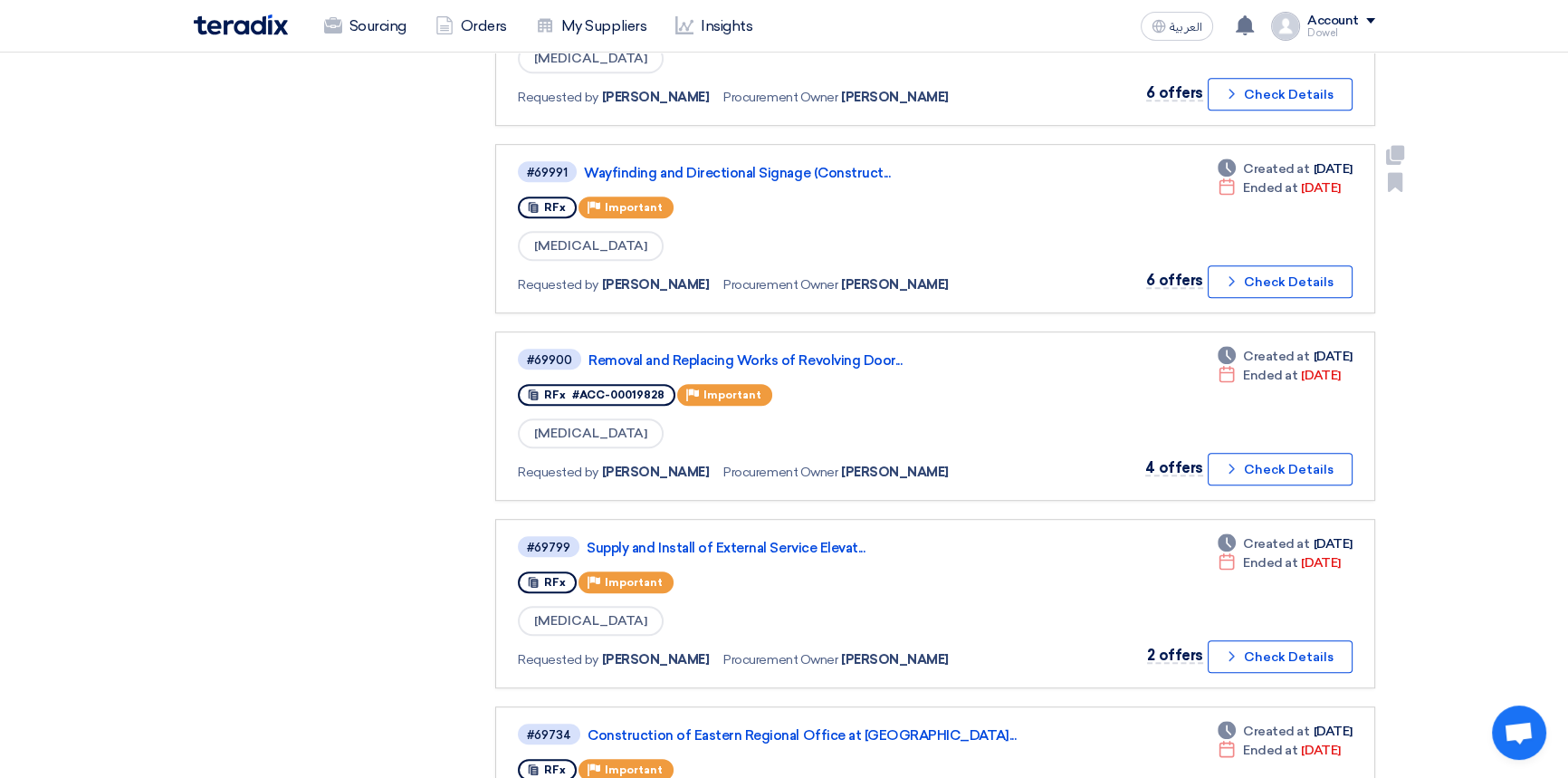 scroll, scrollTop: 1234, scrollLeft: 0, axis: vertical 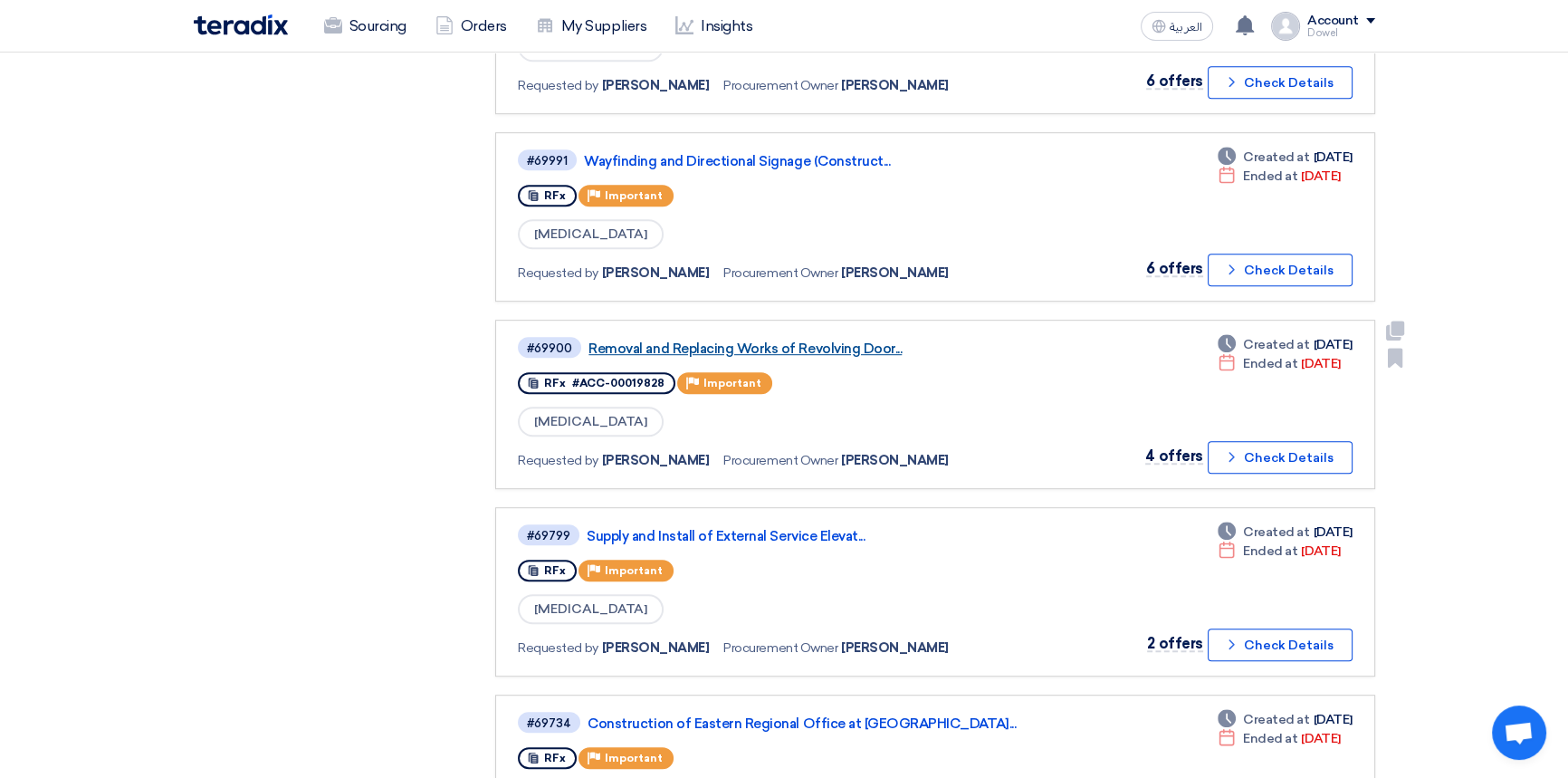 click on "Removal and Replacing Works of Revolving Door..." 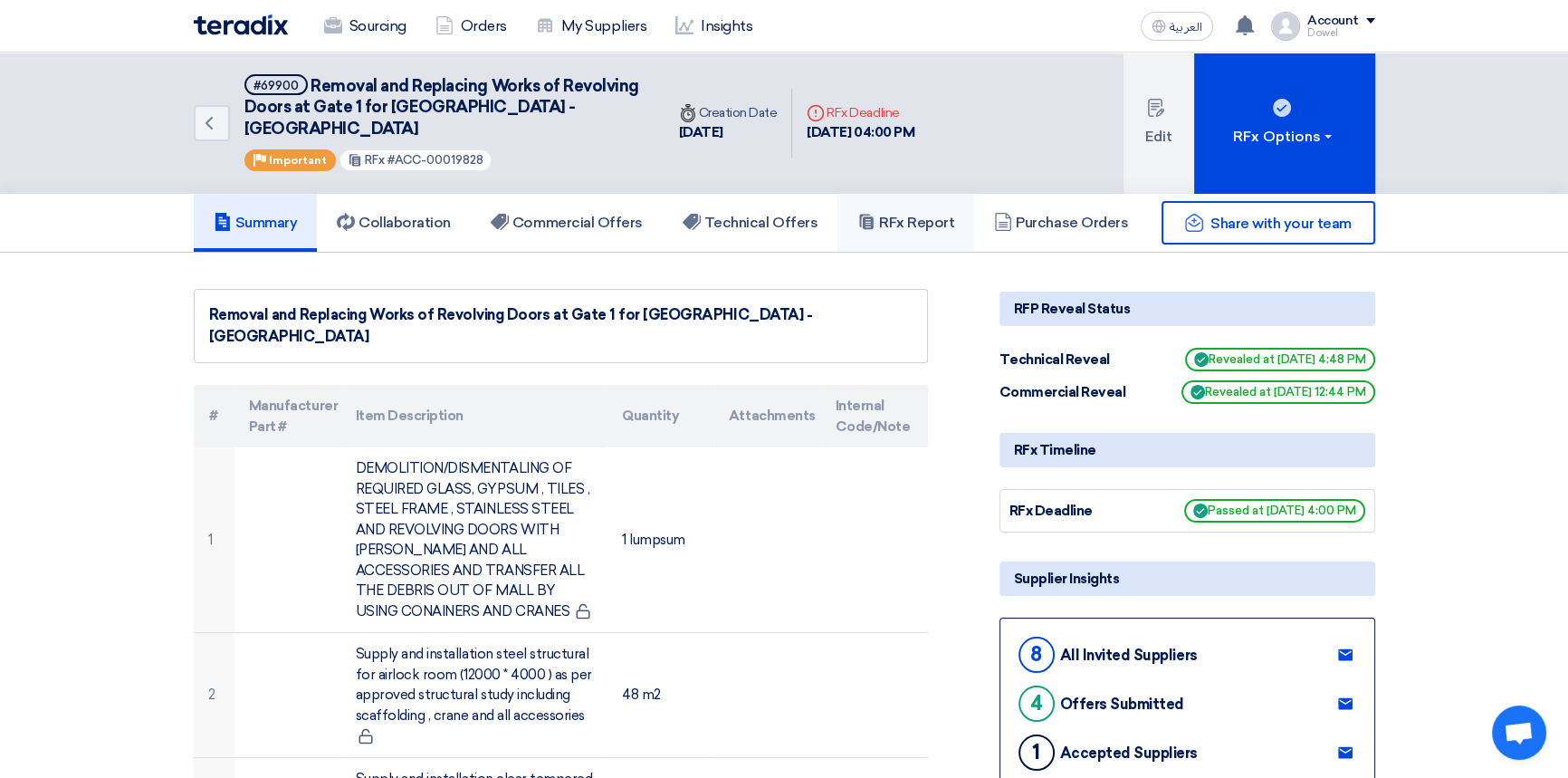 click on "RFx Report" 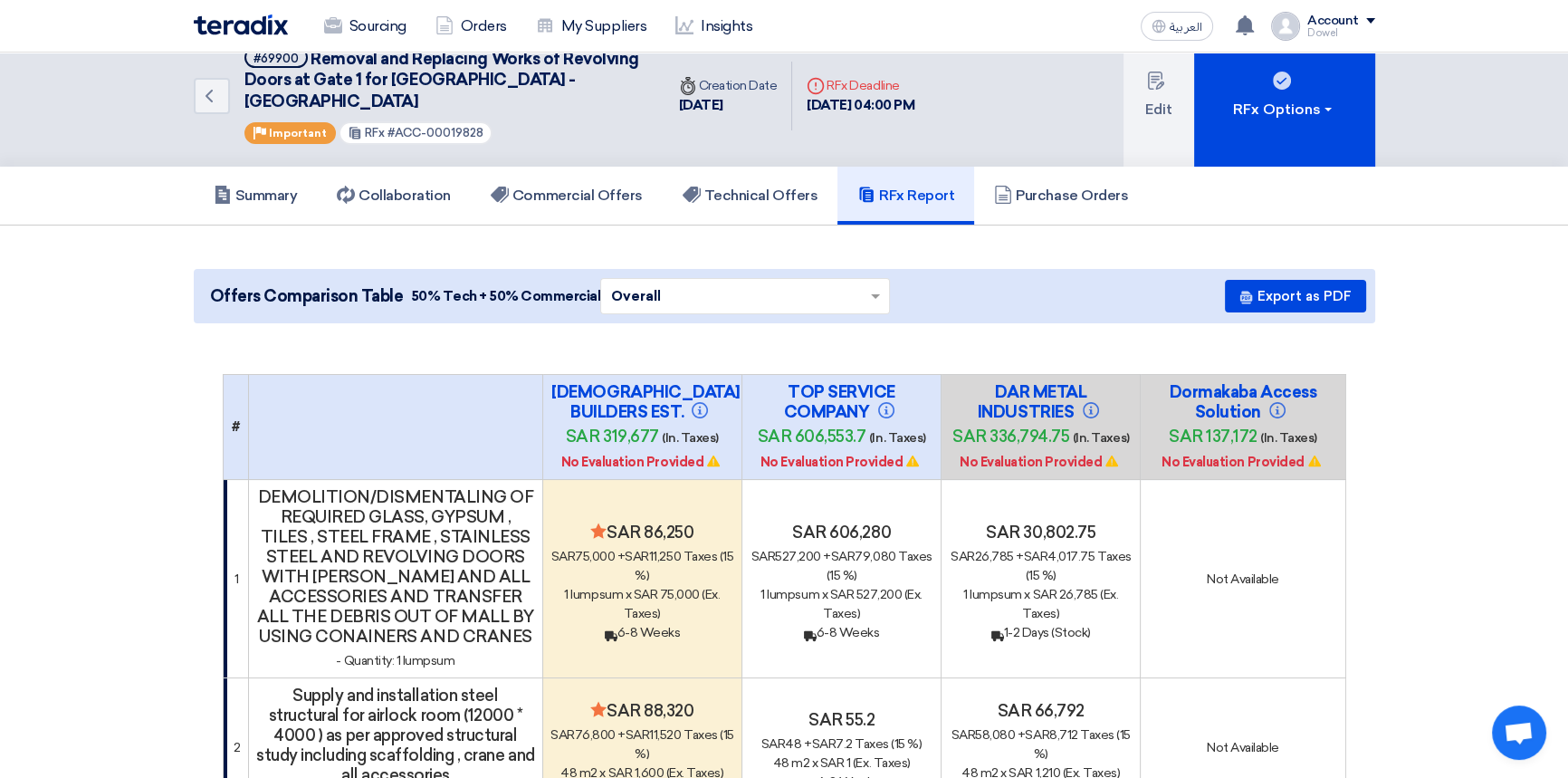 scroll, scrollTop: 0, scrollLeft: 0, axis: both 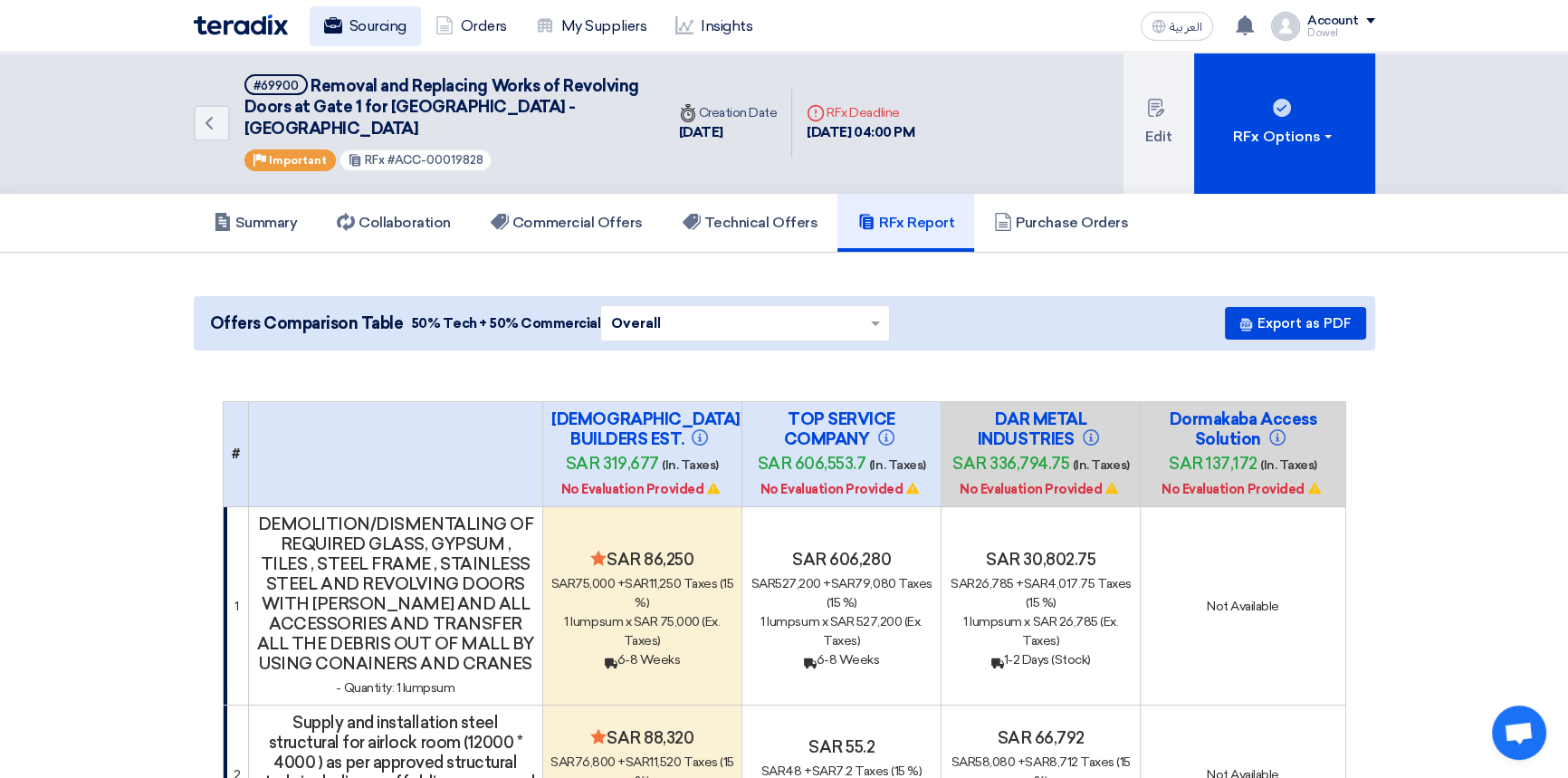 click on "Sourcing" 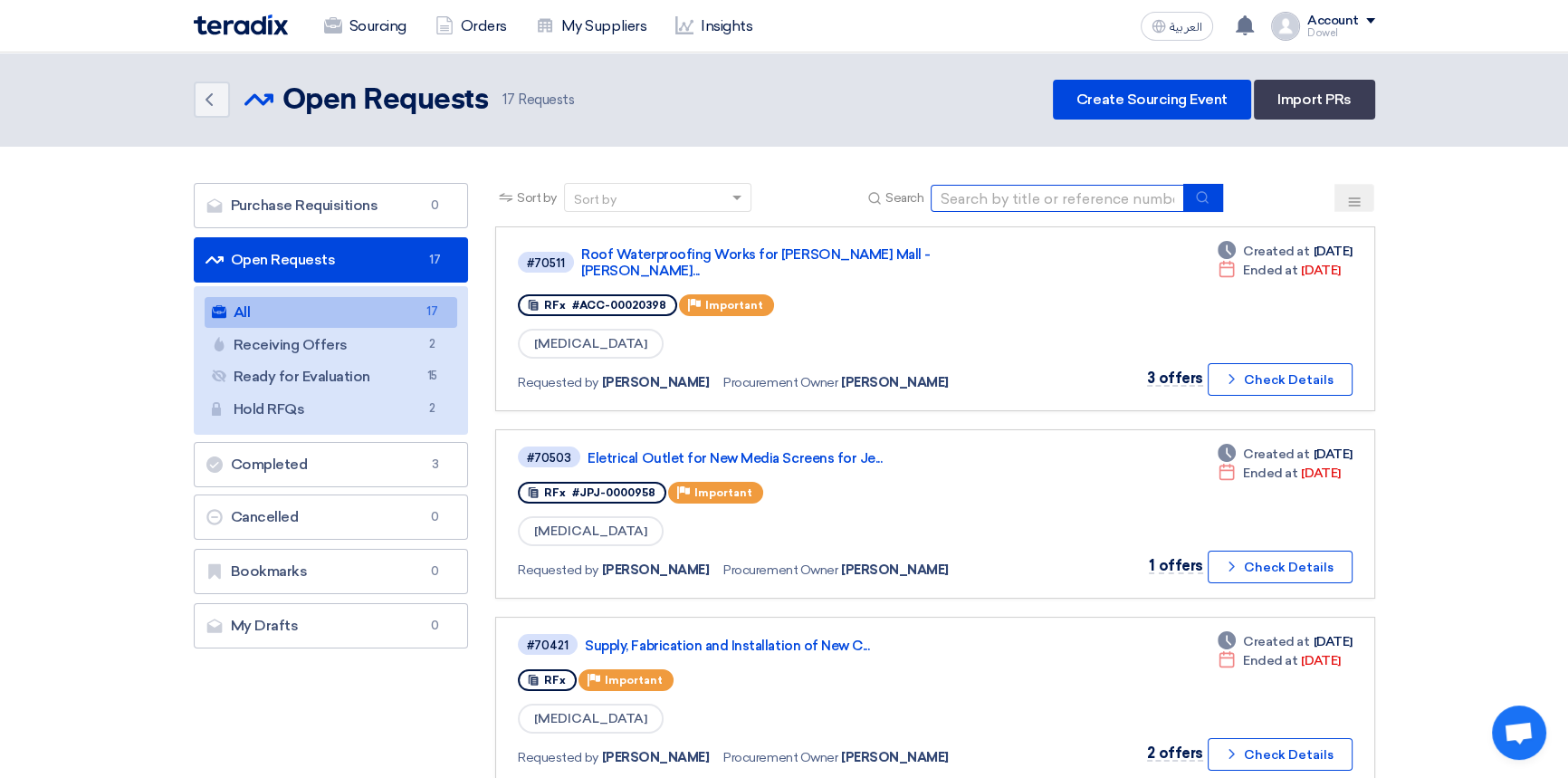 click 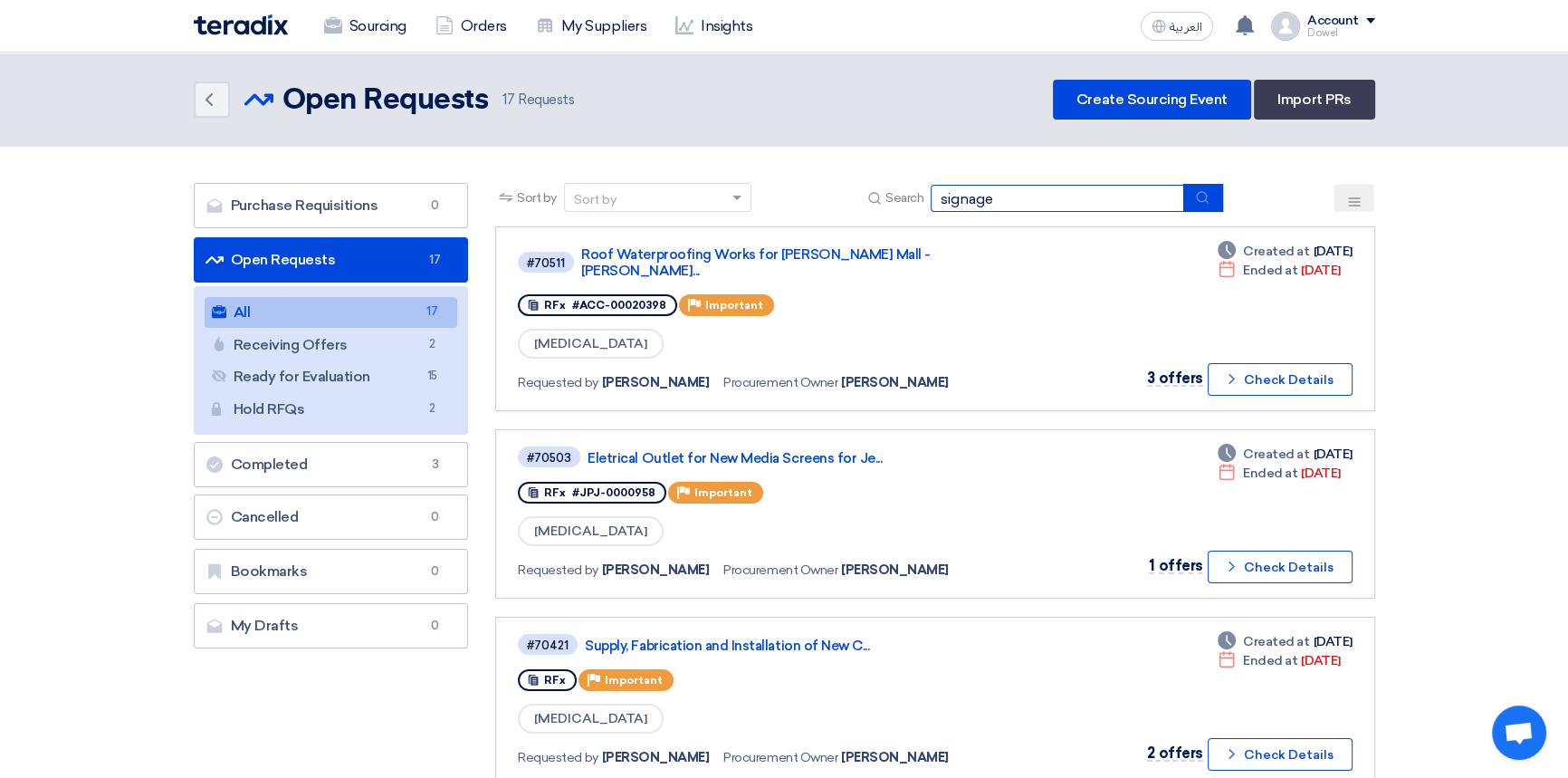 type on "signage" 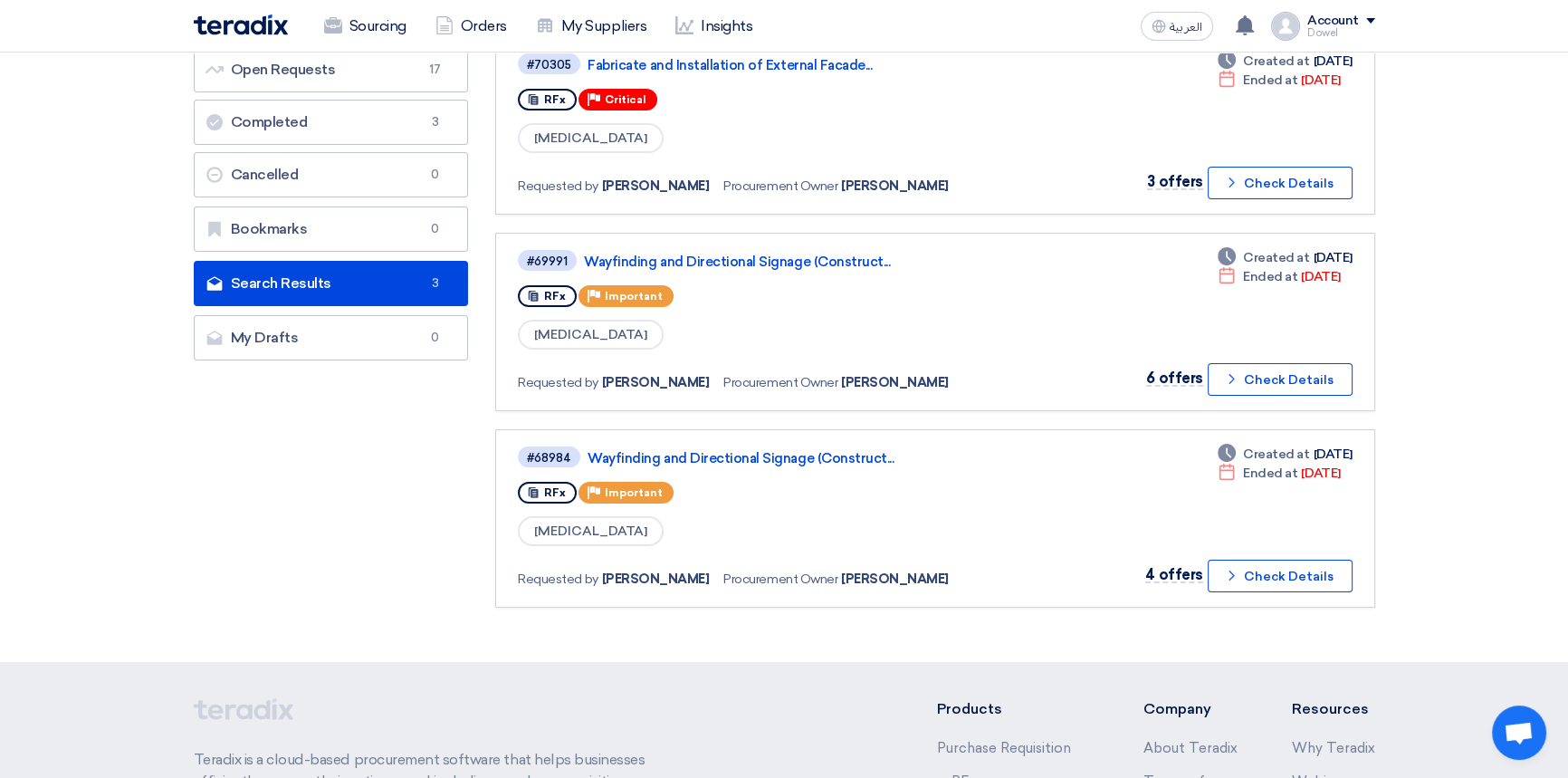 scroll, scrollTop: 164, scrollLeft: 0, axis: vertical 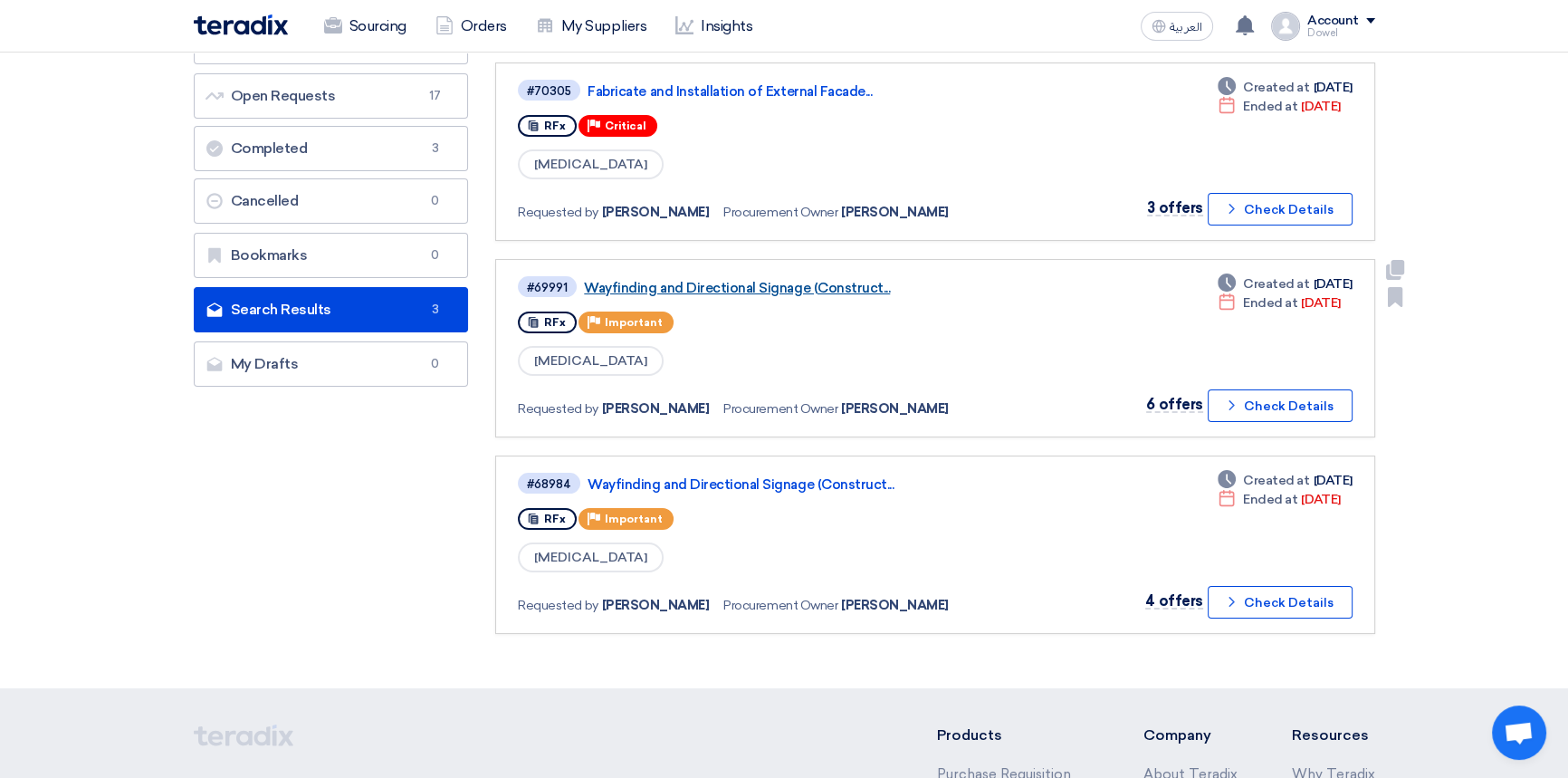 click on "Wayfinding and Directional Signage (Construct..." 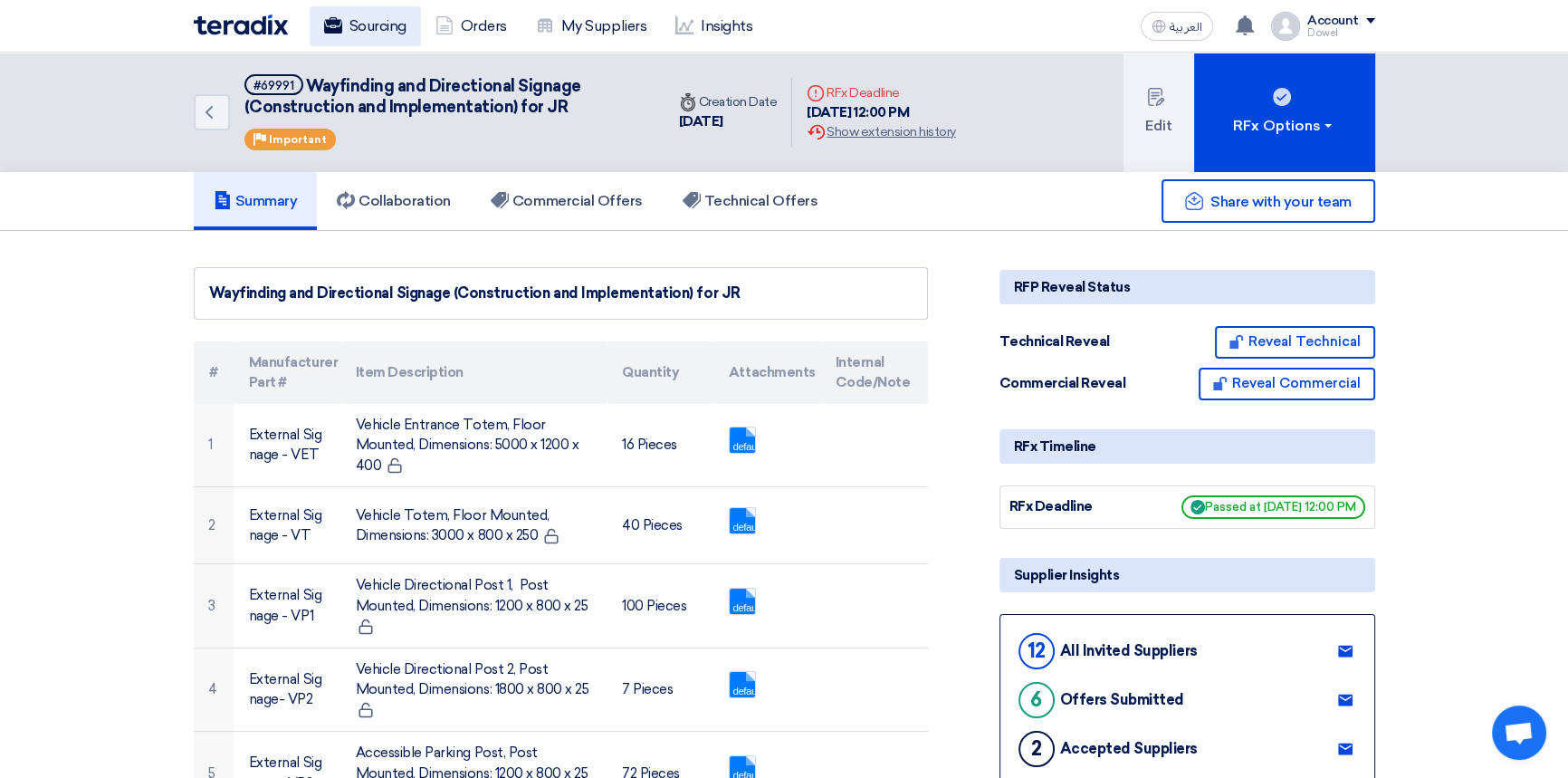 click on "Sourcing" 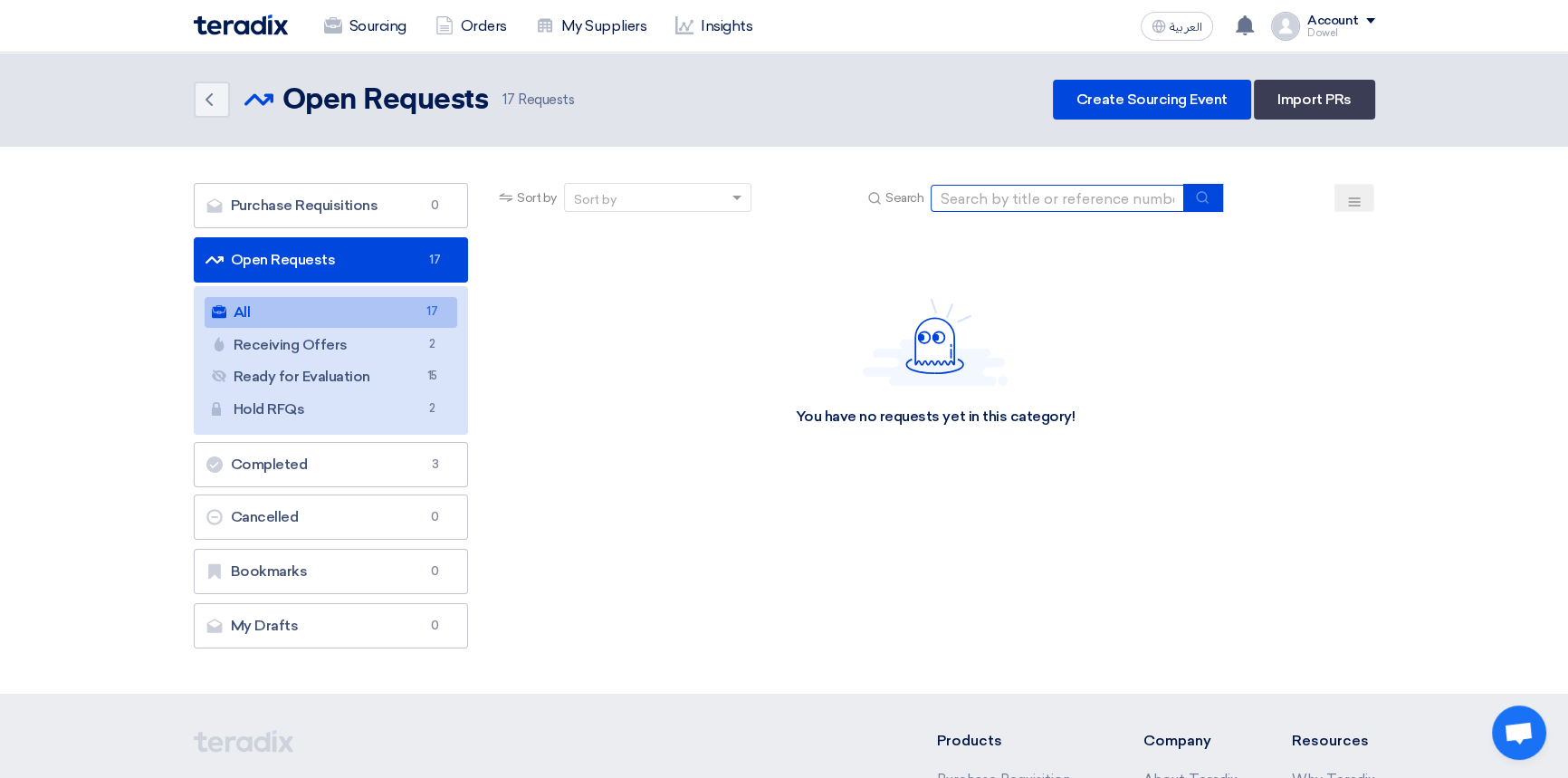 click 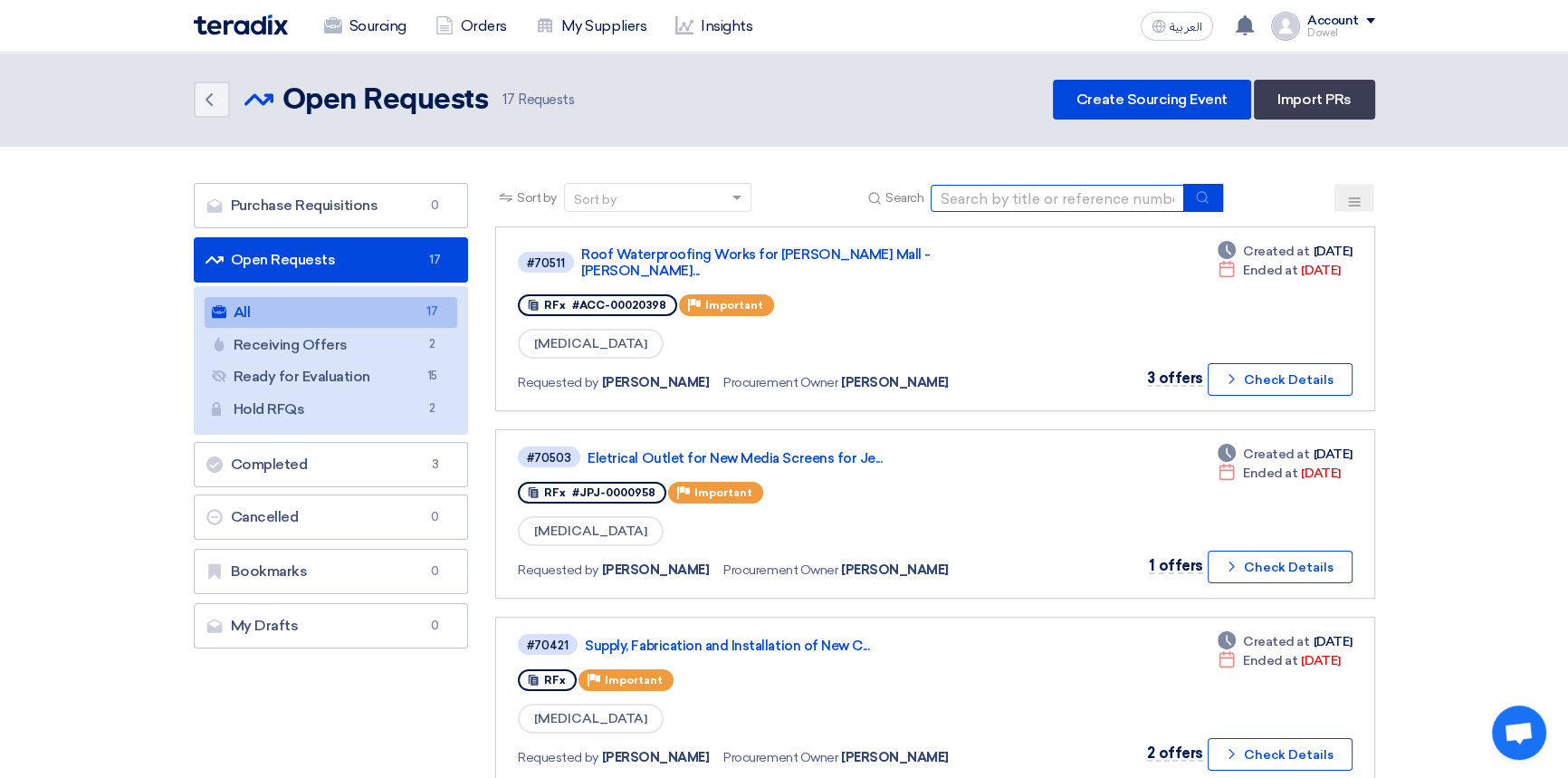 click 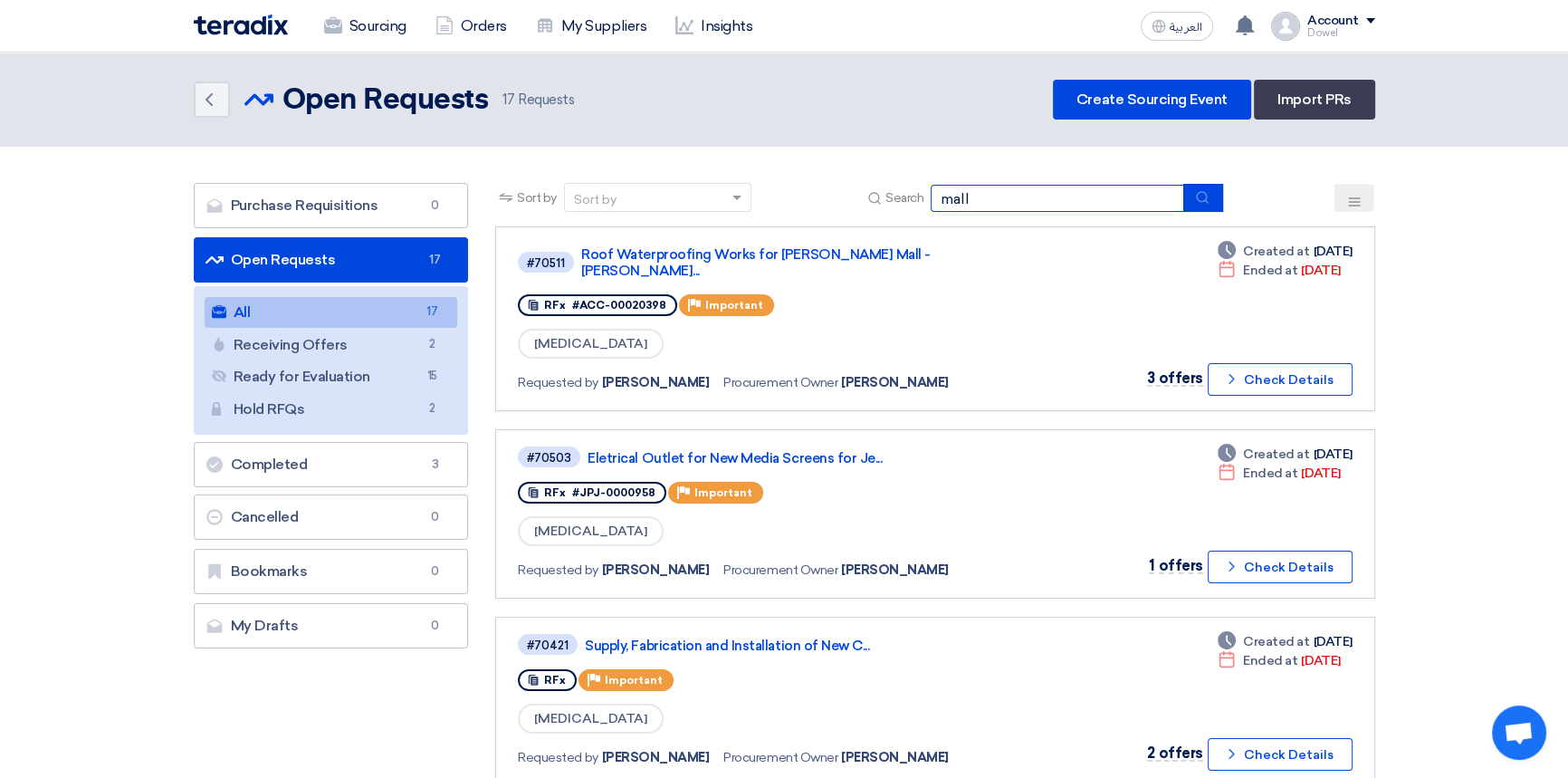 type on "mall" 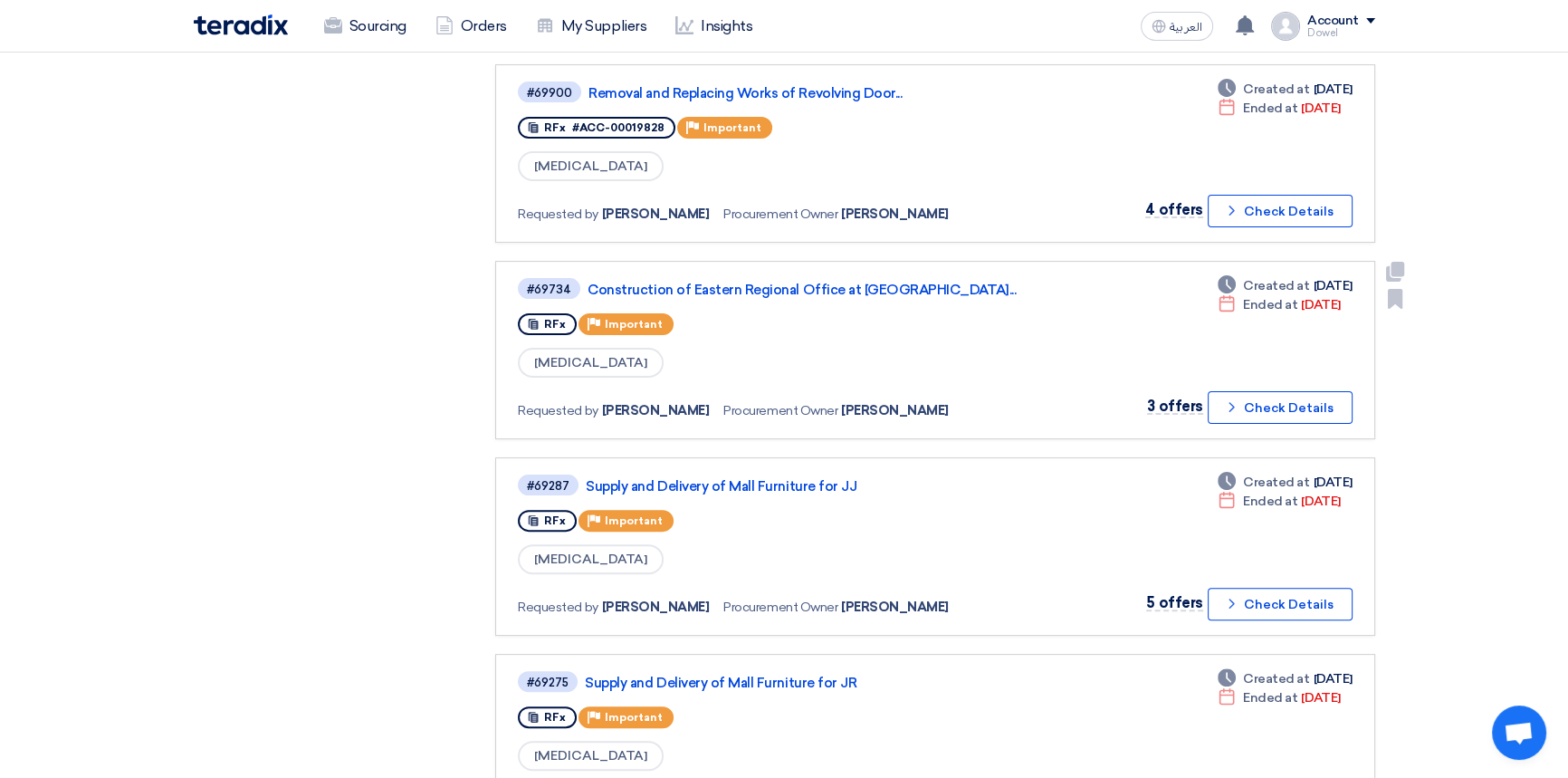 scroll, scrollTop: 823, scrollLeft: 0, axis: vertical 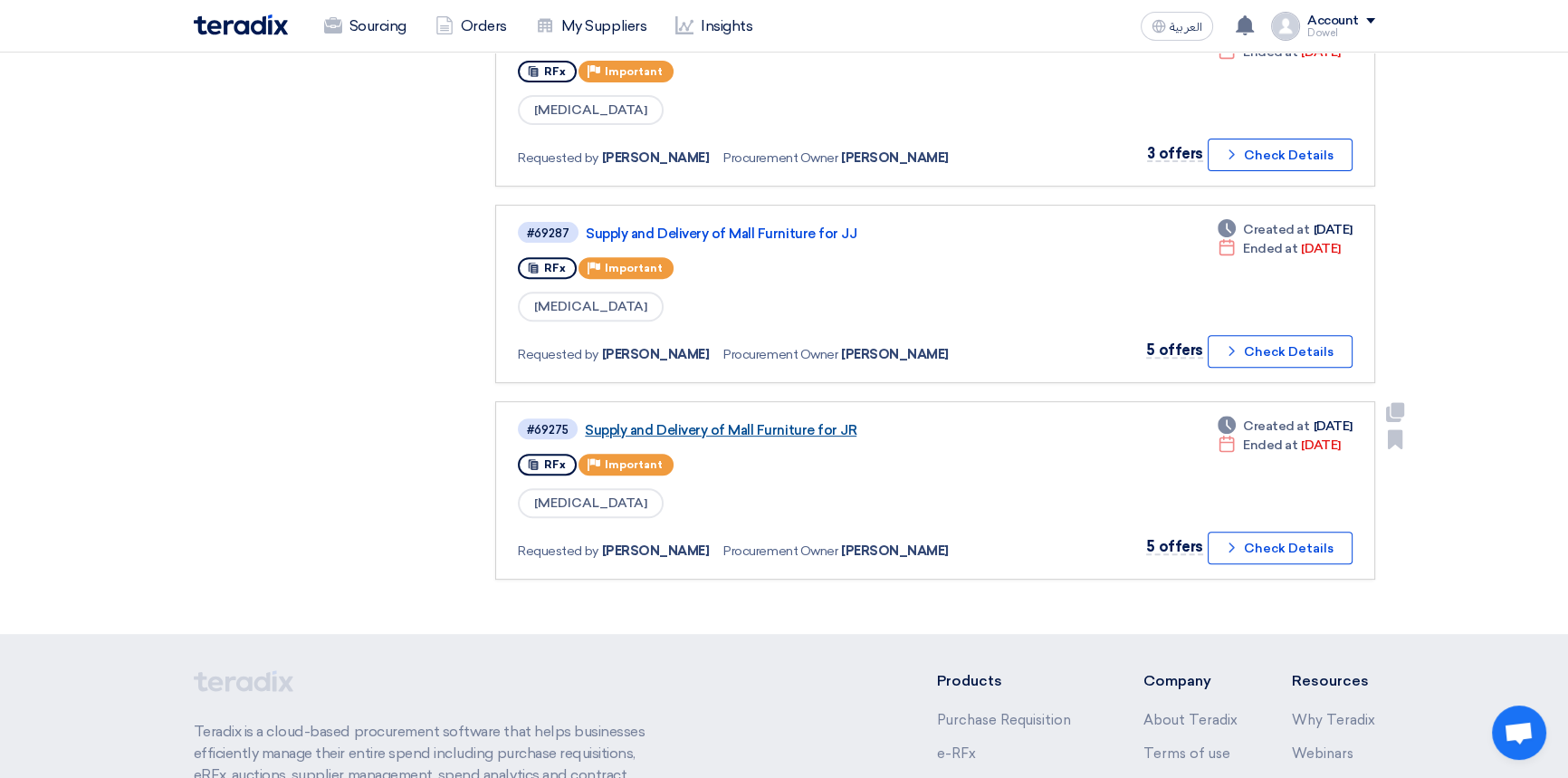 click on "Supply and Delivery of Mall Furniture for JR" 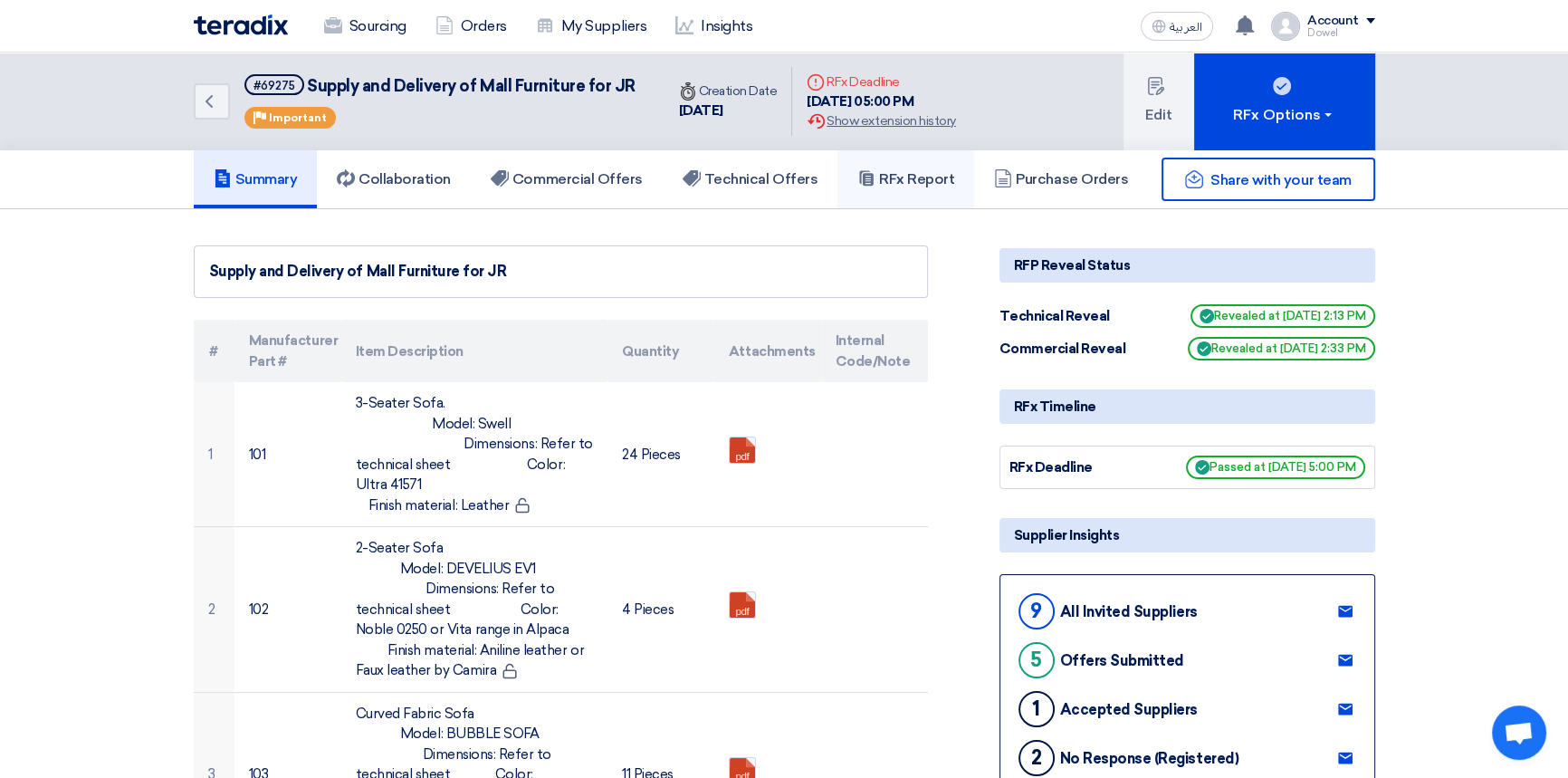 click on "RFx Report" 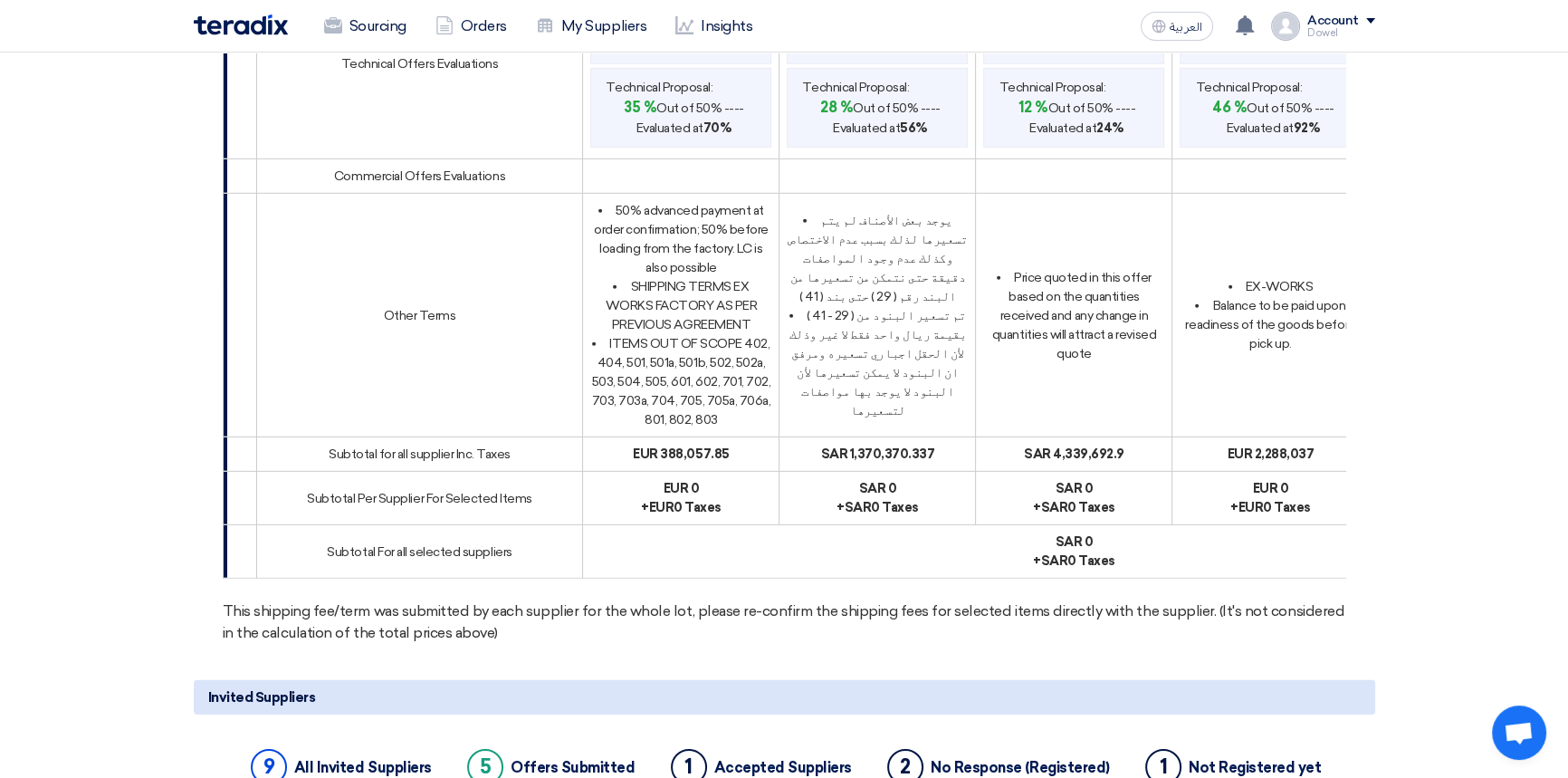 scroll, scrollTop: 6998, scrollLeft: 0, axis: vertical 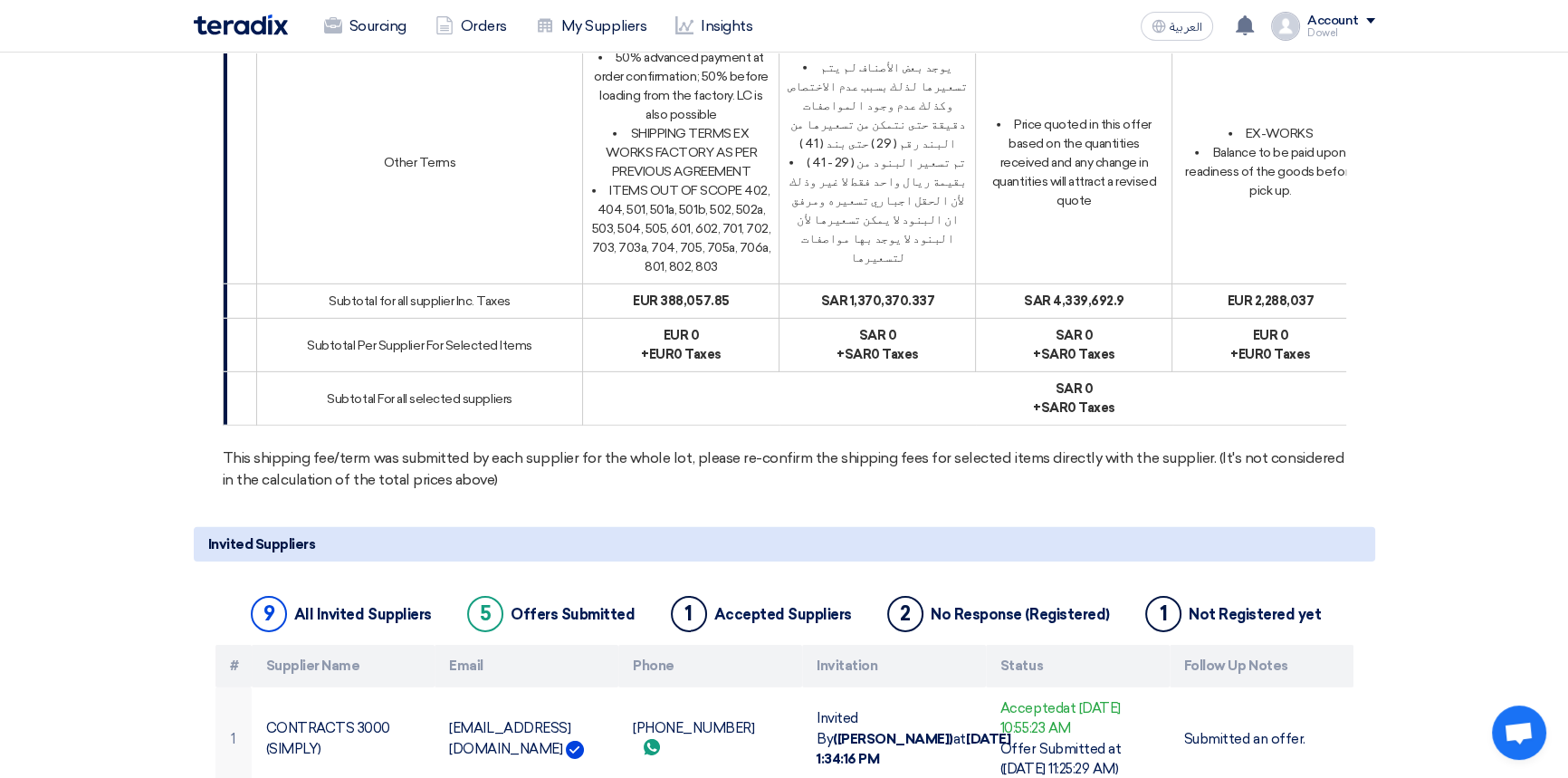 drag, startPoint x: 681, startPoint y: 283, endPoint x: 1267, endPoint y: 286, distance: 586.00768 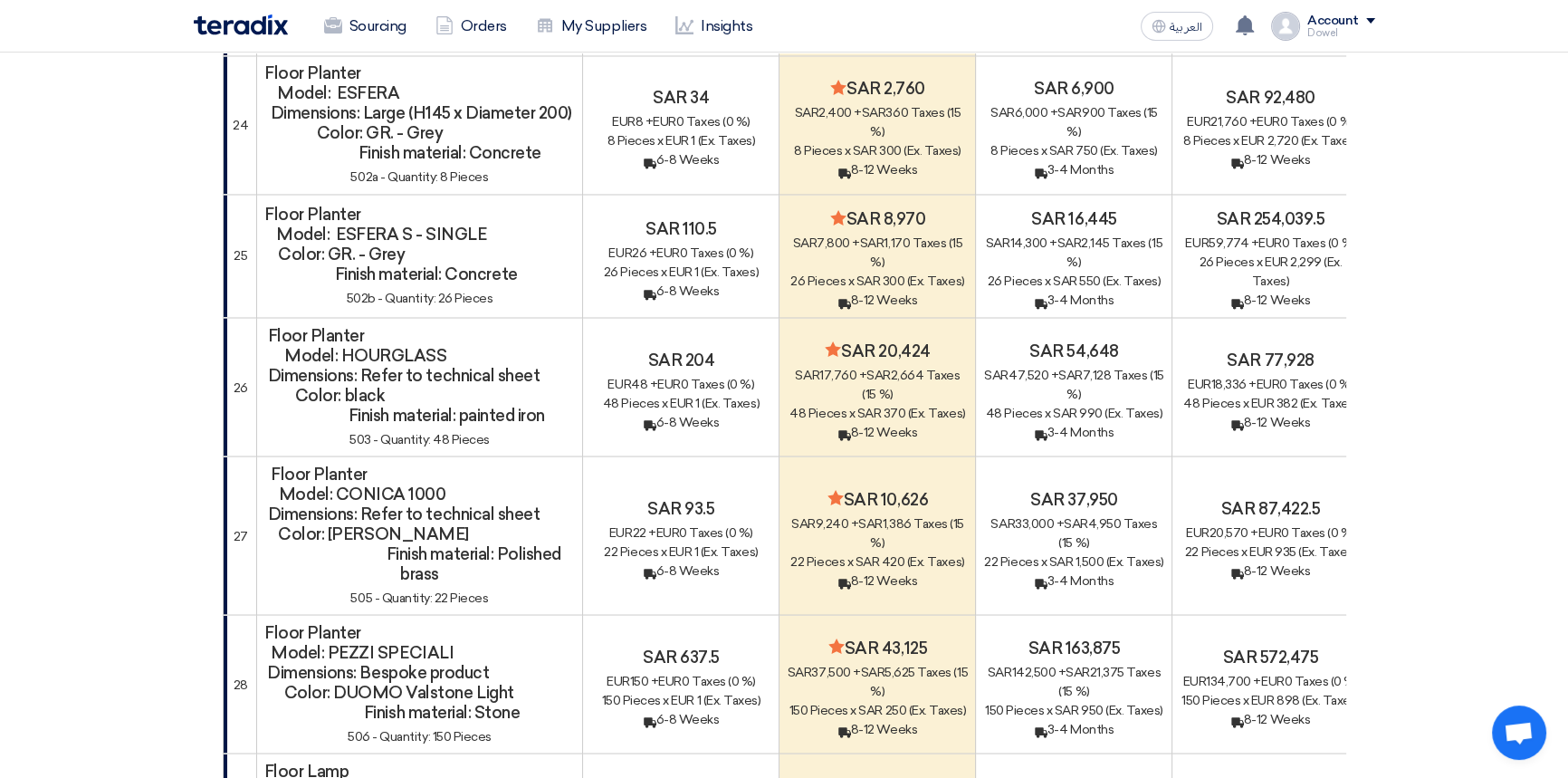 scroll, scrollTop: 0, scrollLeft: 0, axis: both 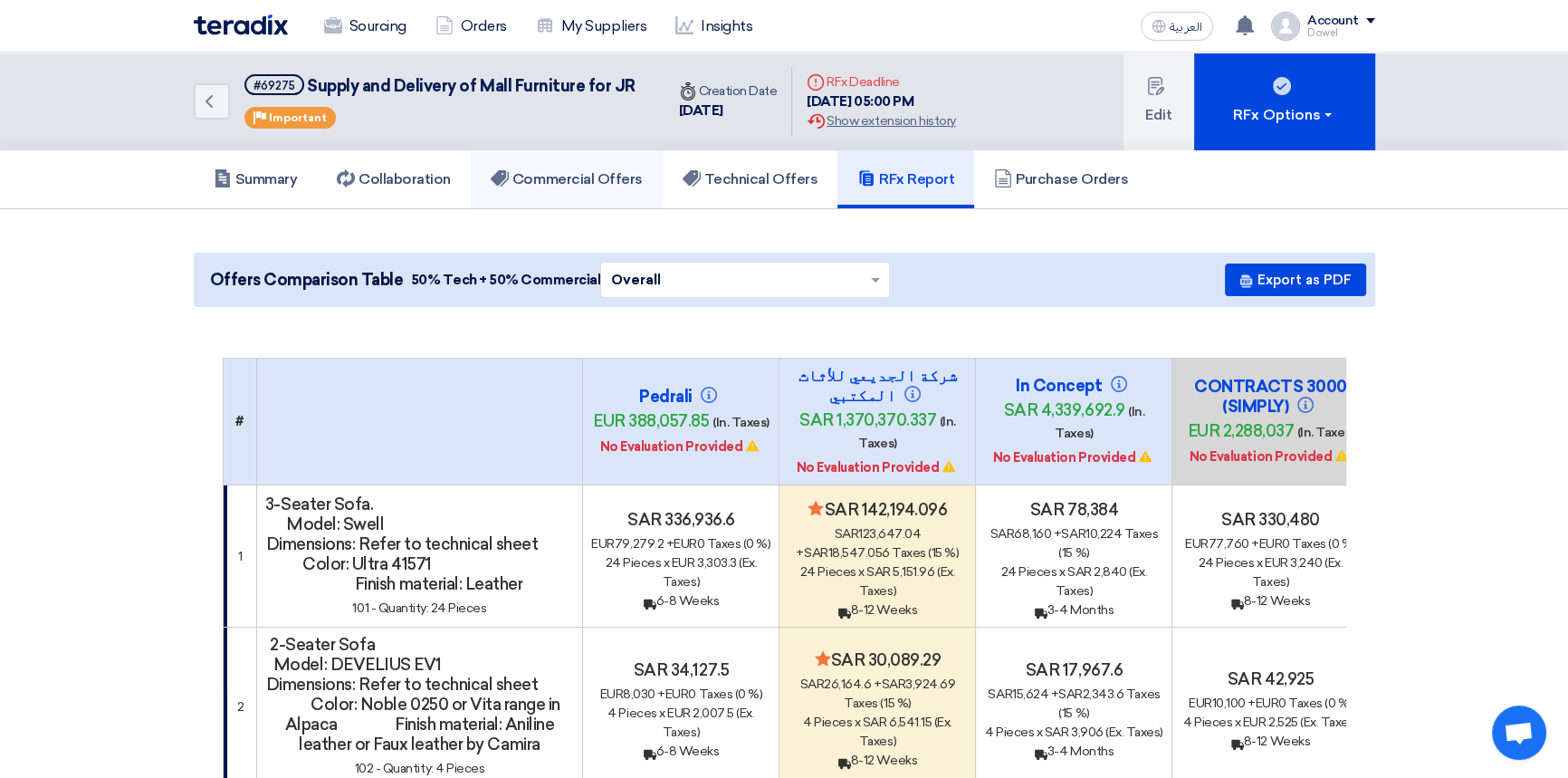 click on "Commercial Offers" 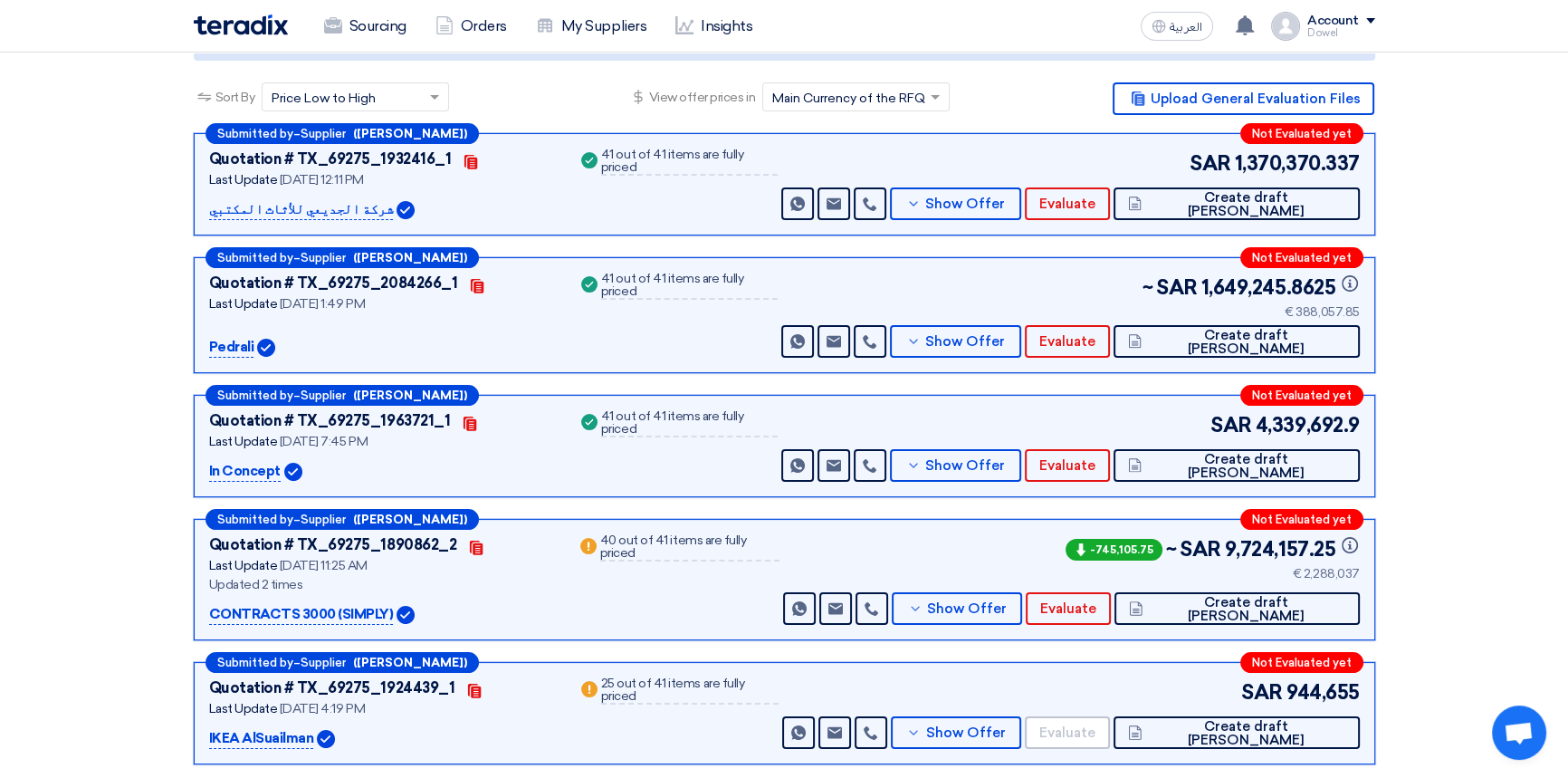 scroll, scrollTop: 465, scrollLeft: 0, axis: vertical 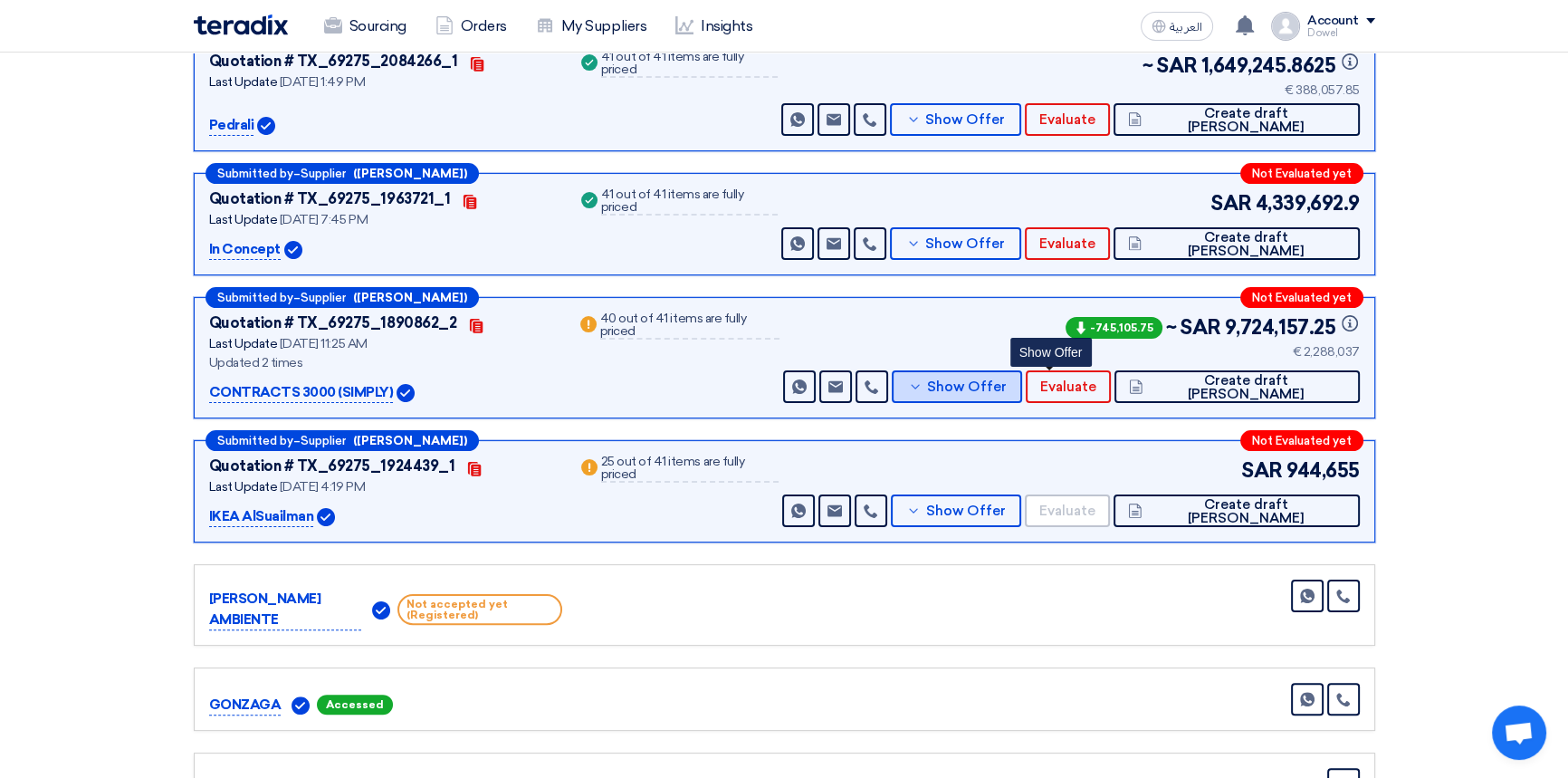 drag, startPoint x: 1022, startPoint y: 379, endPoint x: 640, endPoint y: 504, distance: 401.932 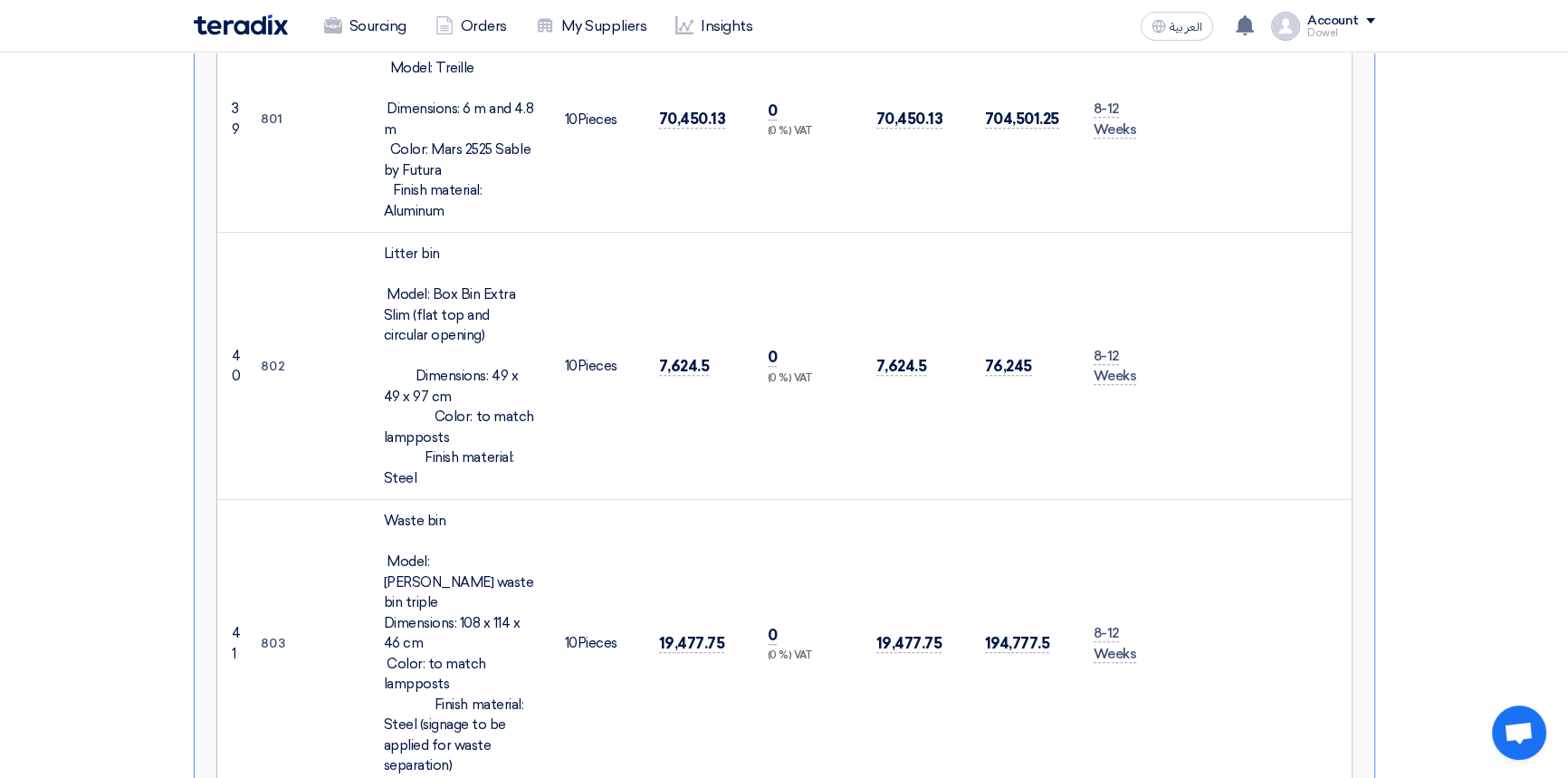 scroll, scrollTop: 9729, scrollLeft: 0, axis: vertical 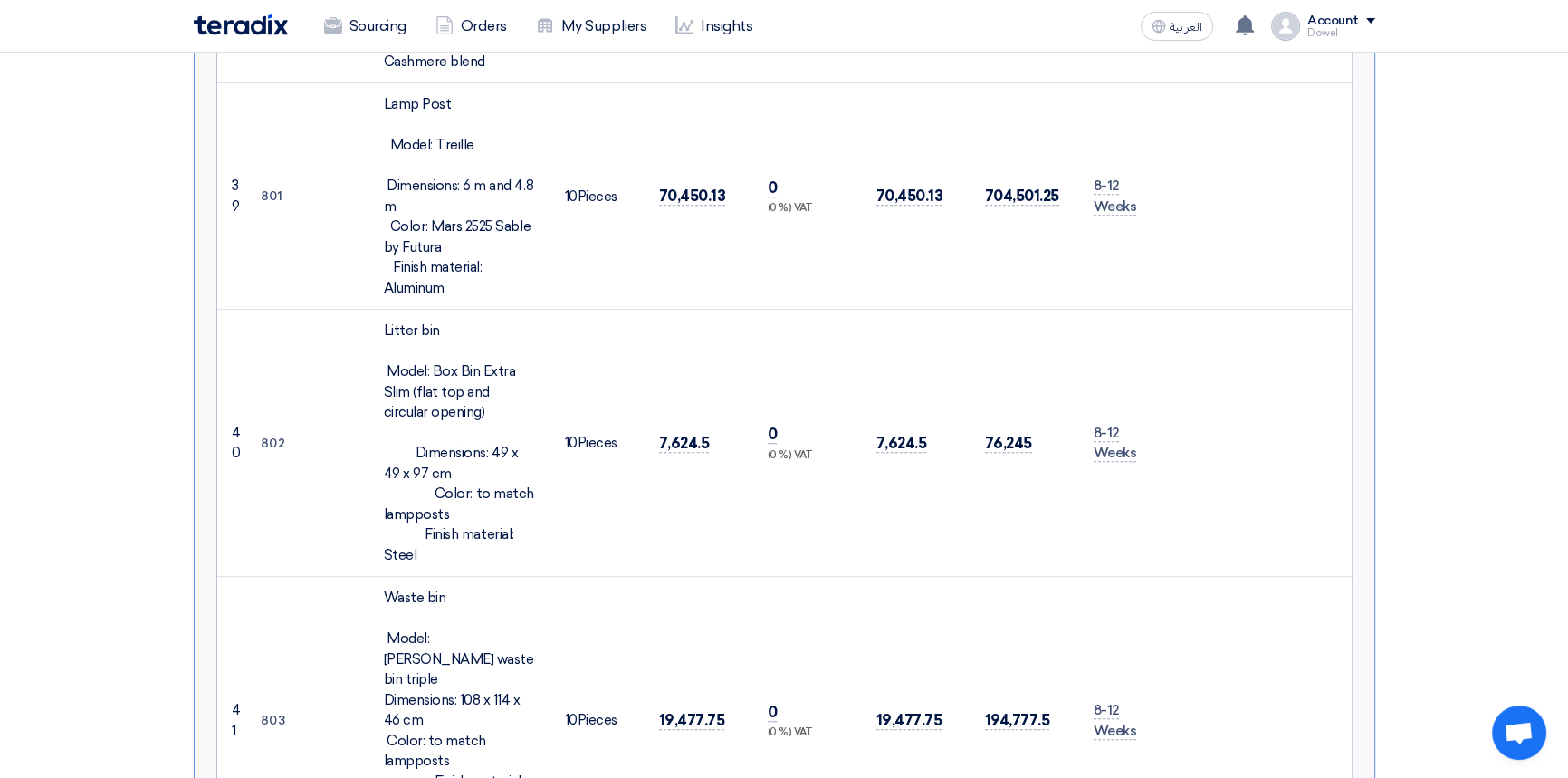 click on "SIMPLY_BOQ_JAWHARAT_MALL_RIYADH__CORRIDORS_RV_1748334312813.pdf" at bounding box center [539, 1040] 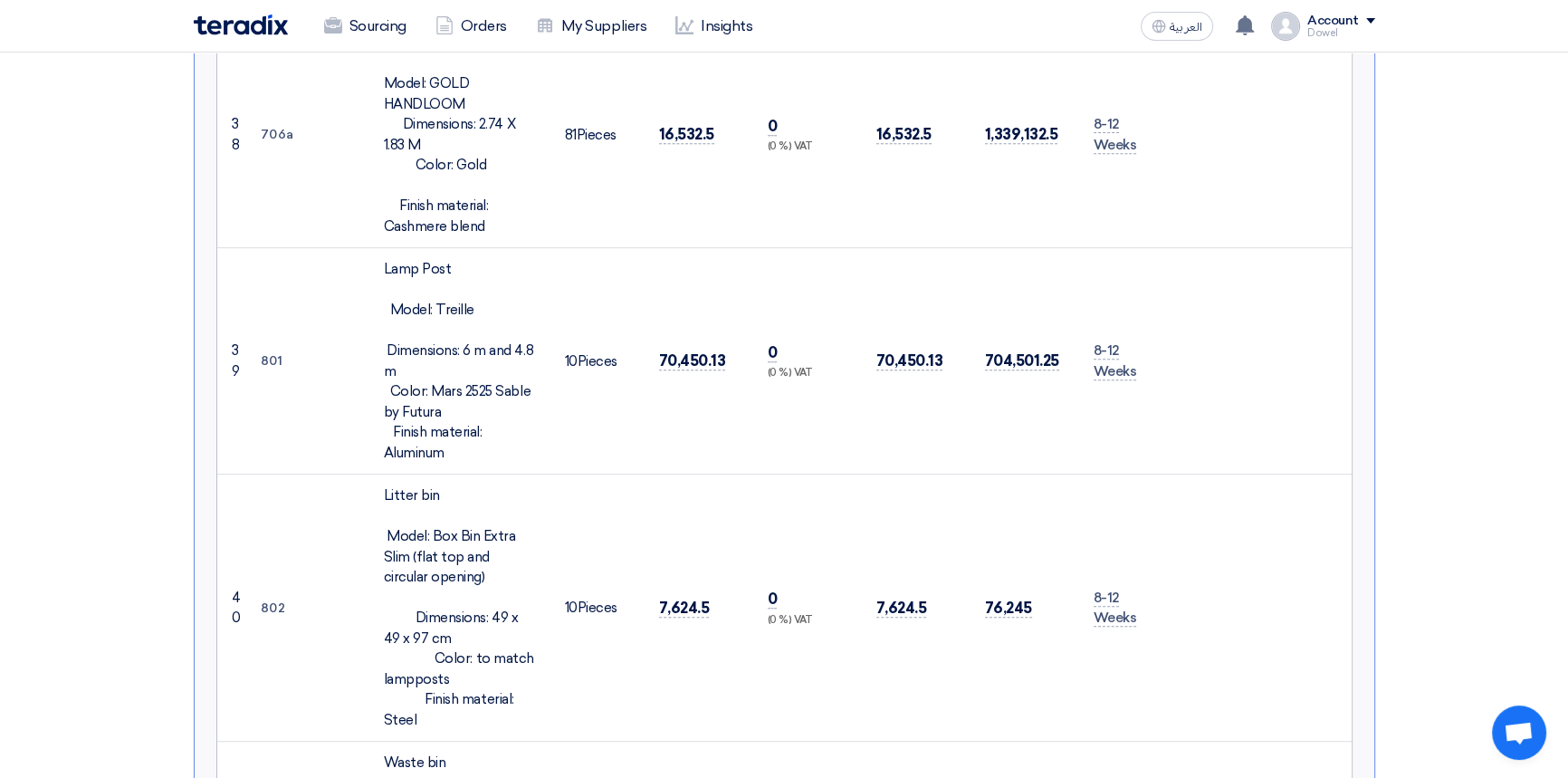 scroll, scrollTop: 9318, scrollLeft: 0, axis: vertical 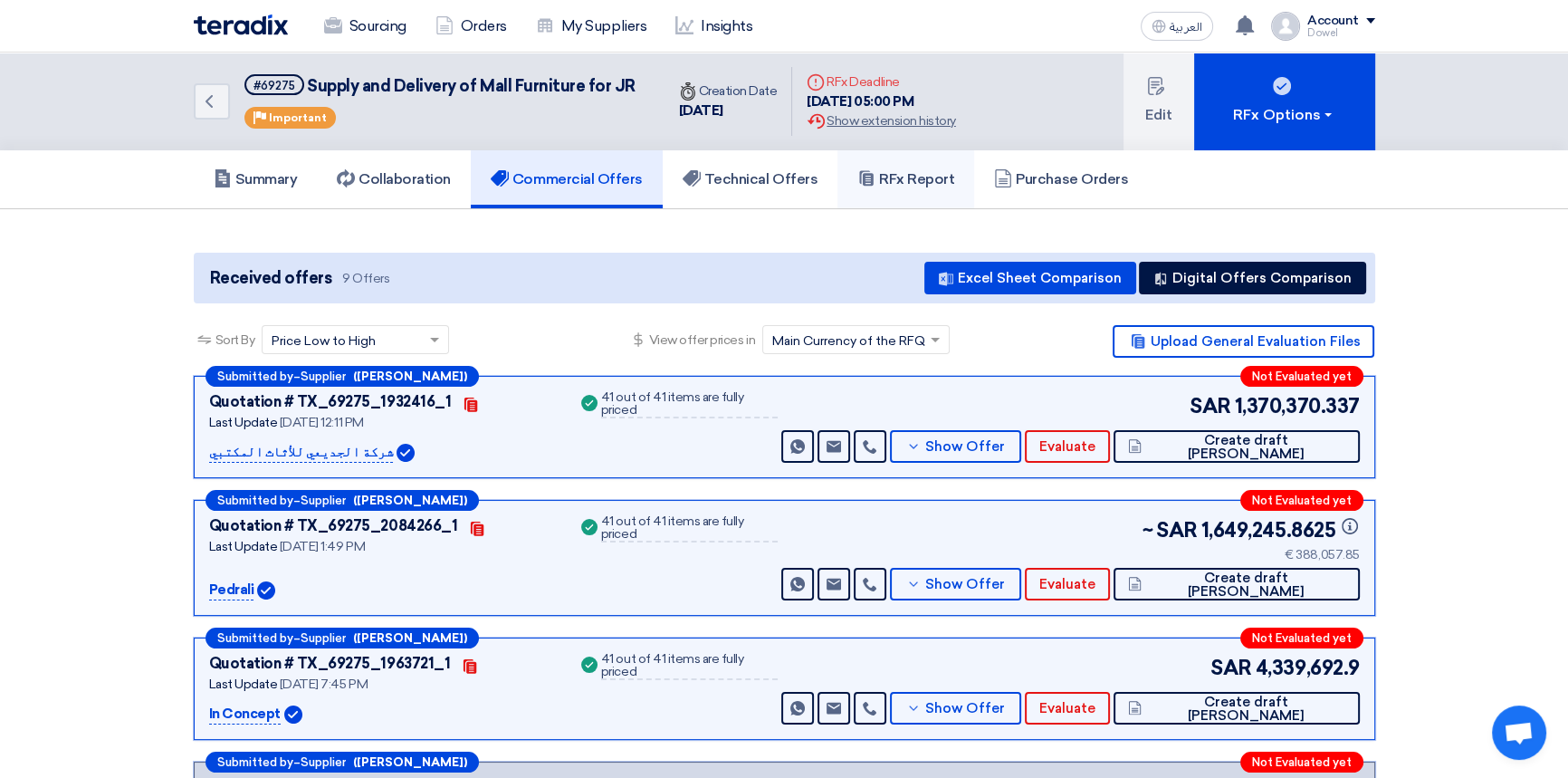 click on "RFx Report" 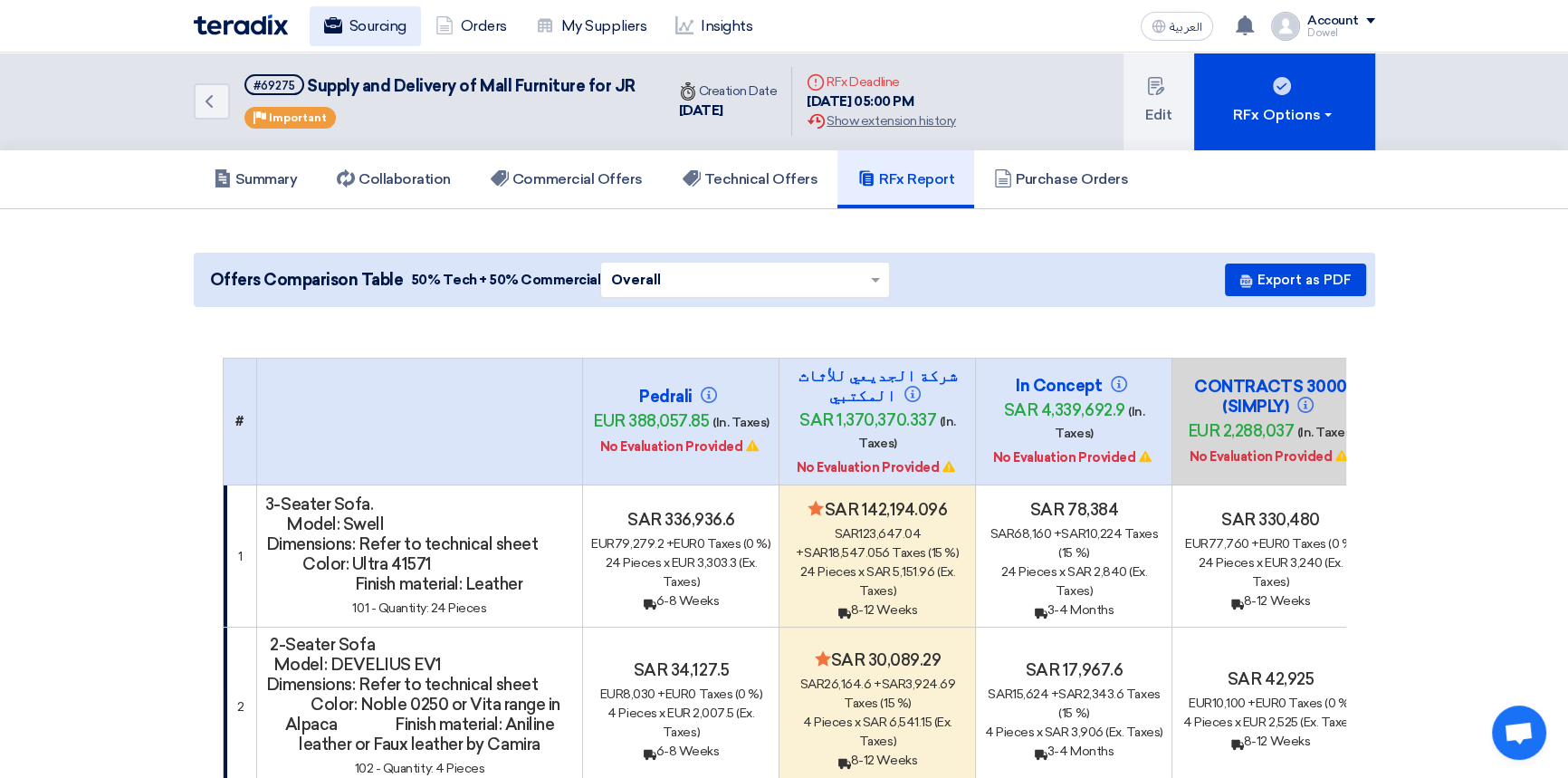 click on "Sourcing" 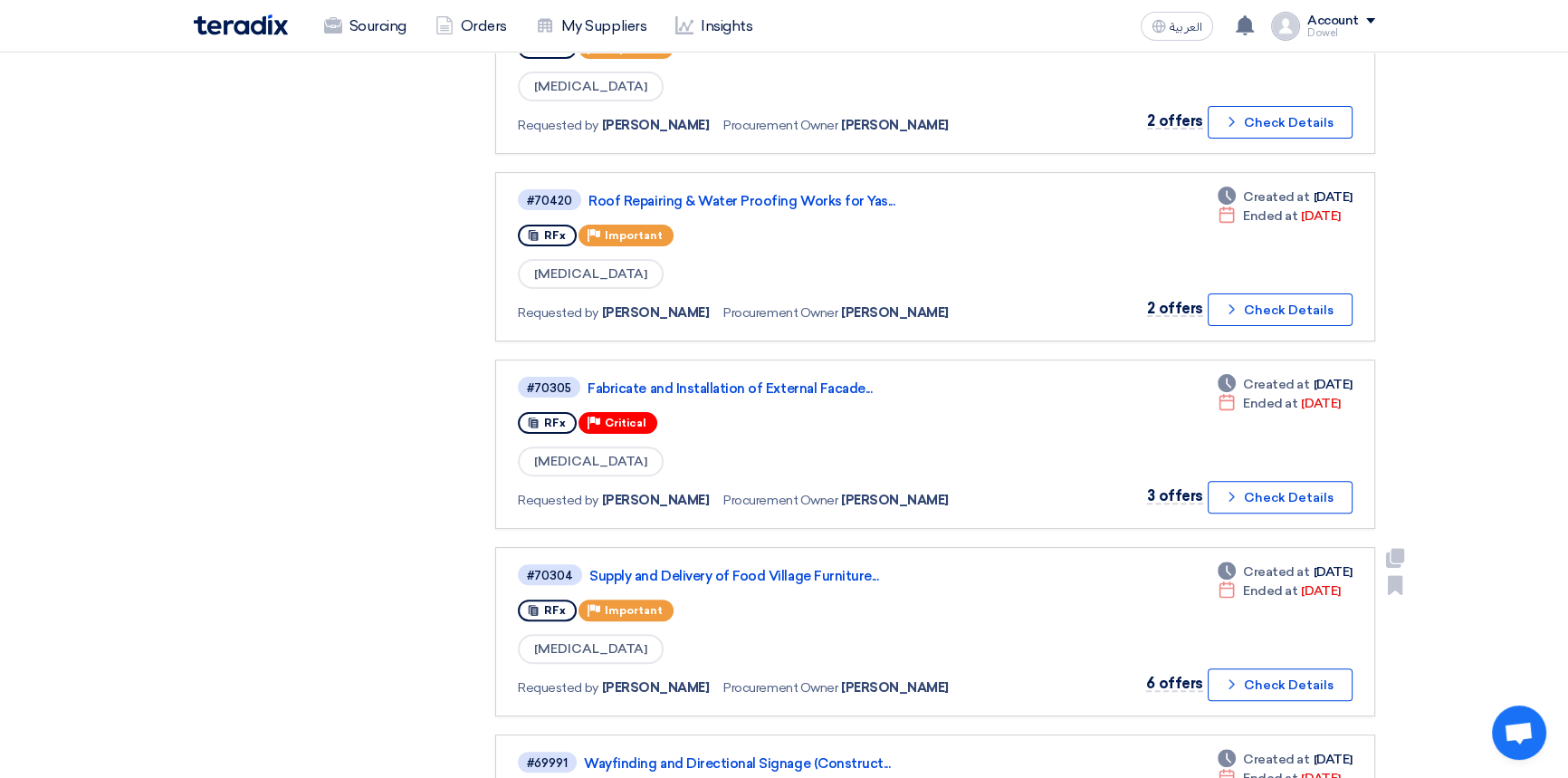 scroll, scrollTop: 658, scrollLeft: 0, axis: vertical 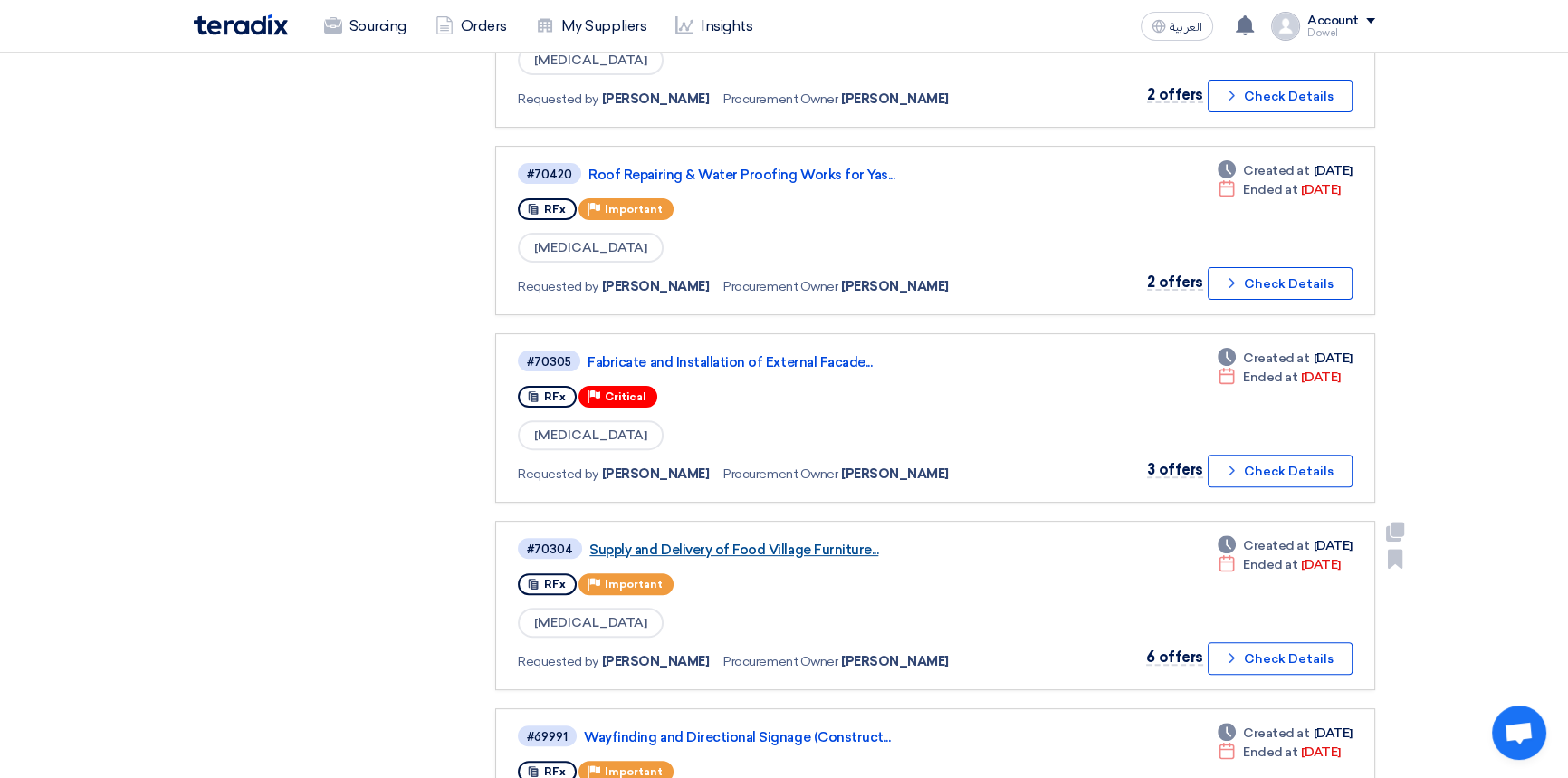 click on "Supply and Delivery of Food Village Furniture..." 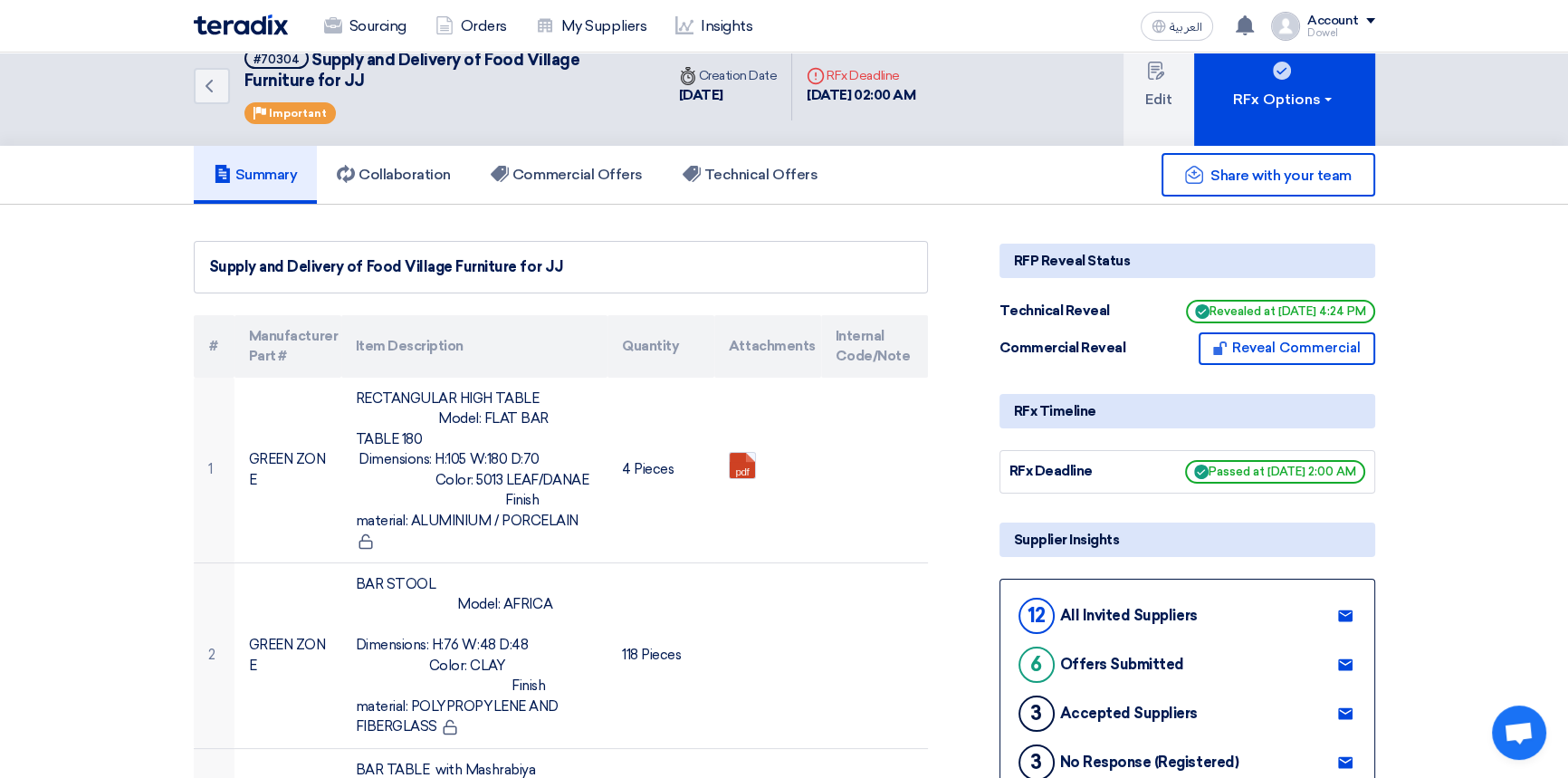 scroll, scrollTop: 0, scrollLeft: 0, axis: both 